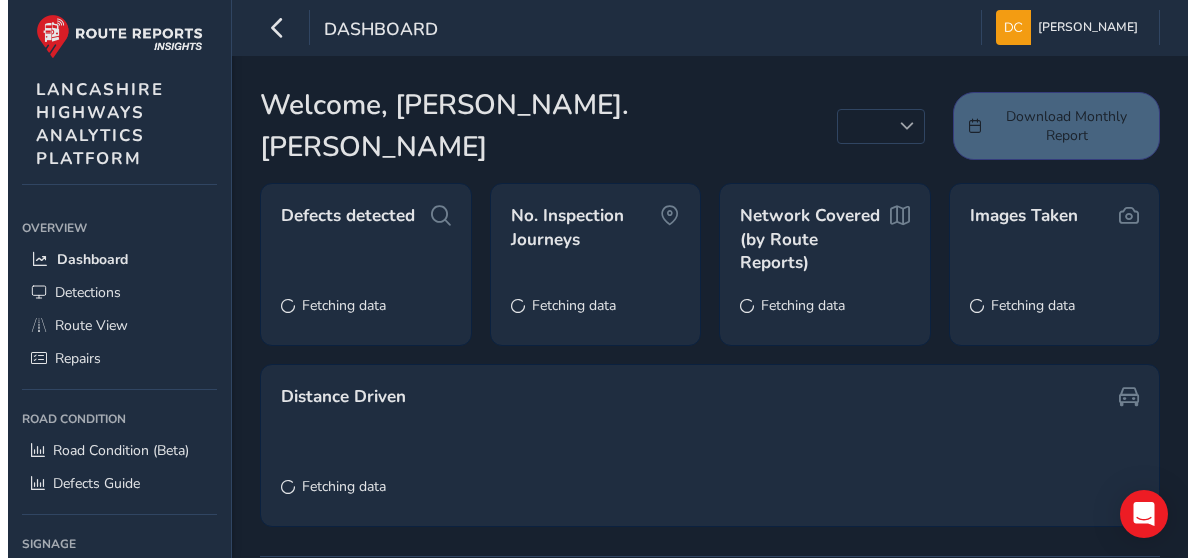 scroll, scrollTop: 0, scrollLeft: 0, axis: both 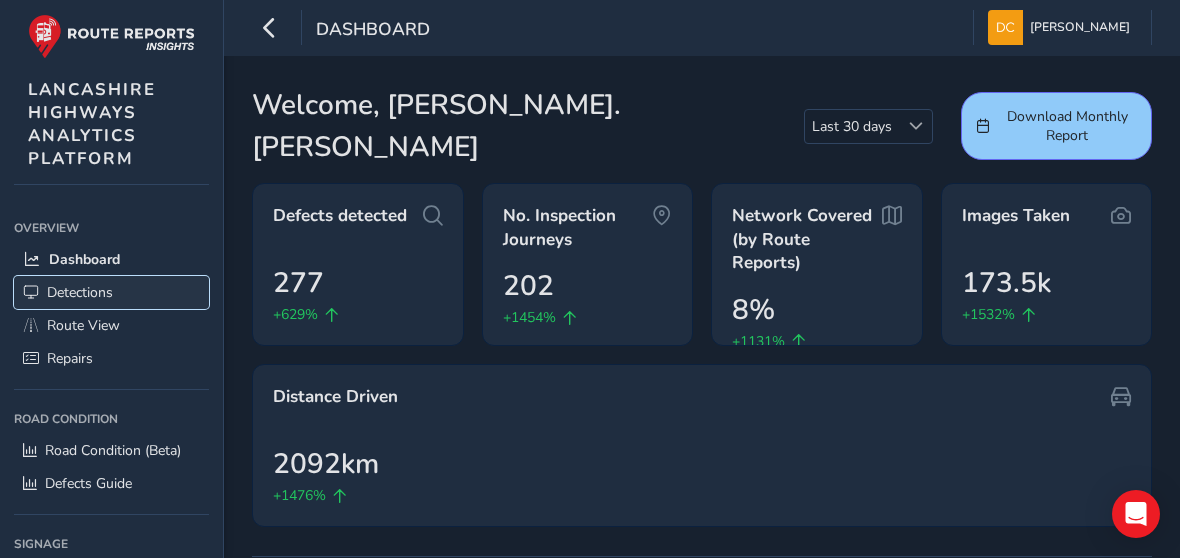 click on "Detections" at bounding box center [80, 292] 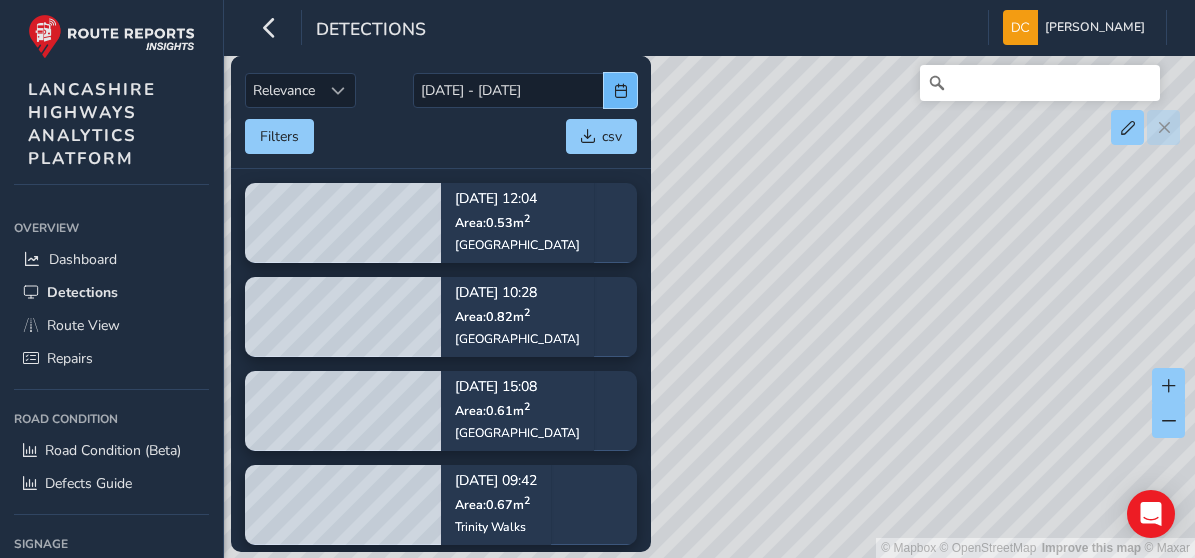 click at bounding box center (621, 91) 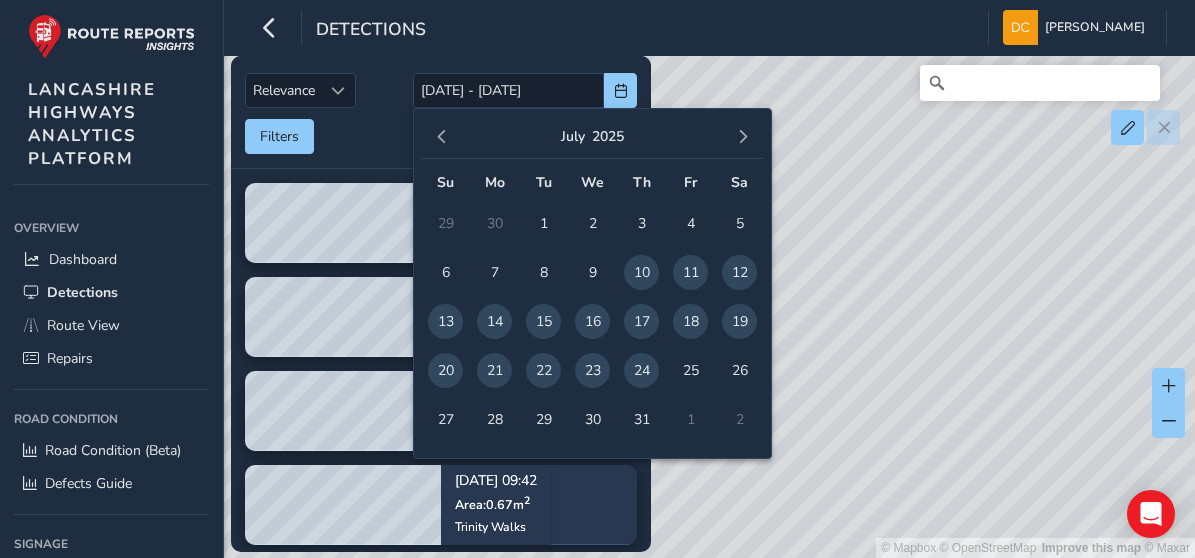 click on "15" at bounding box center (543, 321) 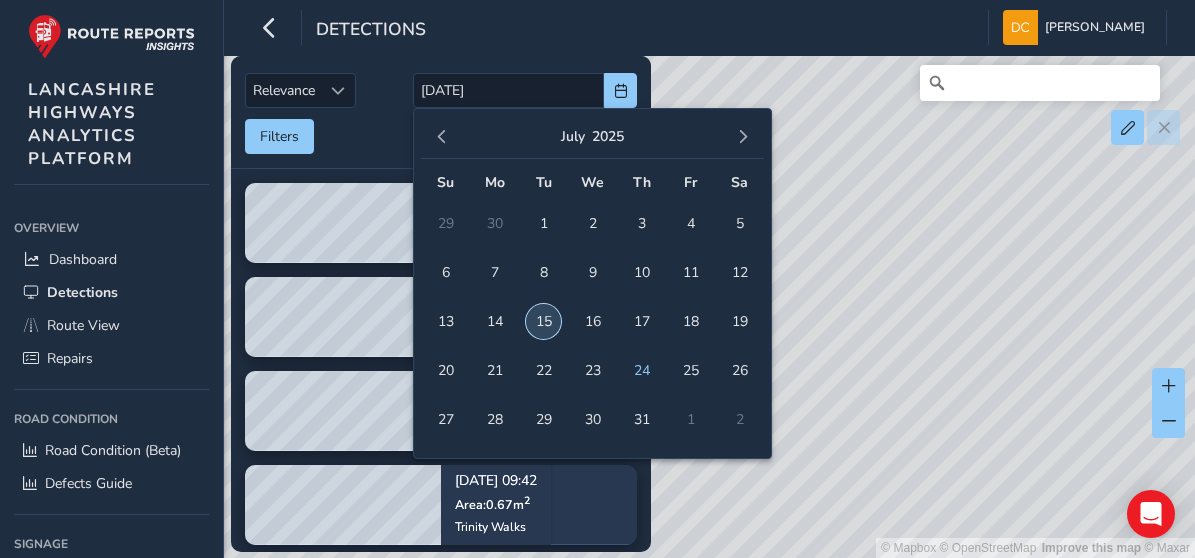 click on "15" at bounding box center (543, 321) 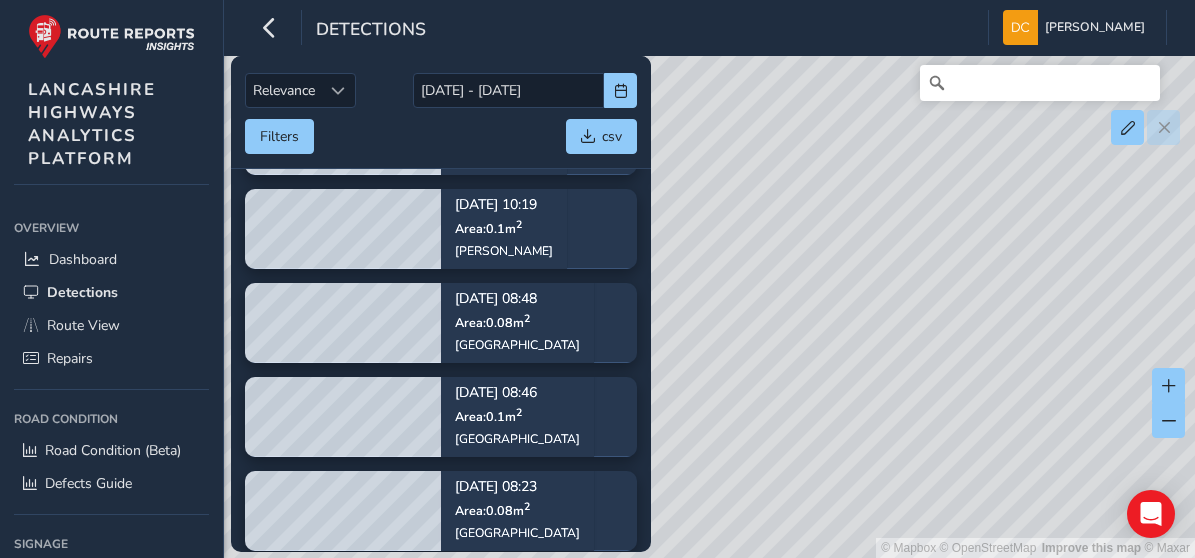 scroll, scrollTop: 1888, scrollLeft: 0, axis: vertical 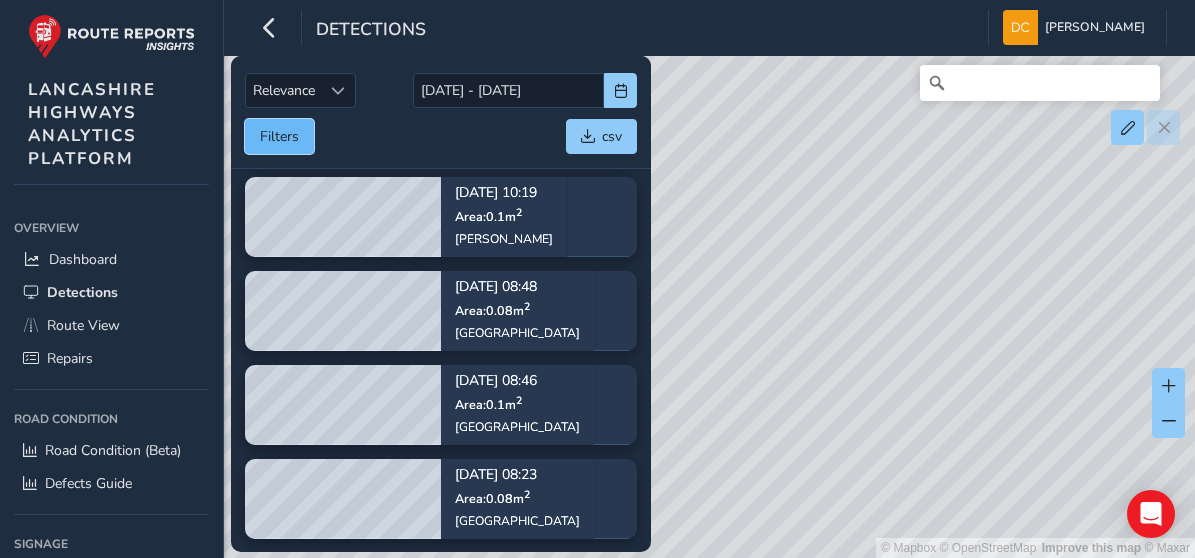 click on "Filters" at bounding box center [279, 136] 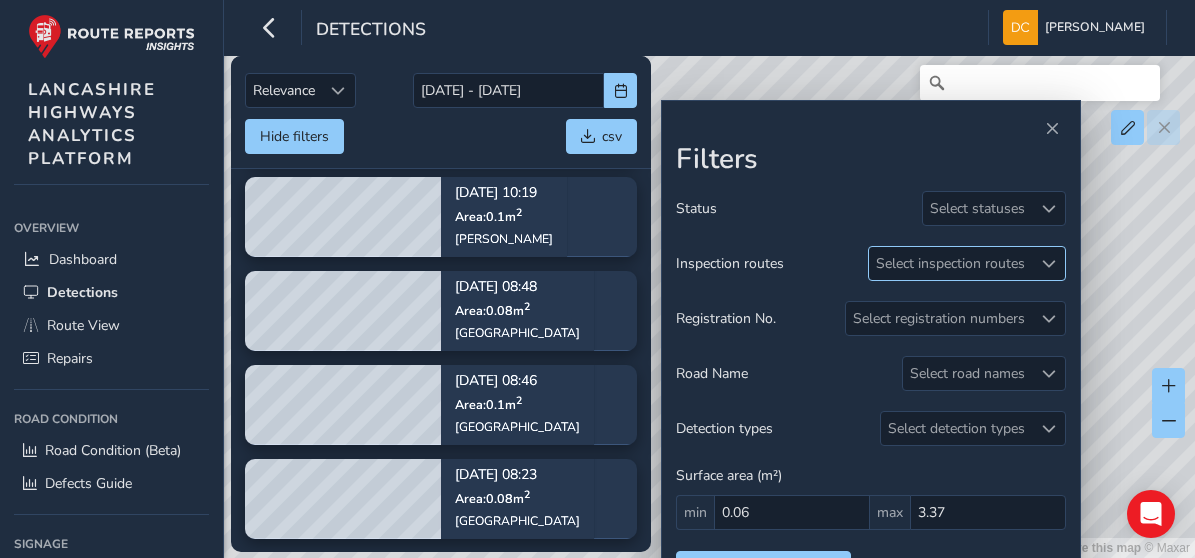 click at bounding box center [1049, 264] 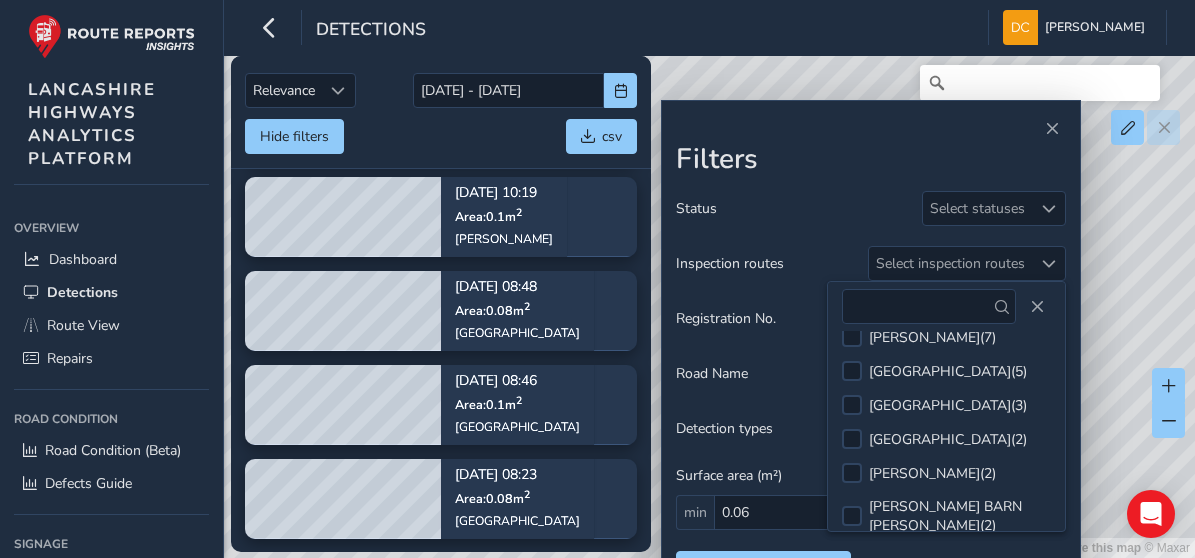 scroll, scrollTop: 0, scrollLeft: 0, axis: both 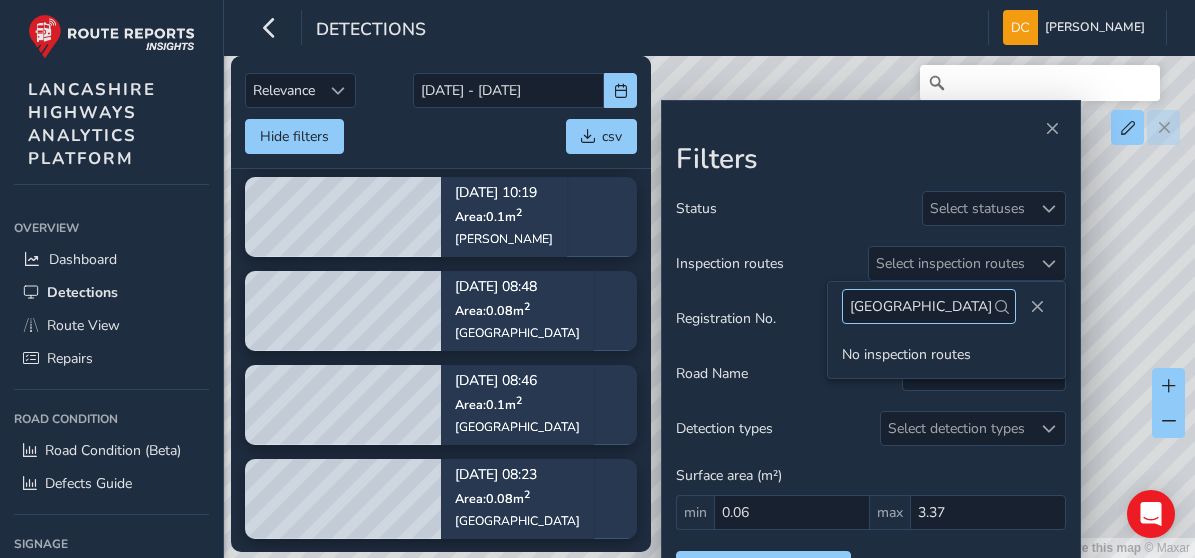 type on "calder house lane" 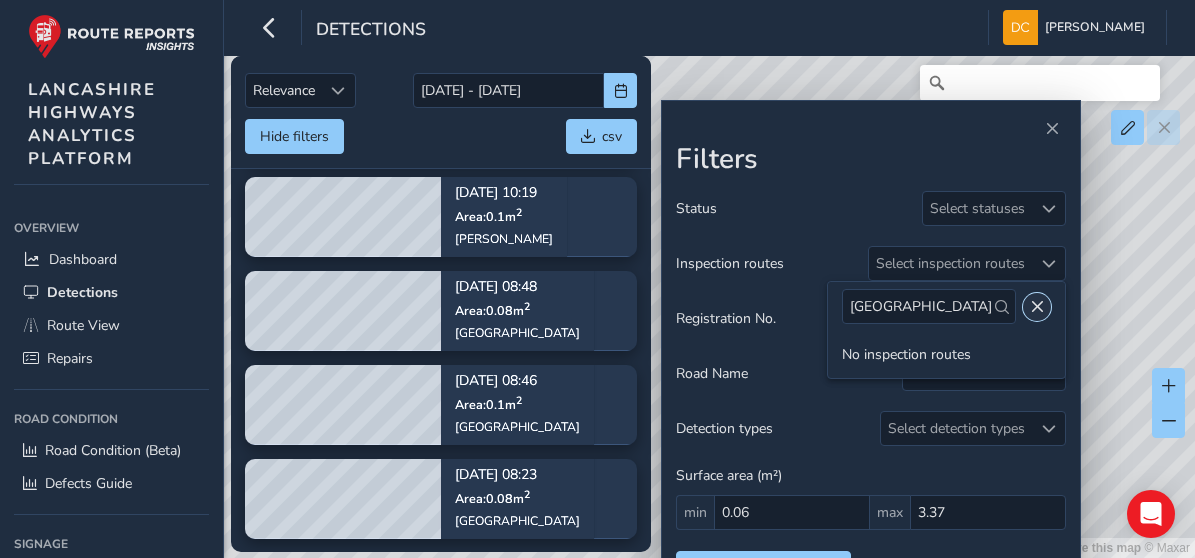 click at bounding box center (1037, 307) 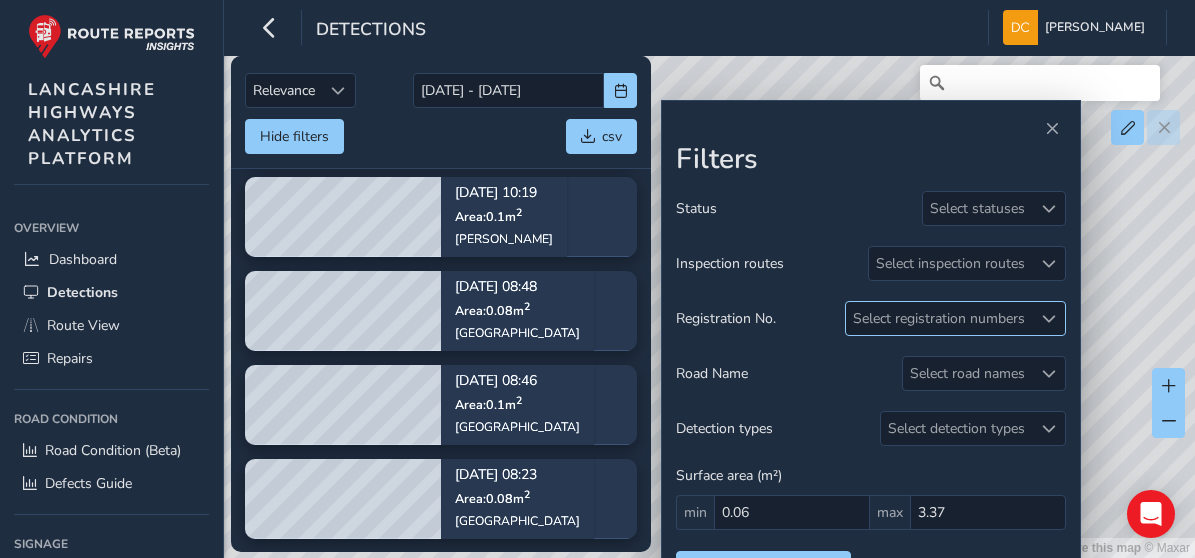 click on "Select registration numbers" at bounding box center [939, 318] 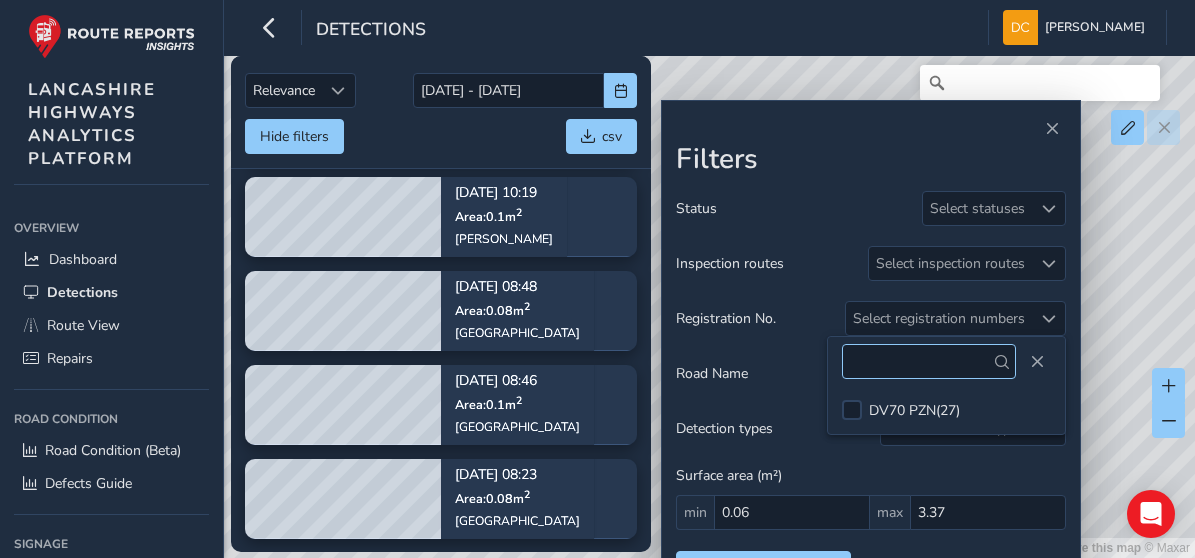click at bounding box center (929, 361) 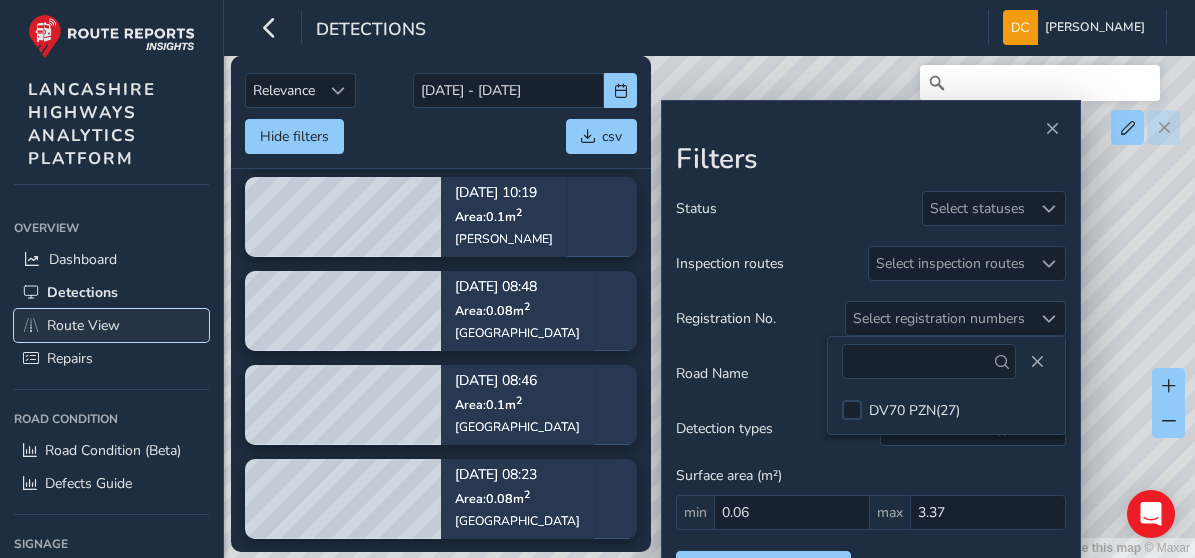click on "Route View" at bounding box center [83, 325] 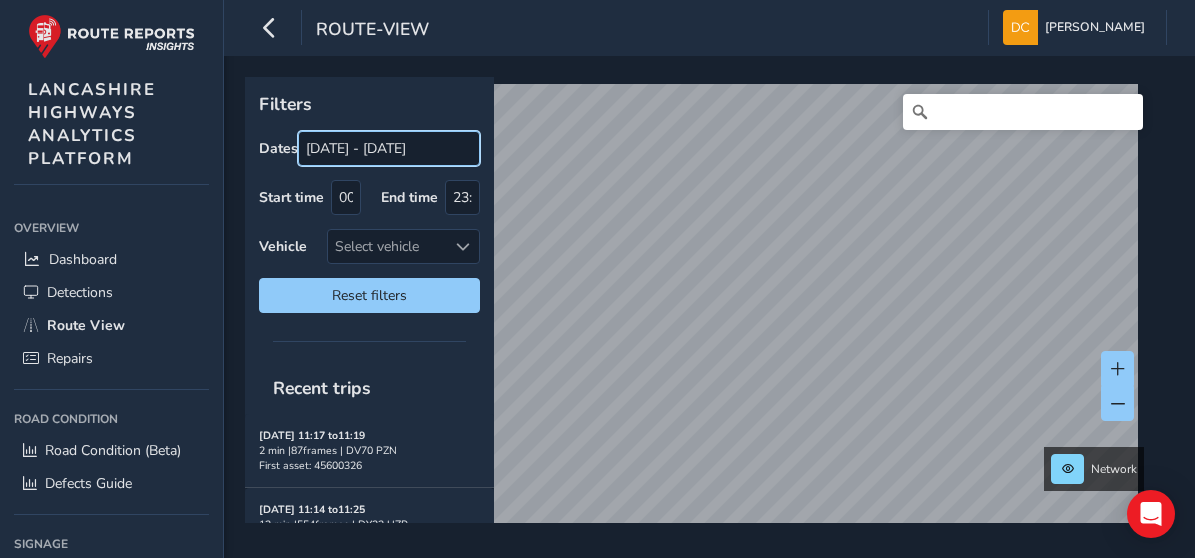 click on "[DATE] - [DATE]" at bounding box center (389, 148) 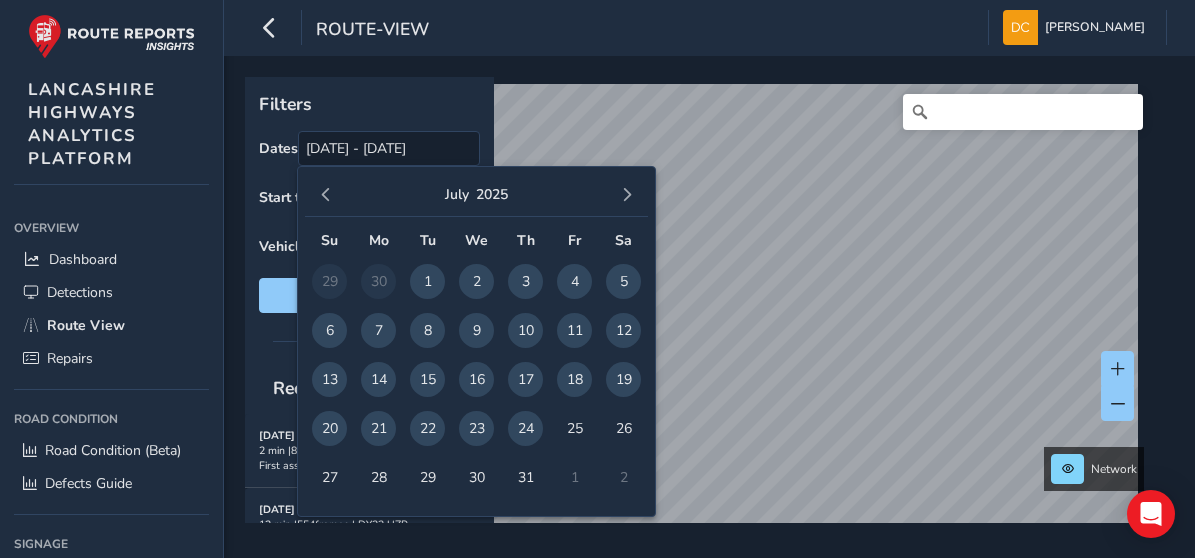 click on "15" at bounding box center (427, 379) 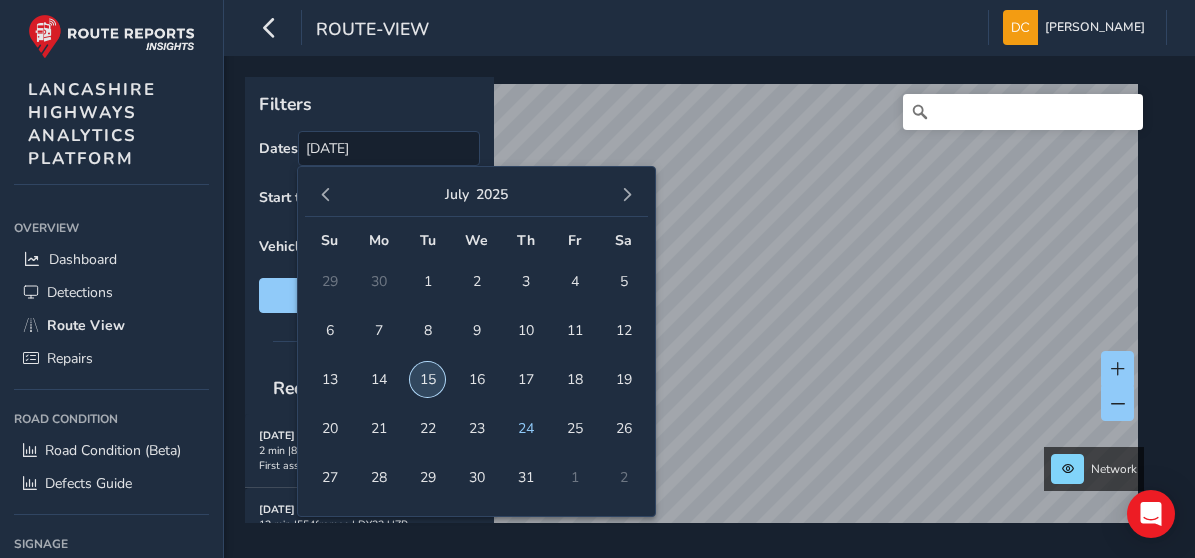click on "15" at bounding box center [427, 379] 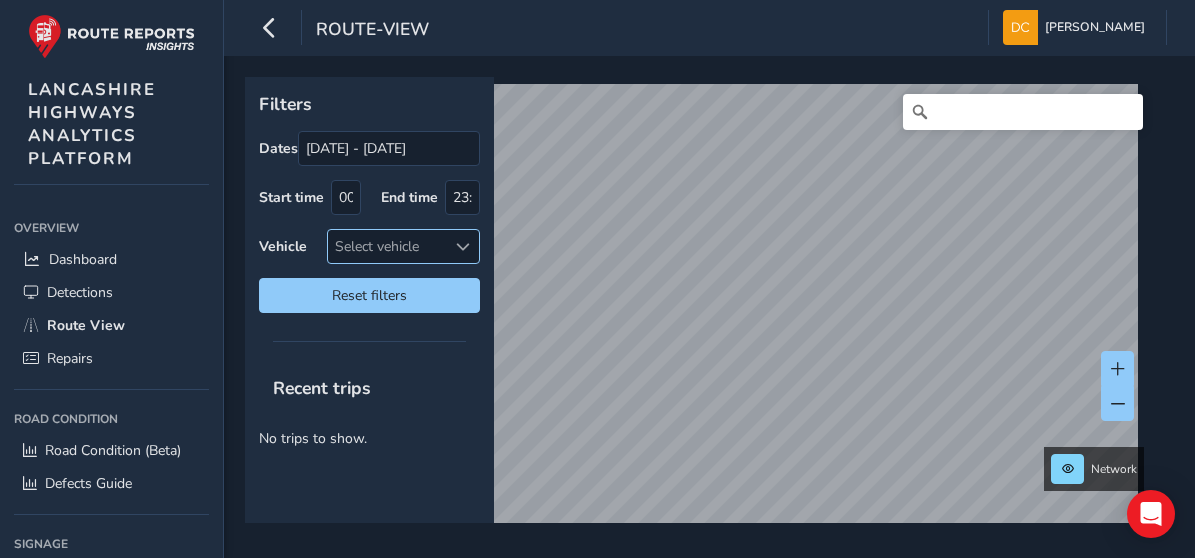 click on "Select vehicle" at bounding box center (387, 246) 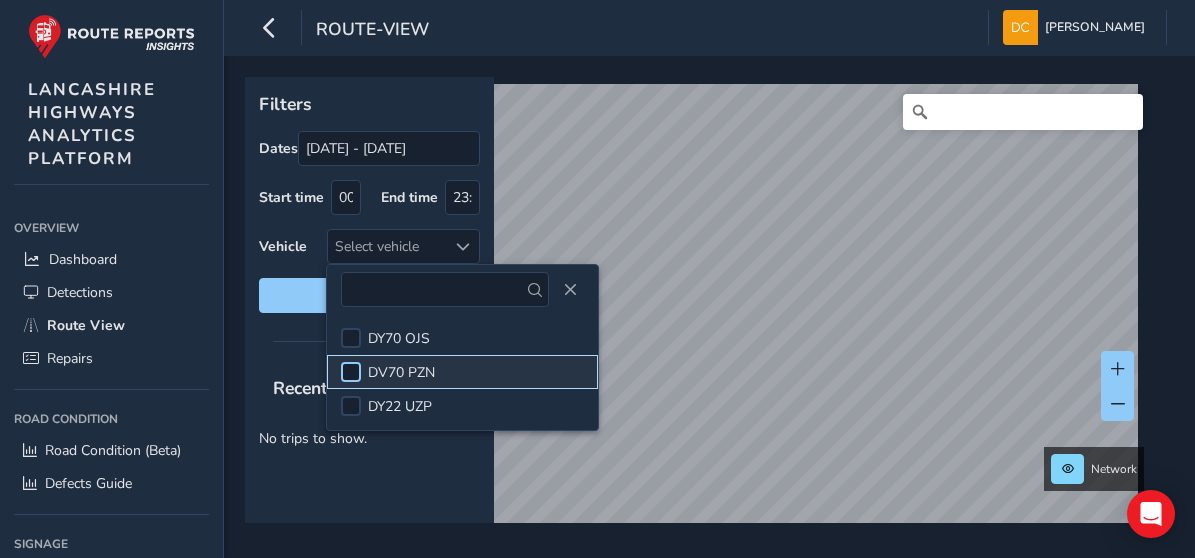 click at bounding box center (351, 372) 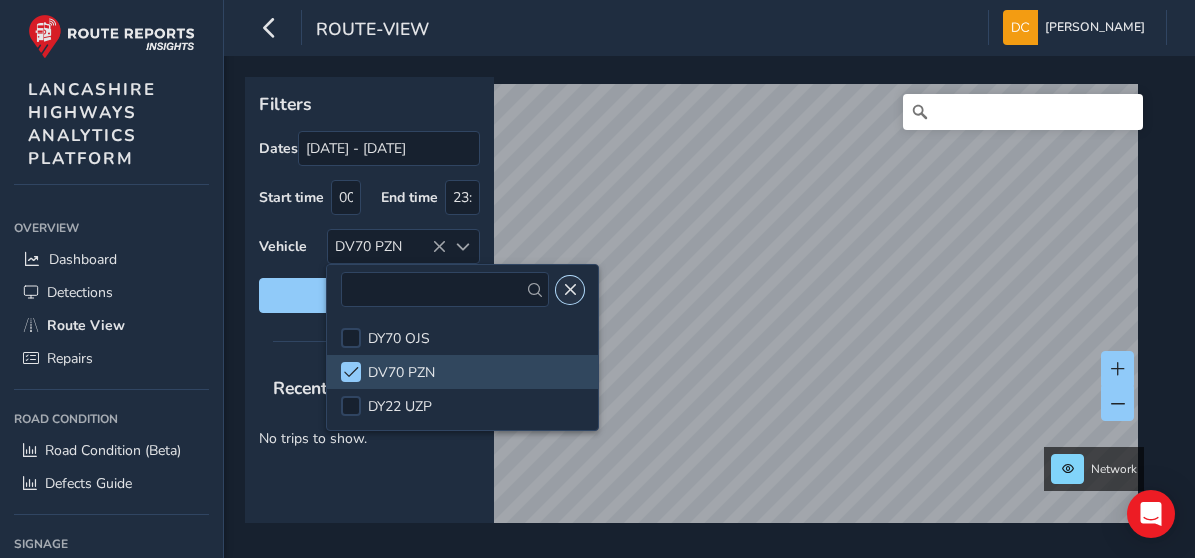 click at bounding box center [570, 290] 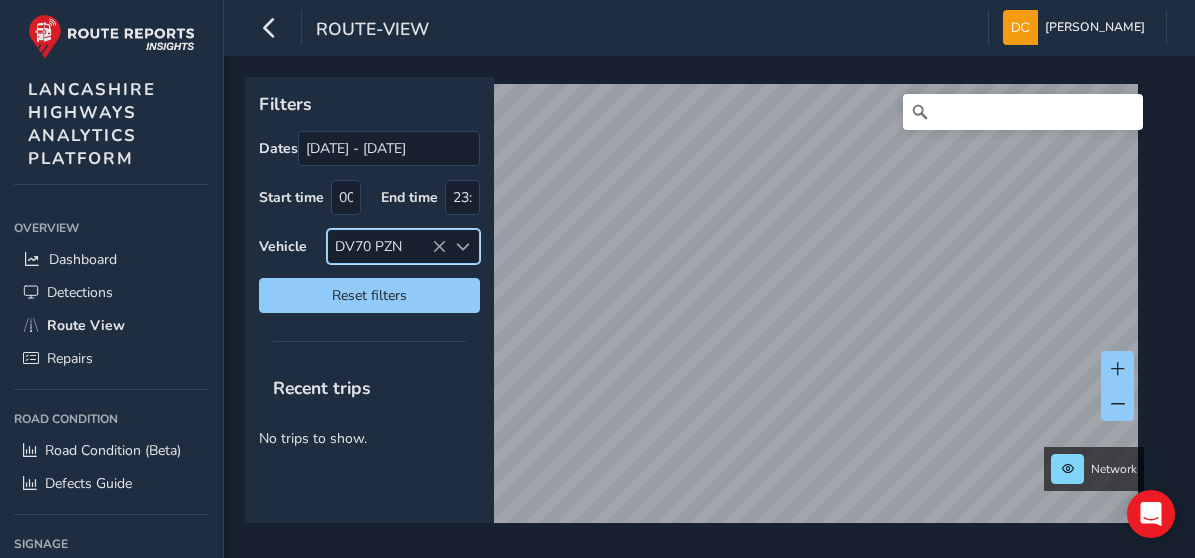 click on "Recent trips" at bounding box center (322, 388) 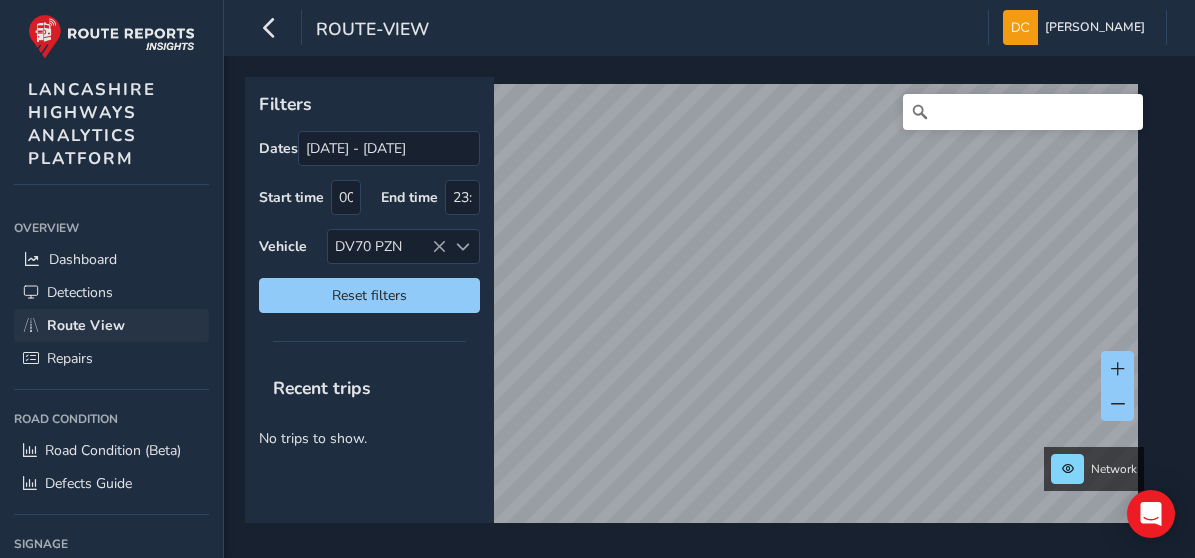 click on "Route View" at bounding box center (86, 325) 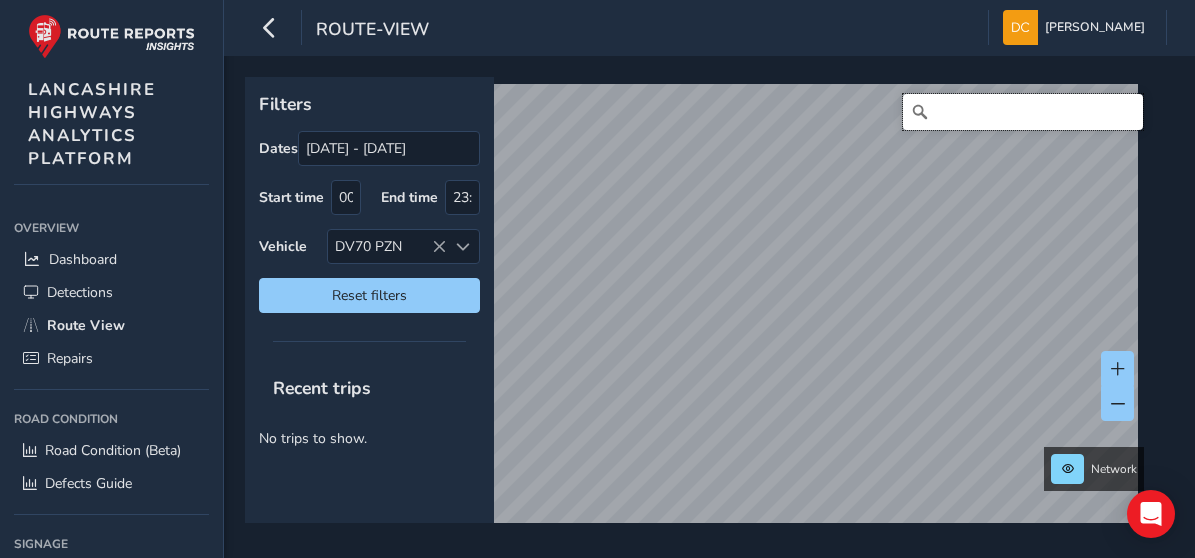 click at bounding box center [1023, 112] 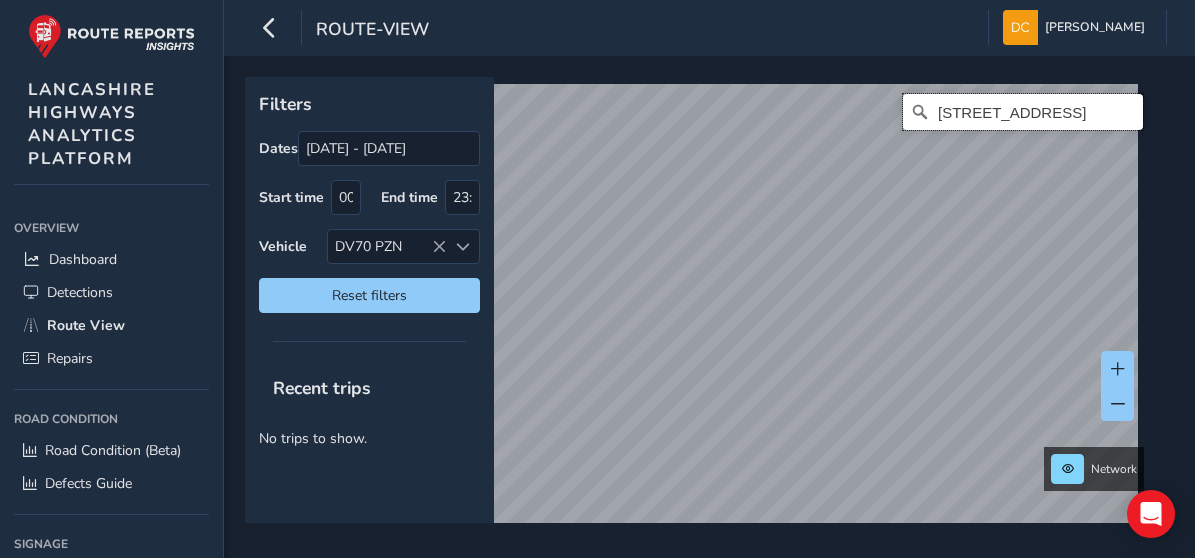 scroll, scrollTop: 0, scrollLeft: 0, axis: both 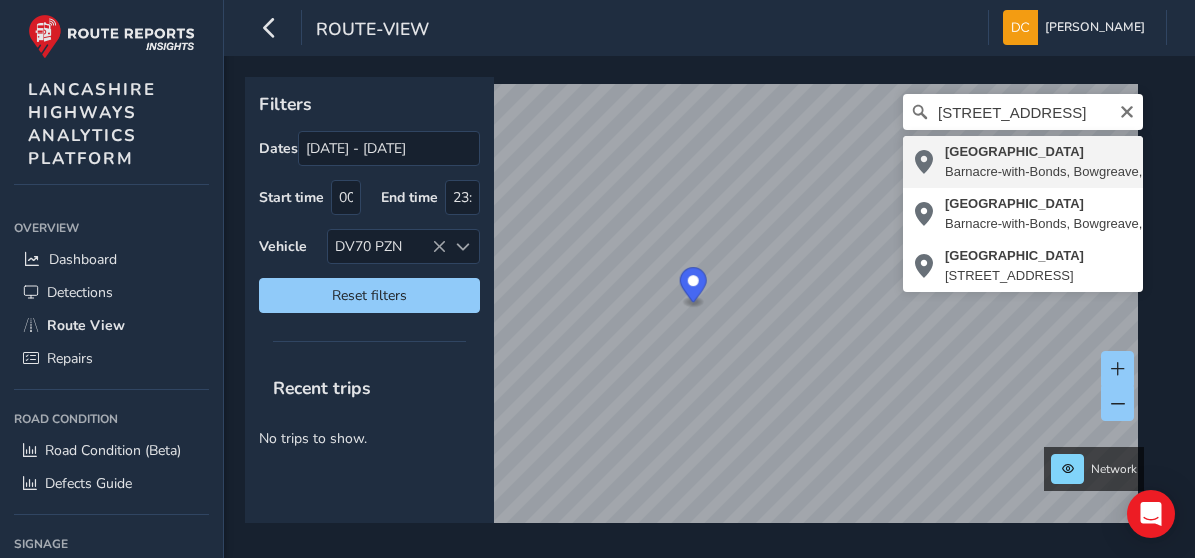 type on "Calder House Lane, Barnacre-with-Bonds, Bowgreave, Borough of Wyre, Lancashire, England, PR3 1ZE, United Kingdom" 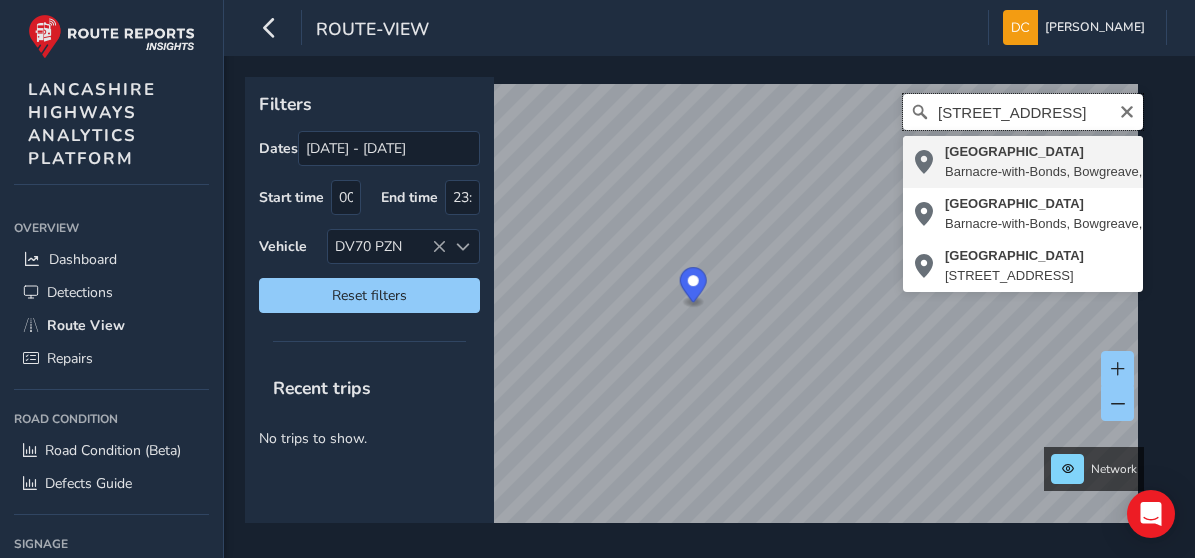 scroll, scrollTop: 0, scrollLeft: 0, axis: both 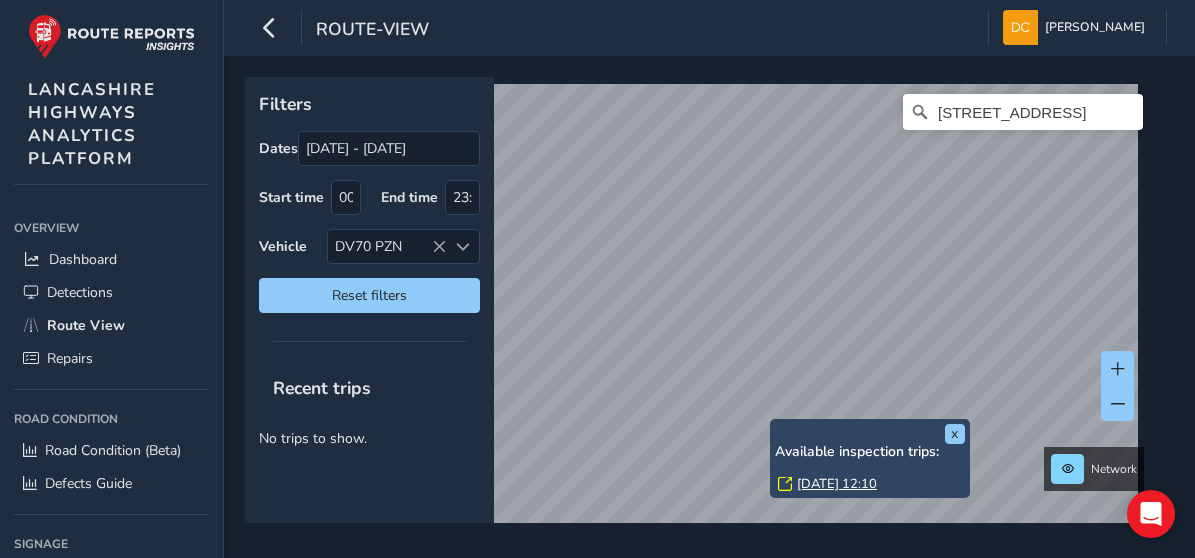 click on "Tue, 15 Jul, 12:10" at bounding box center (837, 484) 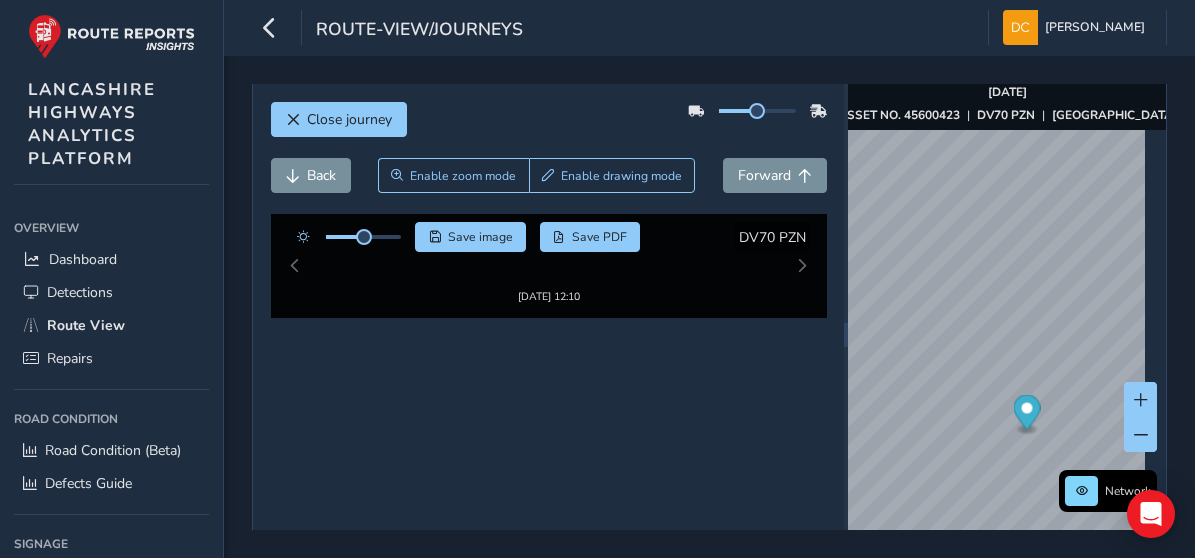 scroll, scrollTop: 0, scrollLeft: 0, axis: both 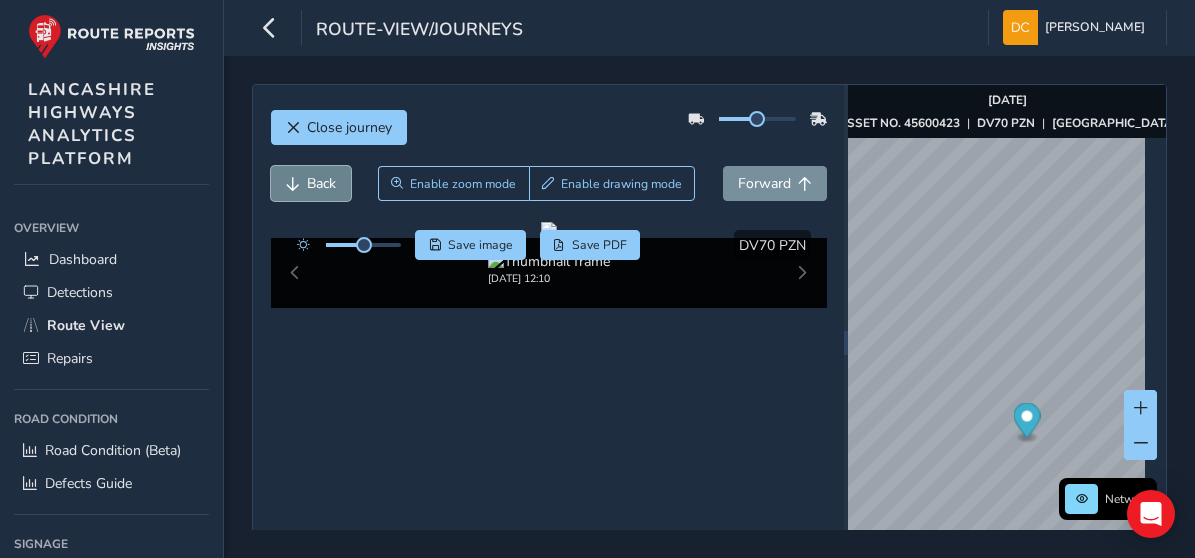 click at bounding box center (293, 184) 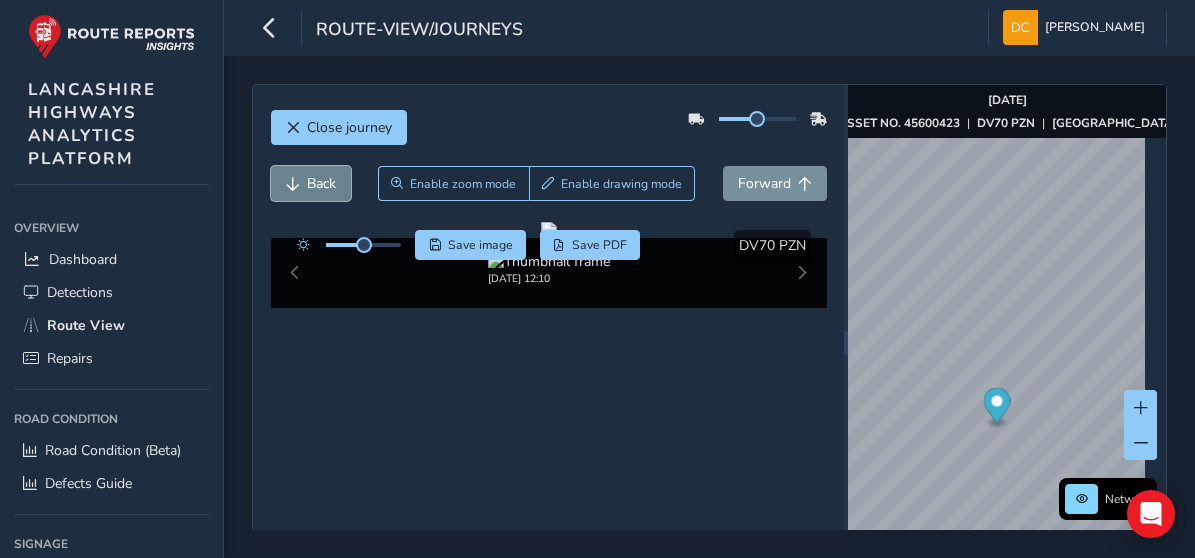 click at bounding box center (293, 184) 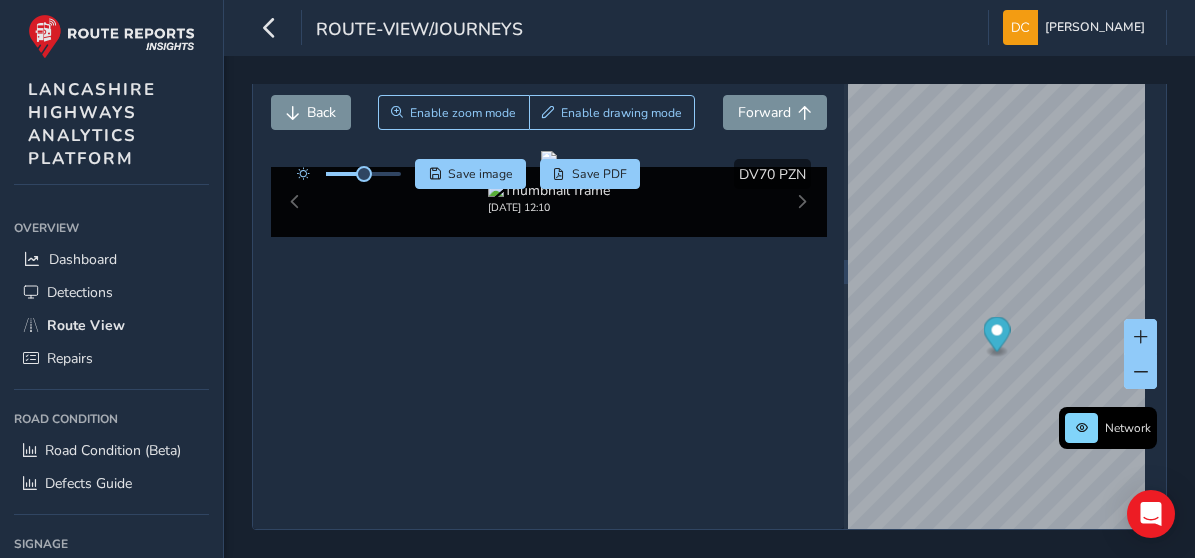 scroll, scrollTop: 120, scrollLeft: 0, axis: vertical 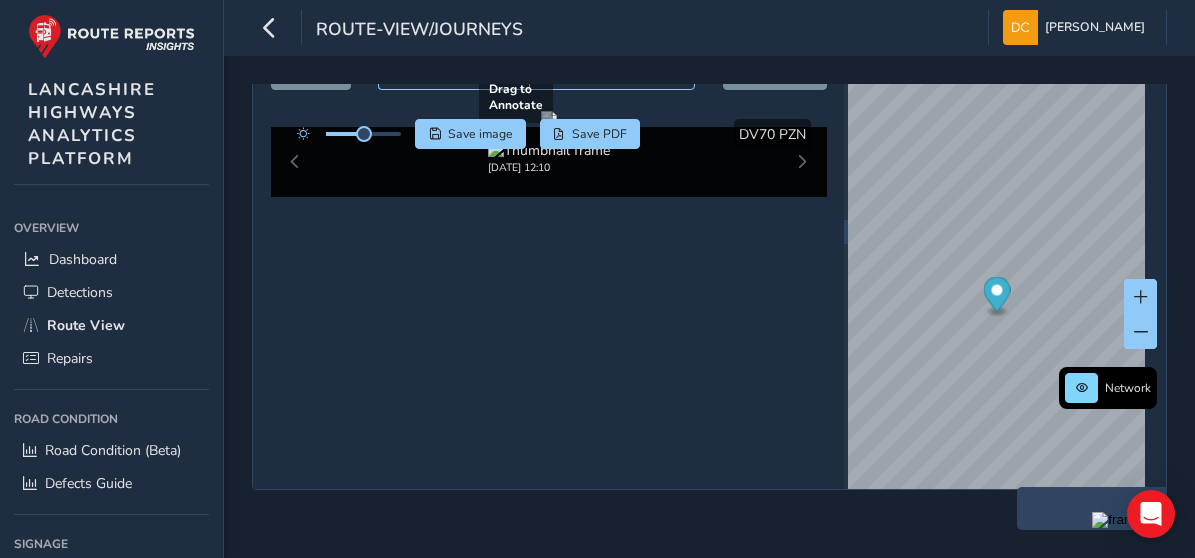 click at bounding box center [549, 119] 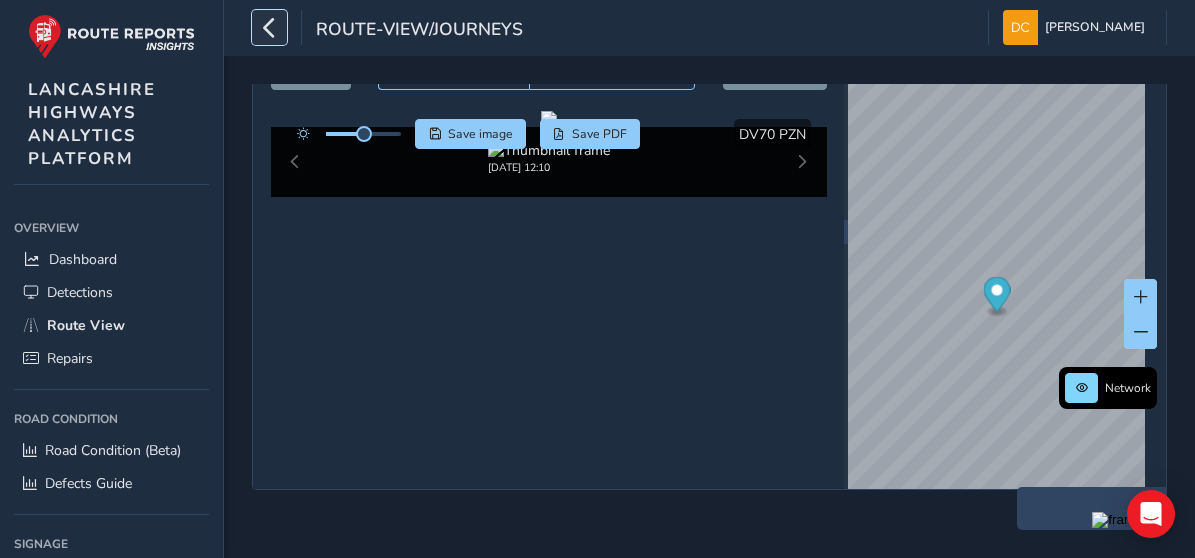 click at bounding box center (269, 27) 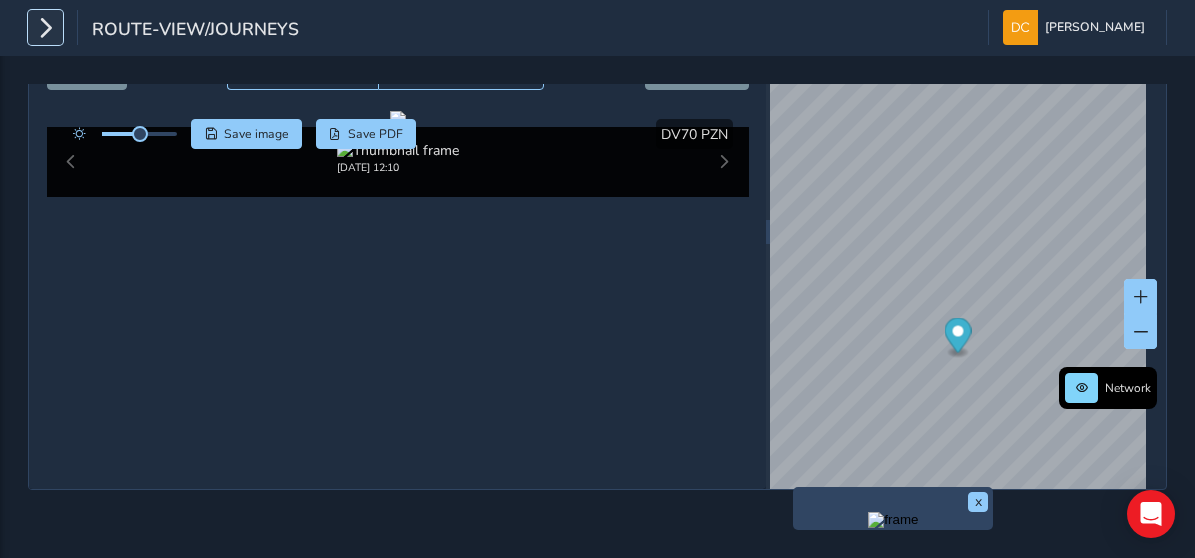 click at bounding box center (45, 27) 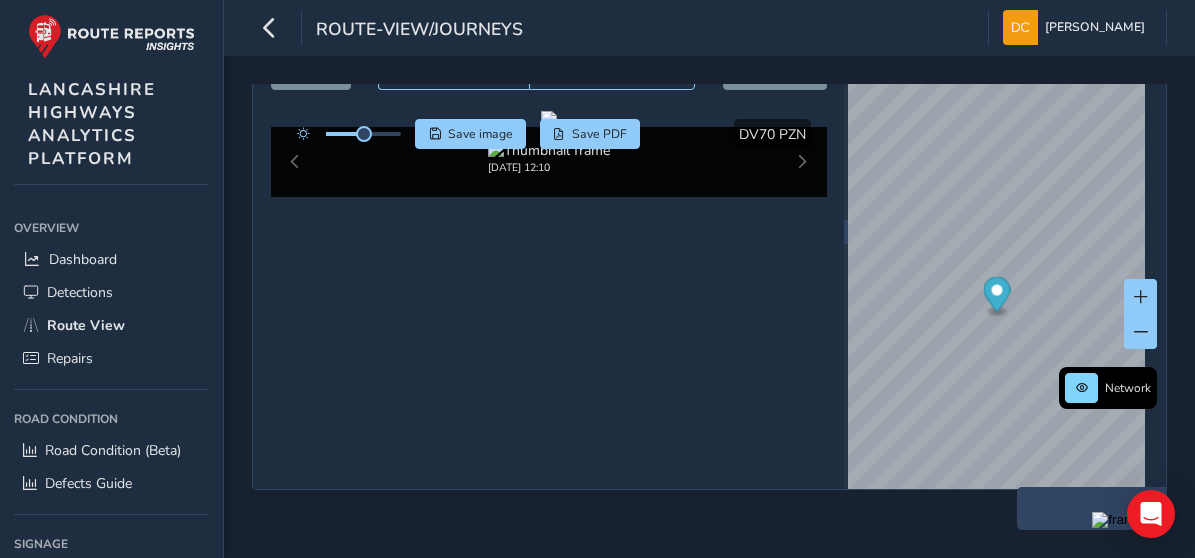 click on "Jul 15 2025, 12:10" at bounding box center [549, 162] 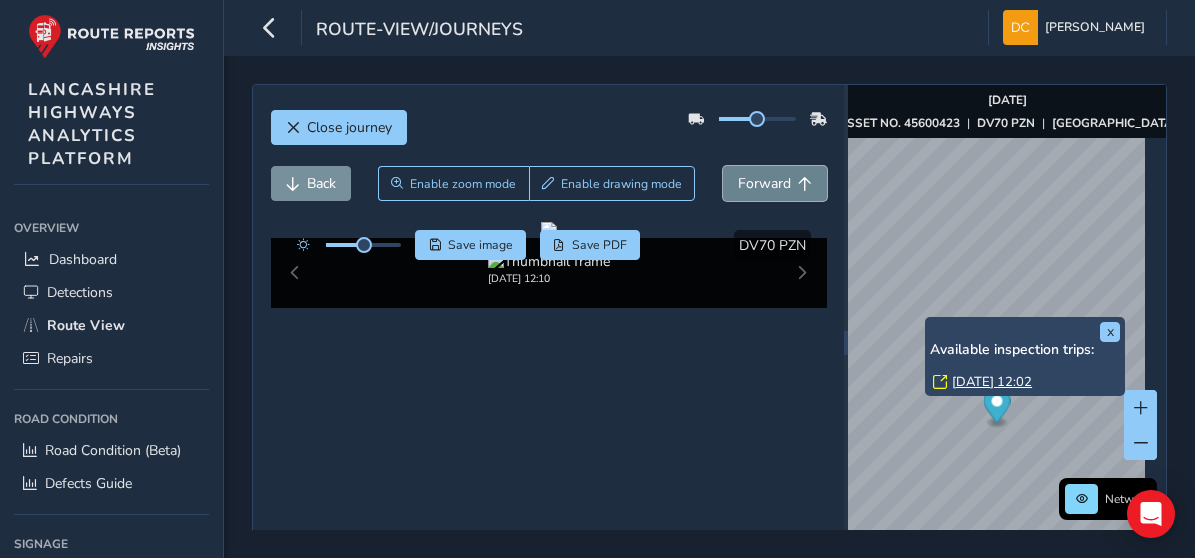 click at bounding box center [805, 184] 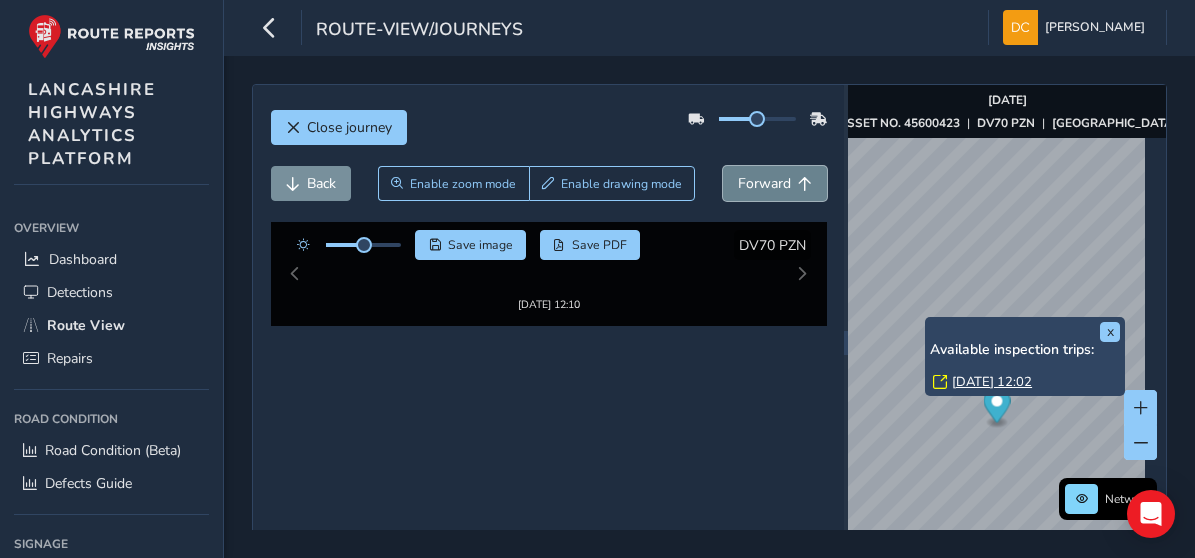 click at bounding box center (805, 184) 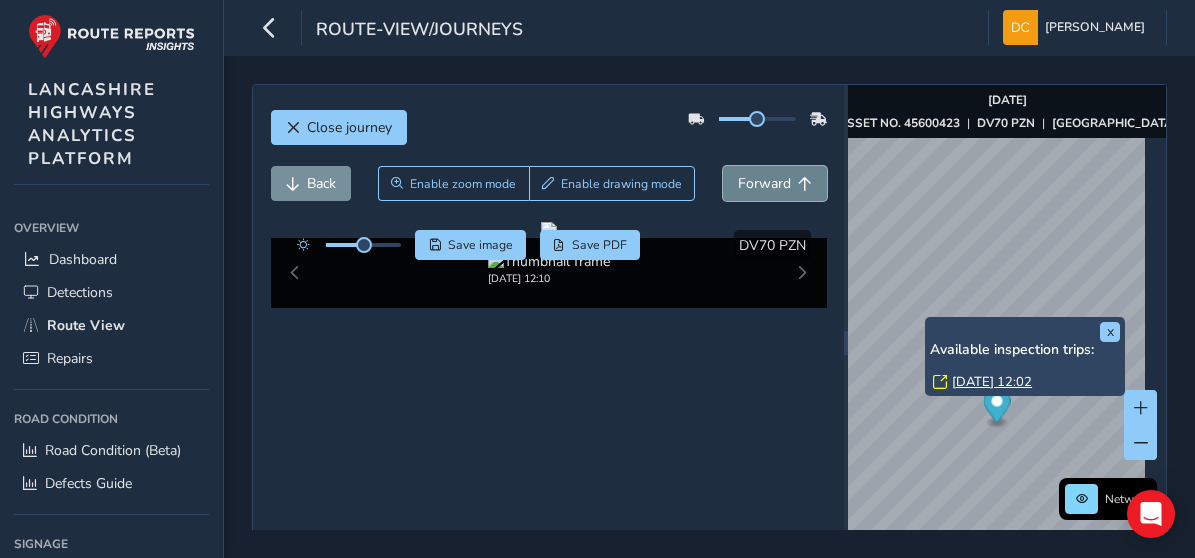 click at bounding box center [805, 184] 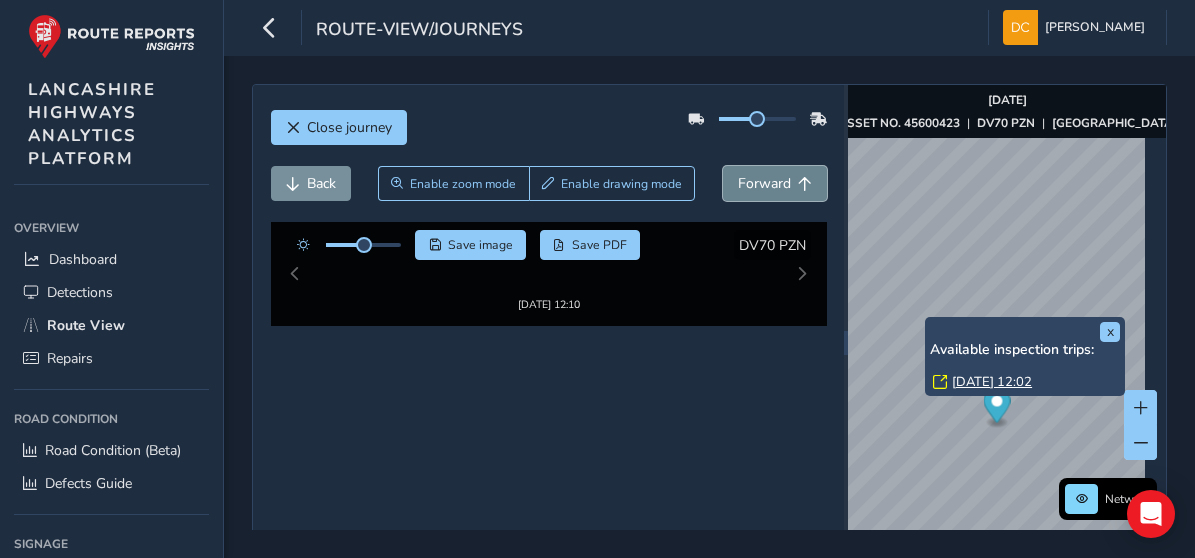 click at bounding box center [805, 184] 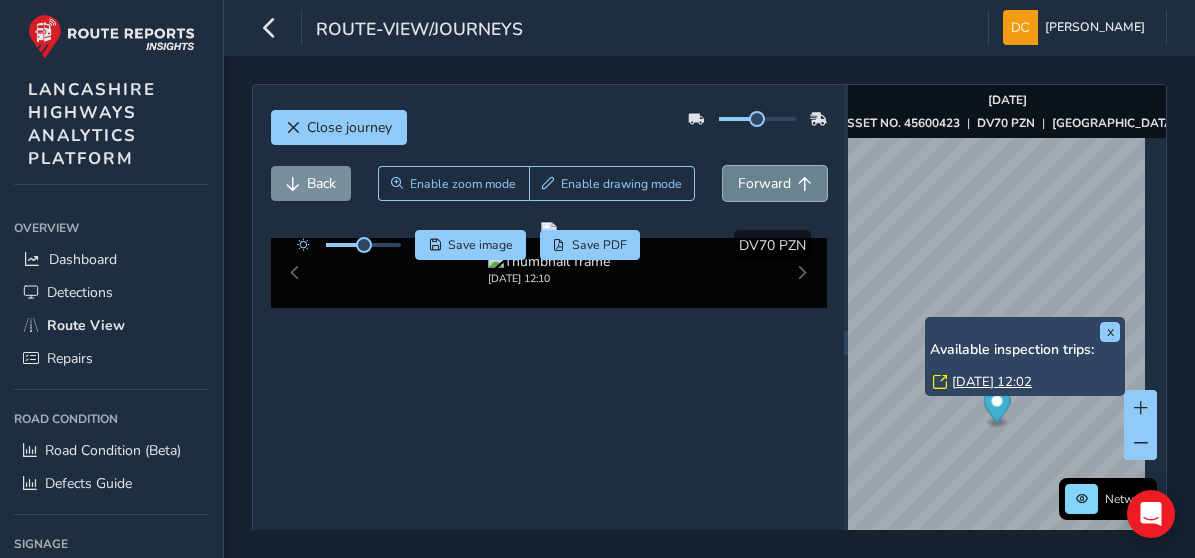 click at bounding box center (805, 184) 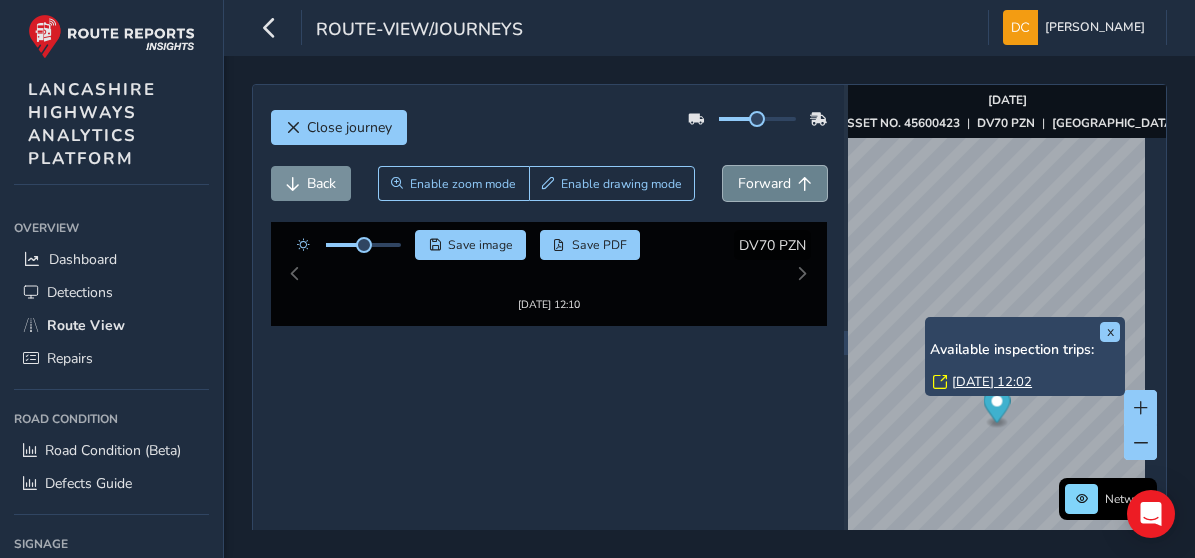 click at bounding box center [805, 184] 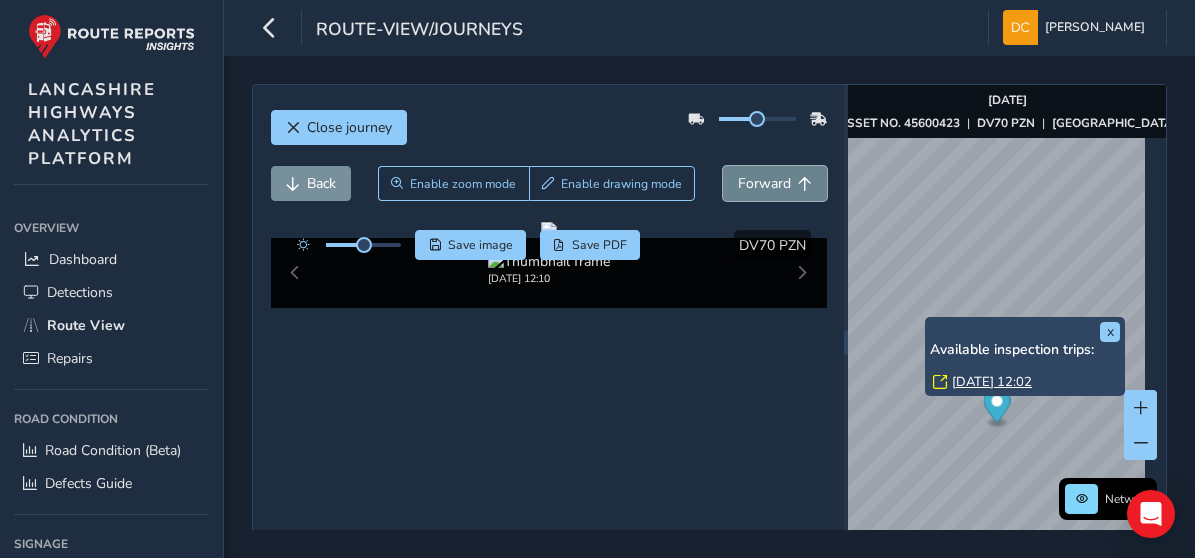 click at bounding box center (805, 184) 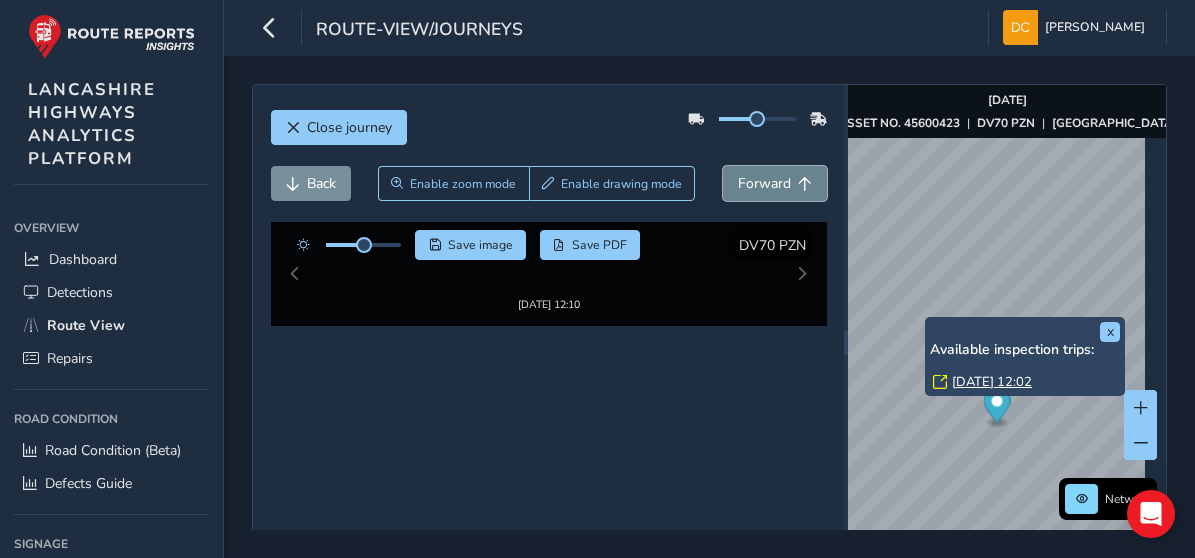 click at bounding box center (805, 184) 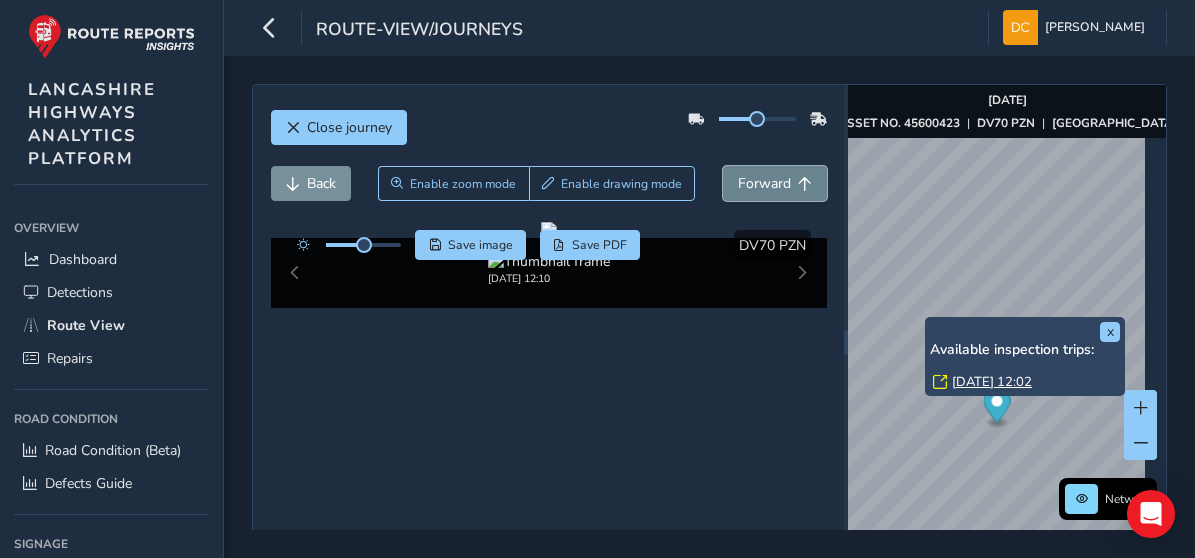 click at bounding box center (805, 184) 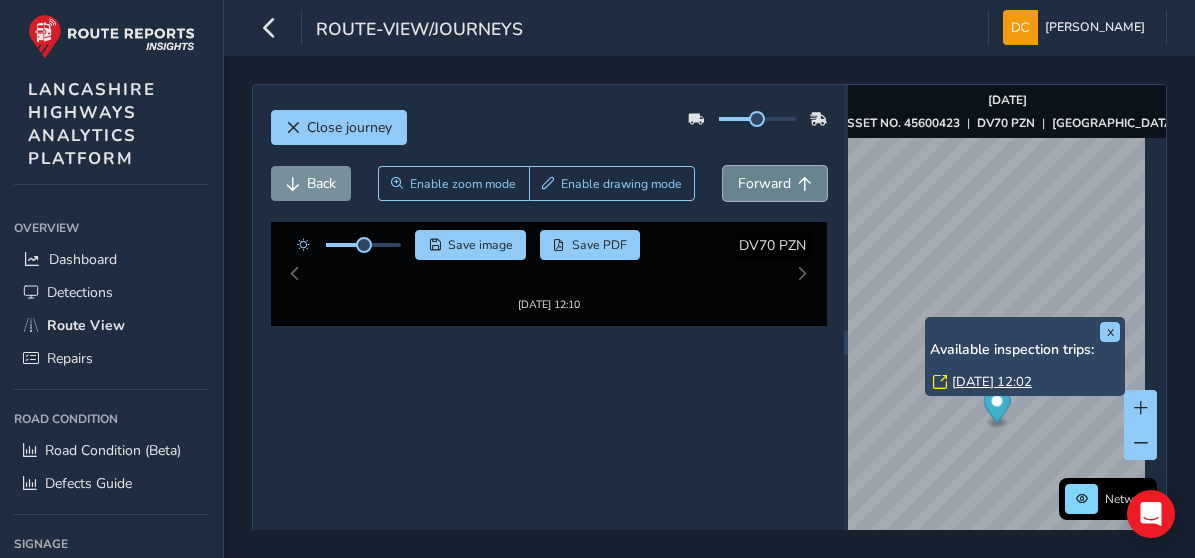 click at bounding box center (805, 184) 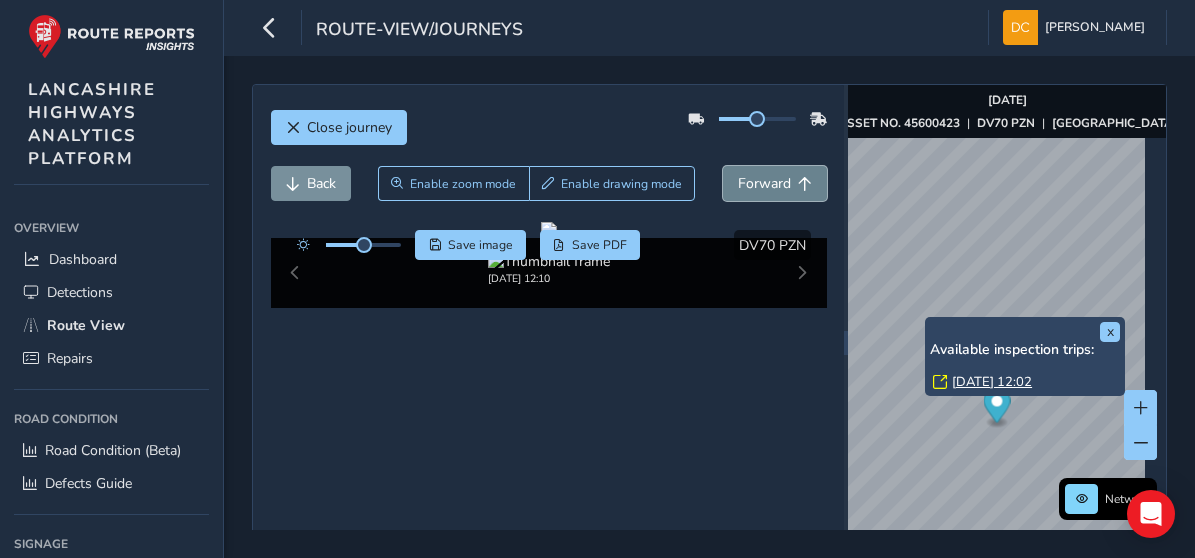 click at bounding box center (805, 184) 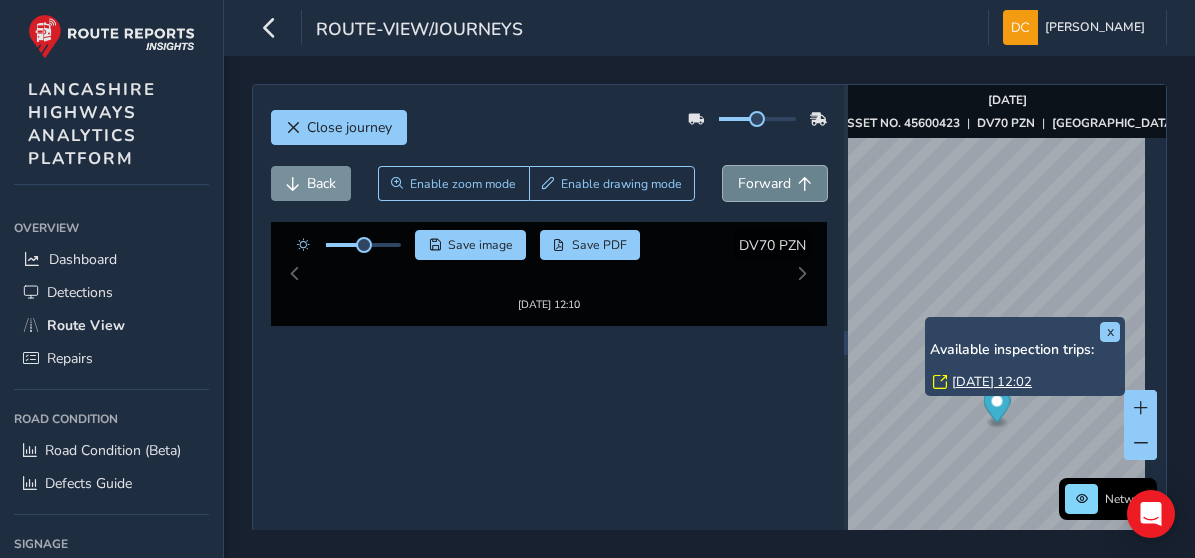 click at bounding box center [805, 184] 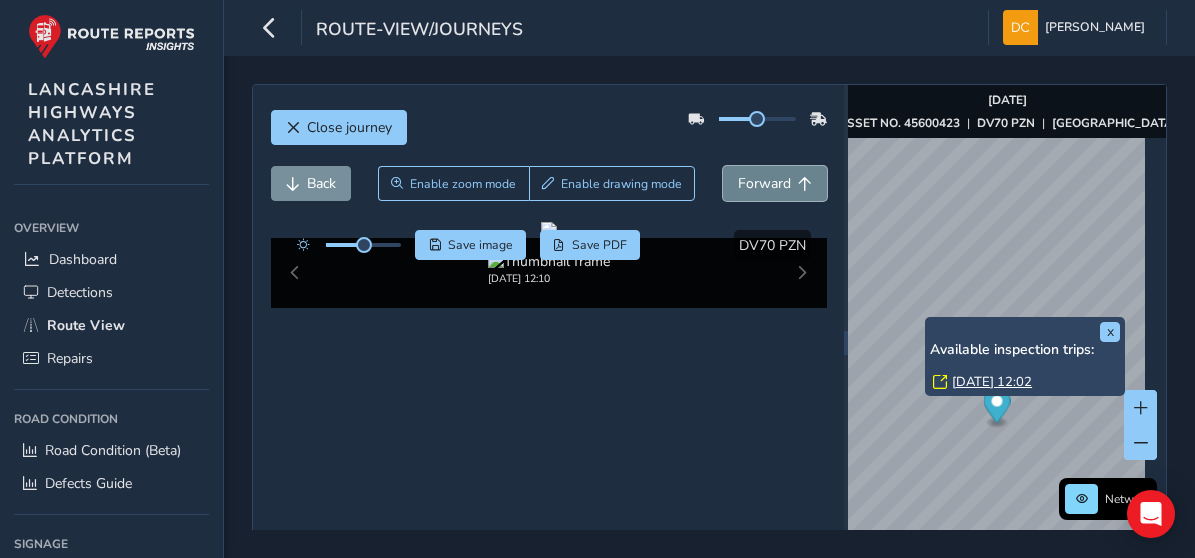 click at bounding box center [805, 184] 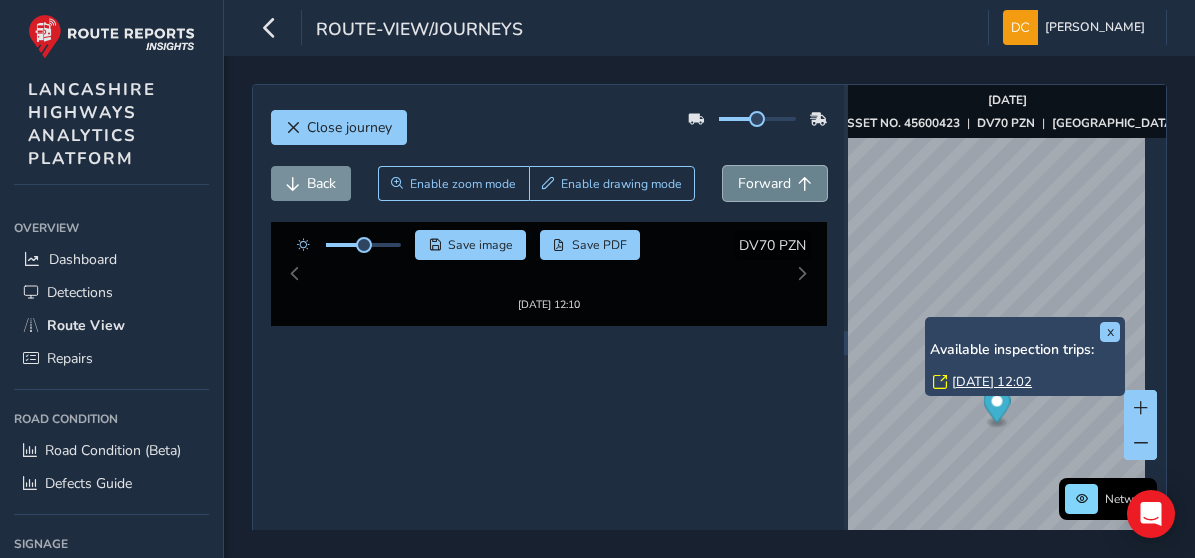 click at bounding box center (805, 184) 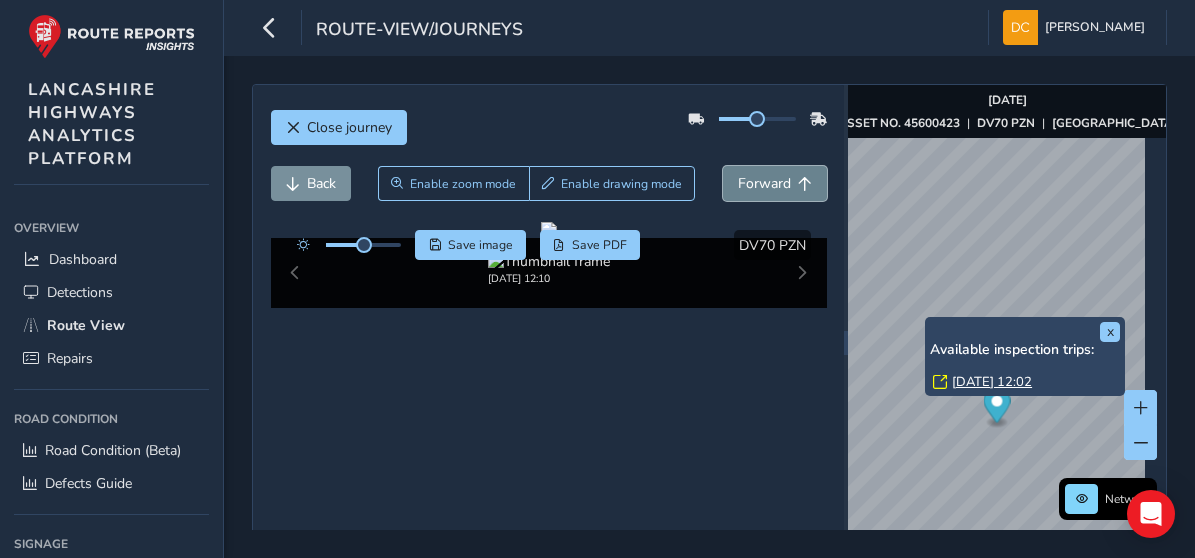 click at bounding box center [805, 184] 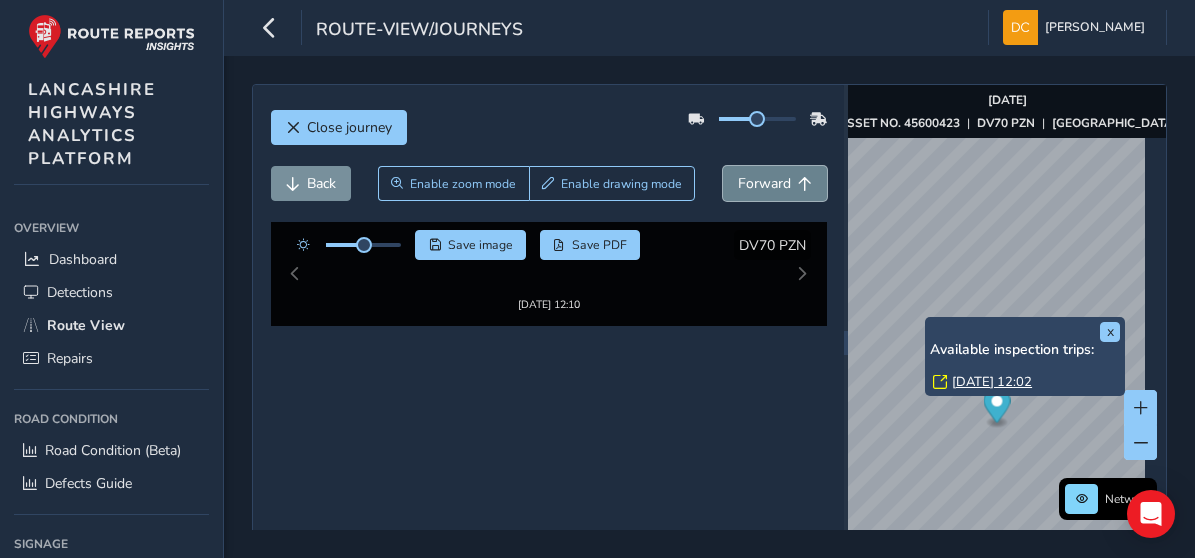 click at bounding box center [805, 184] 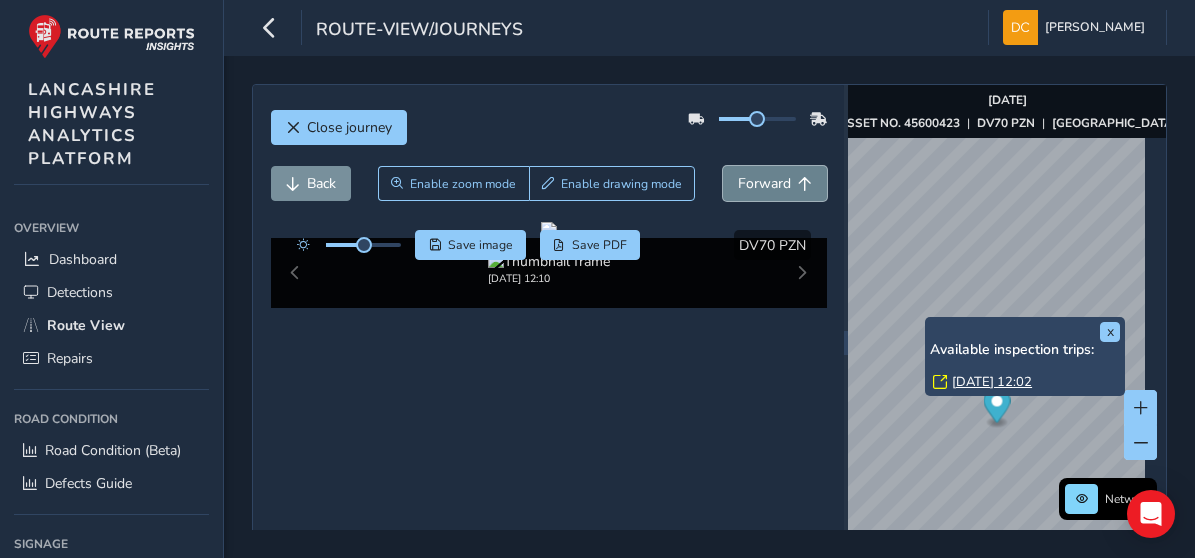 click at bounding box center (805, 184) 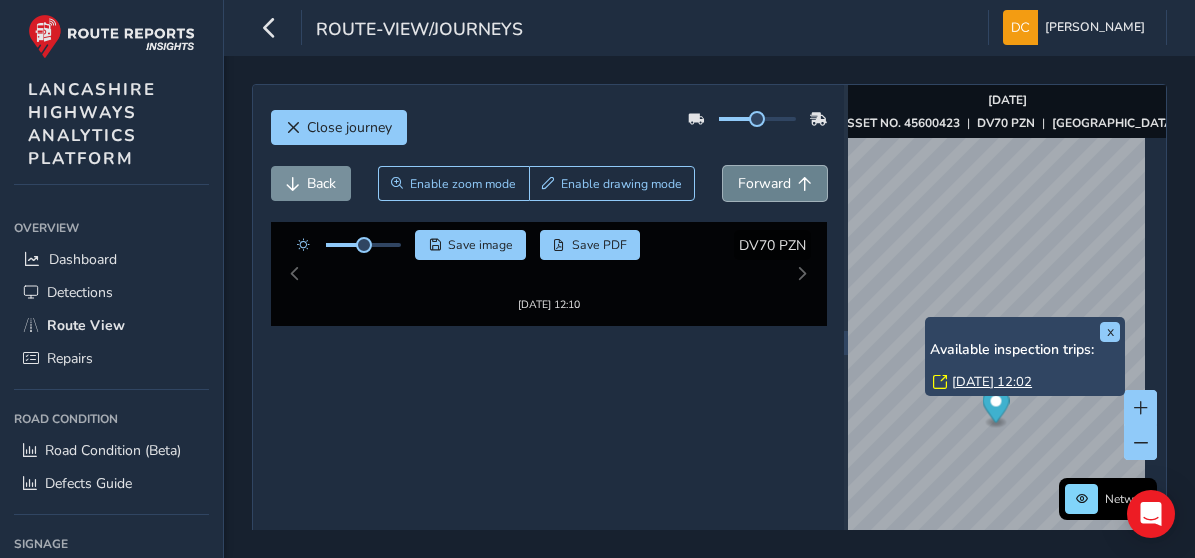 click at bounding box center (805, 184) 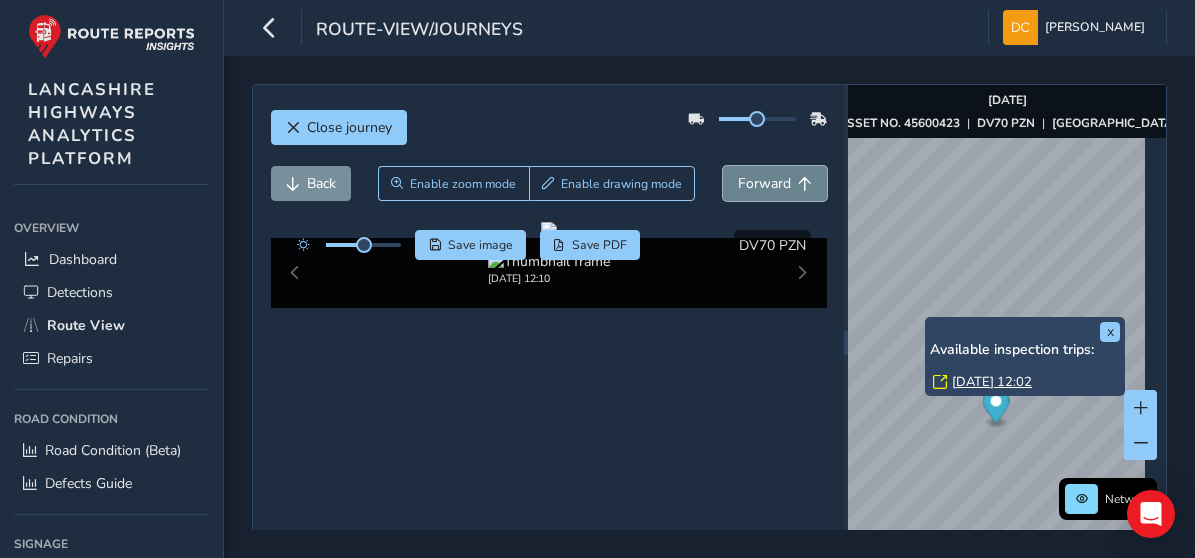 click at bounding box center [805, 184] 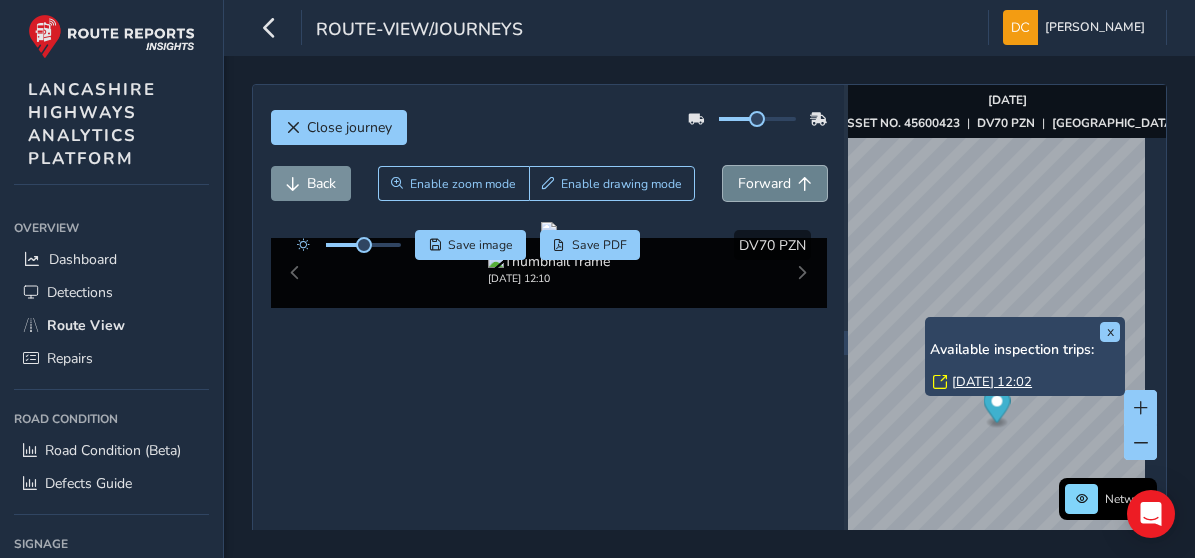 click at bounding box center (805, 184) 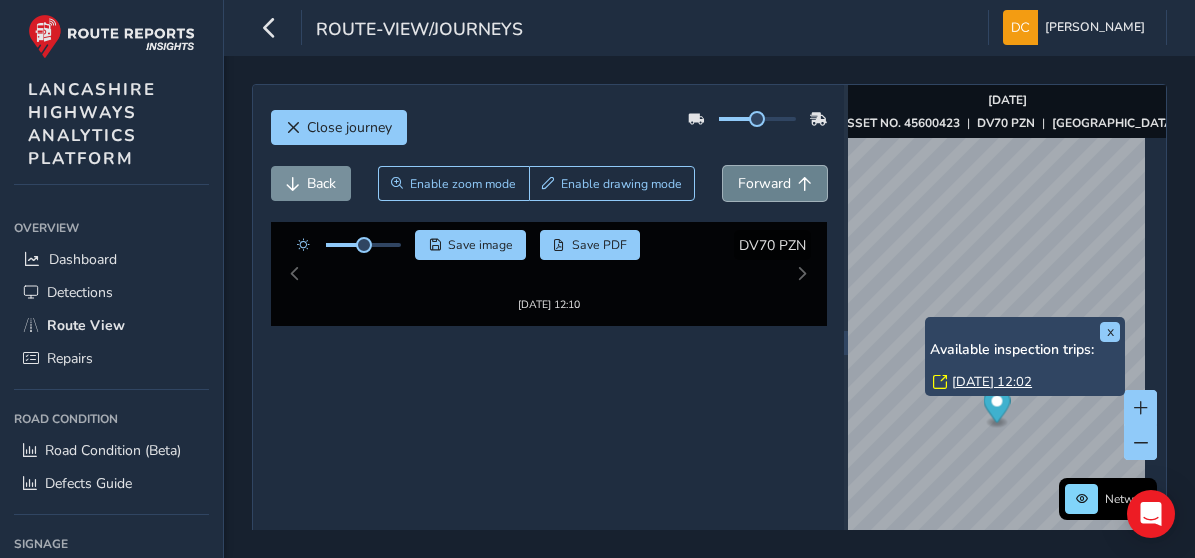 click at bounding box center [805, 184] 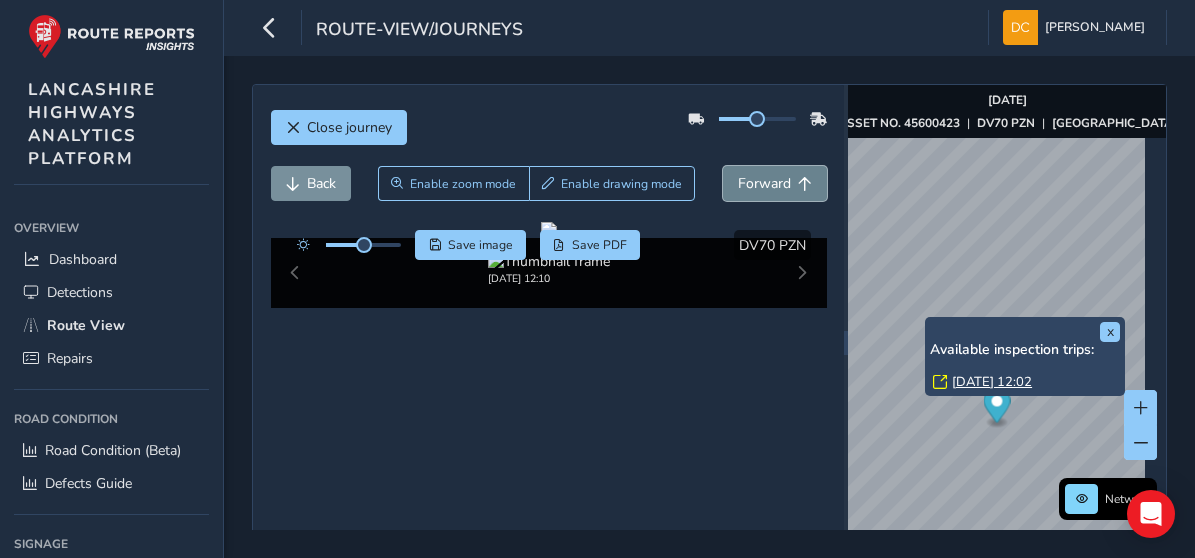 click at bounding box center (805, 184) 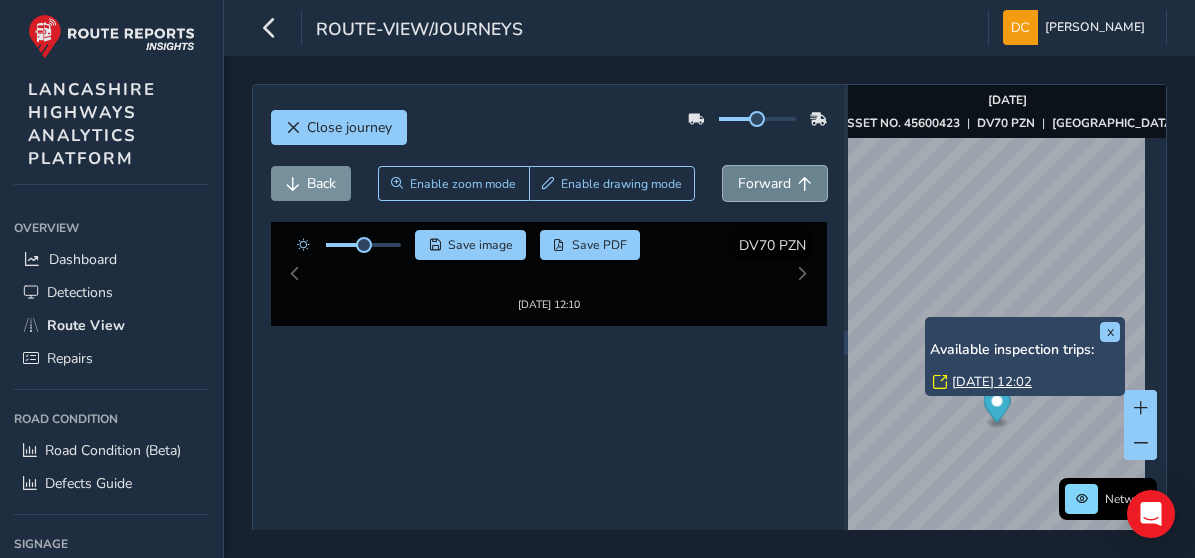 click at bounding box center [805, 184] 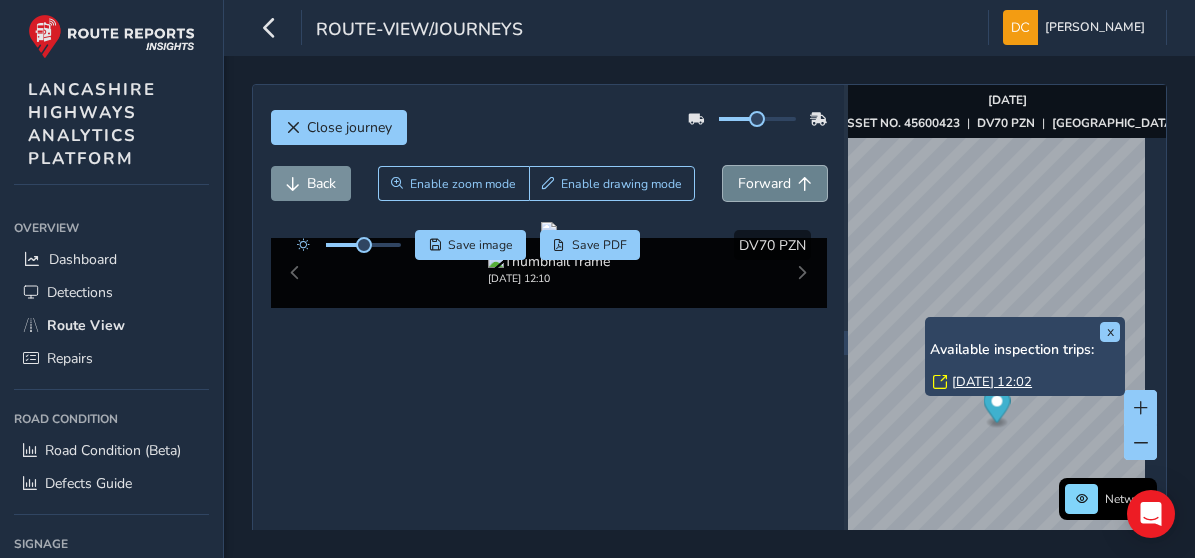 click at bounding box center (805, 184) 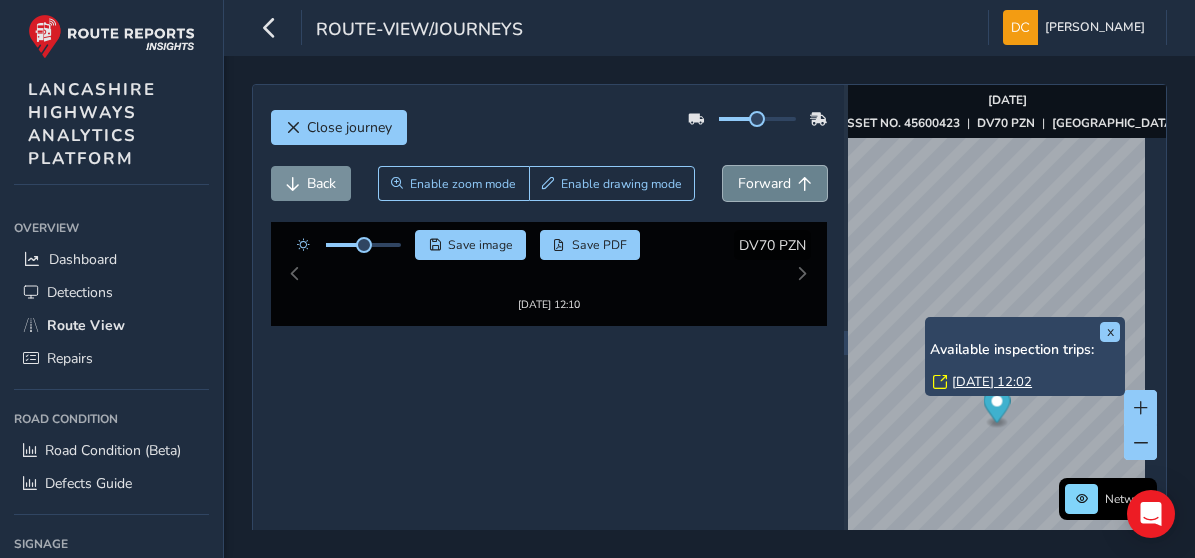 click at bounding box center [805, 184] 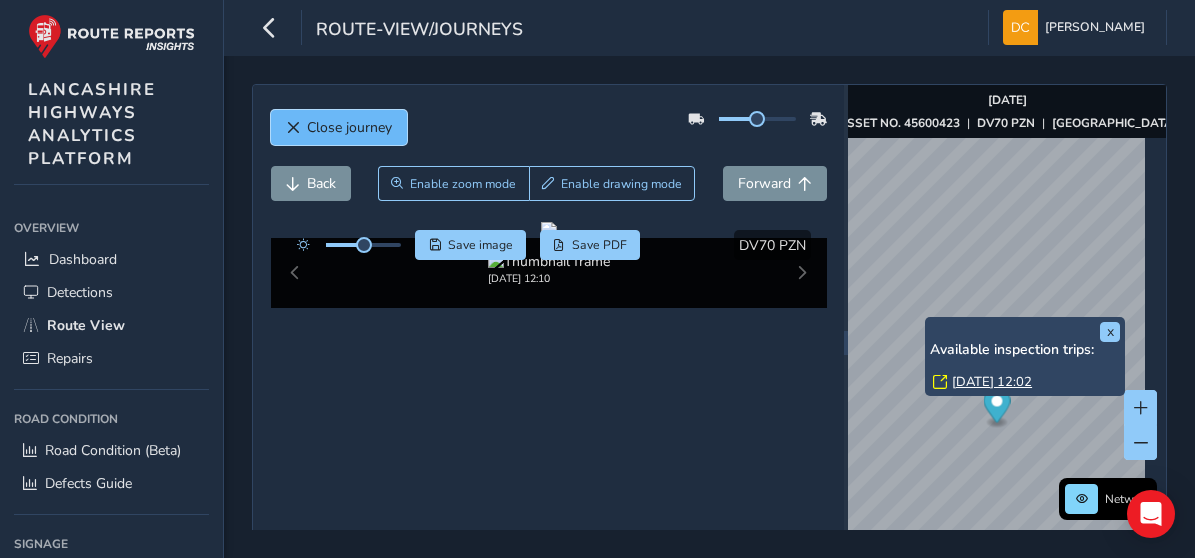 click at bounding box center [293, 128] 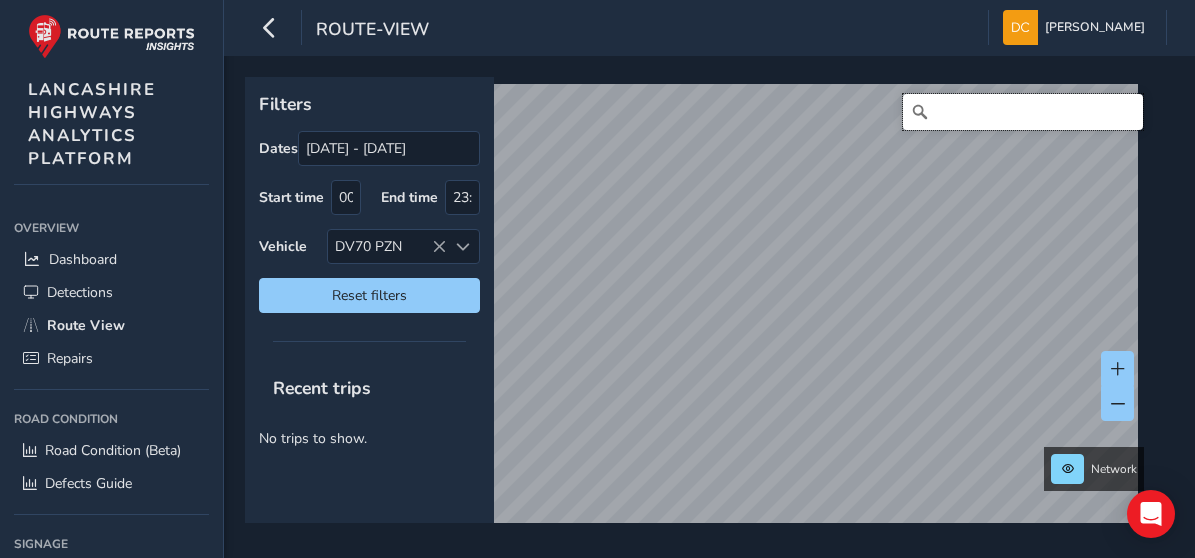 click at bounding box center [1023, 112] 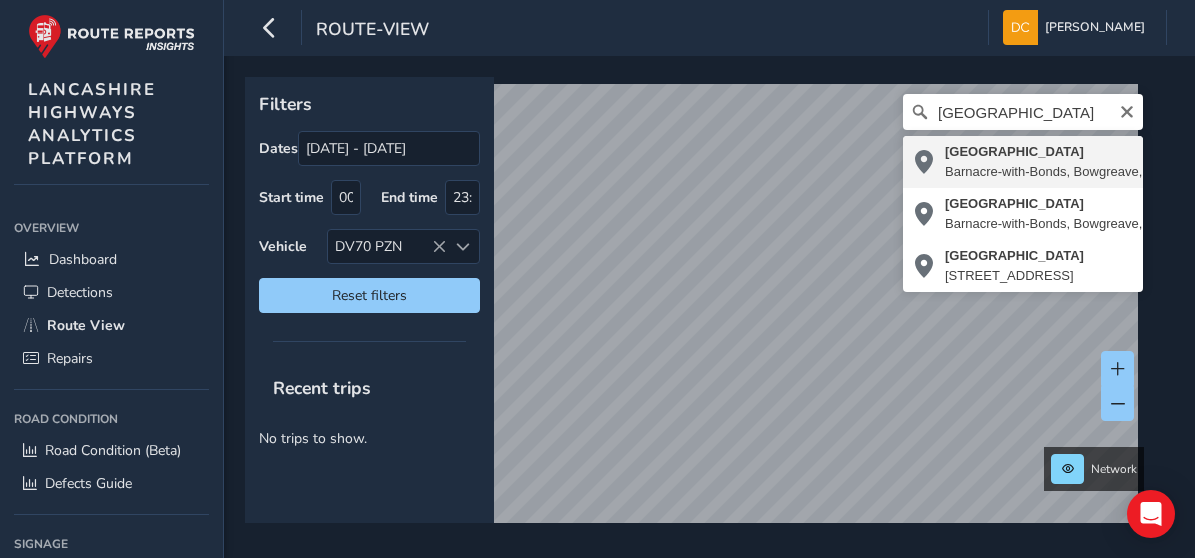 type on "Calder House Lane, Barnacre-with-Bonds, Bowgreave, Borough of Wyre, Lancashire, England, PR3 1ZE, United Kingdom" 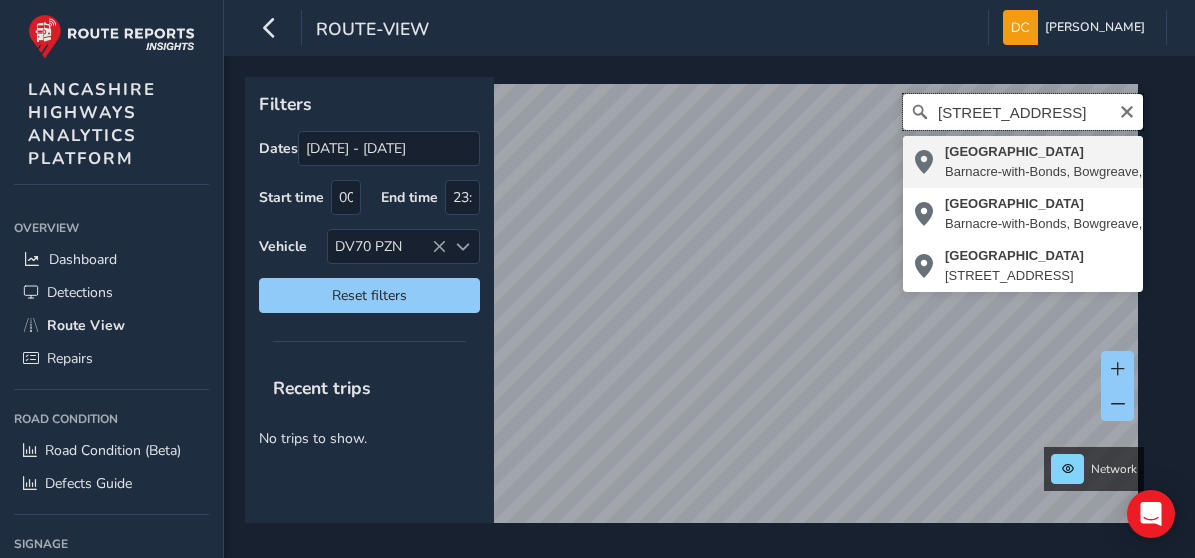 scroll, scrollTop: 0, scrollLeft: 0, axis: both 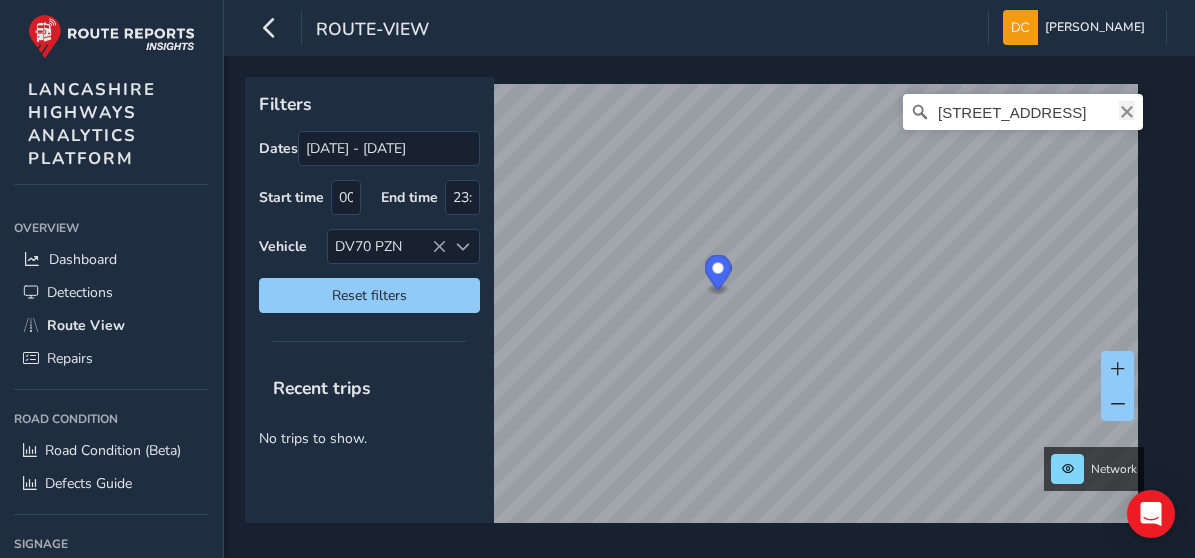 click 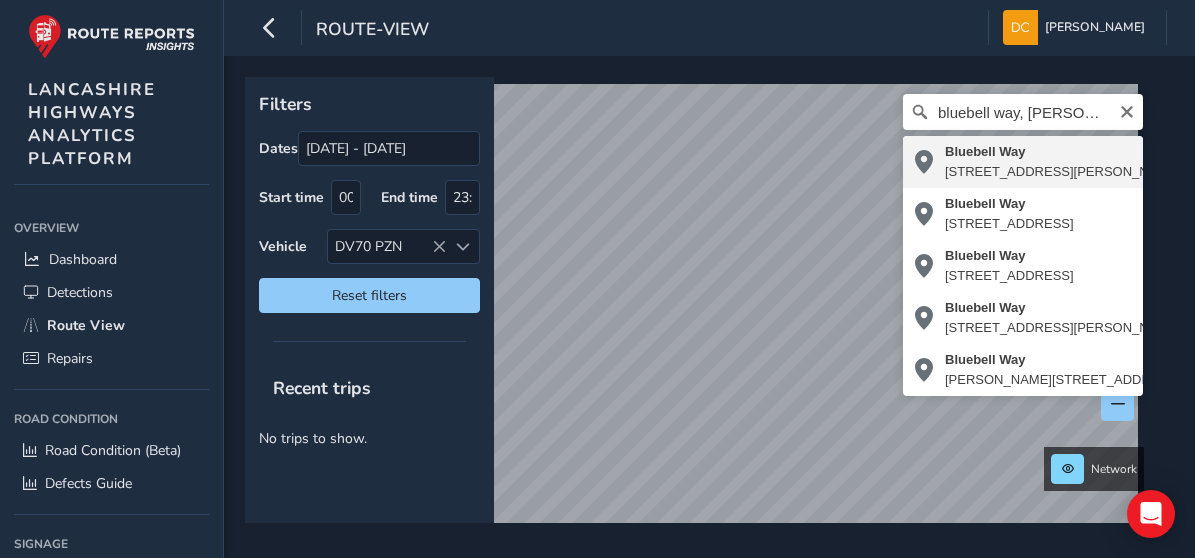 type on "Bluebell Way, Brookfield, Fulwood Row, Preston, Lancashire, England, PR2 5PD, United Kingdom" 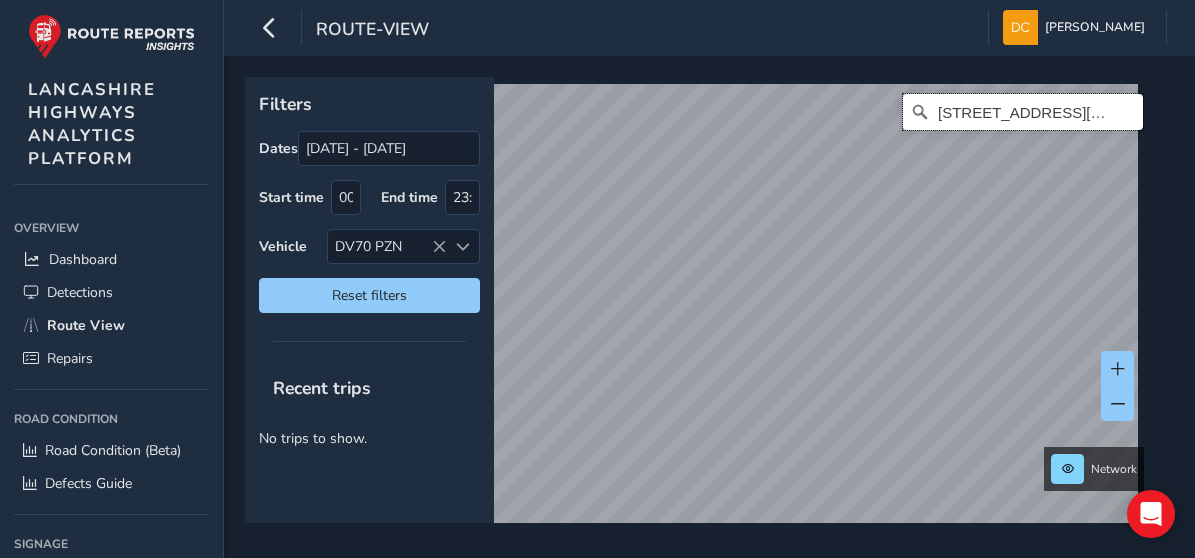 scroll, scrollTop: 0, scrollLeft: 0, axis: both 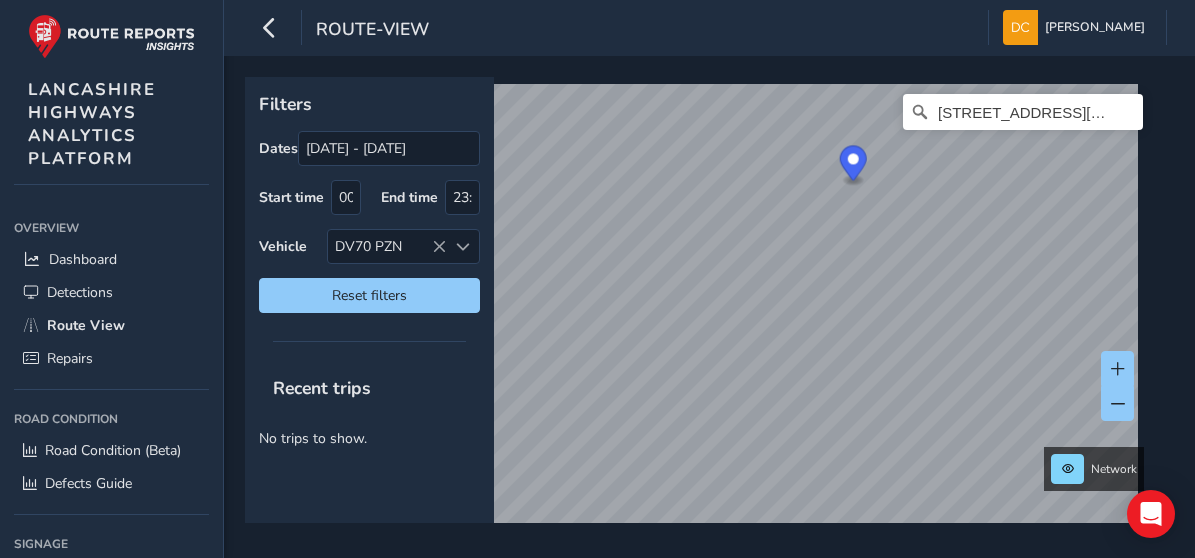 click on "route-view Dave Cowburn Colour Scheme: Dark Dim Light Logout Filters Dates 15/07/2025 - 15/07/2025 Start time 00:00 End time 23:59 Vehicle DV70 PZN Reset filters Recent trips No trips to show.       Network Bluebell Way, Brookfield, Fulwood Row, Preston, Lancashire, England, PR2 5PD, United Kingdom © Mapbox   © OpenStreetMap   Improve this map   © Maxar" at bounding box center [709, 279] 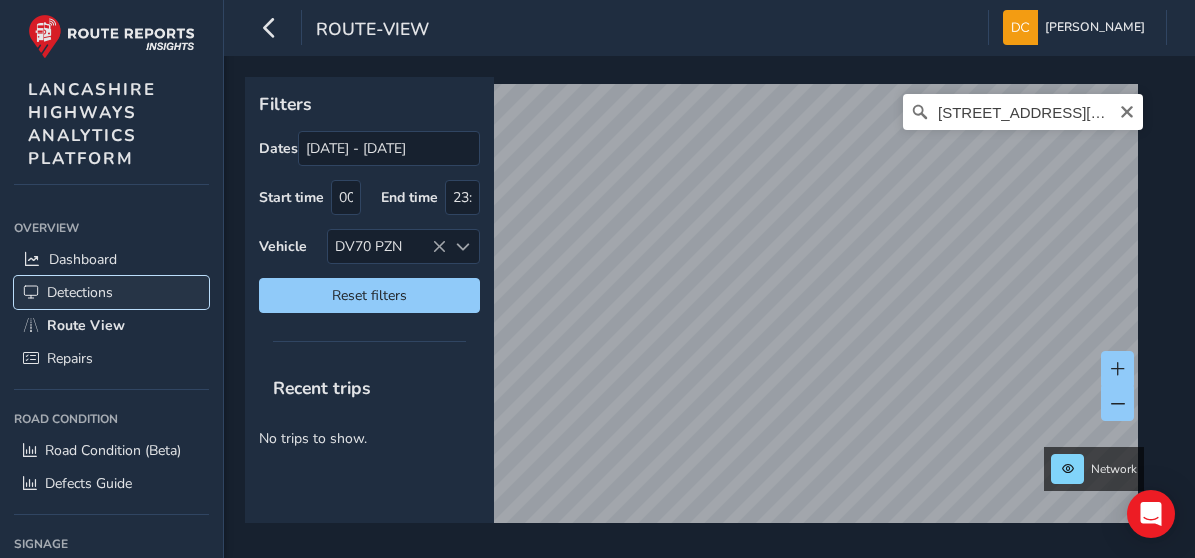 click on "Detections" at bounding box center [111, 292] 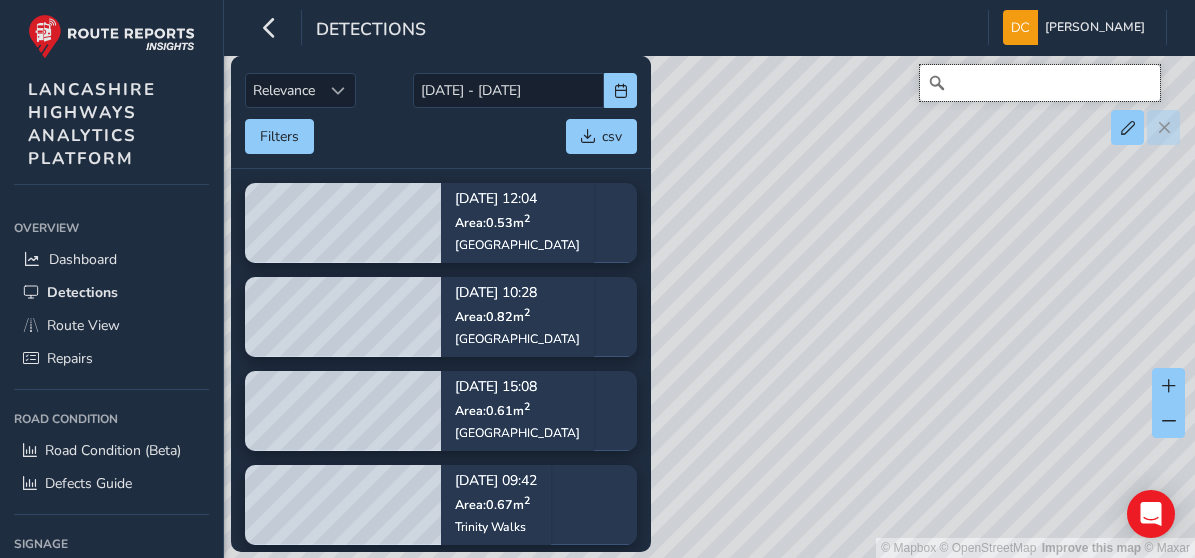 click at bounding box center (1040, 83) 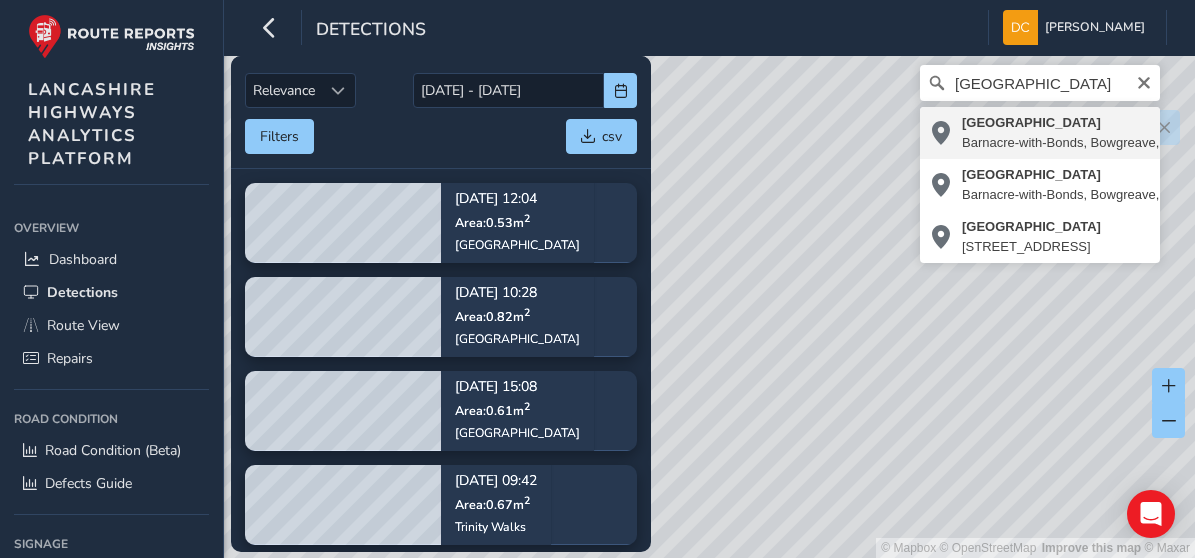 type on "Calder House Lane, Barnacre-with-Bonds, Bowgreave, Borough of Wyre, Lancashire, England, PR3 1ZE, United Kingdom" 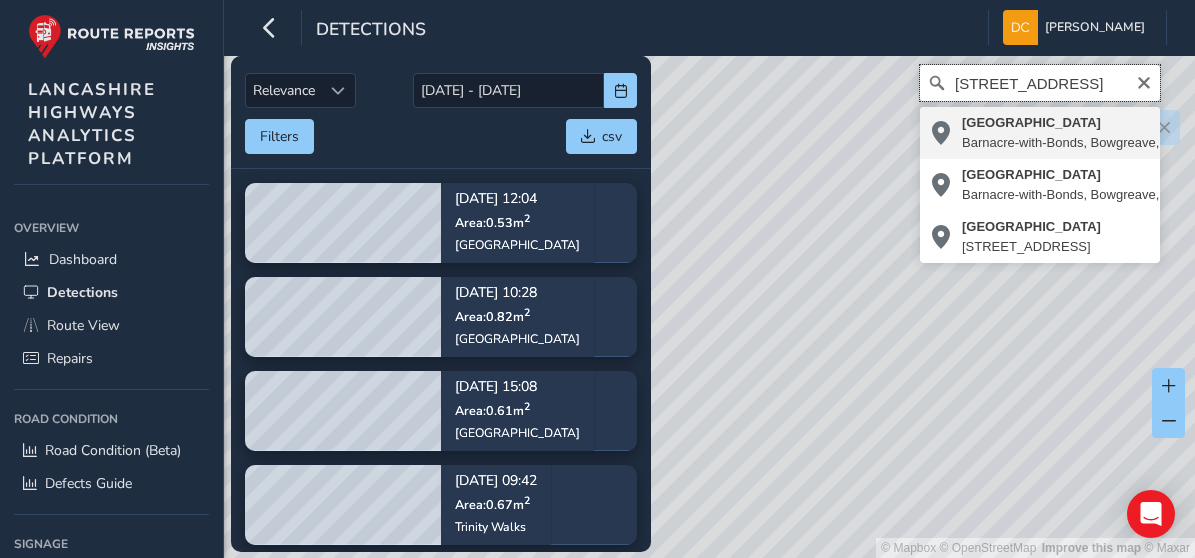 scroll, scrollTop: 0, scrollLeft: 0, axis: both 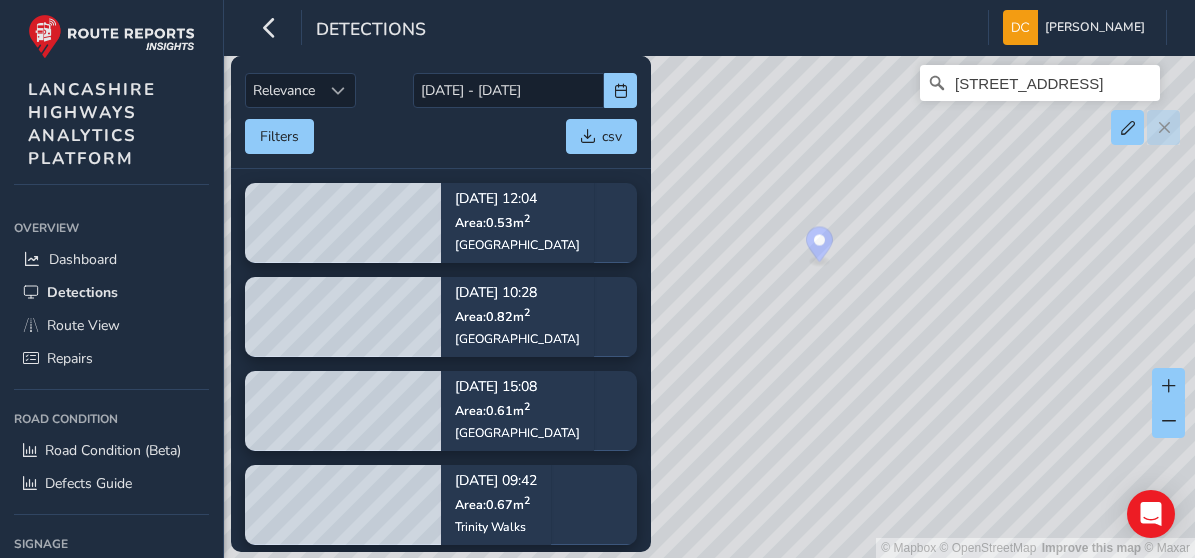 drag, startPoint x: 815, startPoint y: 298, endPoint x: 1043, endPoint y: 276, distance: 229.05894 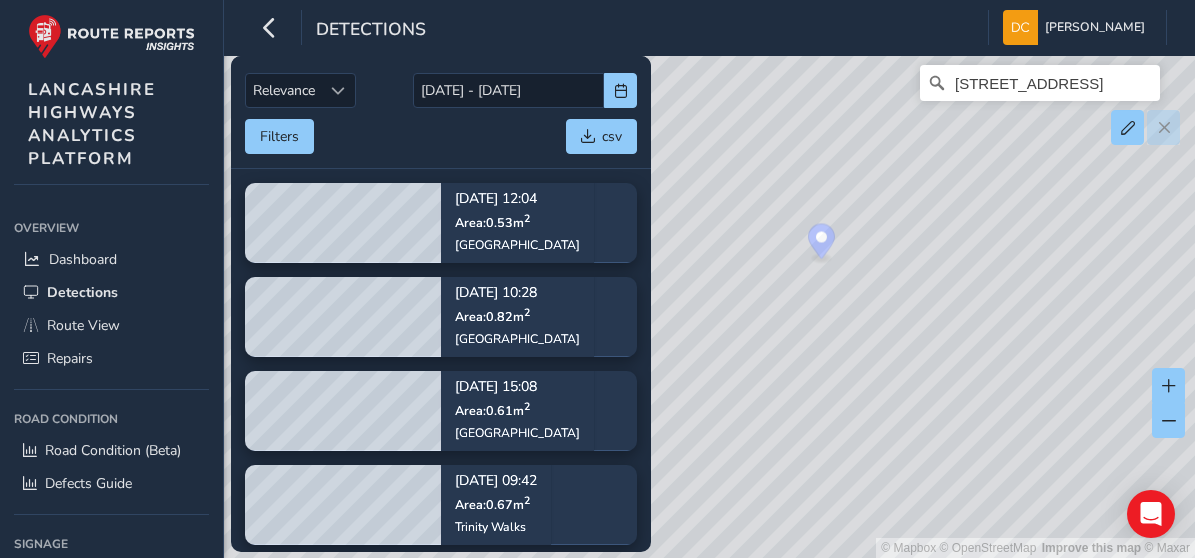 click on "© Mapbox   © OpenStreetMap   Improve this map   © Maxar Calder House Lane, Barnacre-with-Bonds, Bowgreave, Borough of Wyre, Lancashire, England, PR3 1ZE, United Kingdom" at bounding box center (597, 279) 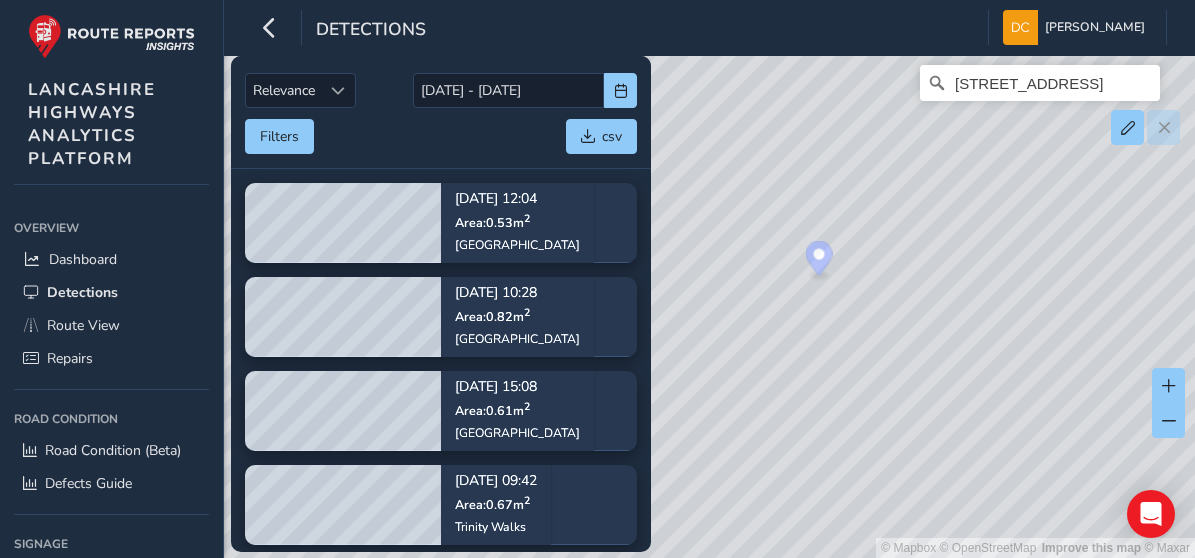 click on "© Mapbox   © OpenStreetMap   Improve this map   © Maxar Calder House Lane, Barnacre-with-Bonds, Bowgreave, Borough of Wyre, Lancashire, England, PR3 1ZE, United Kingdom" at bounding box center [597, 279] 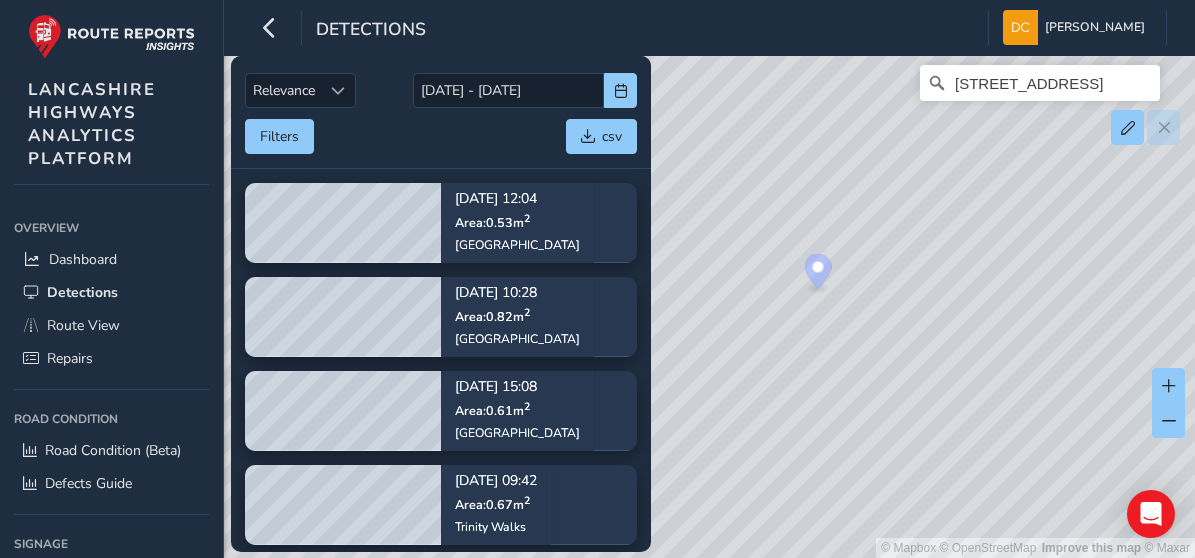 click on "© Mapbox   © OpenStreetMap   Improve this map   © Maxar Calder House Lane, Barnacre-with-Bonds, Bowgreave, Borough of Wyre, Lancashire, England, PR3 1ZE, United Kingdom" at bounding box center [597, 279] 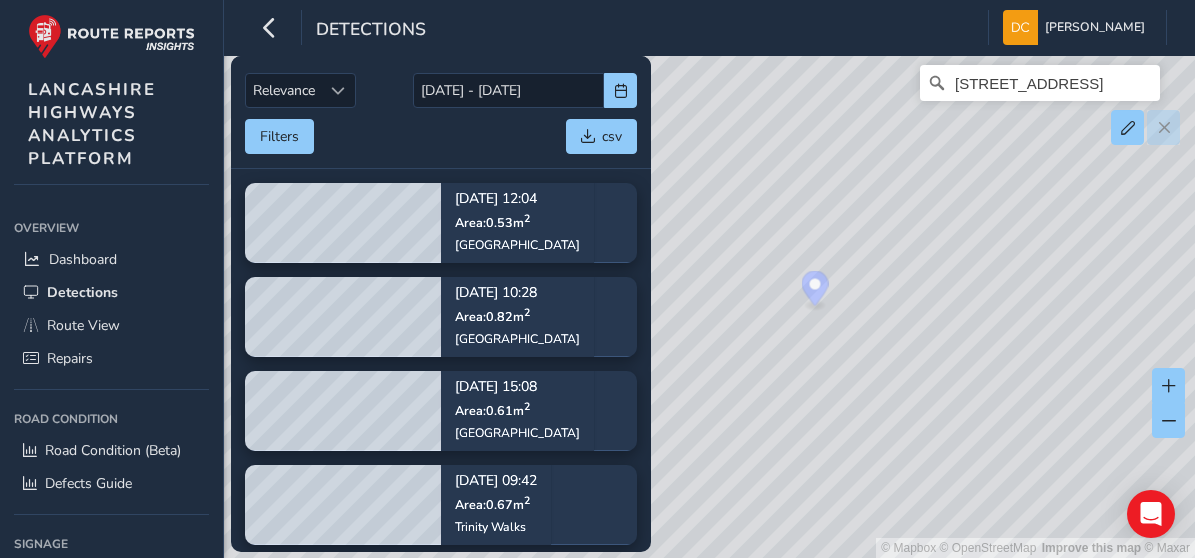 click on "© Mapbox   © OpenStreetMap   Improve this map   © Maxar Calder House Lane, Barnacre-with-Bonds, Bowgreave, Borough of Wyre, Lancashire, England, PR3 1ZE, United Kingdom" at bounding box center [597, 279] 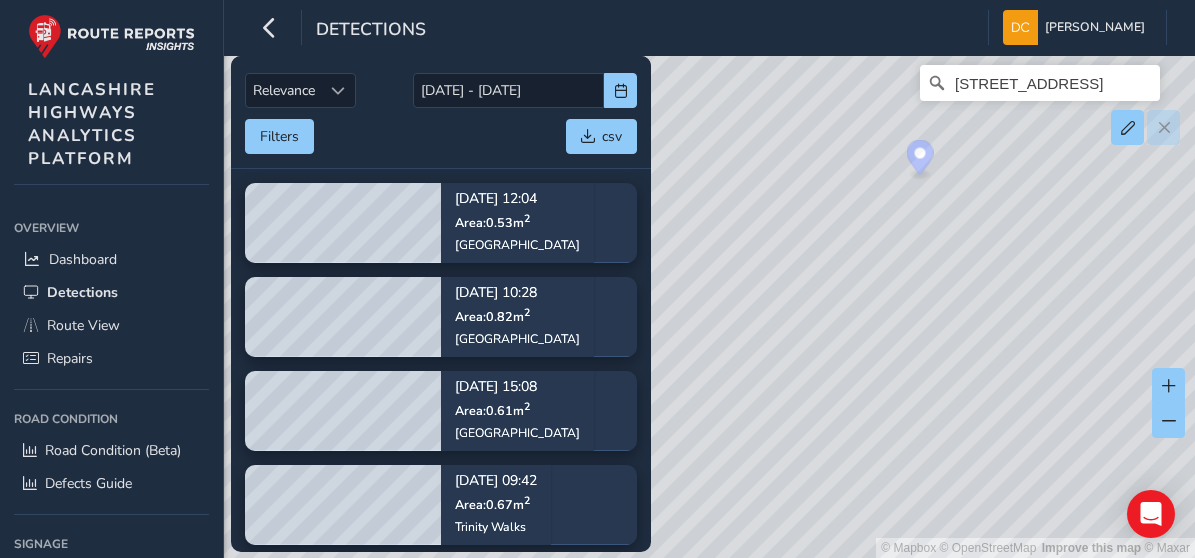 drag, startPoint x: 813, startPoint y: 344, endPoint x: 930, endPoint y: 201, distance: 184.76471 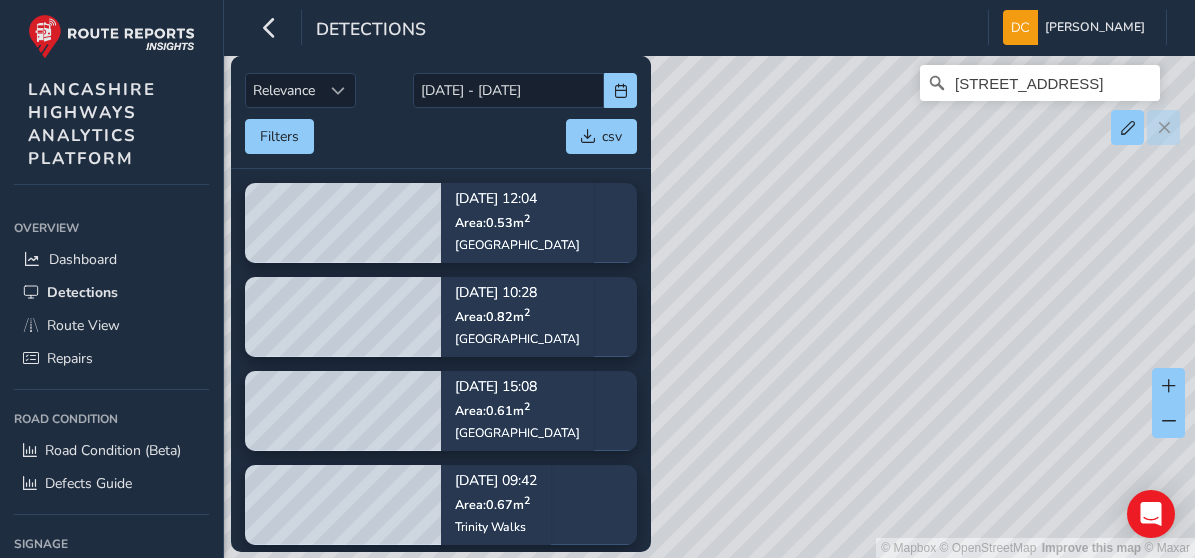 drag, startPoint x: 825, startPoint y: 293, endPoint x: 1103, endPoint y: 152, distance: 311.713 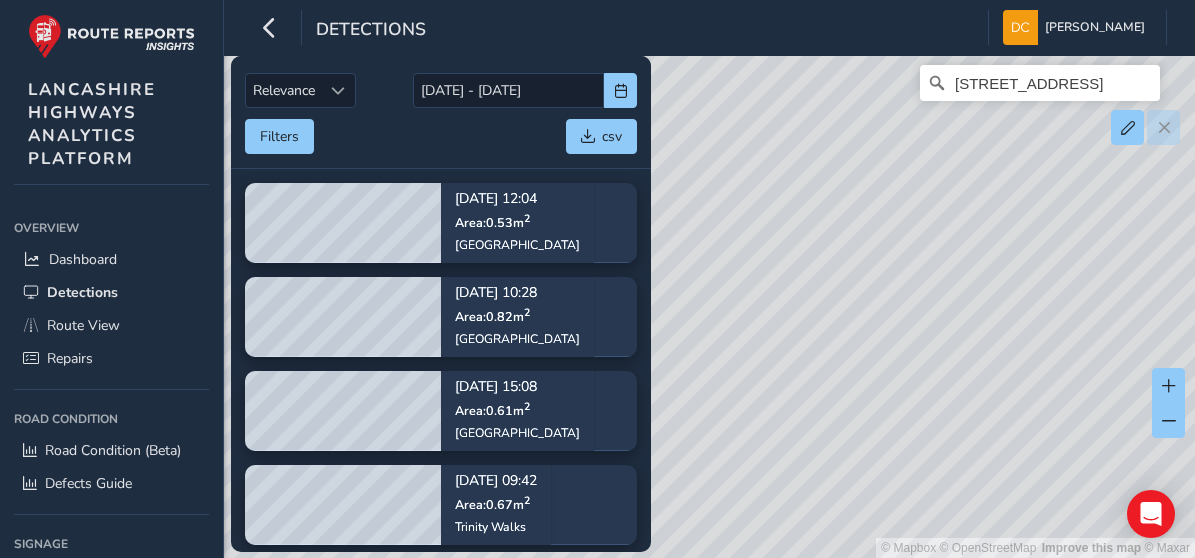 drag, startPoint x: 863, startPoint y: 260, endPoint x: 1068, endPoint y: 157, distance: 229.421 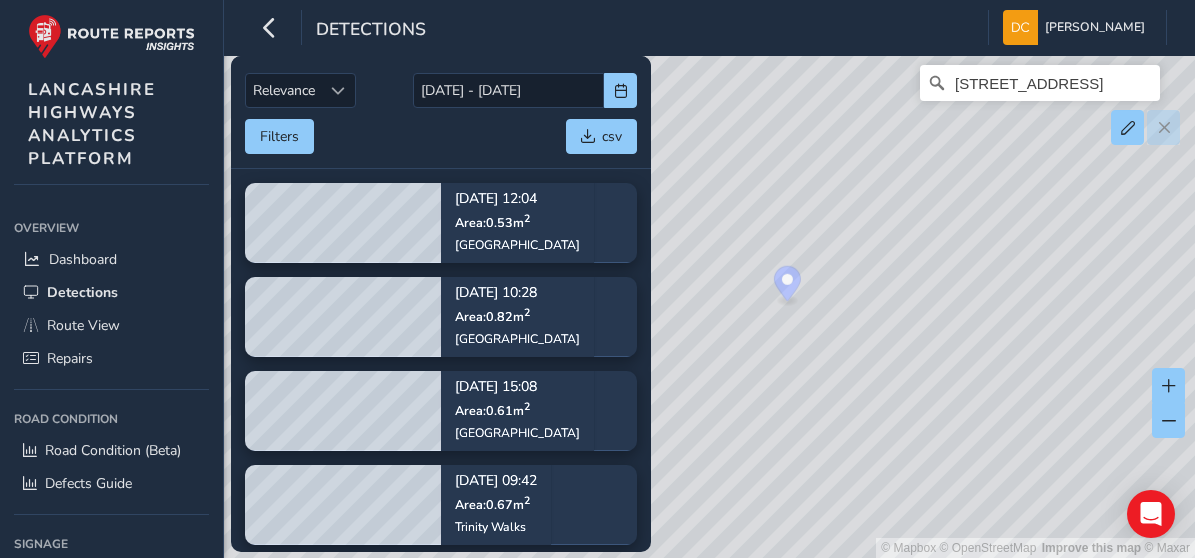 drag, startPoint x: 1060, startPoint y: 255, endPoint x: 851, endPoint y: 373, distance: 240.01042 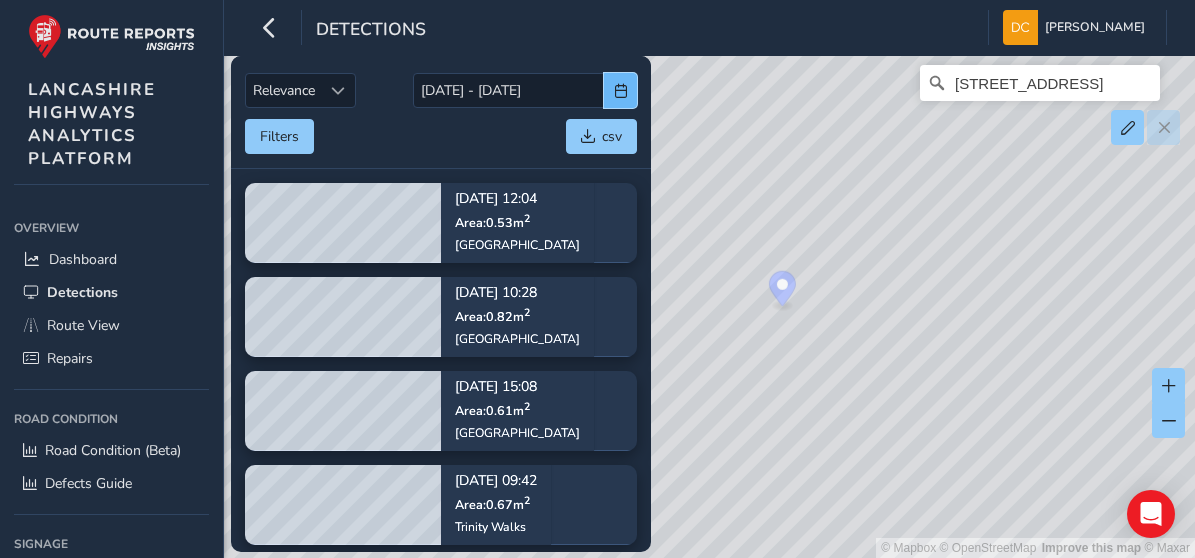 click at bounding box center (620, 90) 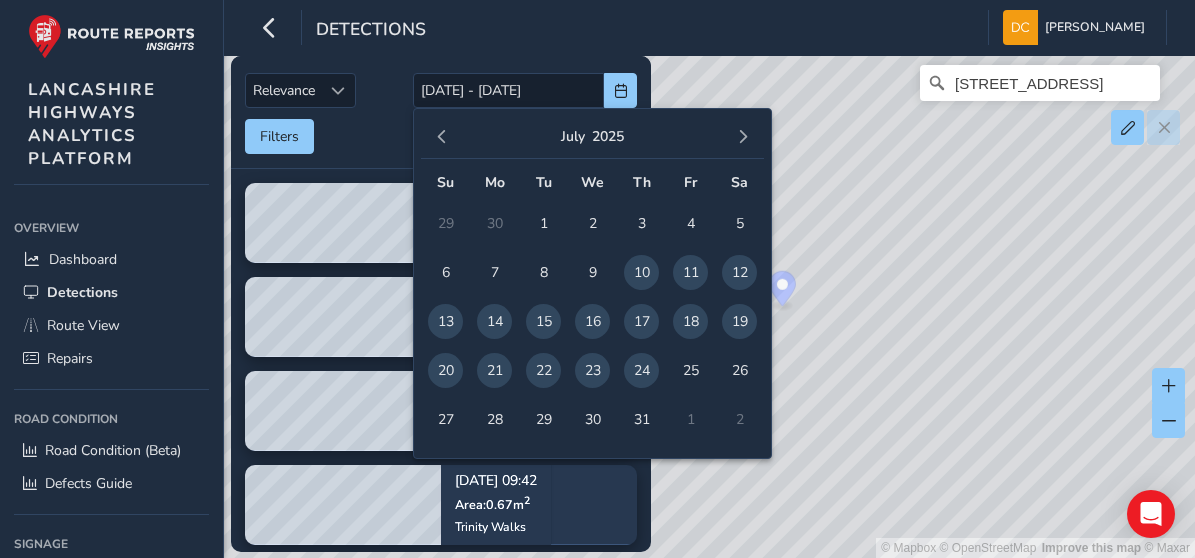 click on "15" at bounding box center (543, 321) 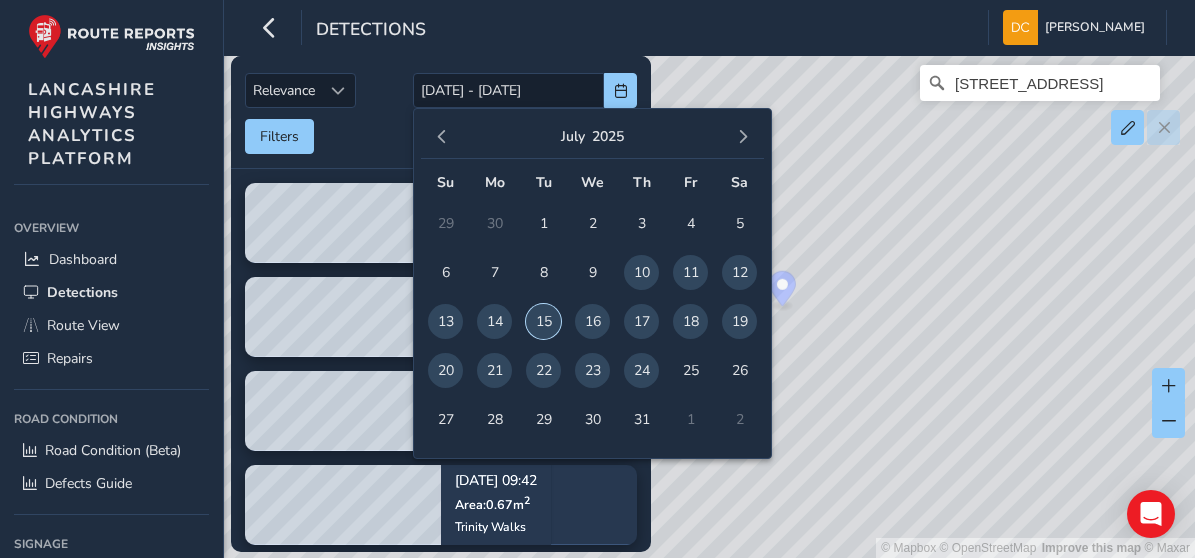 type on "[DATE]" 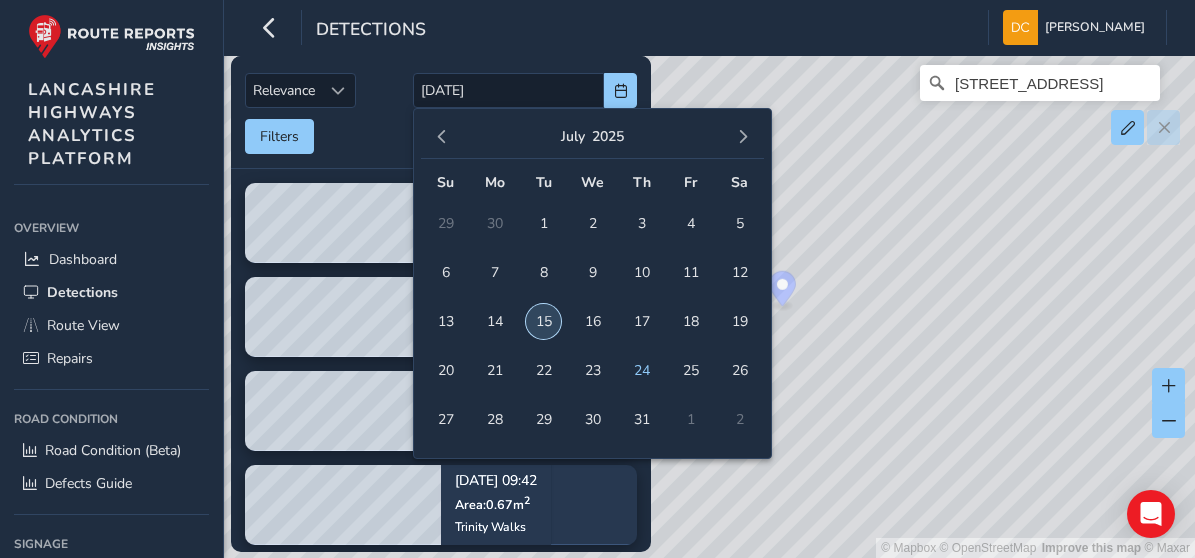 click on "15" at bounding box center (543, 321) 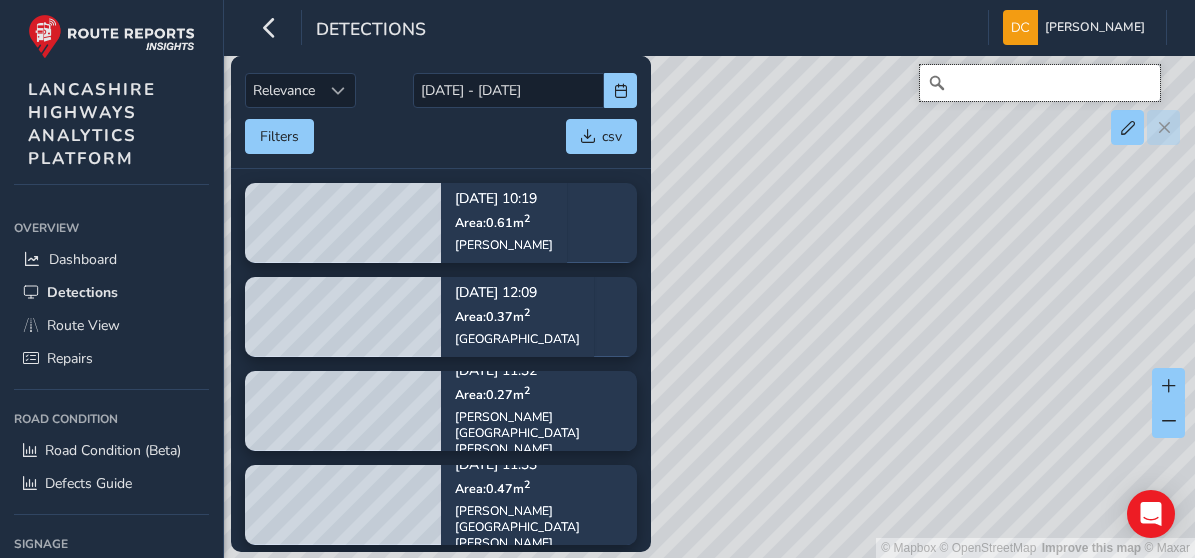 click at bounding box center [1040, 83] 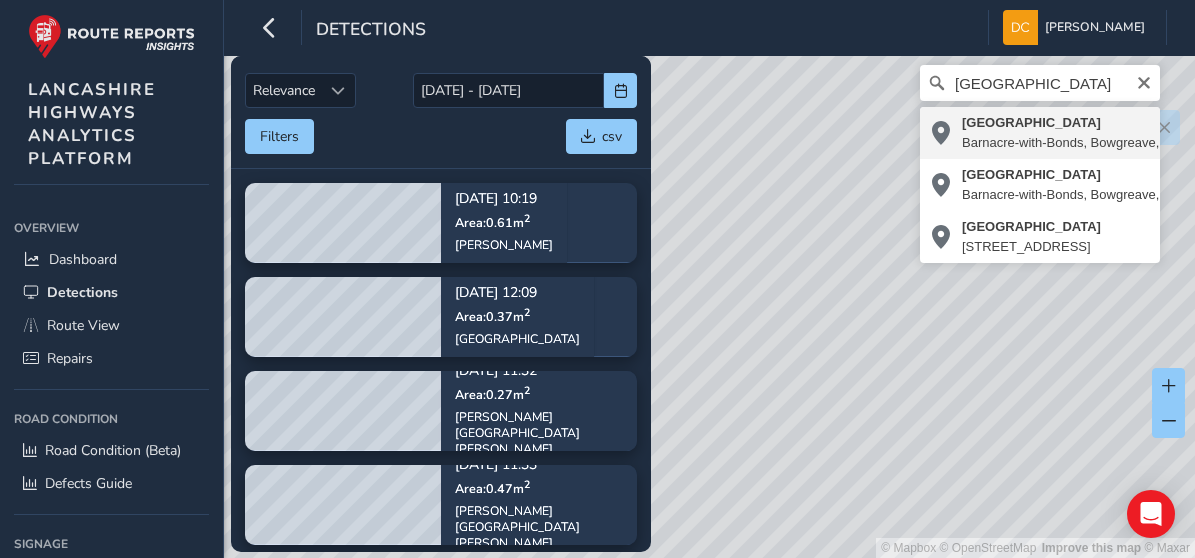 type on "Calder House Lane, Barnacre-with-Bonds, Bowgreave, Borough of Wyre, Lancashire, England, PR3 1ZE, United Kingdom" 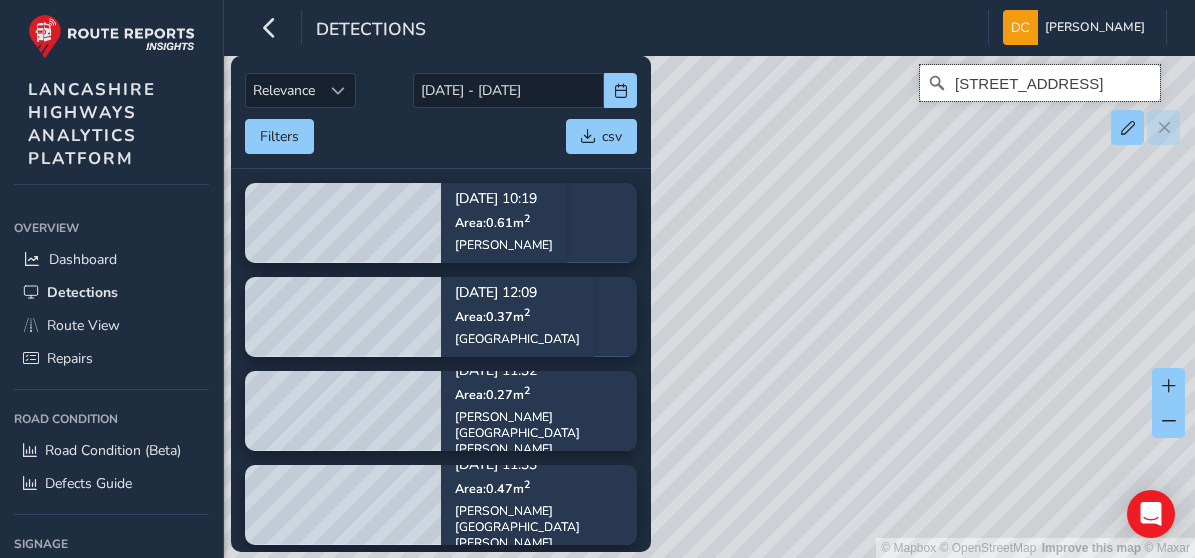 scroll, scrollTop: 0, scrollLeft: 0, axis: both 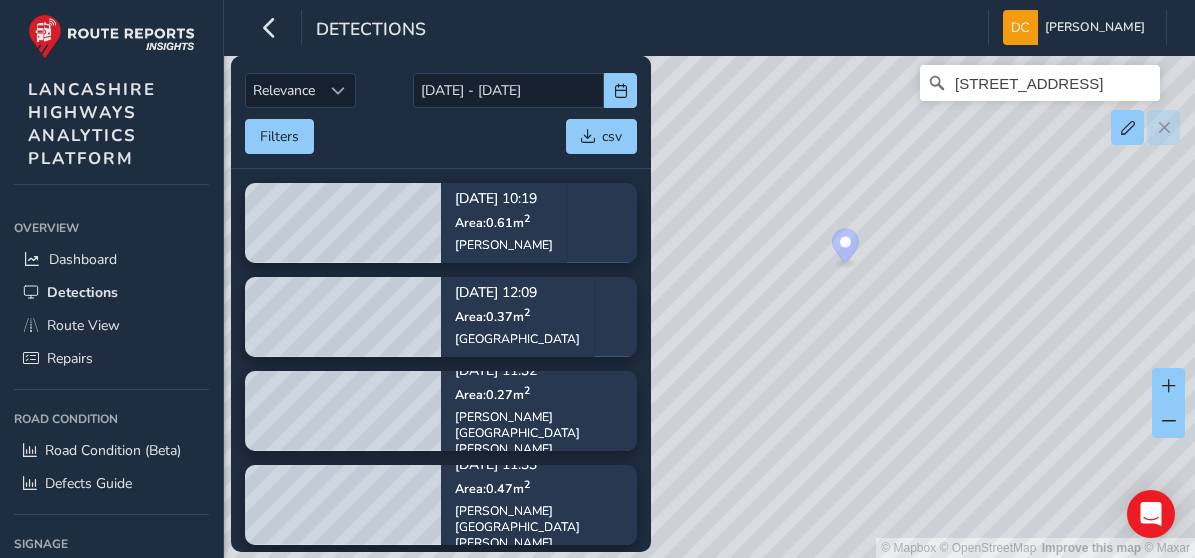 drag, startPoint x: 822, startPoint y: 268, endPoint x: 1066, endPoint y: 252, distance: 244.52403 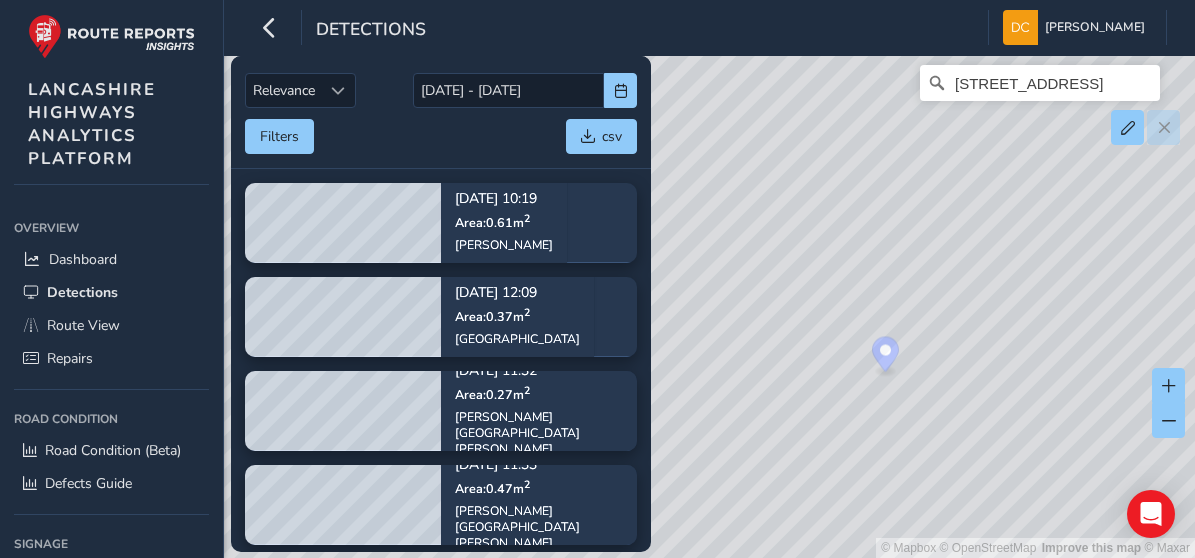 drag, startPoint x: 1052, startPoint y: 270, endPoint x: 1089, endPoint y: 384, distance: 119.85408 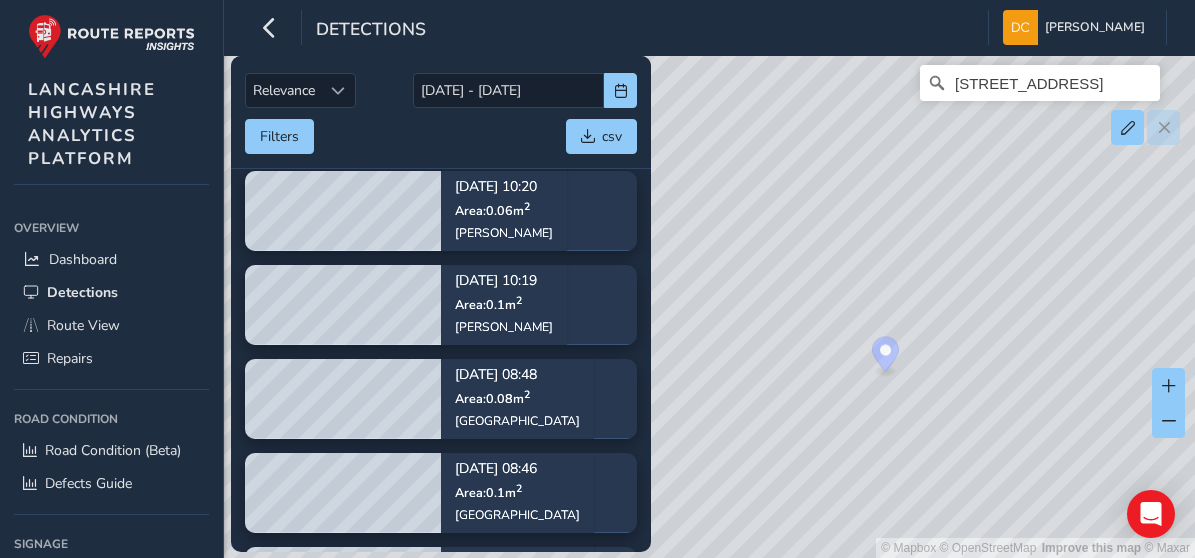 scroll, scrollTop: 1888, scrollLeft: 0, axis: vertical 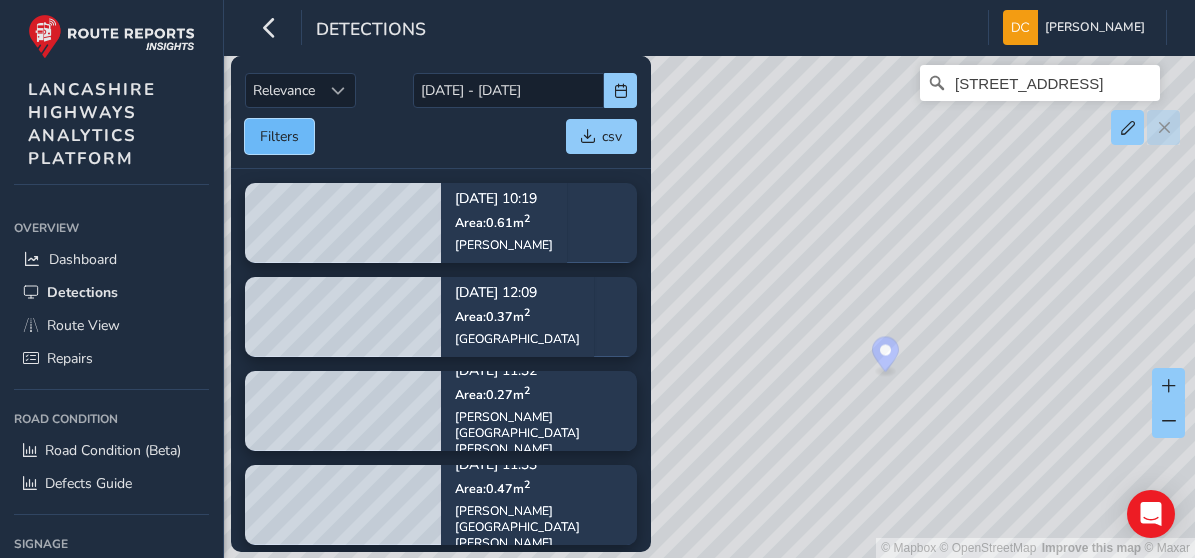 click on "Filters" at bounding box center (279, 136) 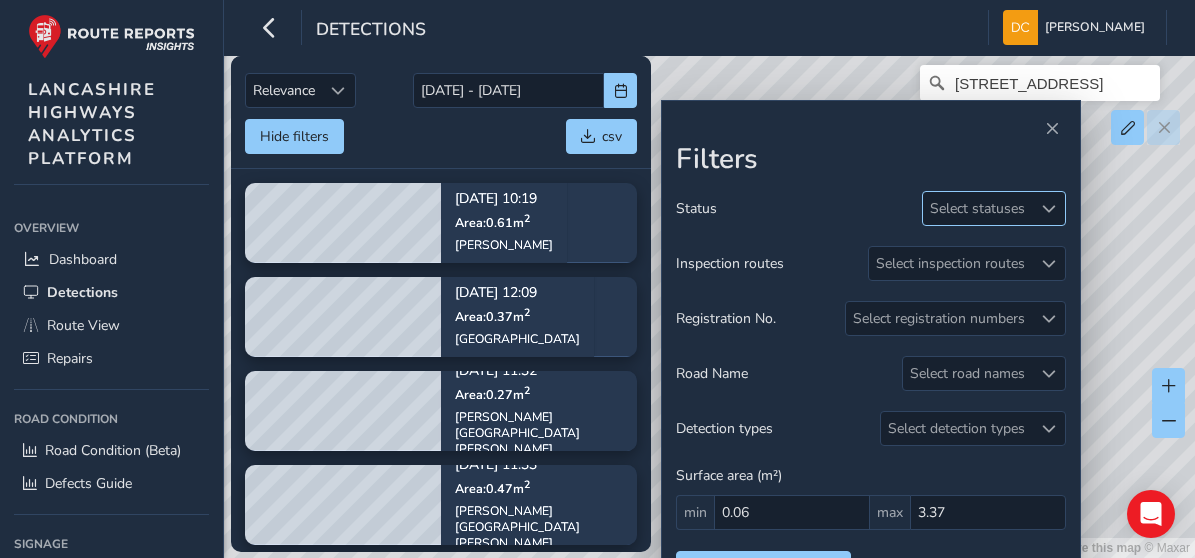 click at bounding box center (1048, 208) 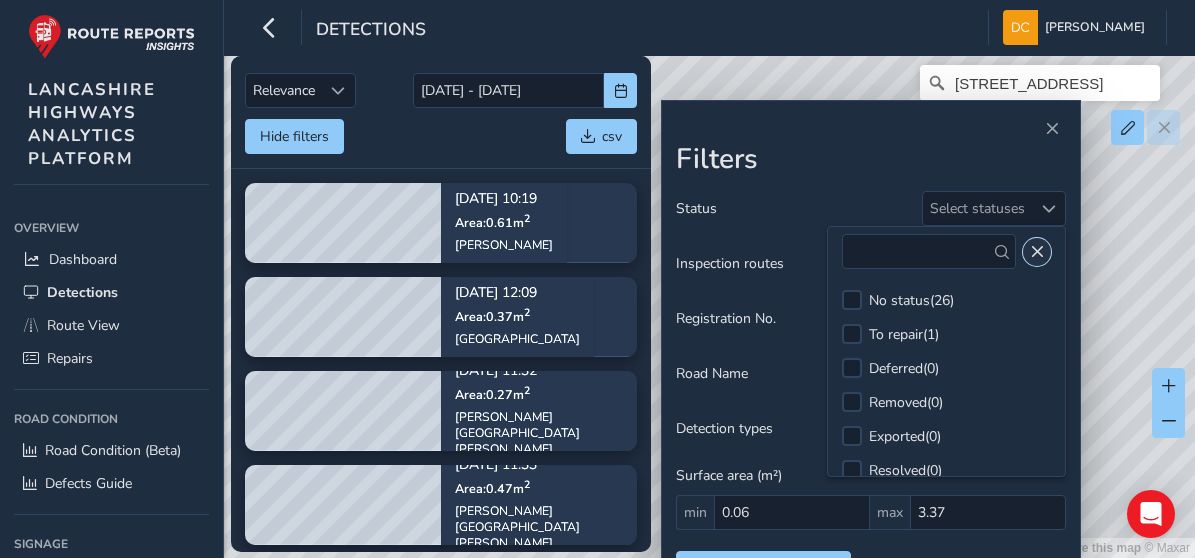 click at bounding box center (1037, 252) 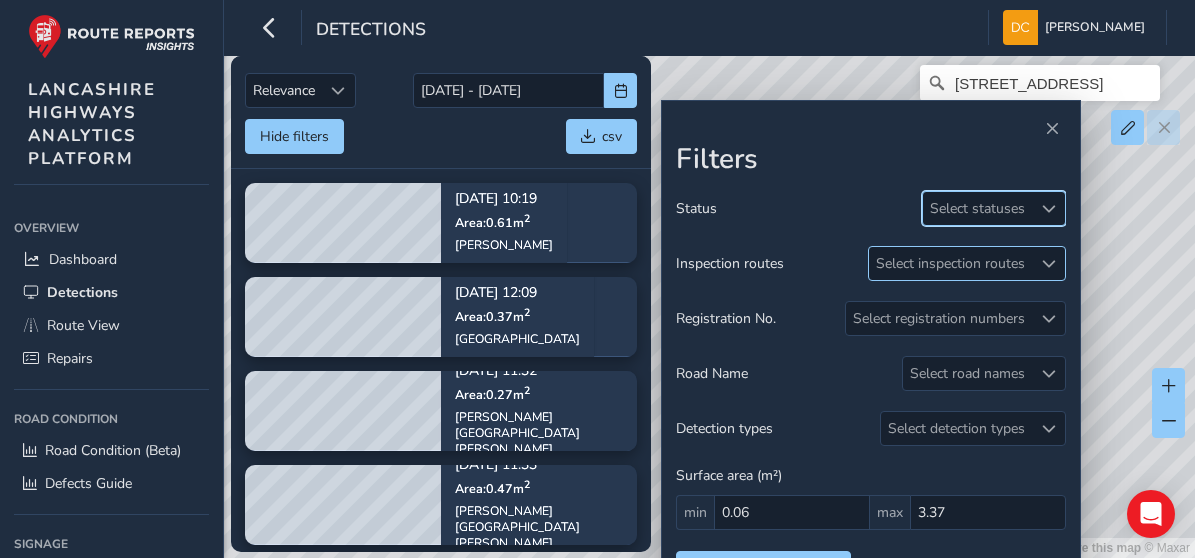 click at bounding box center (1049, 264) 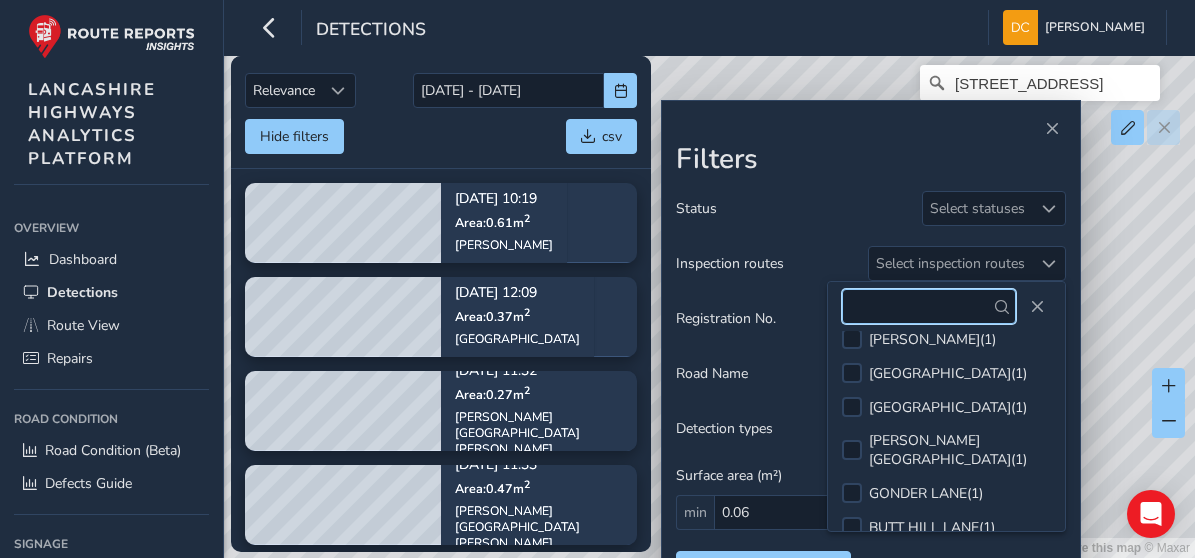 scroll, scrollTop: 258, scrollLeft: 0, axis: vertical 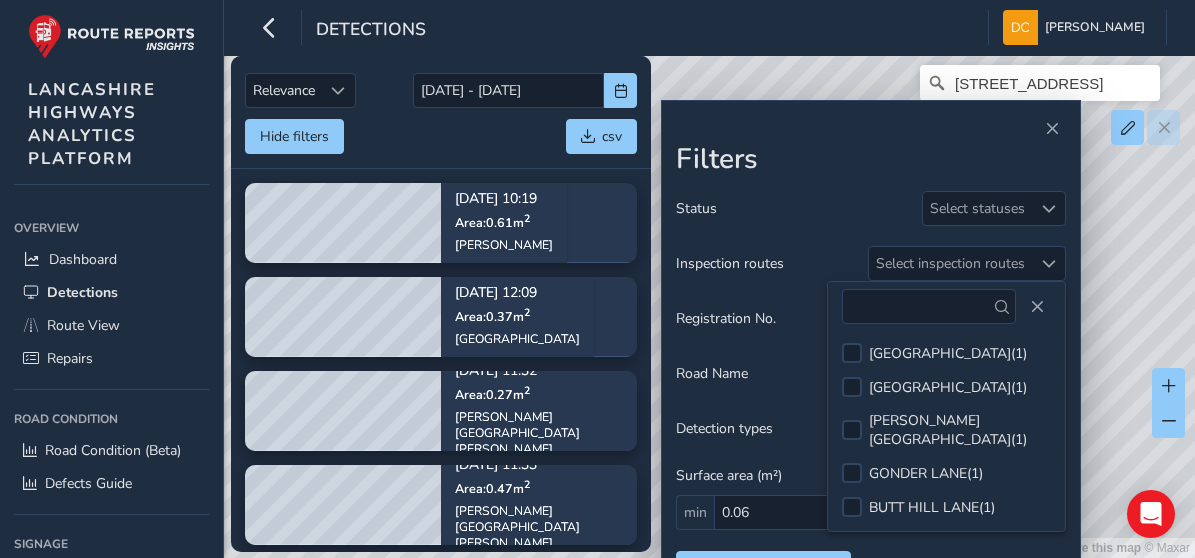 click on "Registration No." at bounding box center [726, 318] 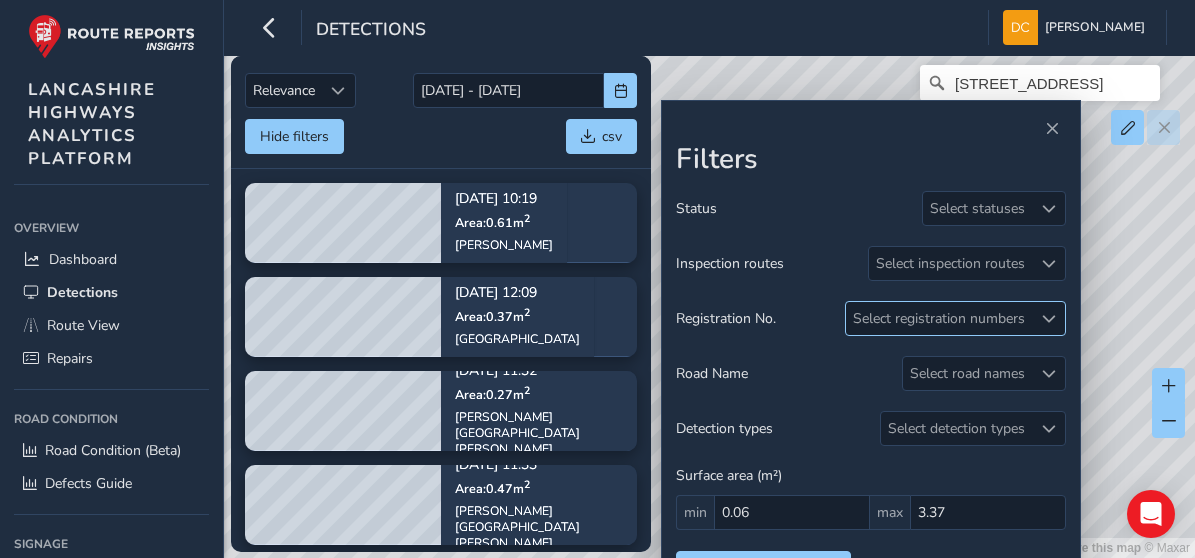 click at bounding box center (1048, 318) 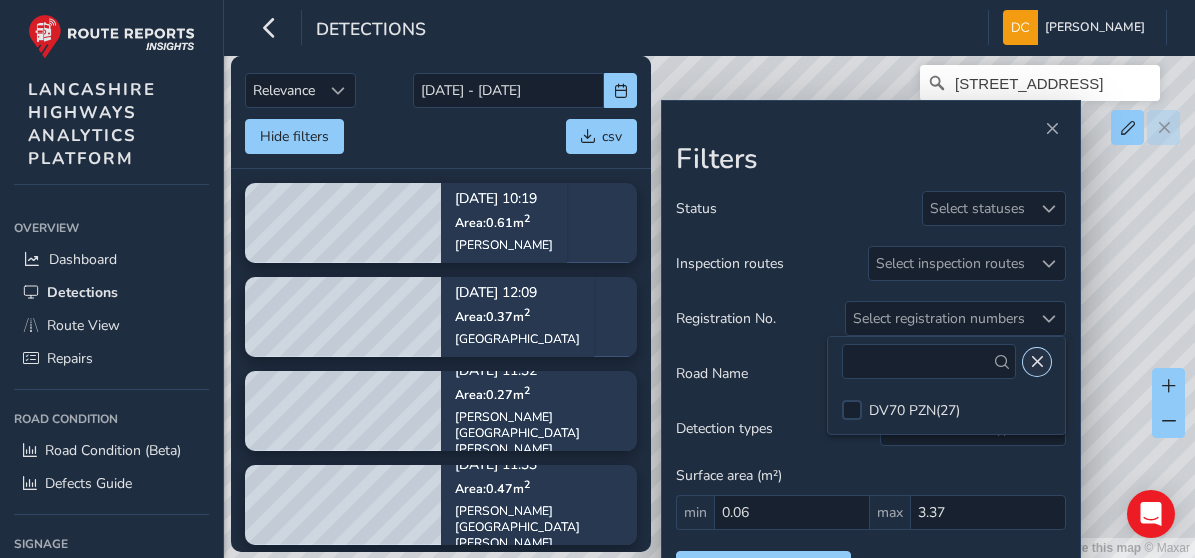 click at bounding box center (1037, 362) 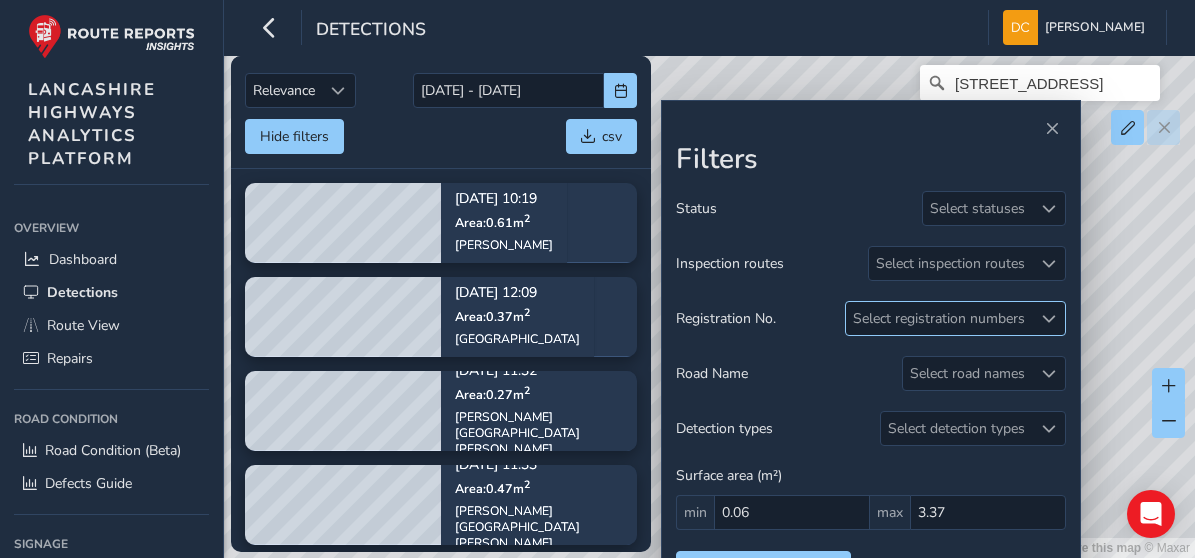 click at bounding box center [1048, 318] 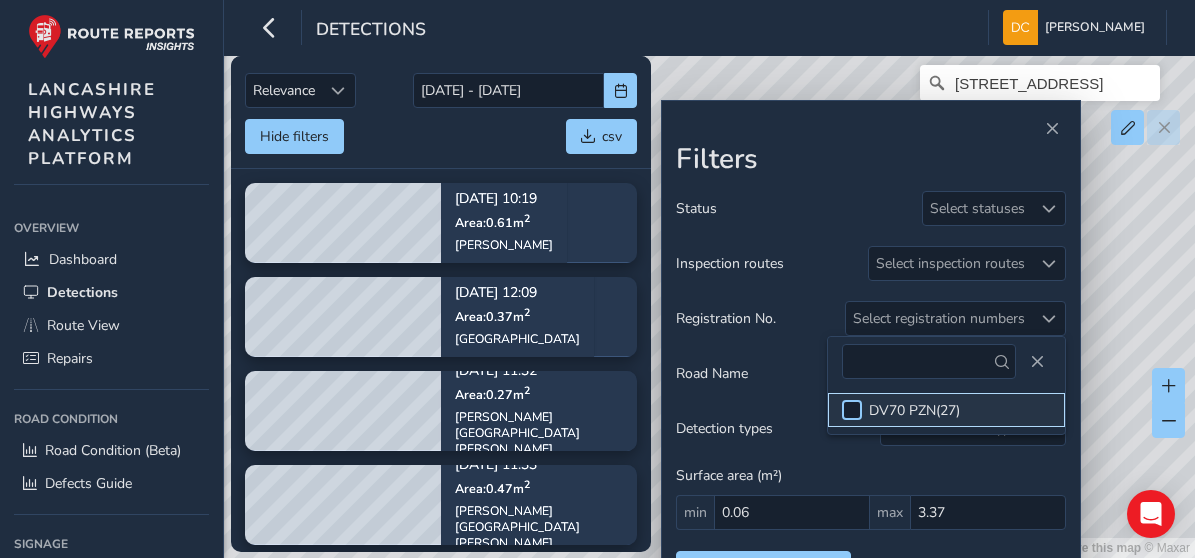 click at bounding box center [852, 410] 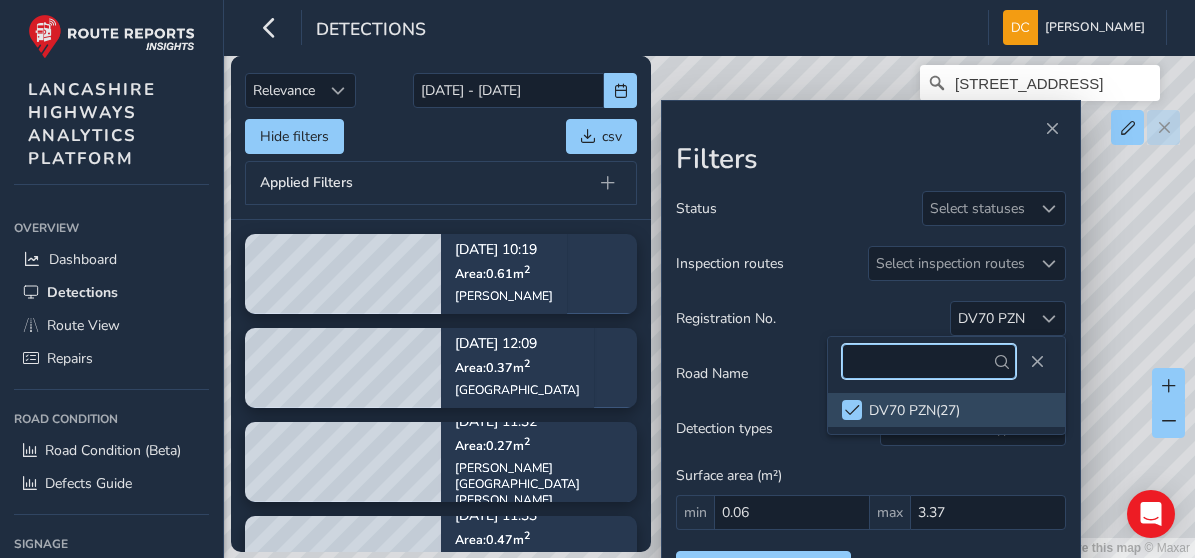 click at bounding box center [929, 361] 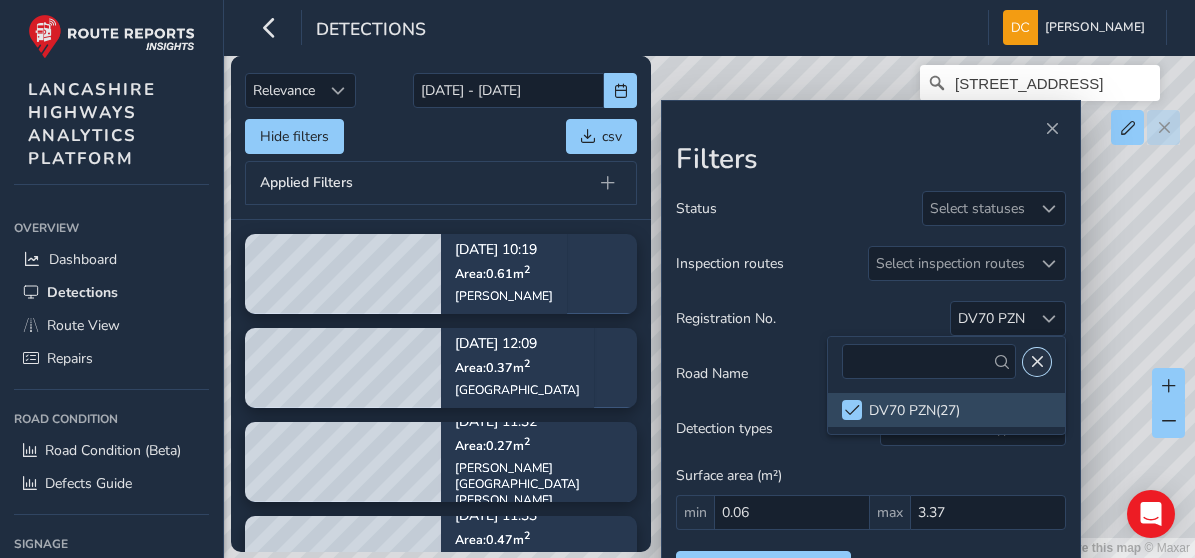 click at bounding box center (1037, 362) 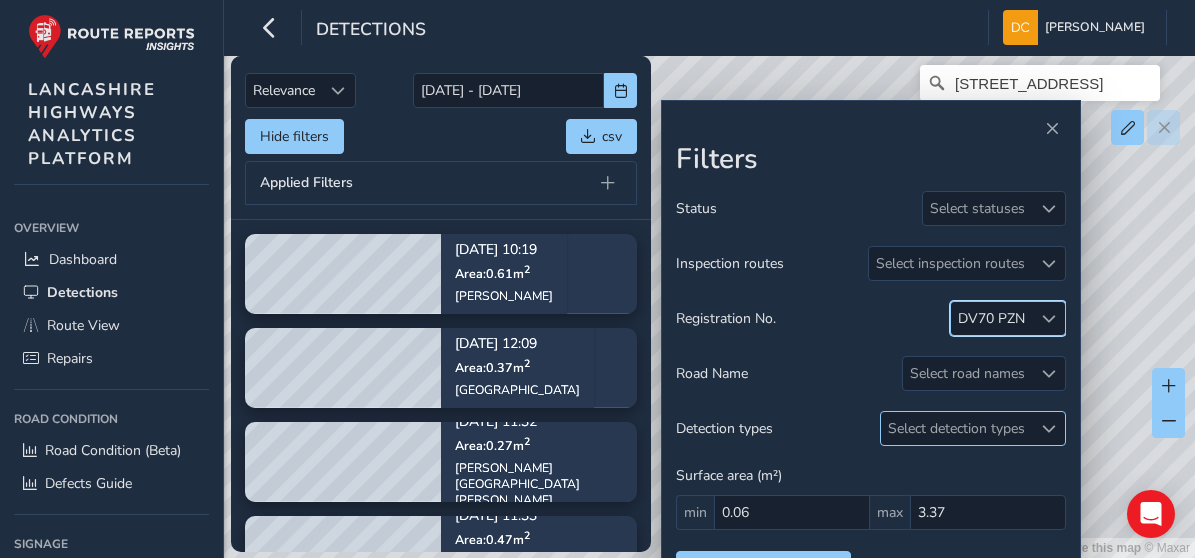 click at bounding box center [1049, 429] 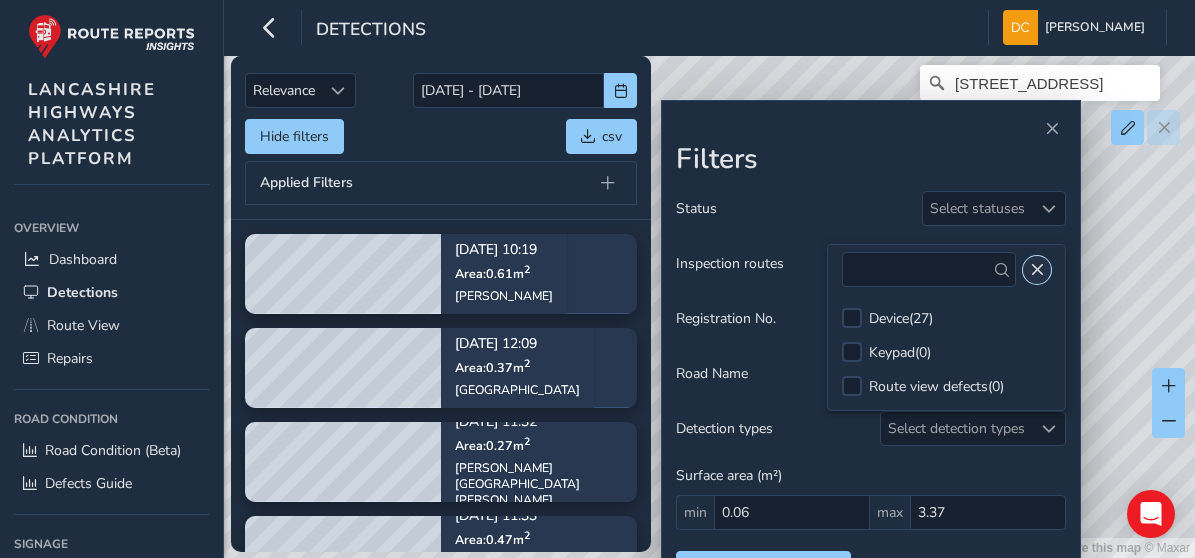 click at bounding box center [1037, 270] 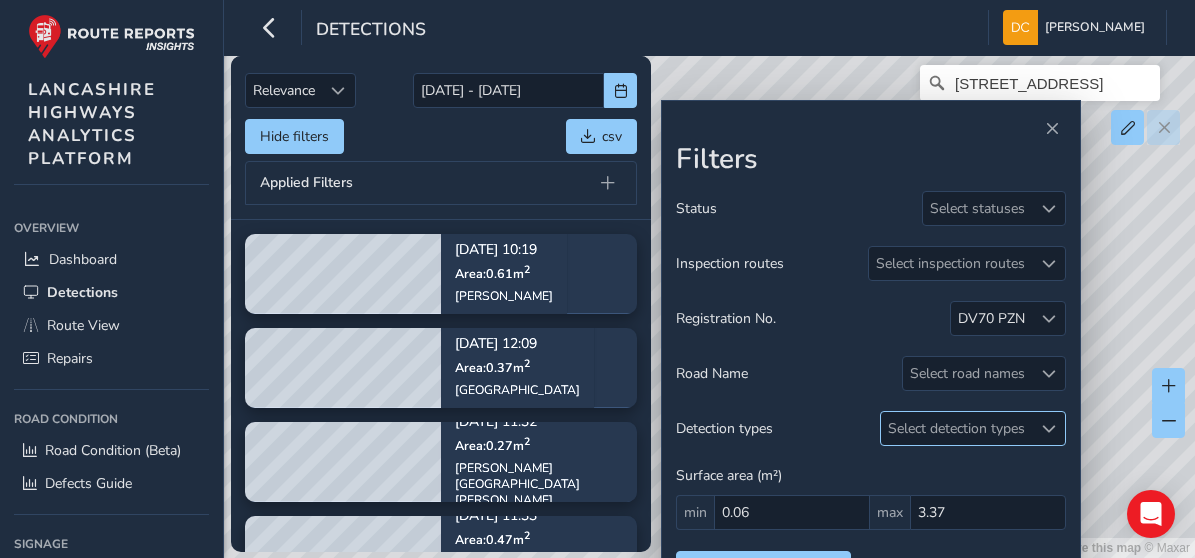 click on "Select detection types" at bounding box center (956, 428) 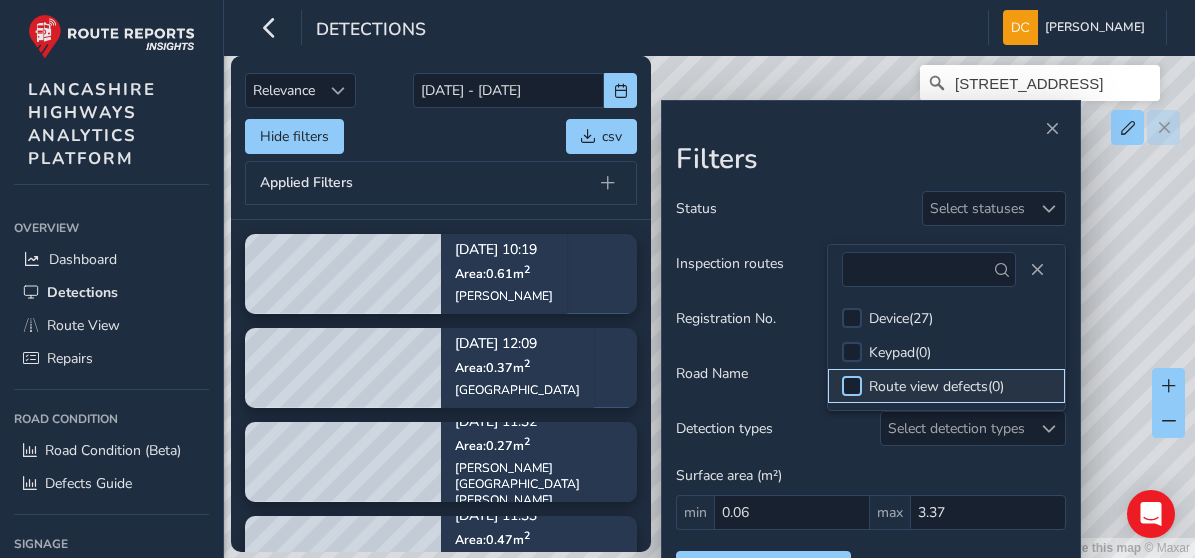 click at bounding box center (852, 386) 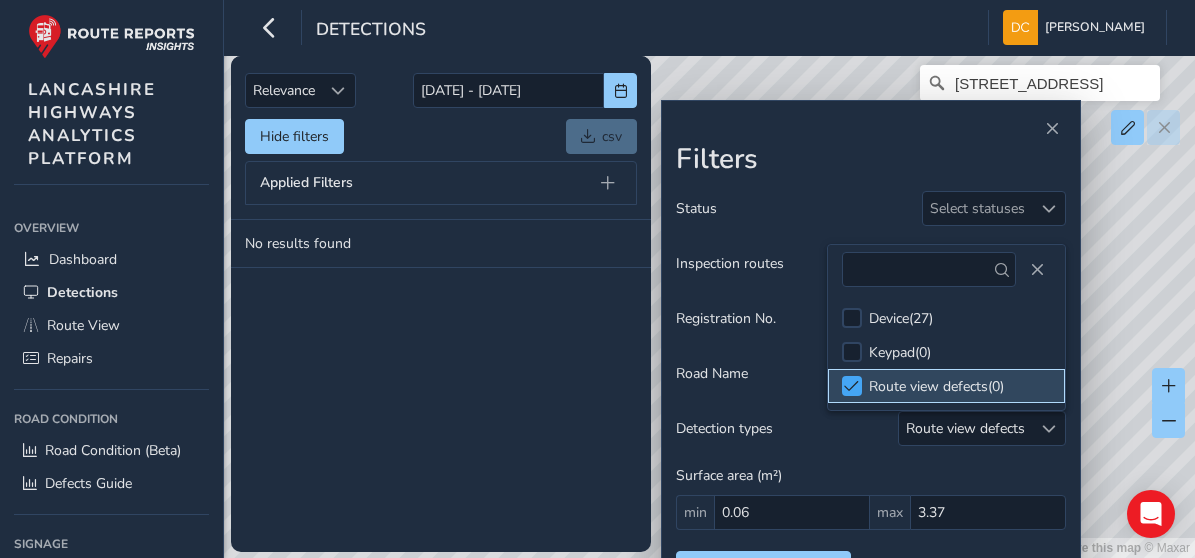 click at bounding box center (851, 386) 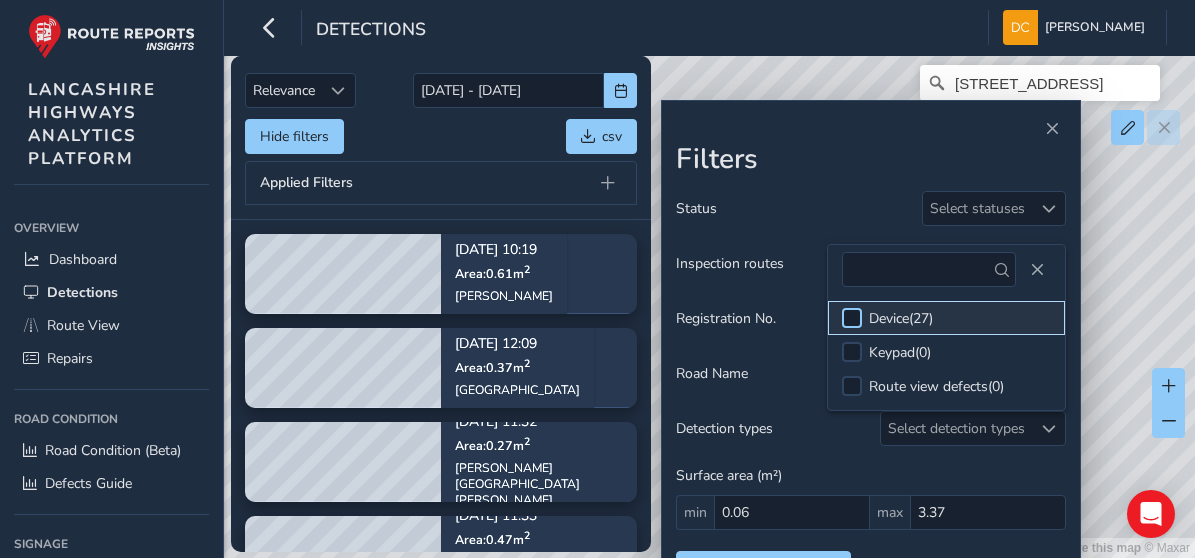 click at bounding box center (852, 318) 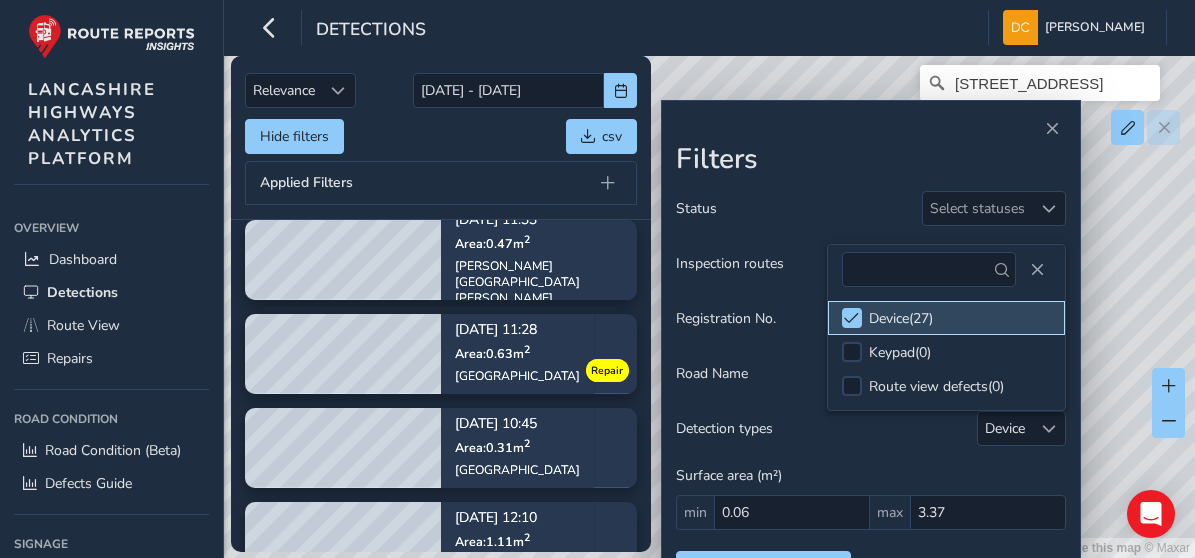 scroll, scrollTop: 200, scrollLeft: 0, axis: vertical 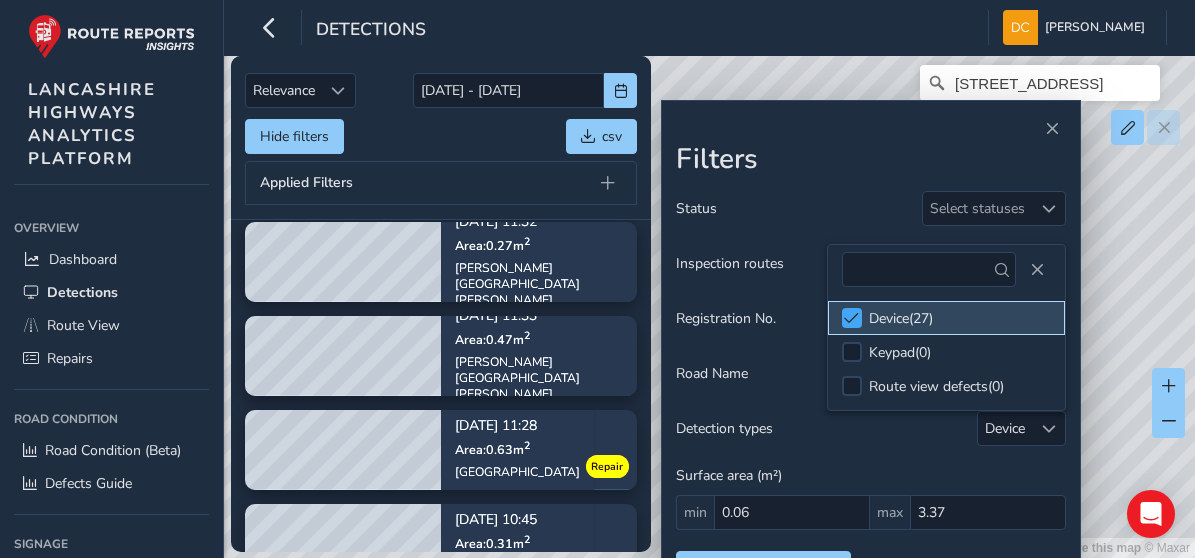 click at bounding box center [851, 318] 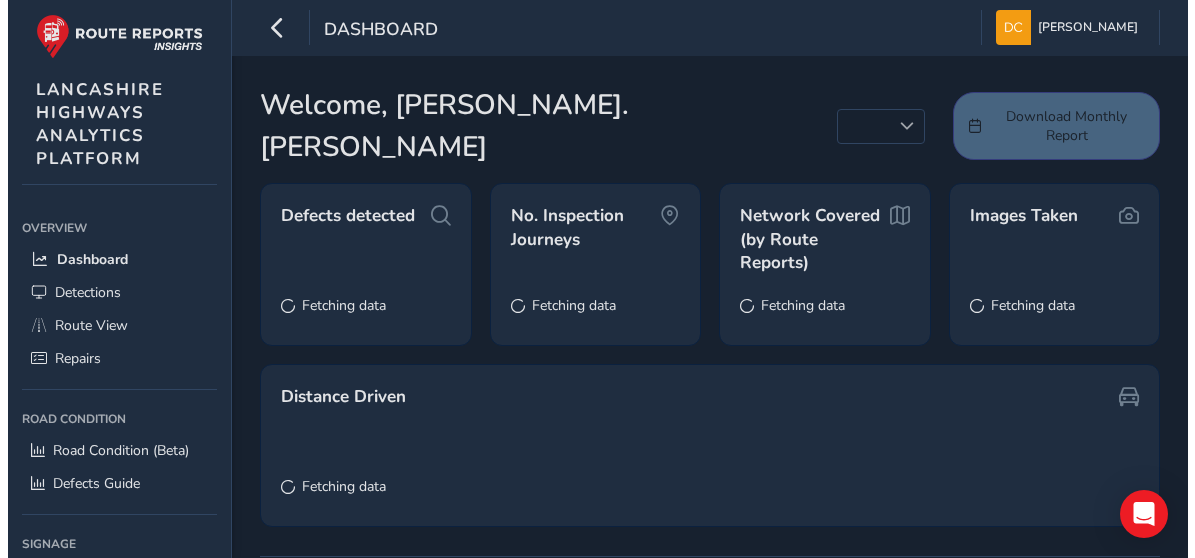 scroll, scrollTop: 0, scrollLeft: 0, axis: both 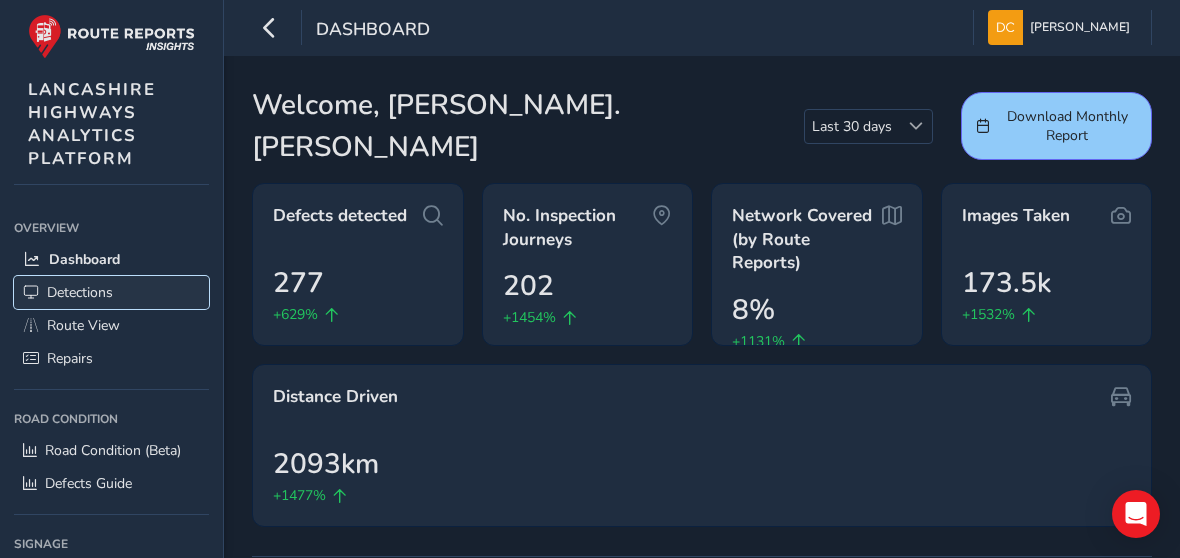 click on "Detections" at bounding box center (80, 292) 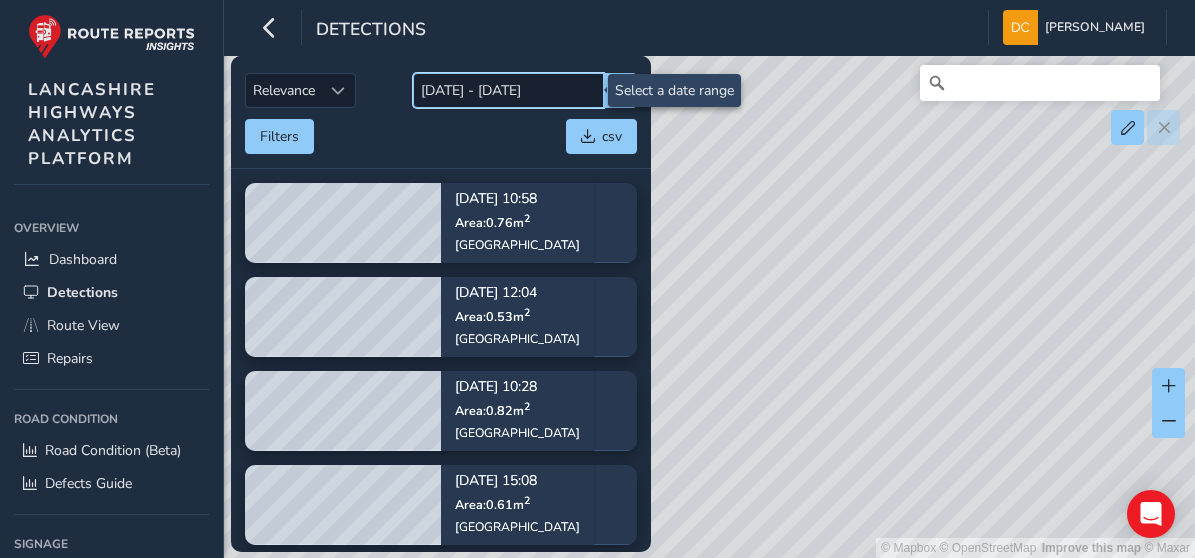 click on "[DATE] - [DATE]" at bounding box center (508, 90) 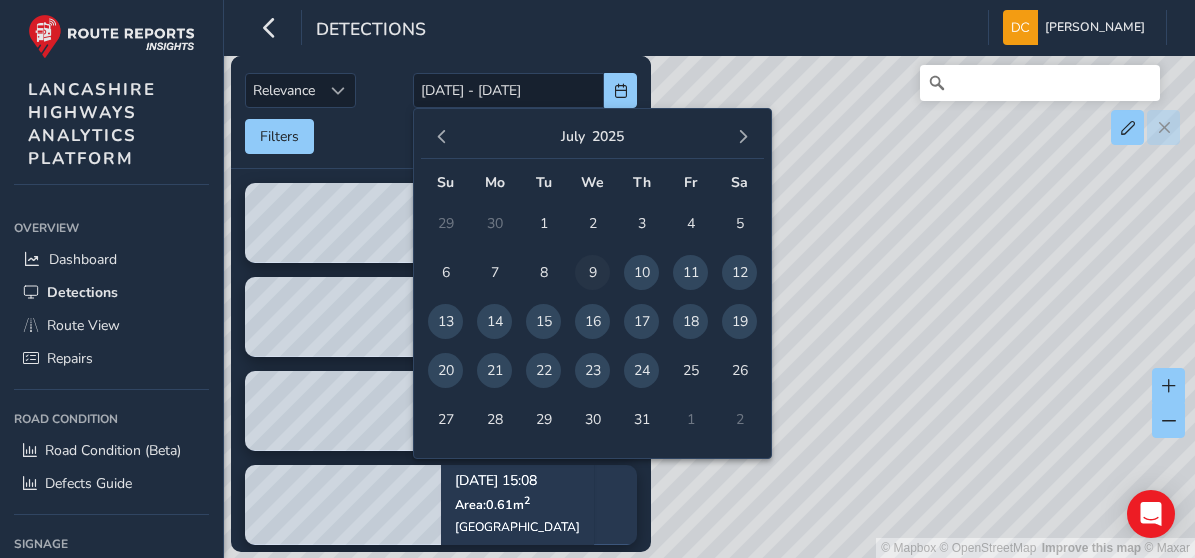 click on "9" at bounding box center [592, 272] 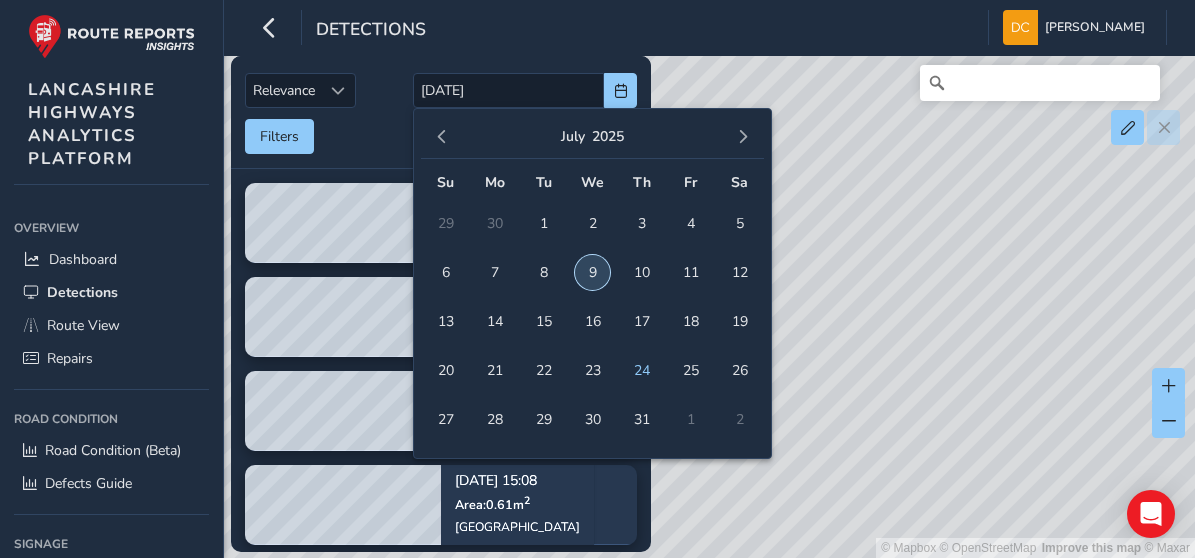 click on "9" at bounding box center (592, 272) 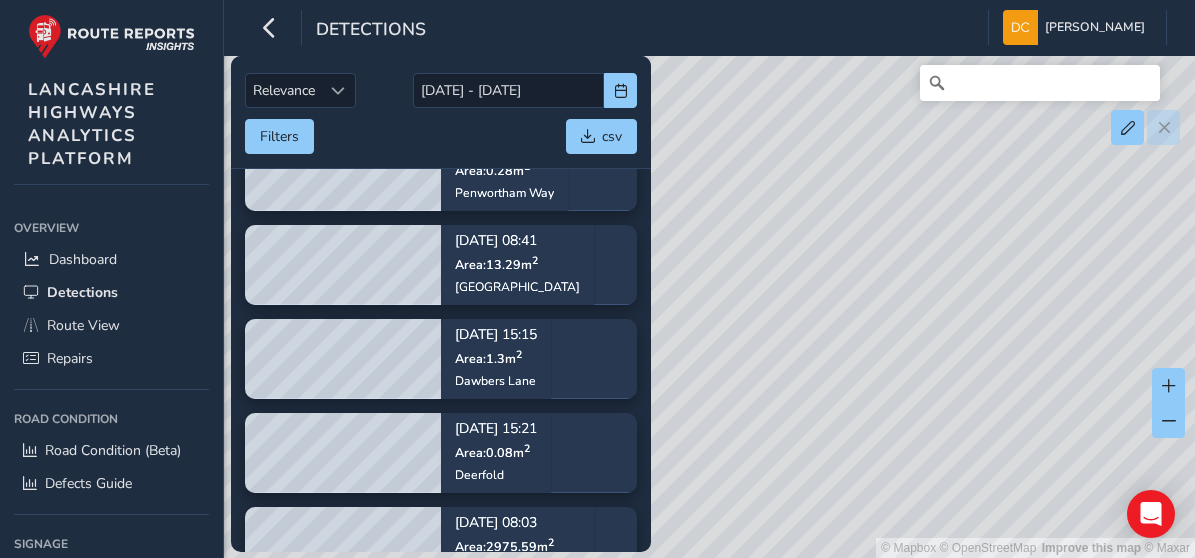 scroll, scrollTop: 448, scrollLeft: 0, axis: vertical 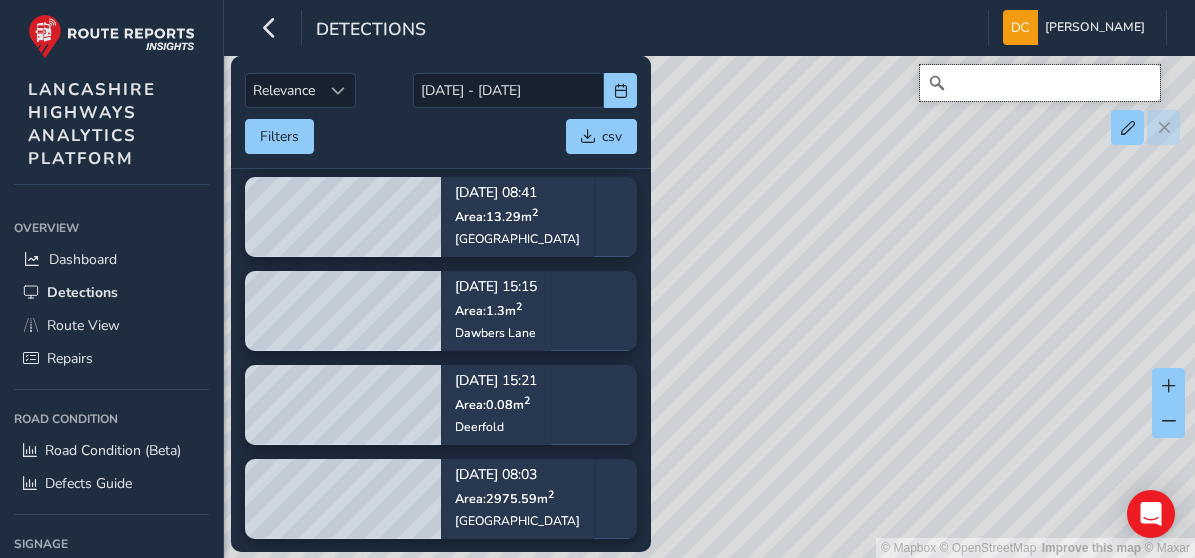 click at bounding box center (1040, 83) 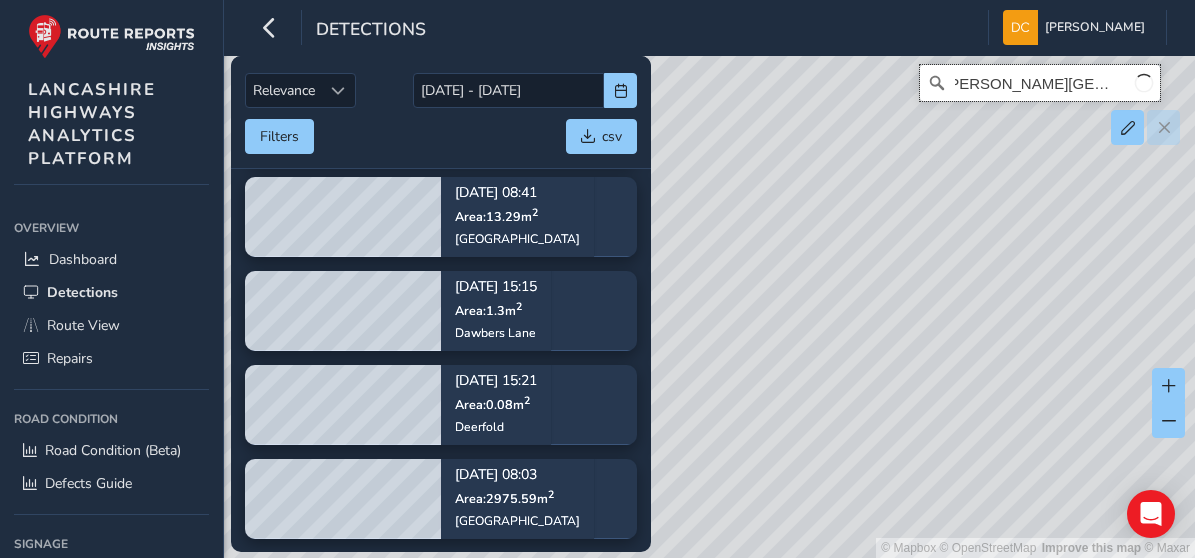 scroll, scrollTop: 0, scrollLeft: 19, axis: horizontal 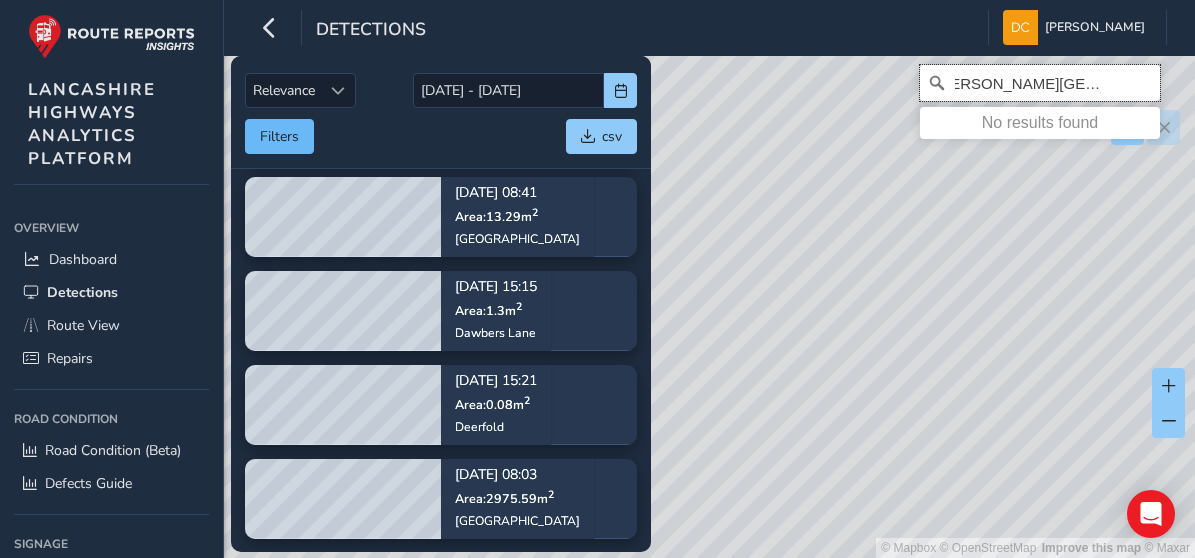 type on "carr house lane, much hoole" 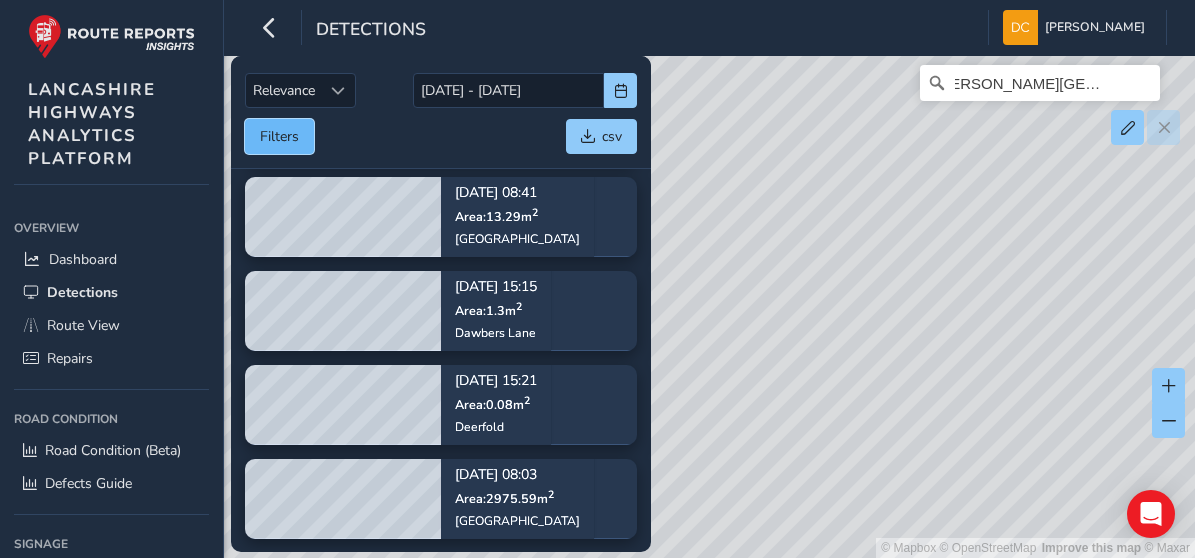 click on "Filters" at bounding box center (279, 136) 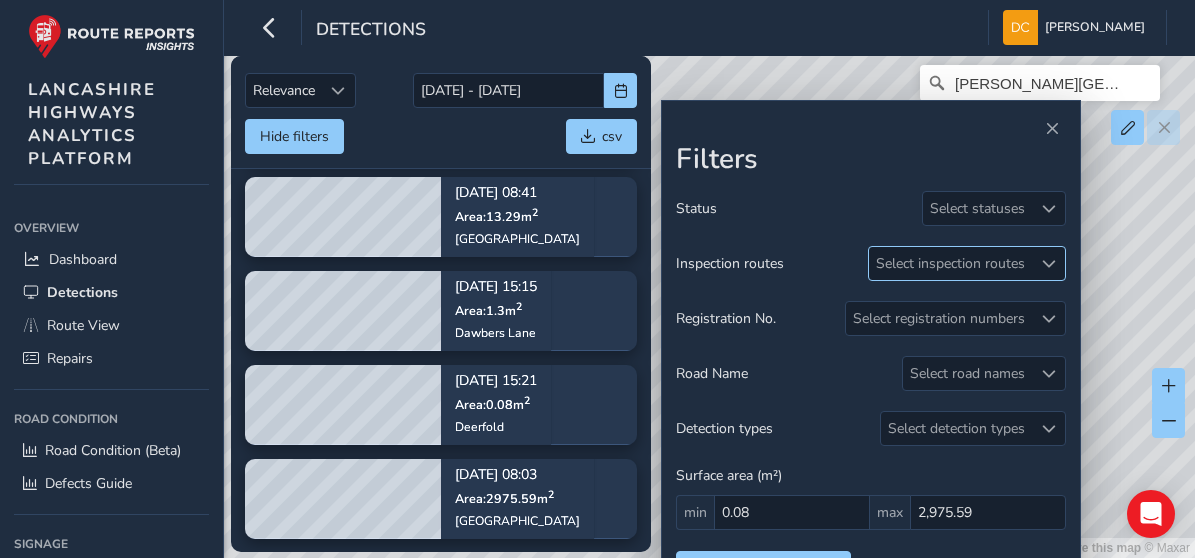 click at bounding box center (1048, 263) 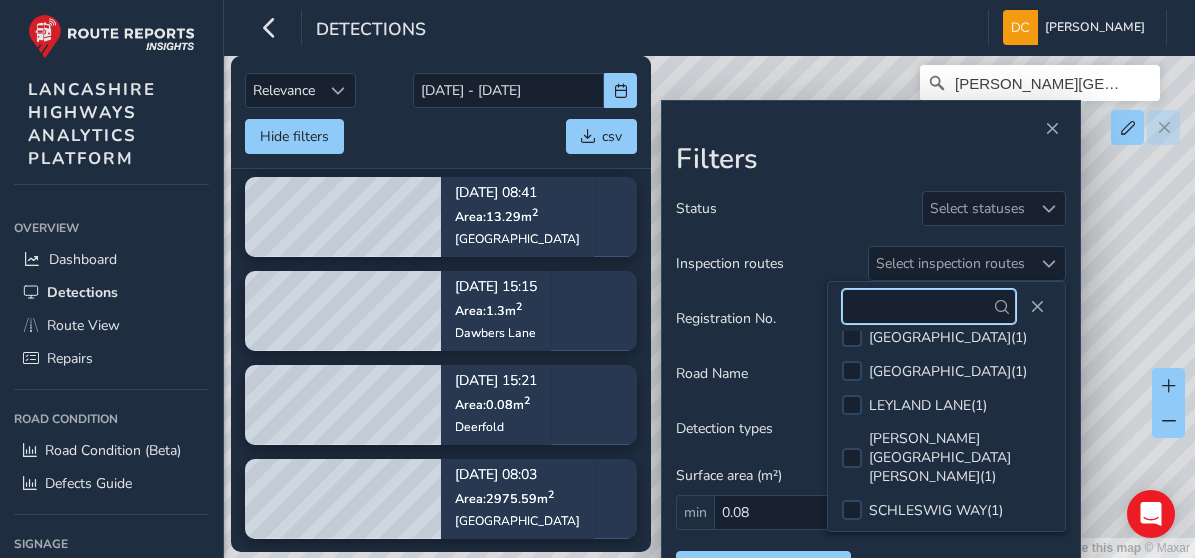 scroll, scrollTop: 0, scrollLeft: 0, axis: both 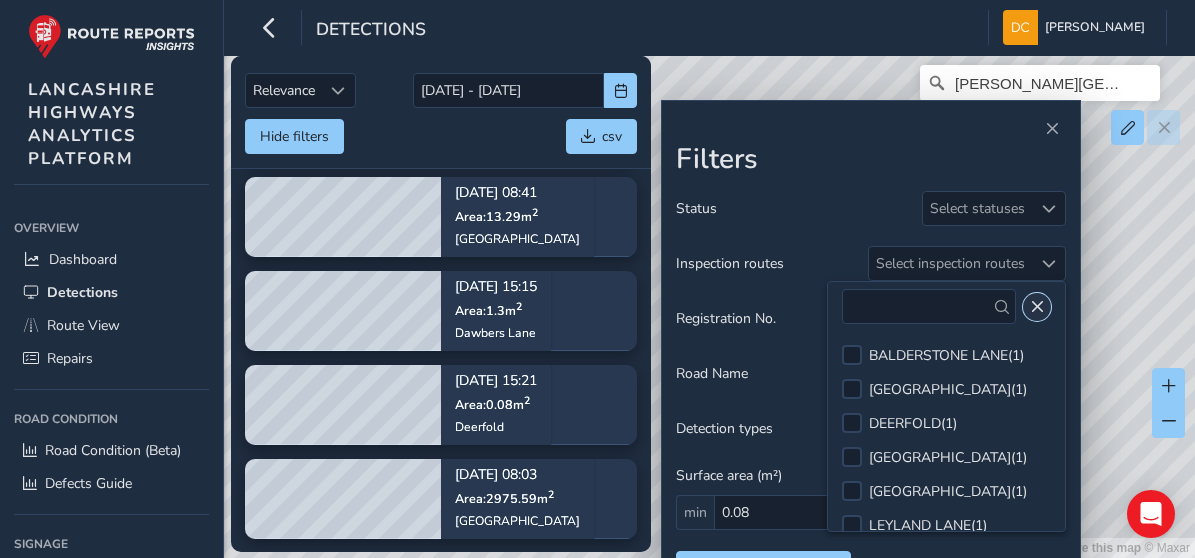 click at bounding box center [1037, 307] 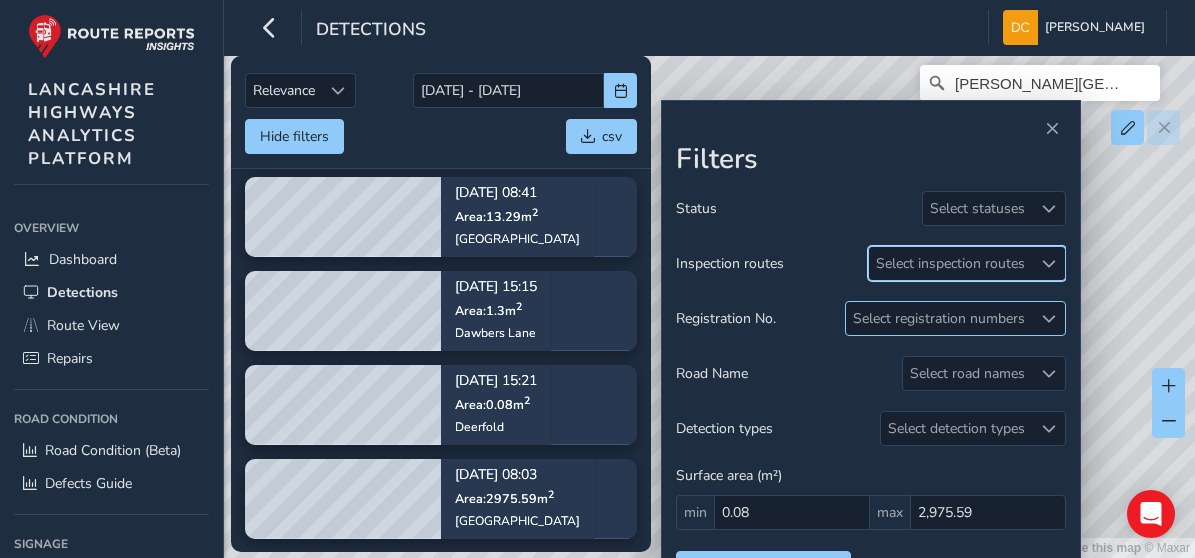 click on "Select registration numbers" at bounding box center [939, 318] 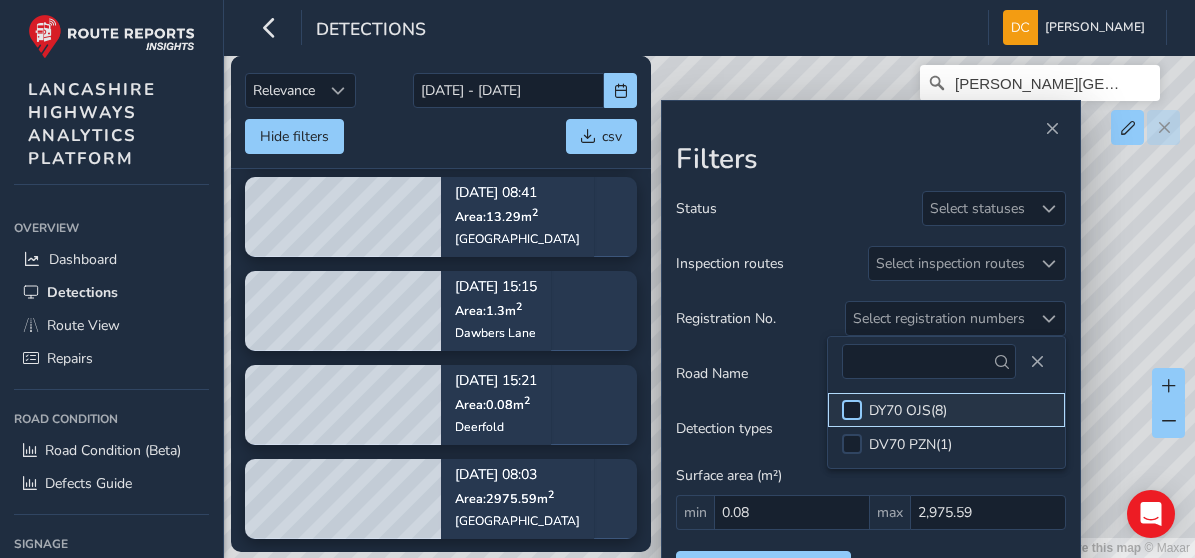 click at bounding box center (852, 410) 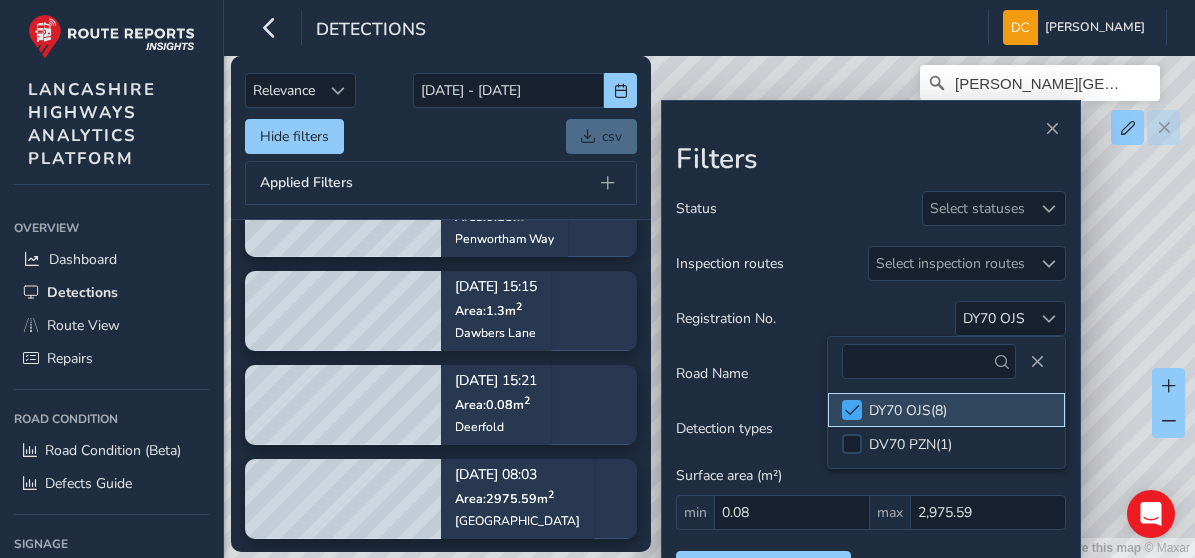 scroll, scrollTop: 405, scrollLeft: 0, axis: vertical 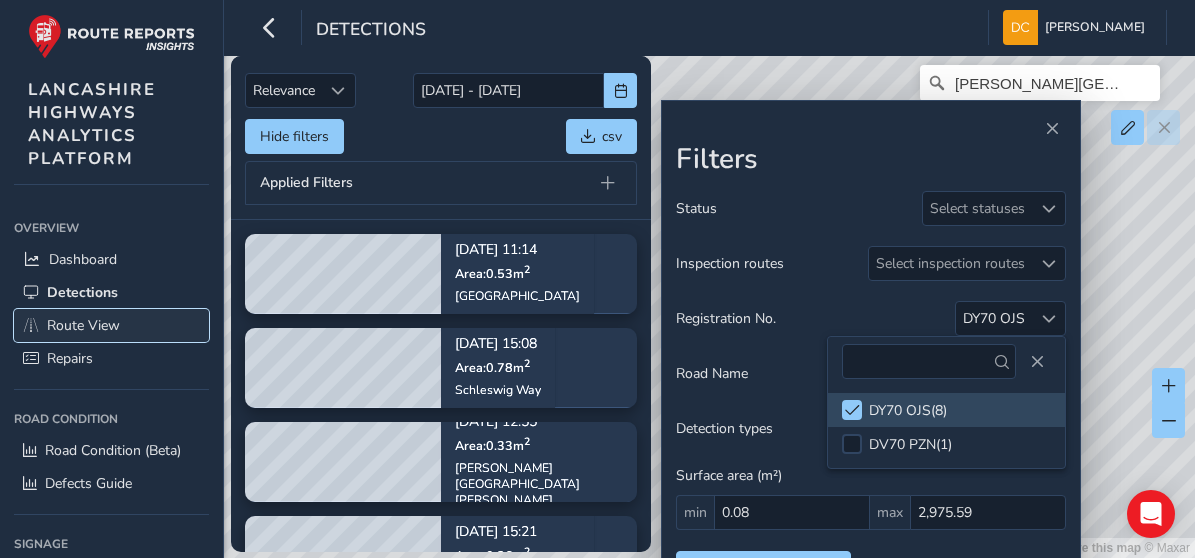 click on "Route View" at bounding box center (83, 325) 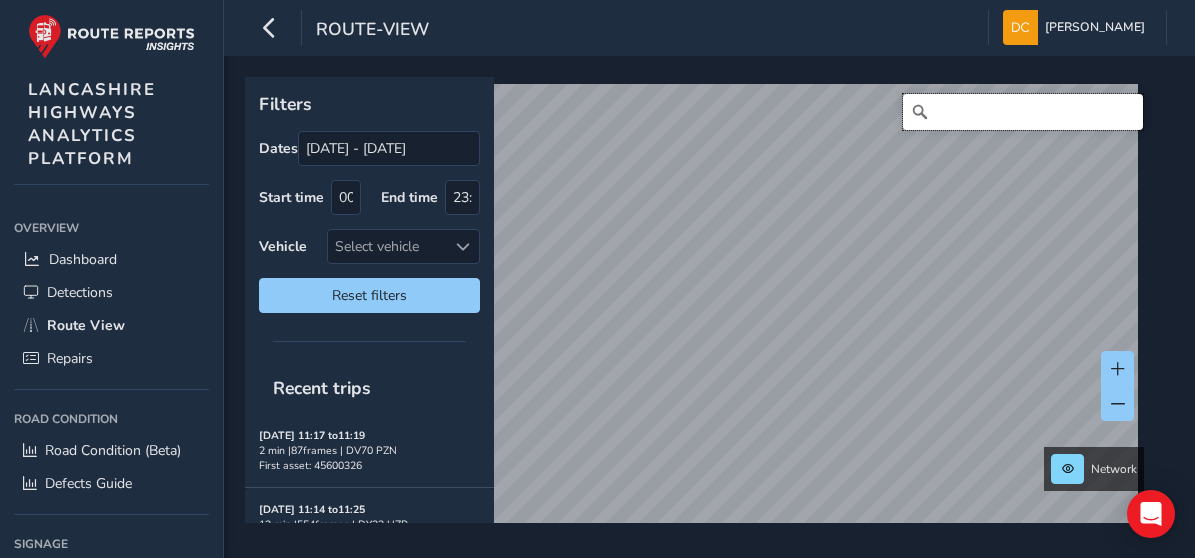 click at bounding box center (1023, 112) 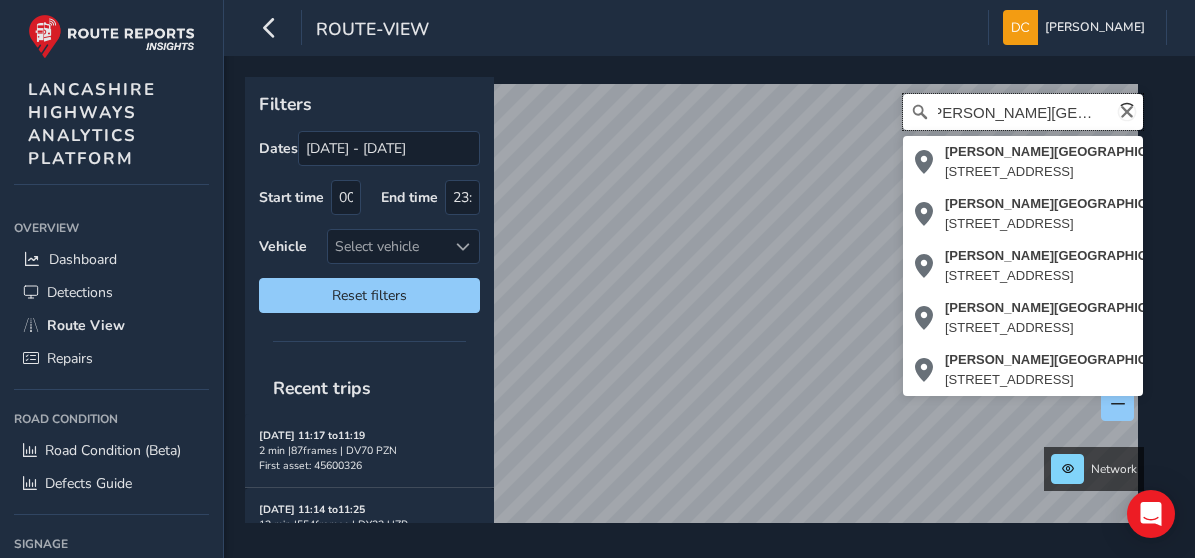 scroll, scrollTop: 0, scrollLeft: 19, axis: horizontal 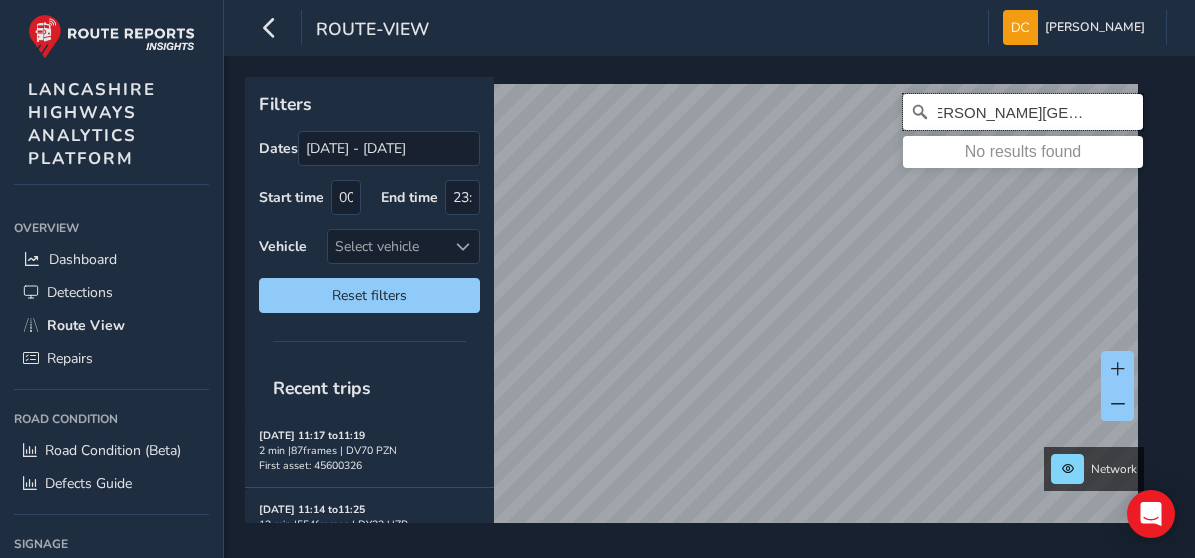 type on "carr house lane, much hoole" 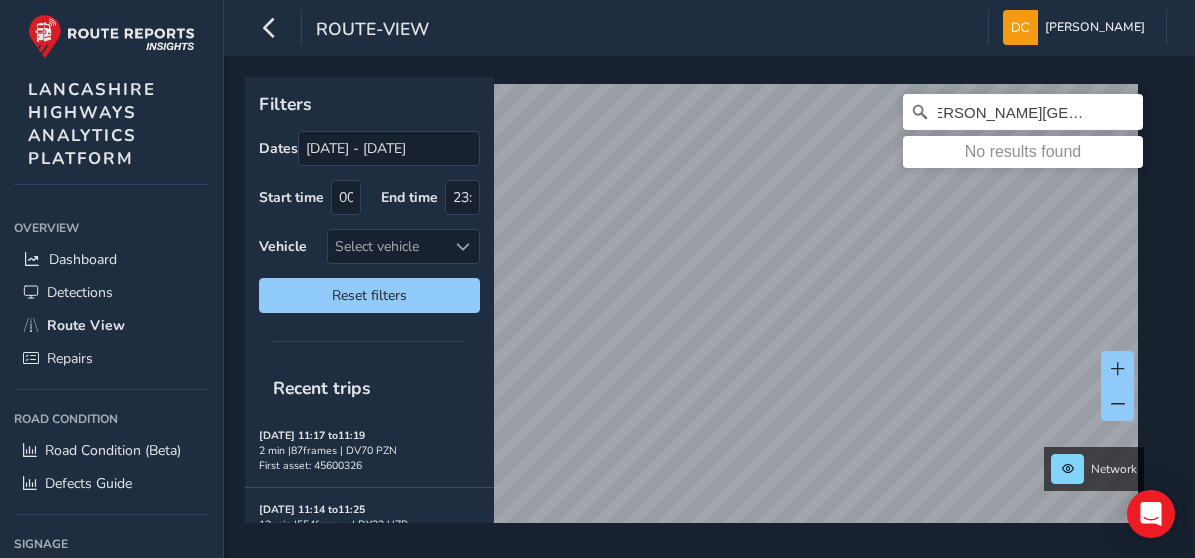 scroll, scrollTop: 0, scrollLeft: 0, axis: both 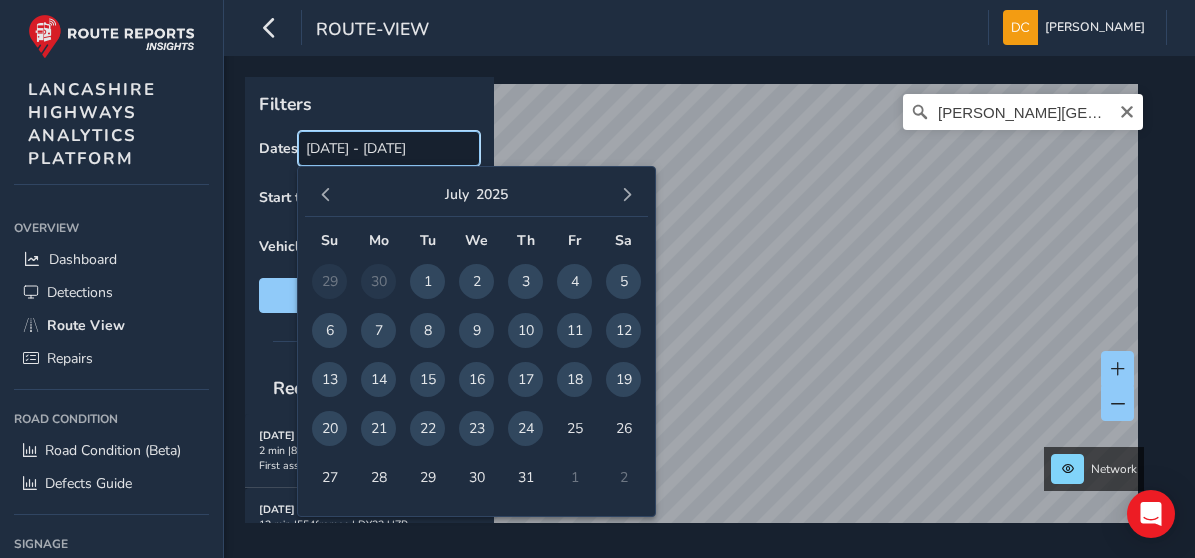 click on "[DATE] - [DATE]" at bounding box center (389, 148) 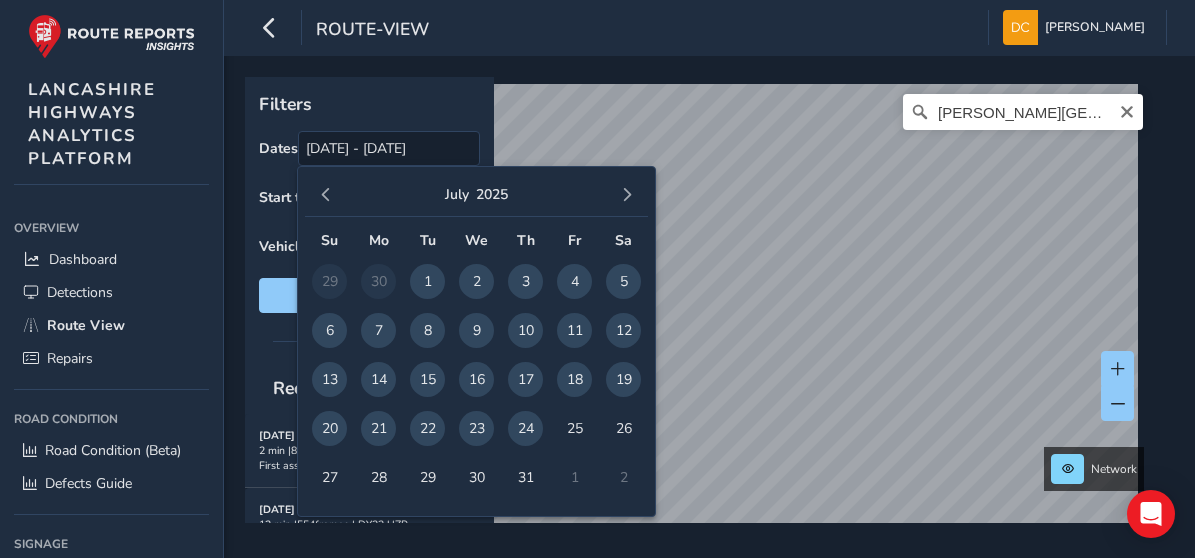 click on "9" at bounding box center [476, 330] 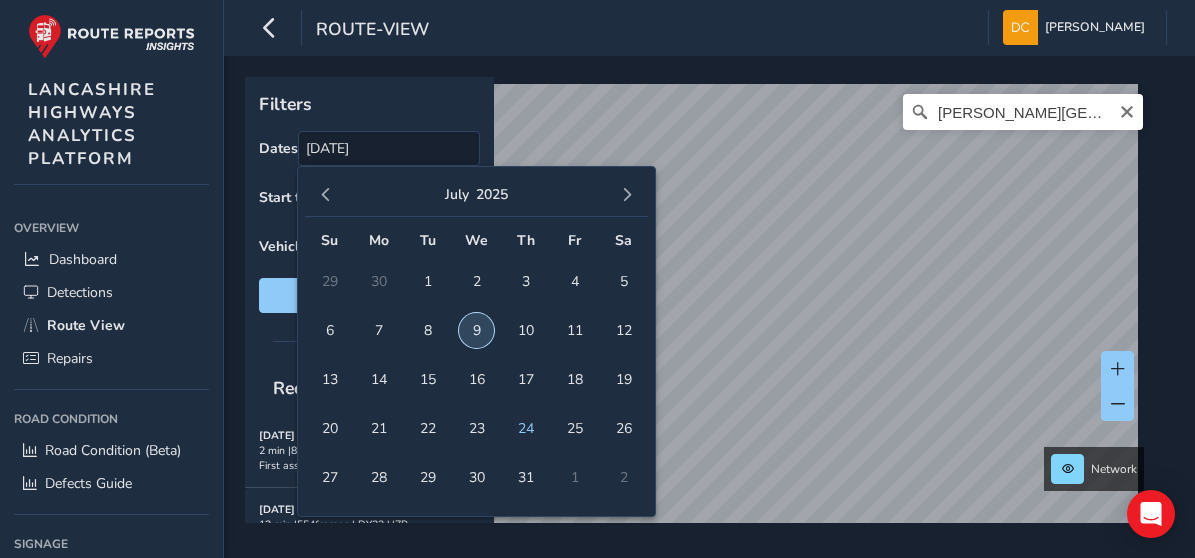 click on "9" at bounding box center (476, 330) 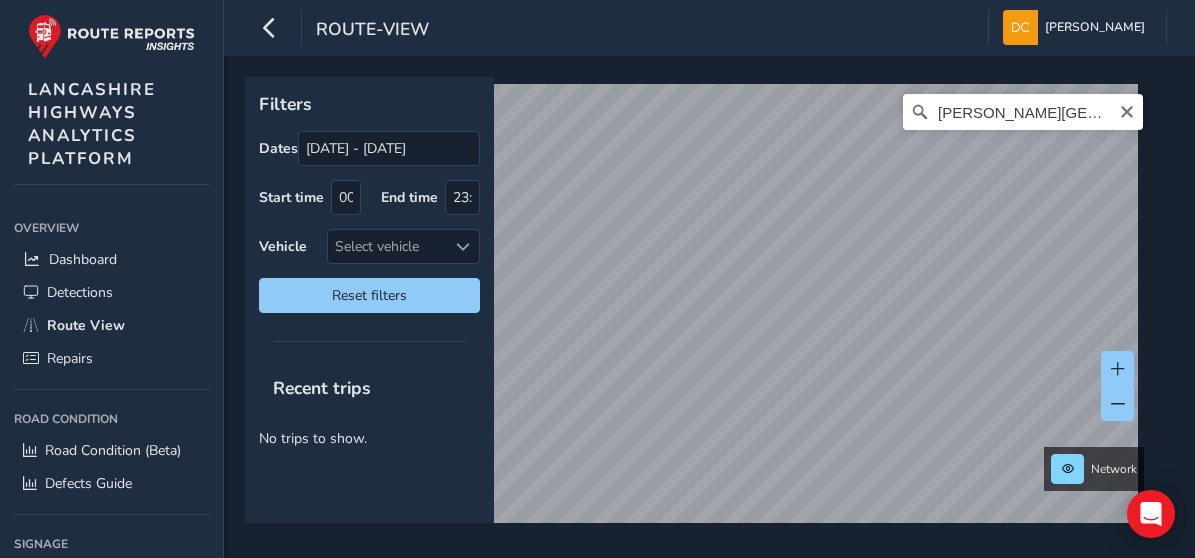 click at bounding box center (369, 341) 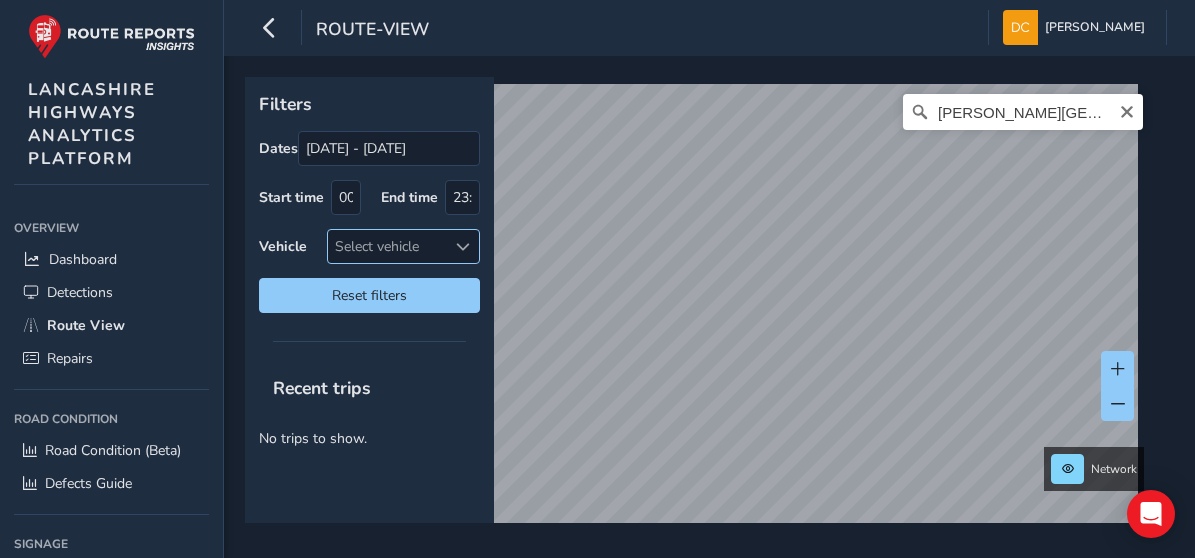 click on "Select vehicle" at bounding box center (387, 246) 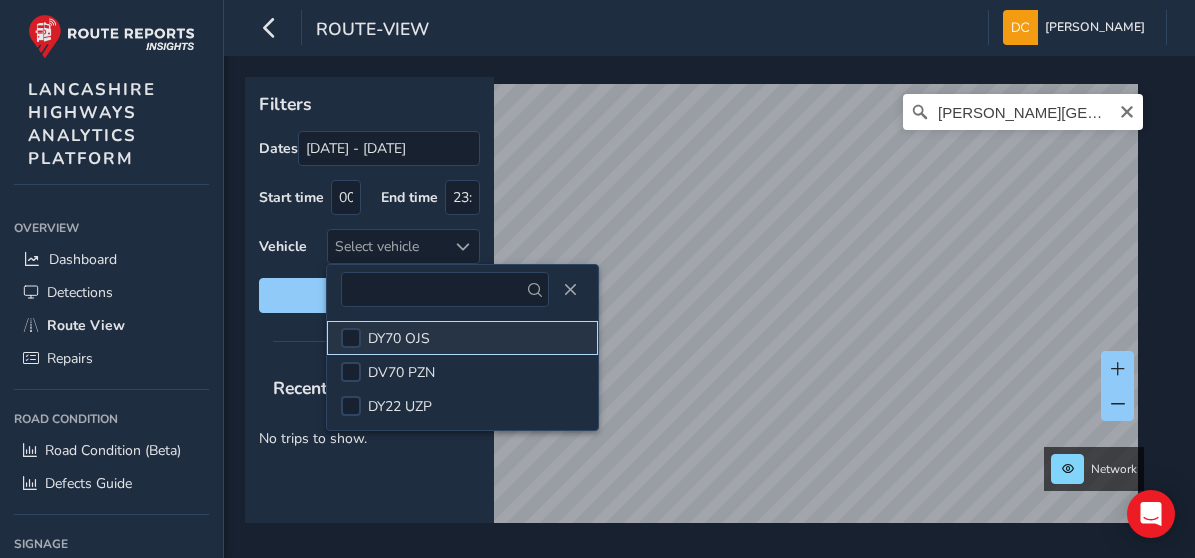 click on "DY70 OJS" at bounding box center (462, 338) 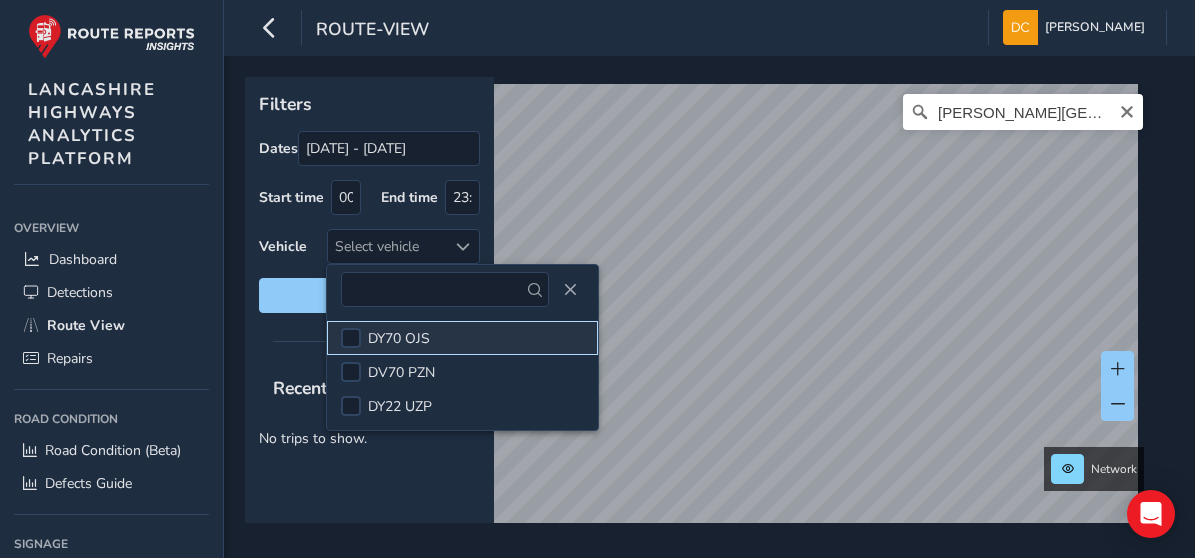 click at bounding box center [351, 338] 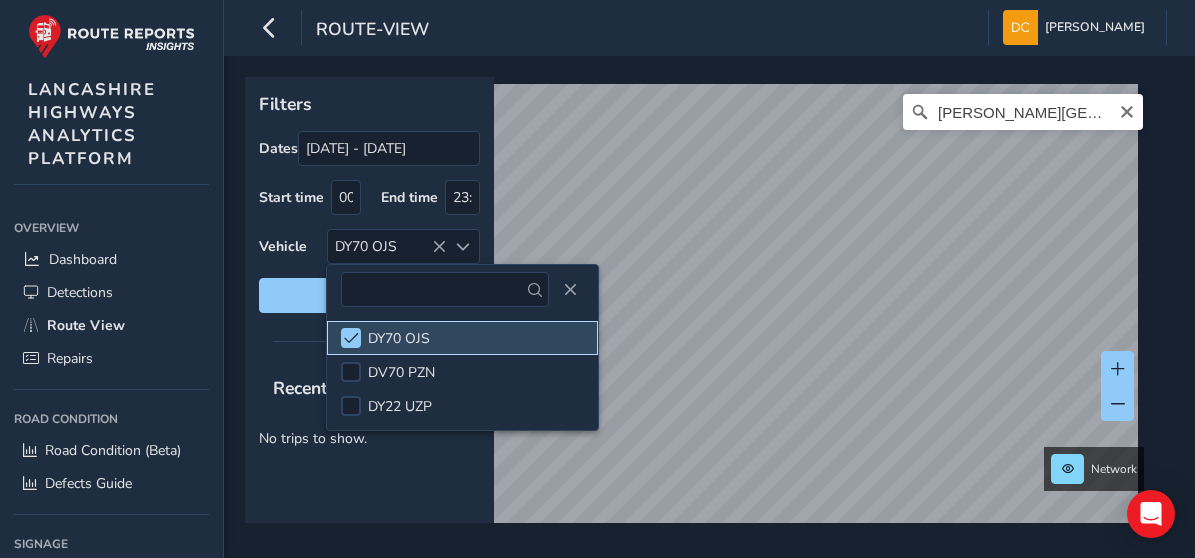click on "DY70 OJS" at bounding box center [462, 338] 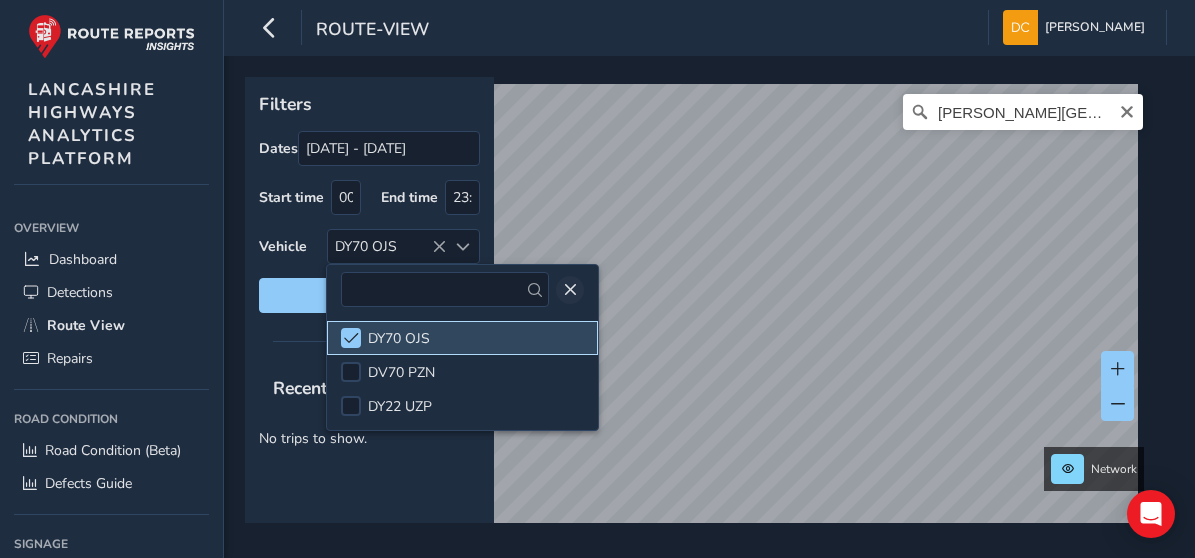 click at bounding box center (462, 289) 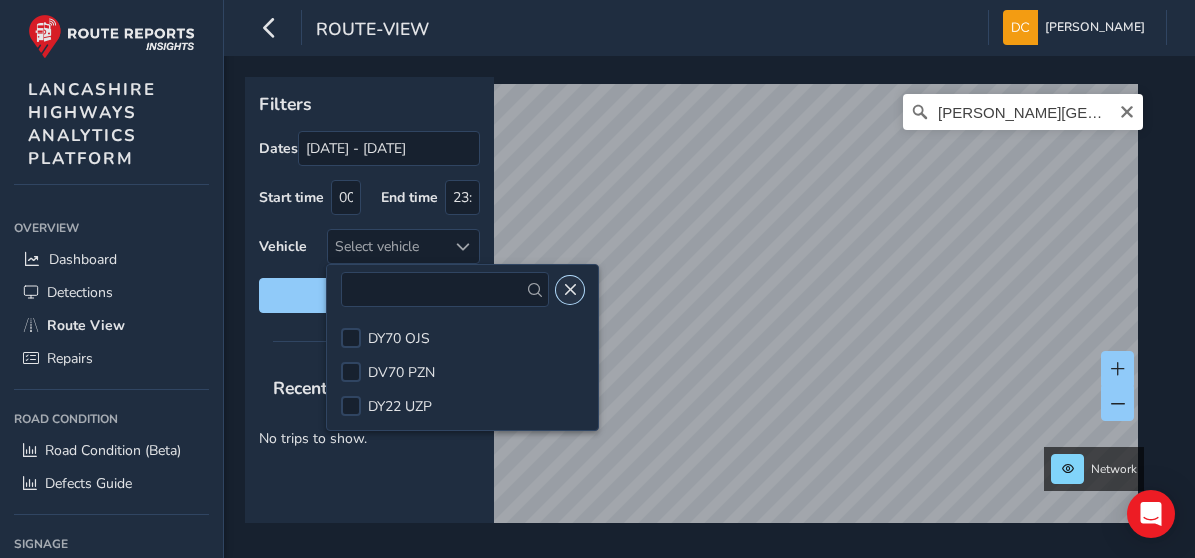 click at bounding box center (570, 290) 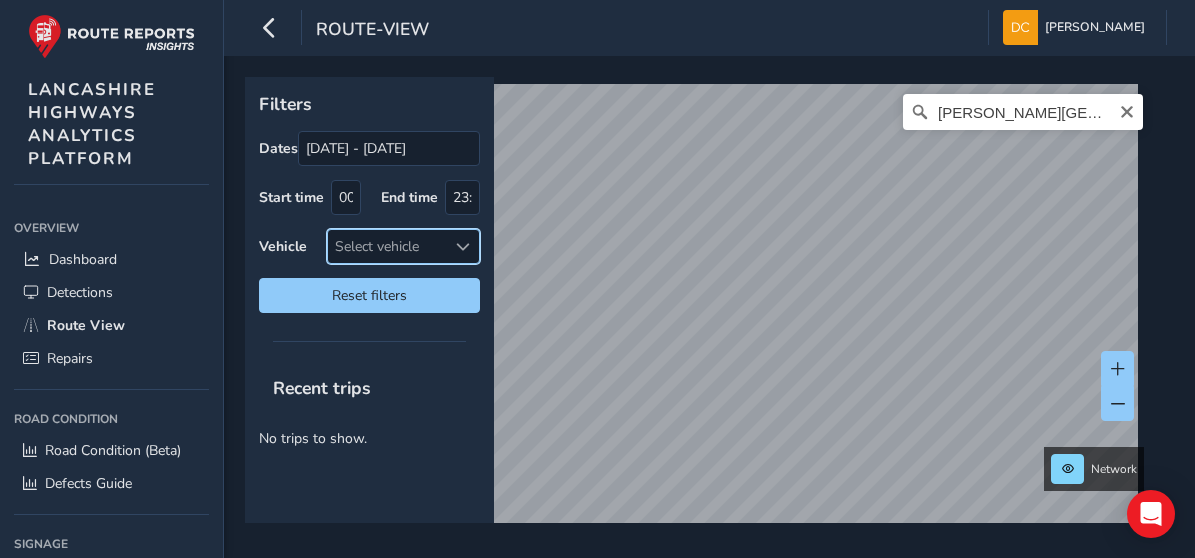 click on "Select vehicle" at bounding box center (387, 246) 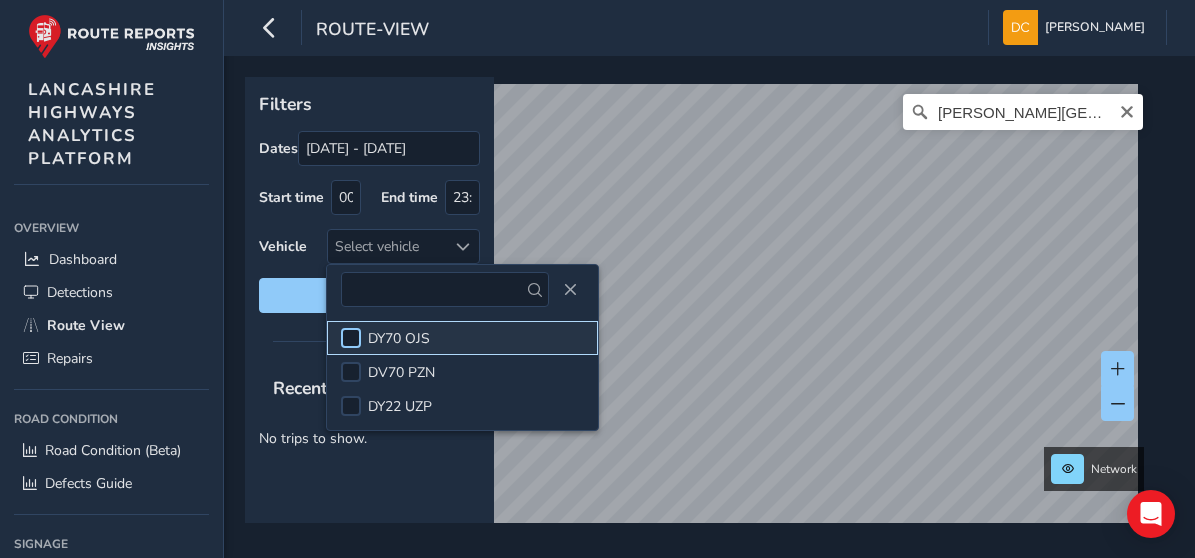 click at bounding box center (351, 338) 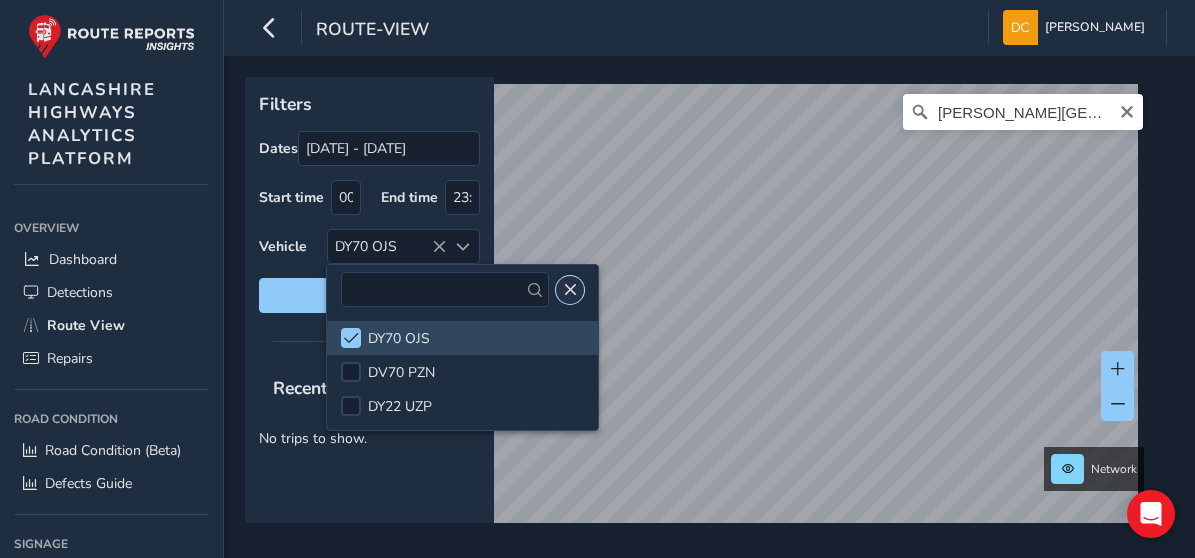 click at bounding box center [570, 290] 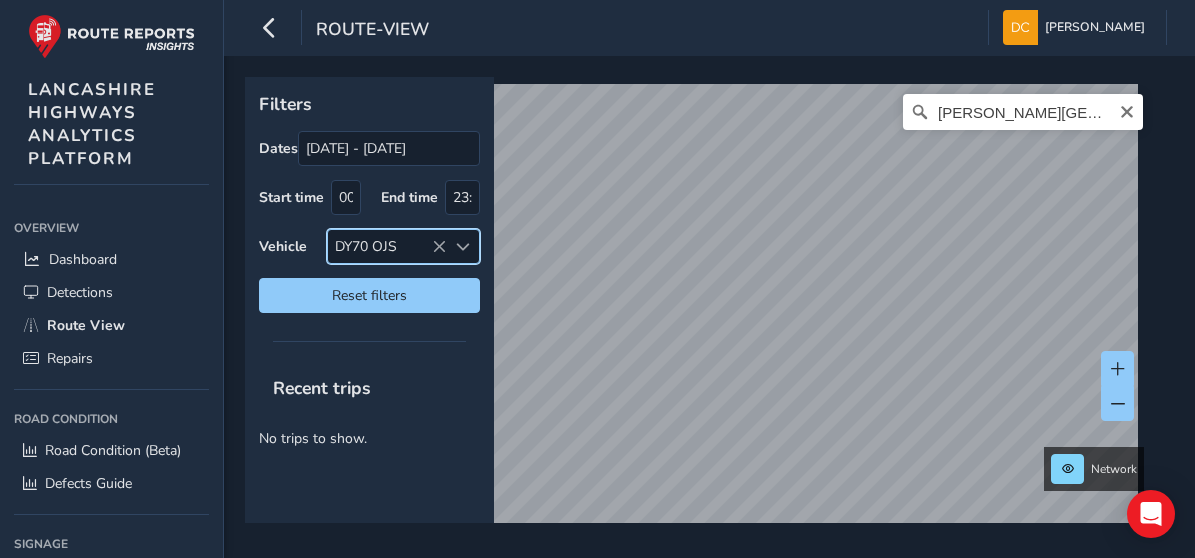 click on "Recent trips" at bounding box center [322, 388] 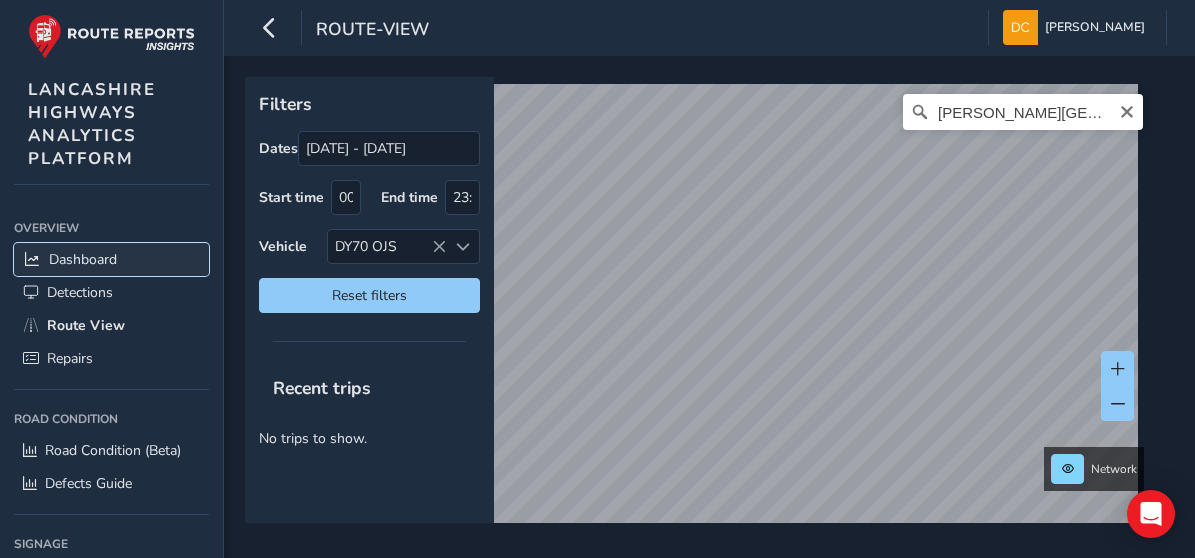click on "Dashboard" at bounding box center [83, 259] 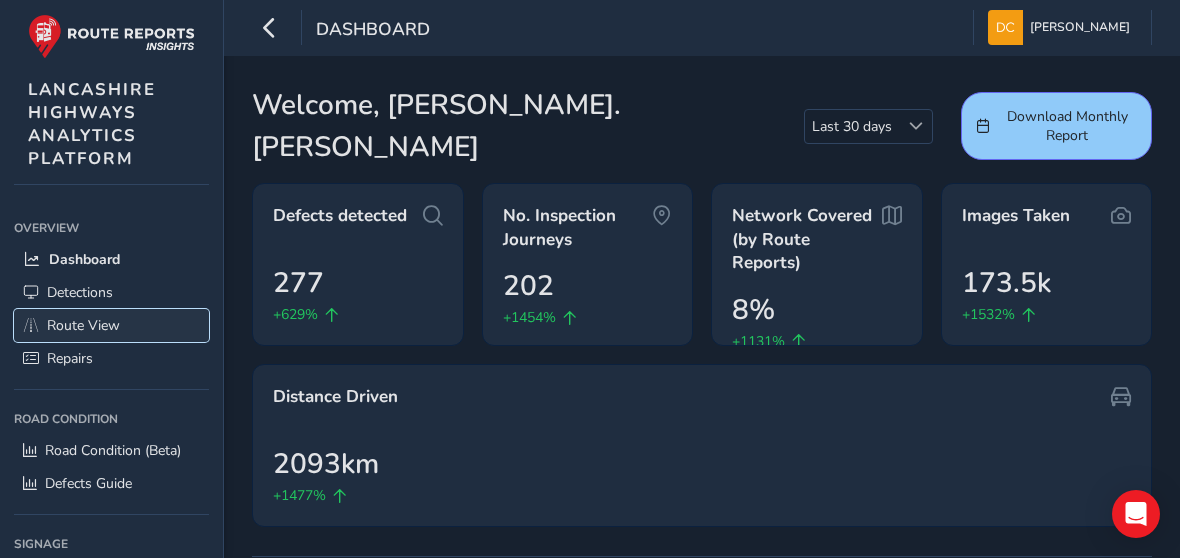click on "Route View" at bounding box center [83, 325] 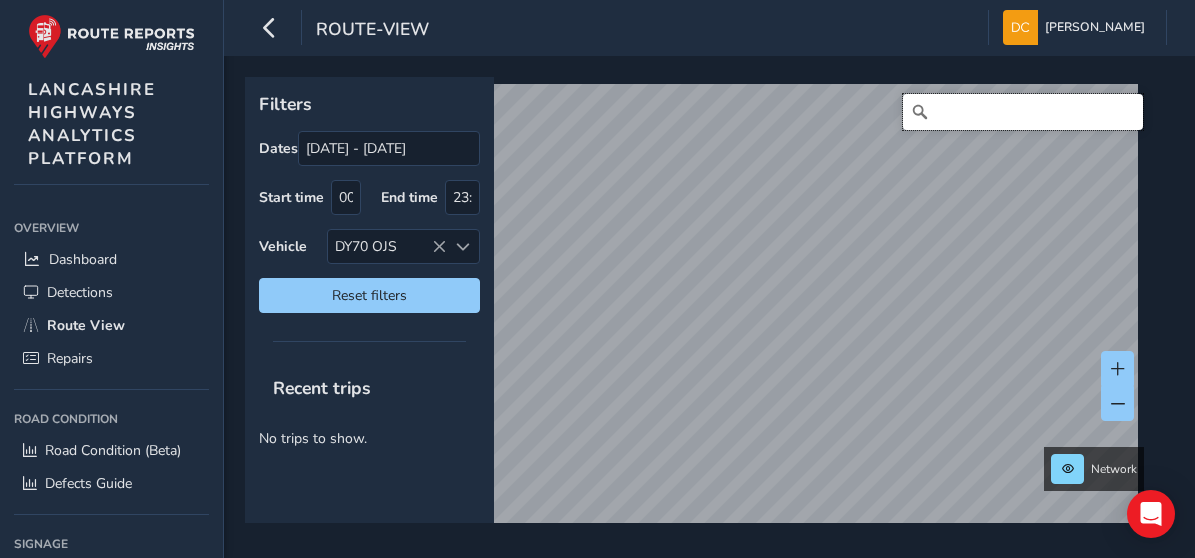click at bounding box center (1023, 112) 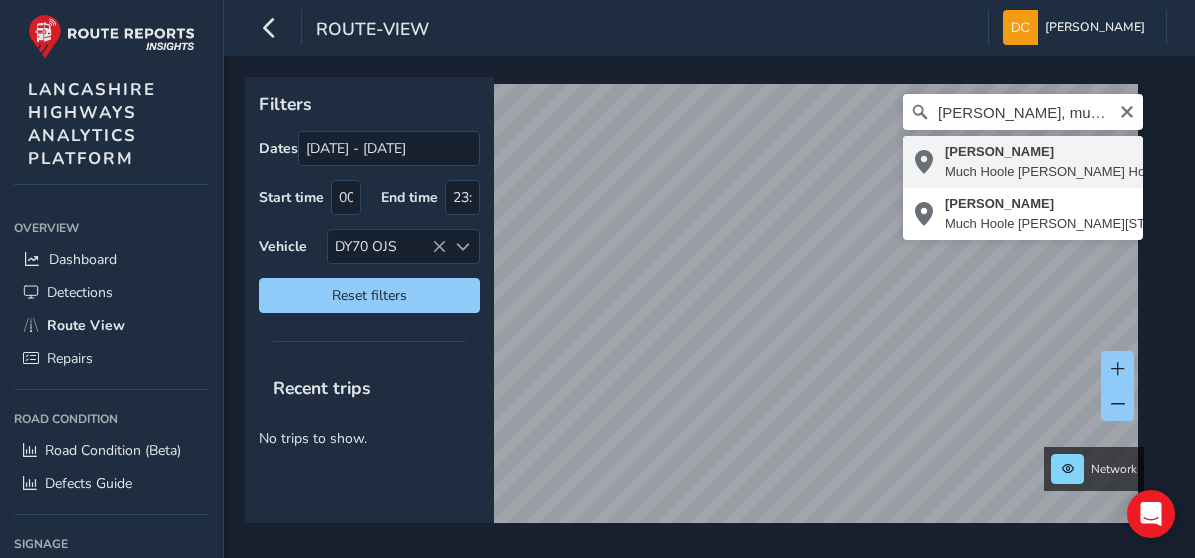 type on "[PERSON_NAME][STREET_ADDRESS][PERSON_NAME]" 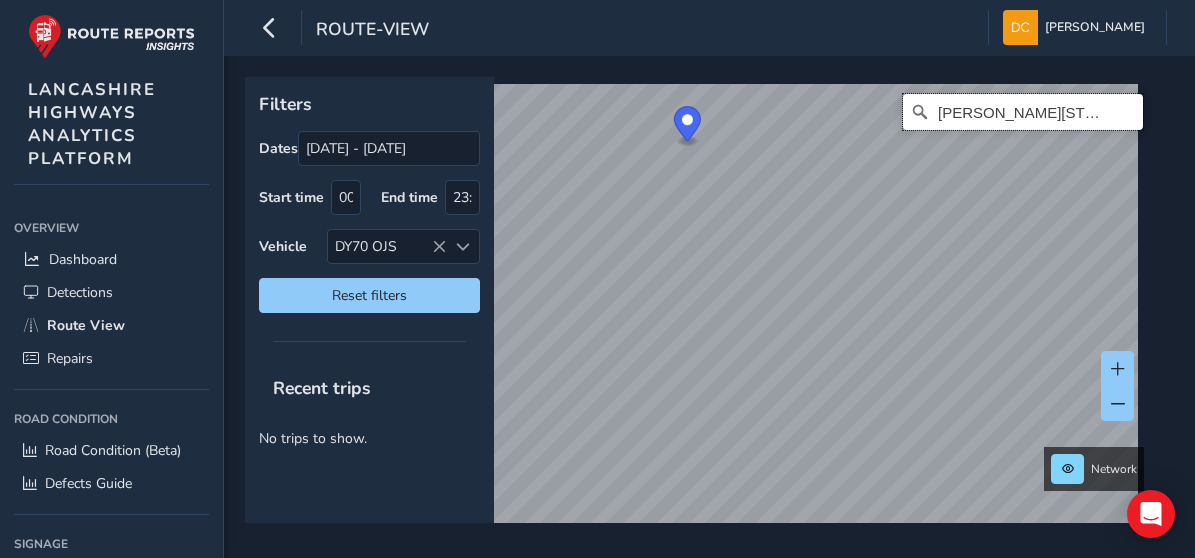 scroll, scrollTop: 0, scrollLeft: 0, axis: both 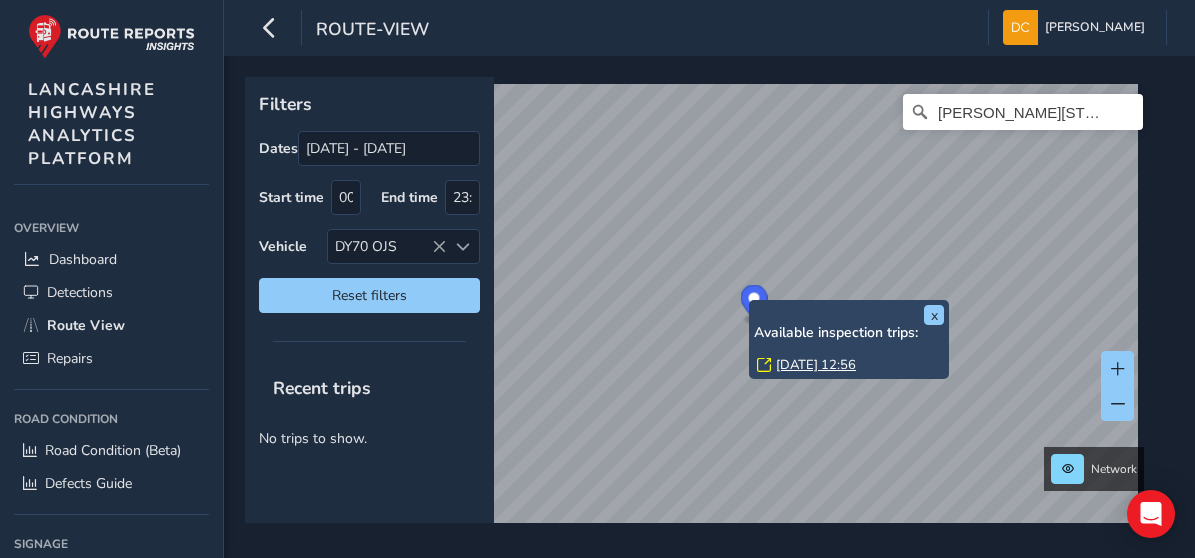 click on "Wed, 9 Jul, 12:56" at bounding box center (816, 365) 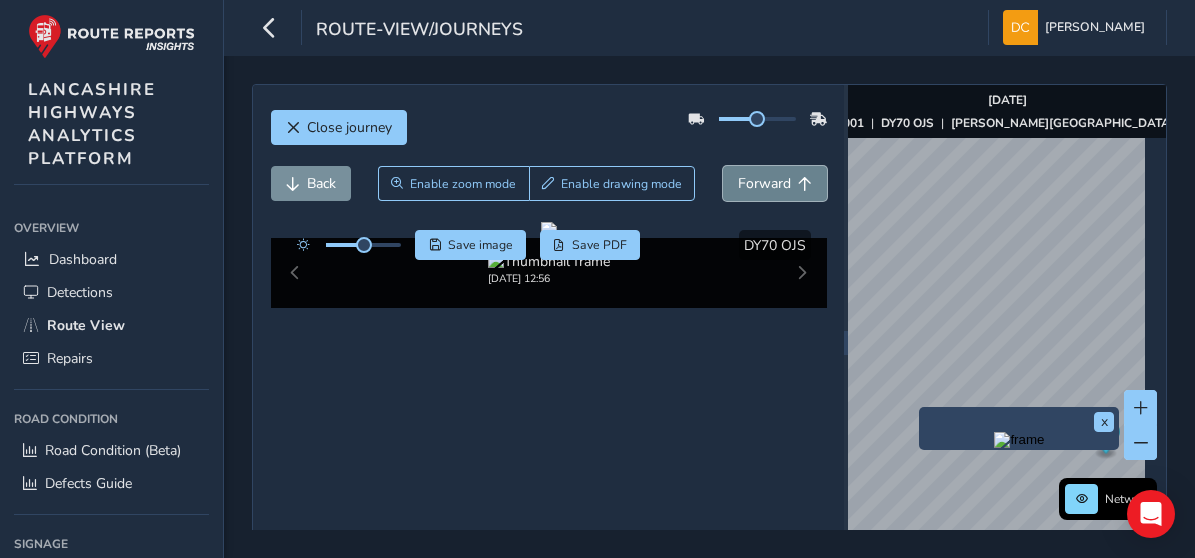click on "Forward" at bounding box center [764, 183] 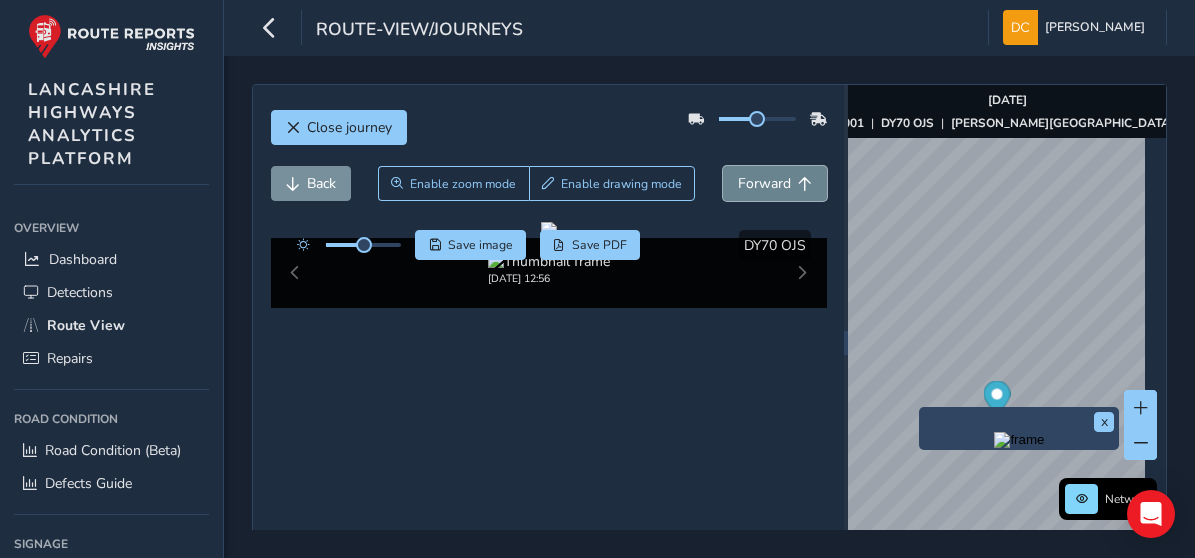 click on "Forward" at bounding box center [764, 183] 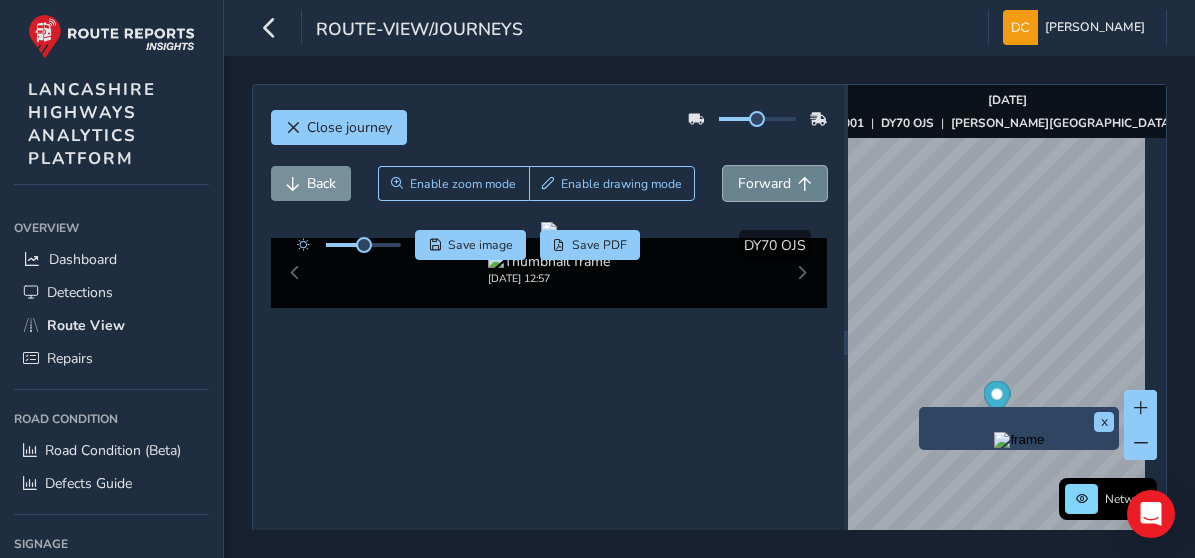 click on "Forward" at bounding box center [764, 183] 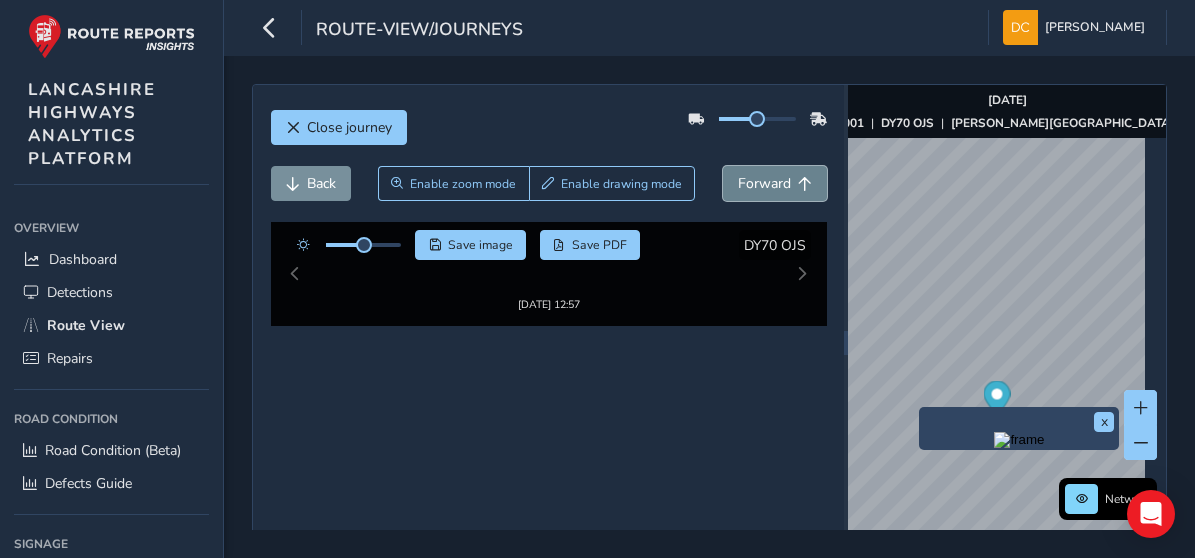 click on "Forward" at bounding box center (764, 183) 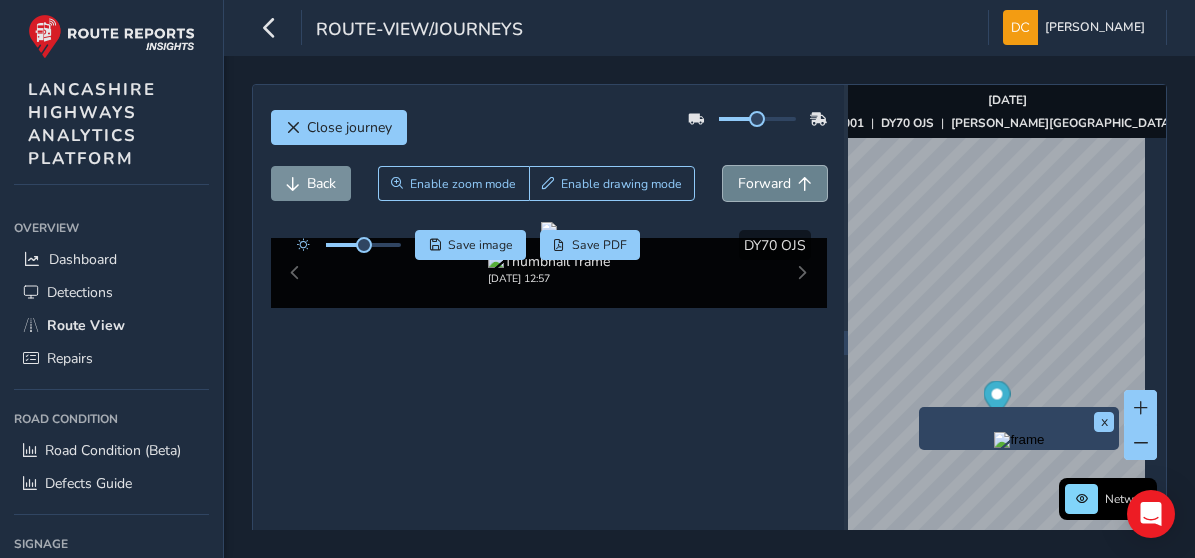 click on "Forward" at bounding box center (764, 183) 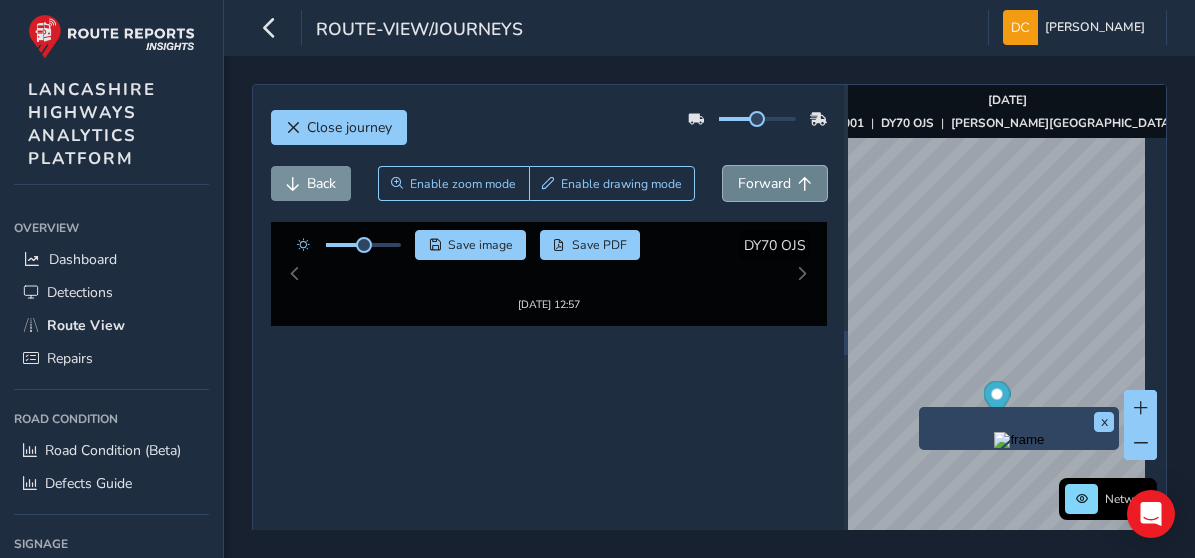 click on "Forward" at bounding box center [764, 183] 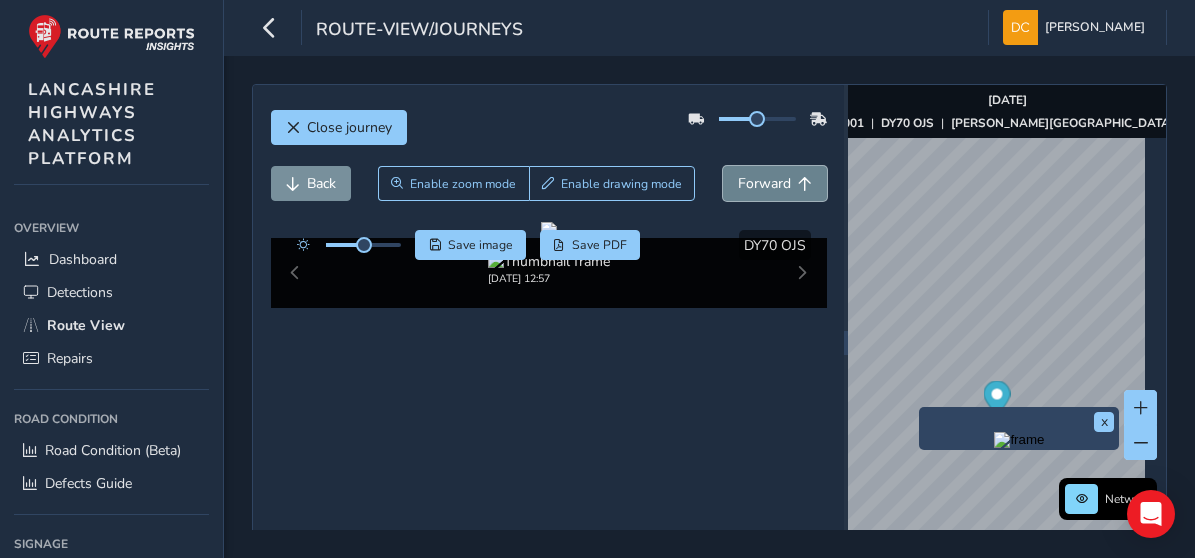 click on "Forward" at bounding box center (764, 183) 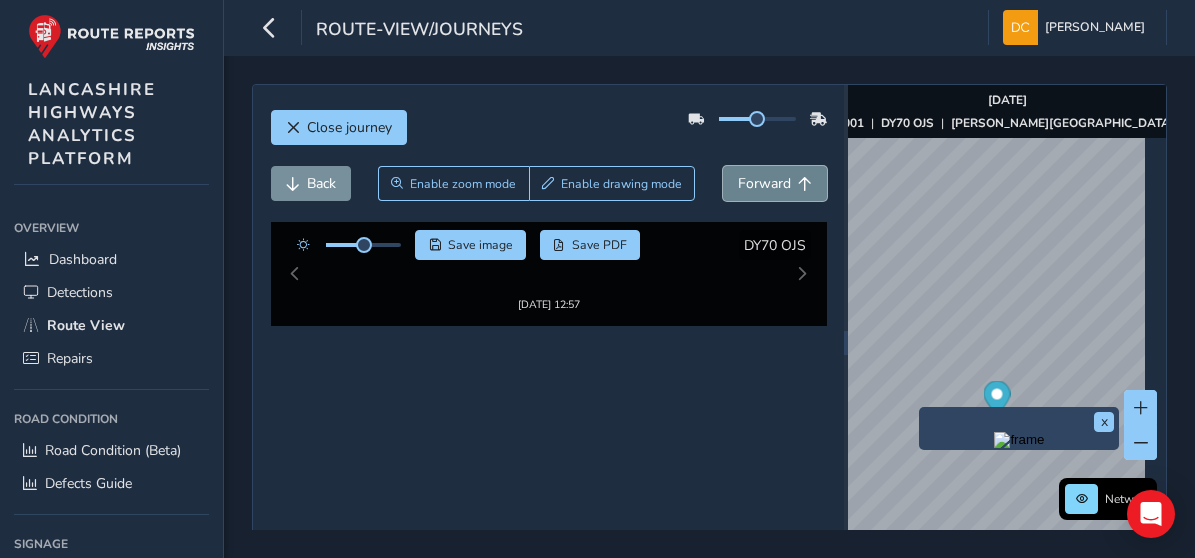 click on "Forward" at bounding box center (764, 183) 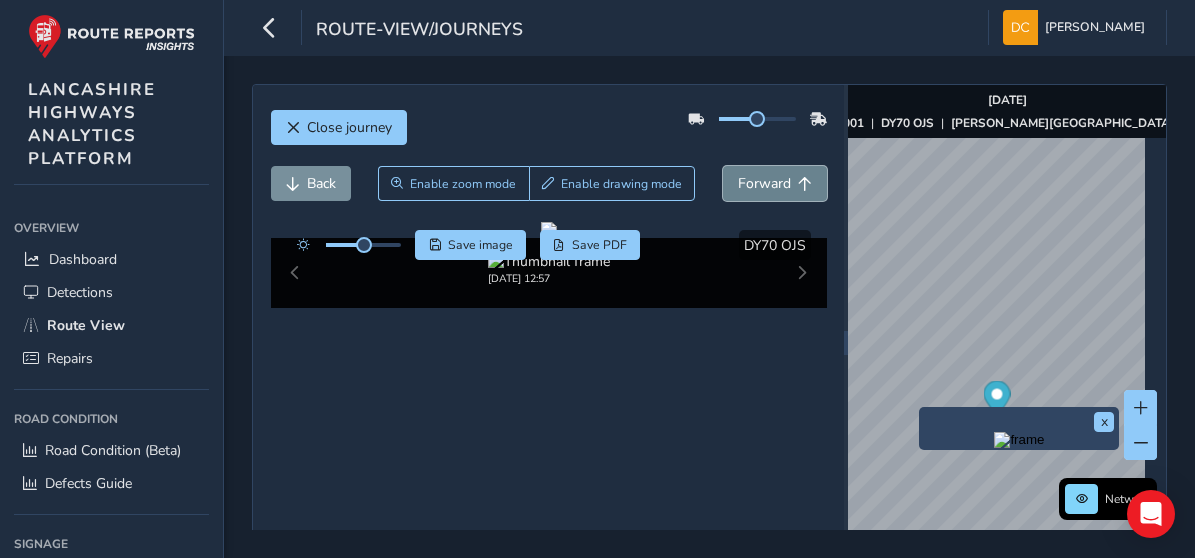 click on "Forward" at bounding box center [764, 183] 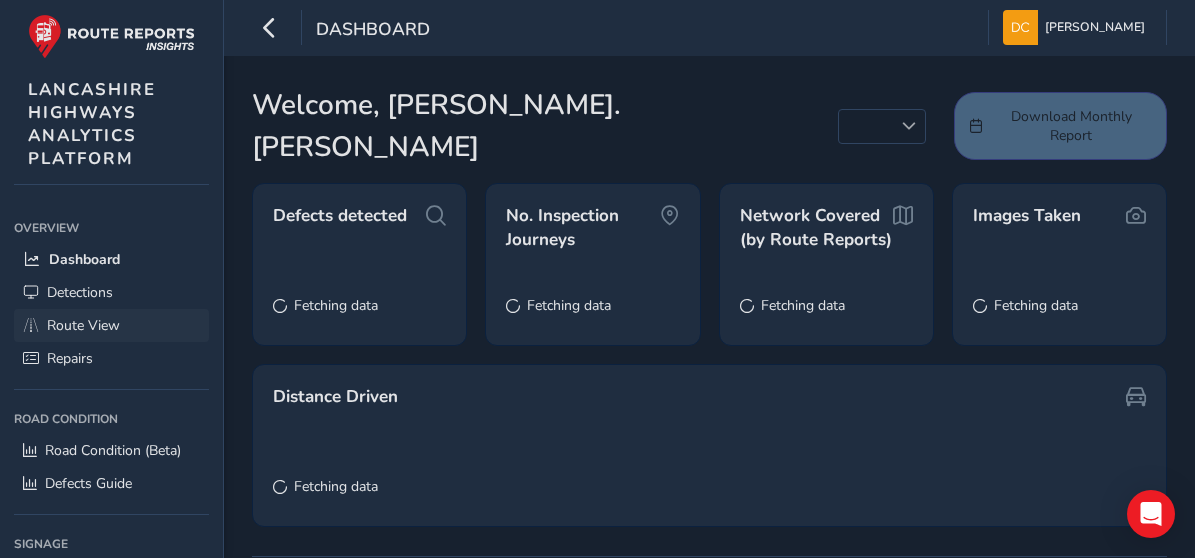 scroll, scrollTop: 0, scrollLeft: 0, axis: both 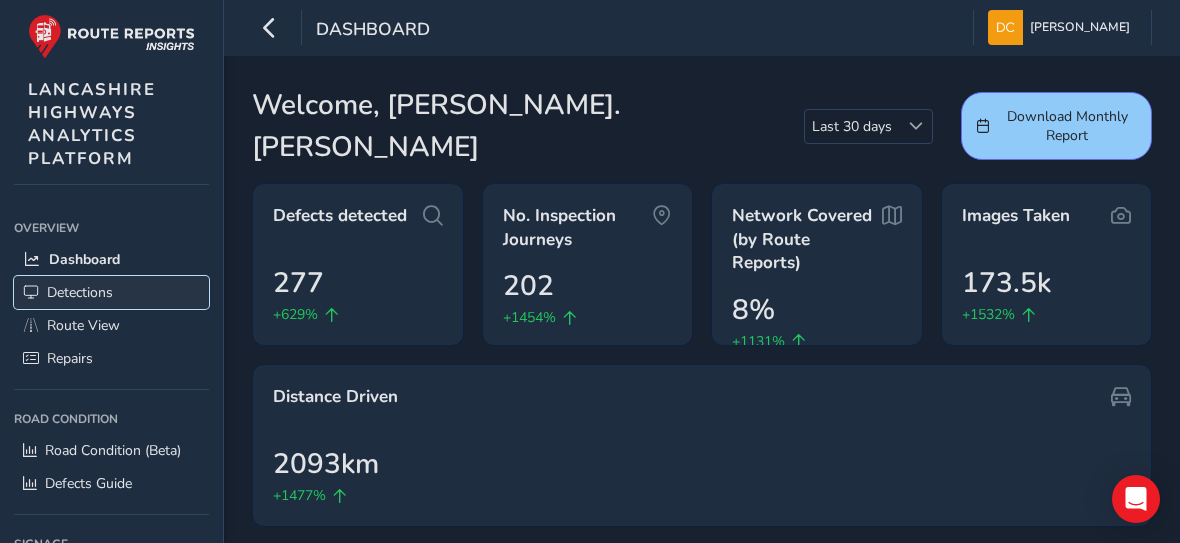 click on "Detections" at bounding box center [80, 292] 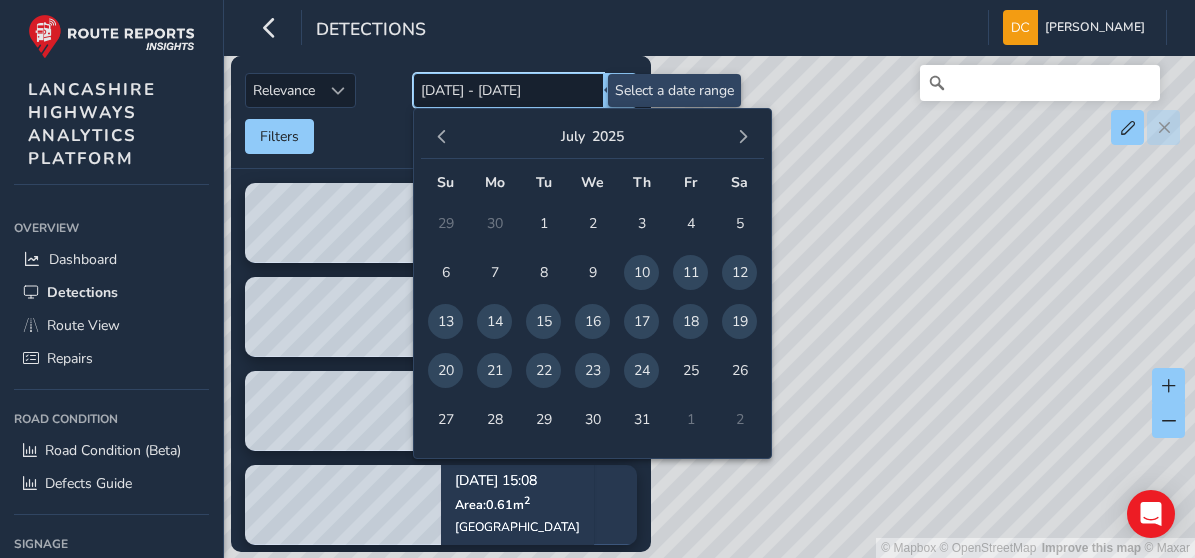click on "[DATE] - [DATE]" at bounding box center [508, 90] 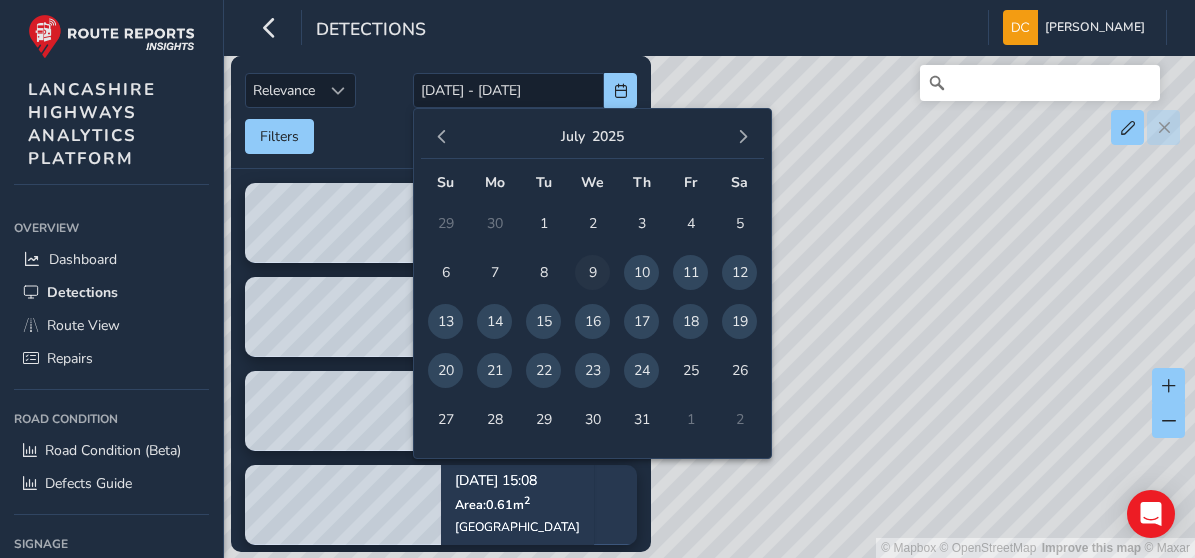 click on "9" at bounding box center (592, 272) 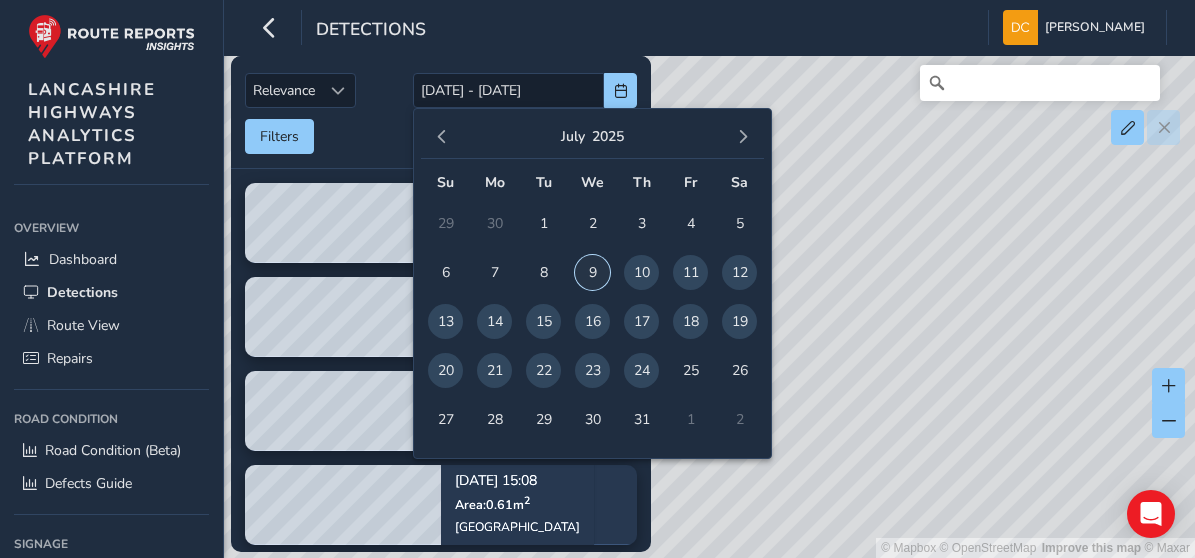 type on "[DATE]" 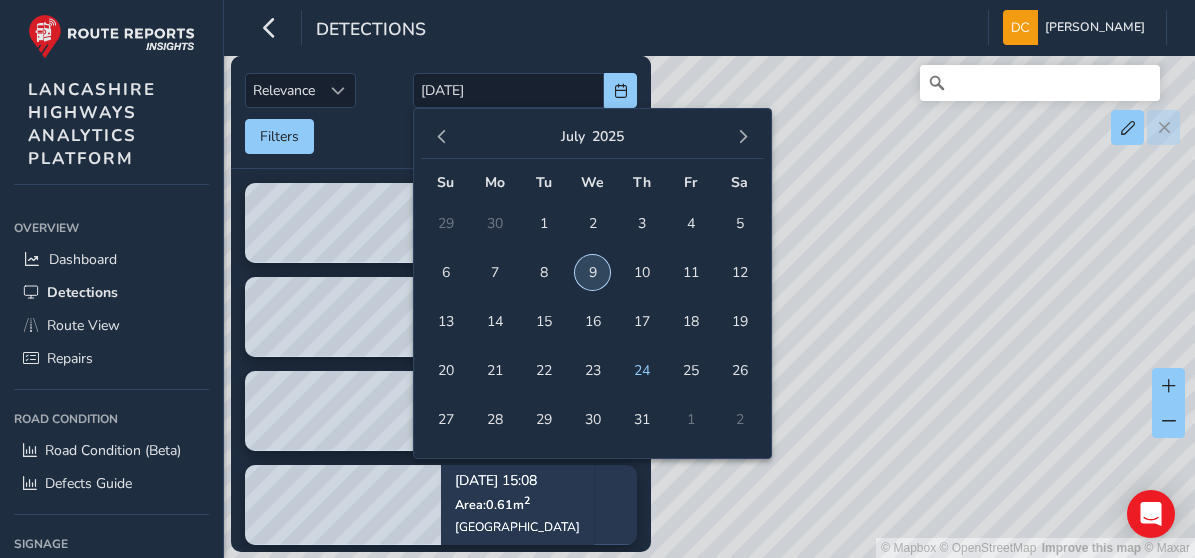 click on "9" at bounding box center (592, 272) 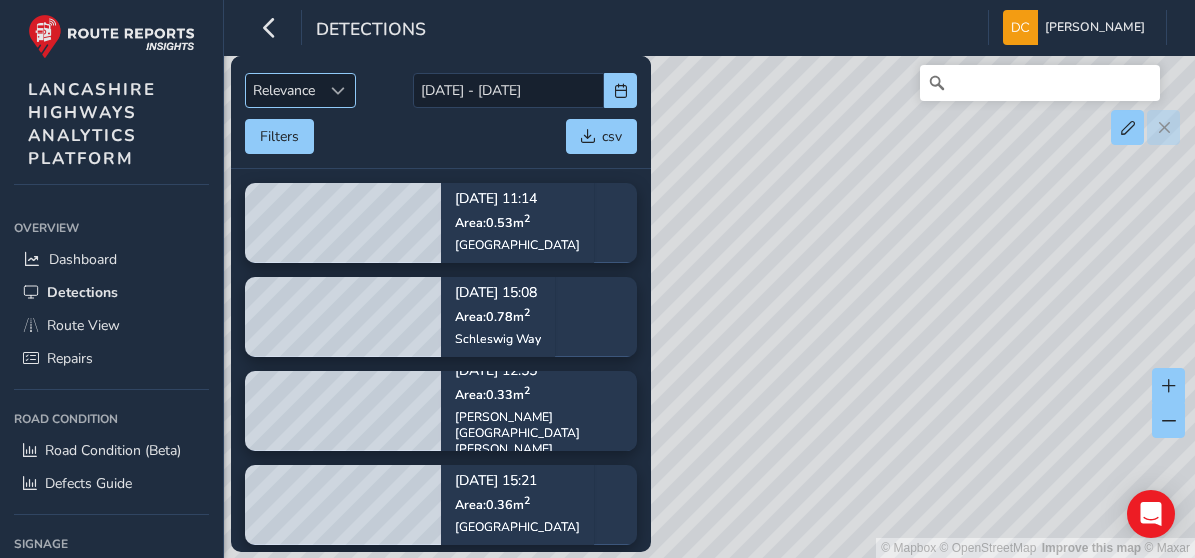 click at bounding box center (338, 90) 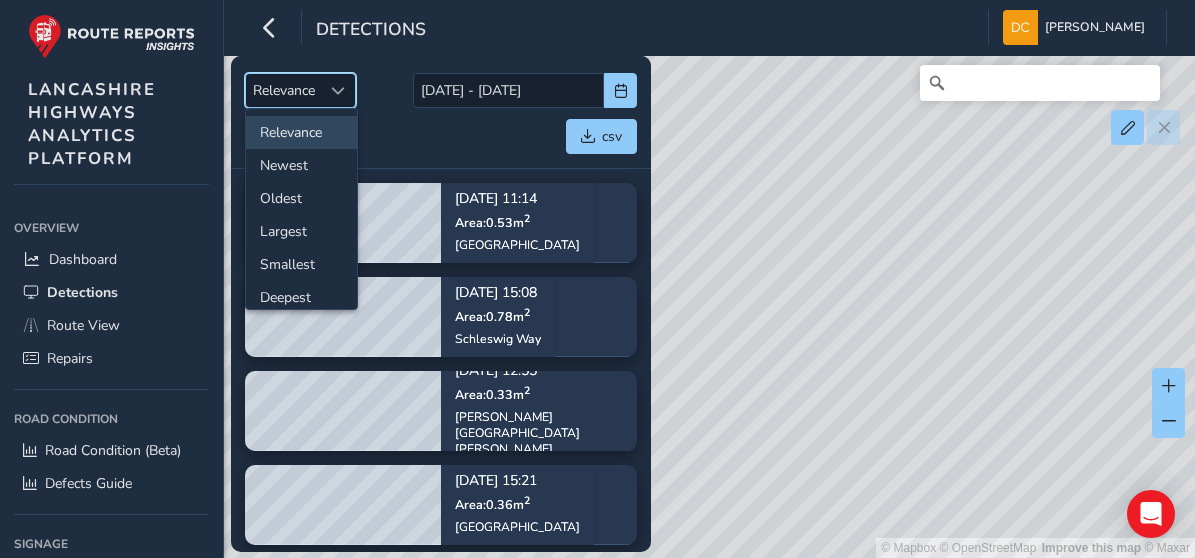 click at bounding box center (338, 91) 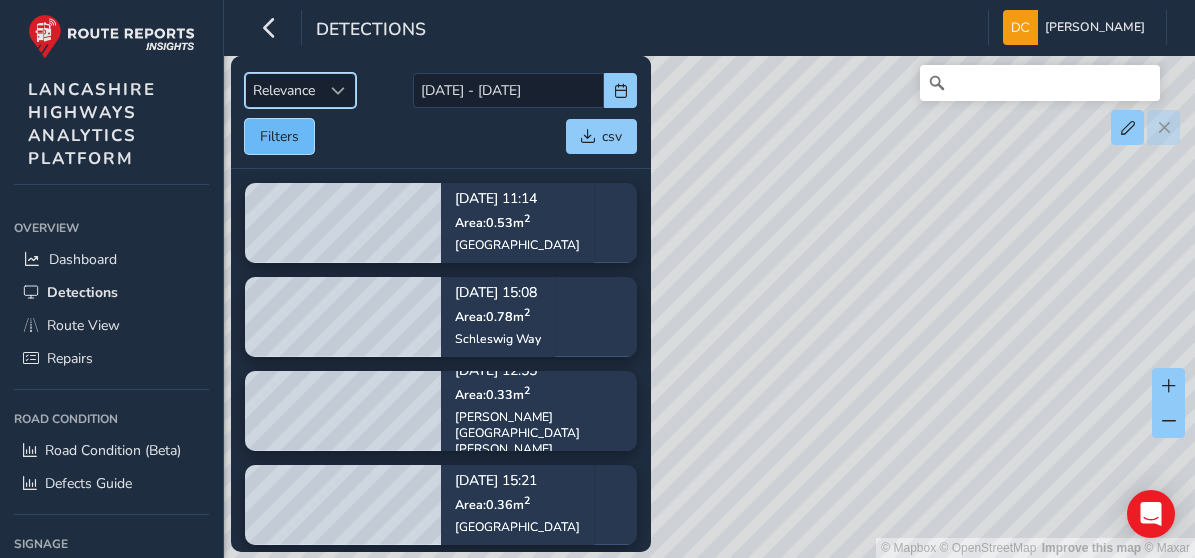 click on "Filters" at bounding box center [279, 136] 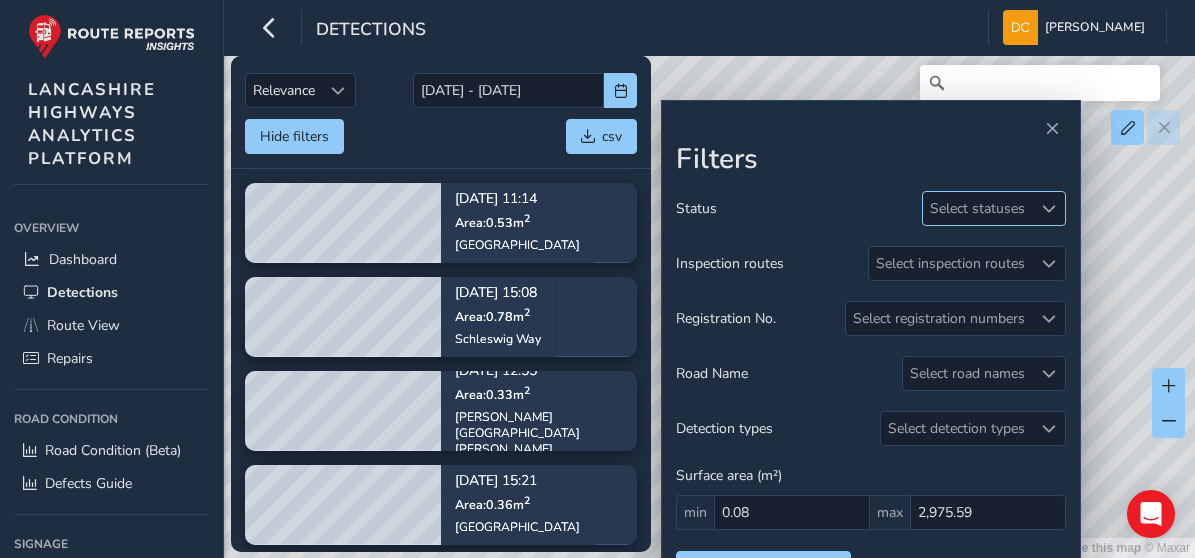 click at bounding box center (1049, 209) 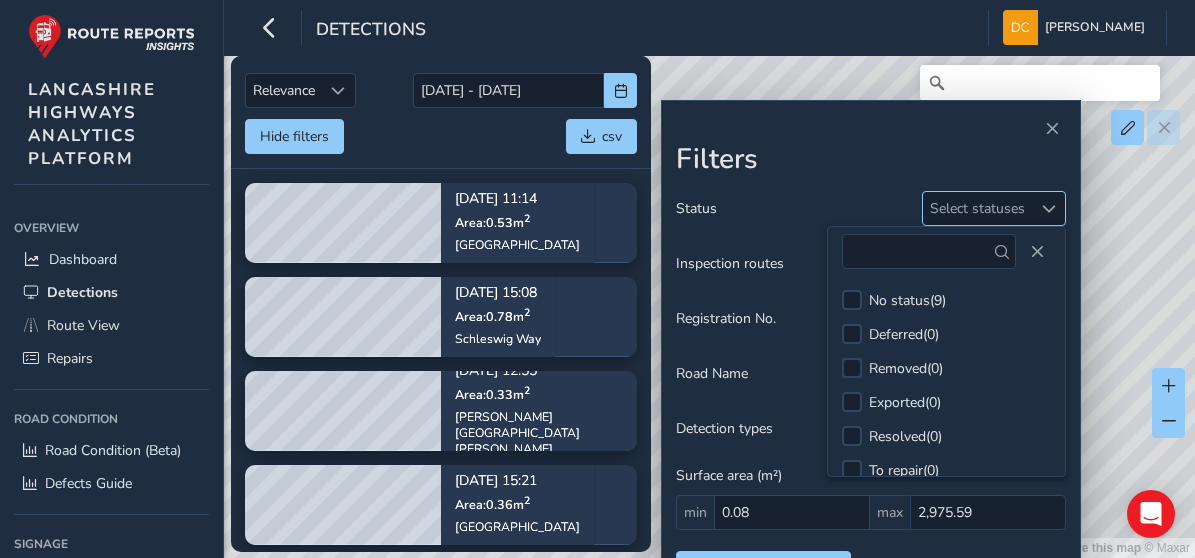 click at bounding box center (1049, 209) 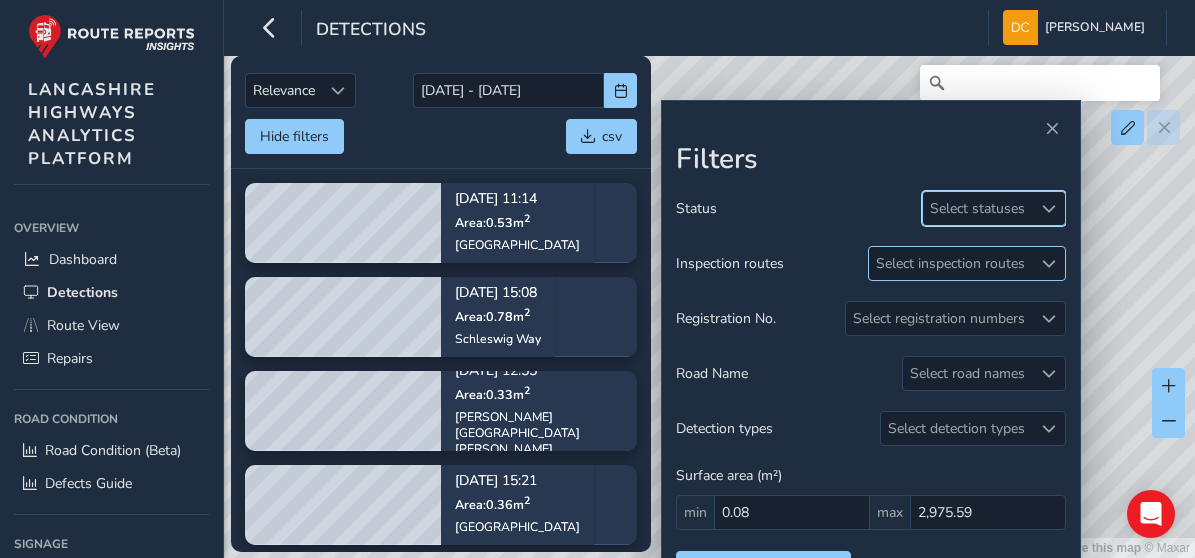 click on "Select inspection routes" at bounding box center [950, 263] 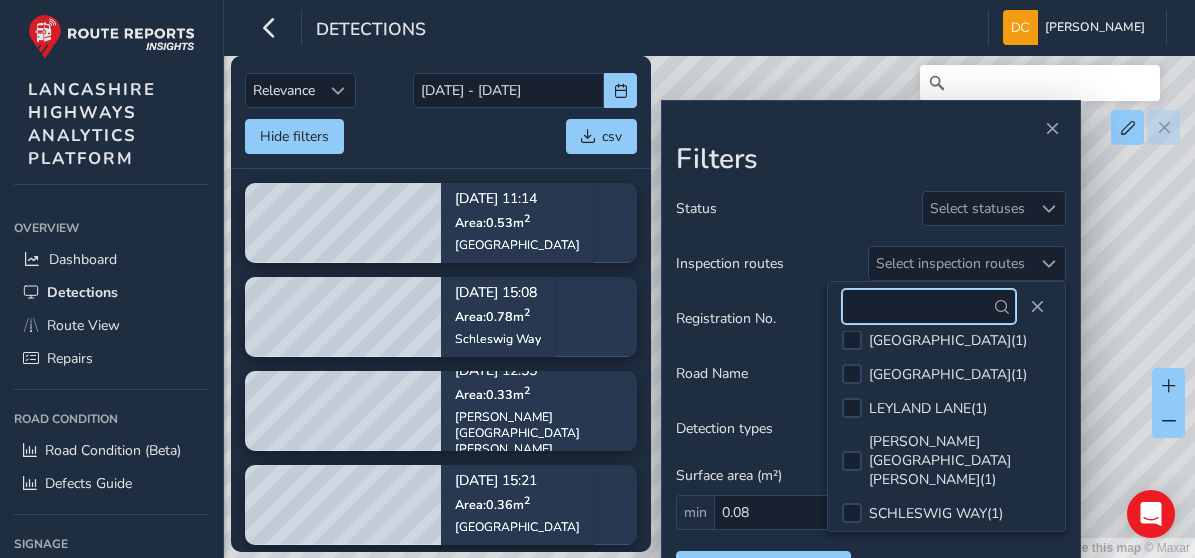 scroll, scrollTop: 120, scrollLeft: 0, axis: vertical 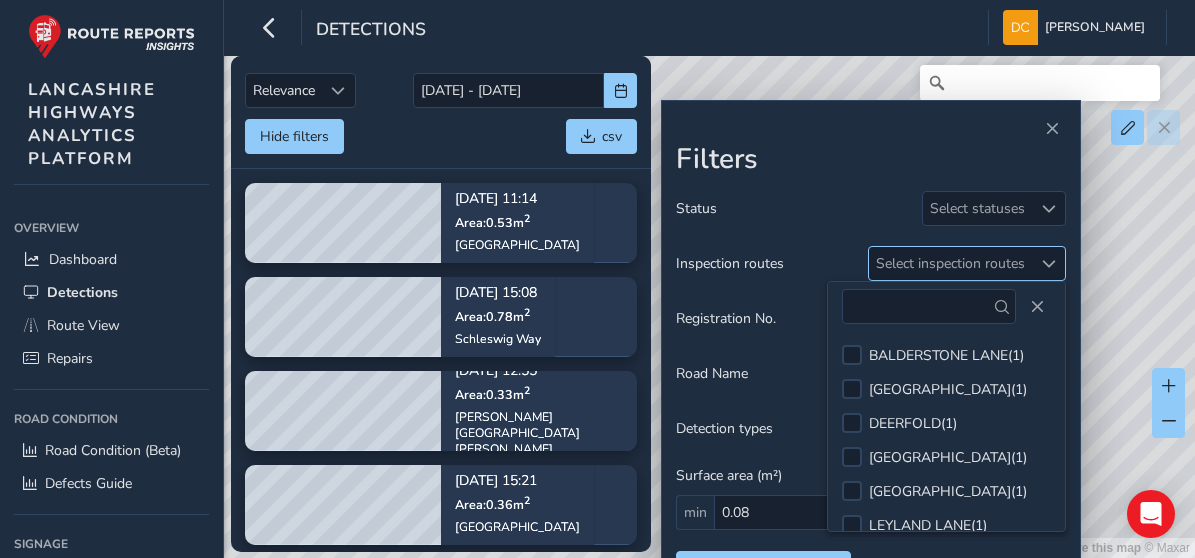 click on "Select inspection routes" at bounding box center (950, 263) 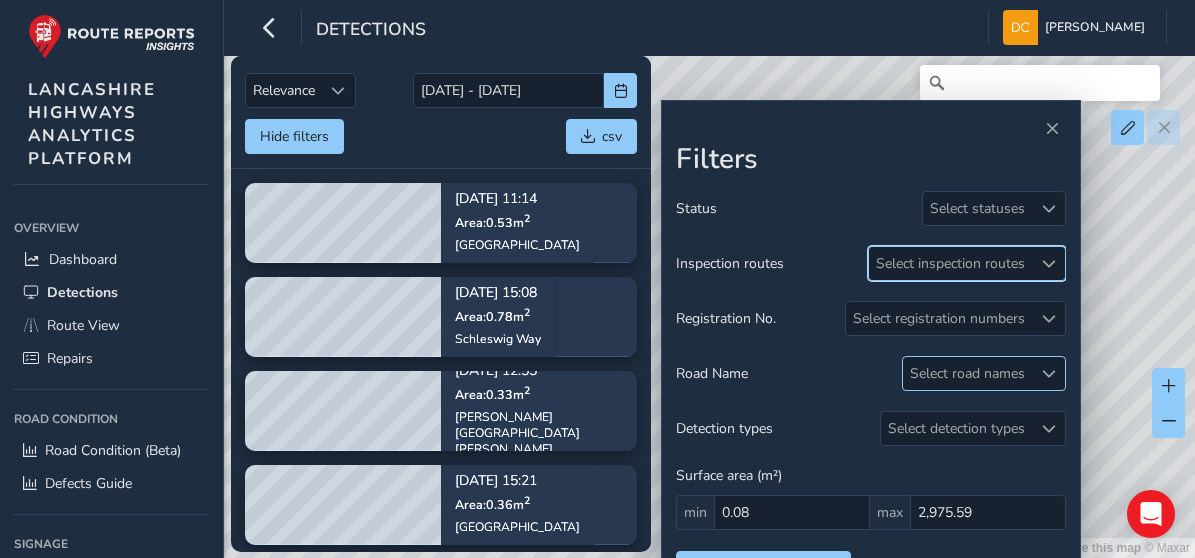 click on "Select road names" at bounding box center (967, 373) 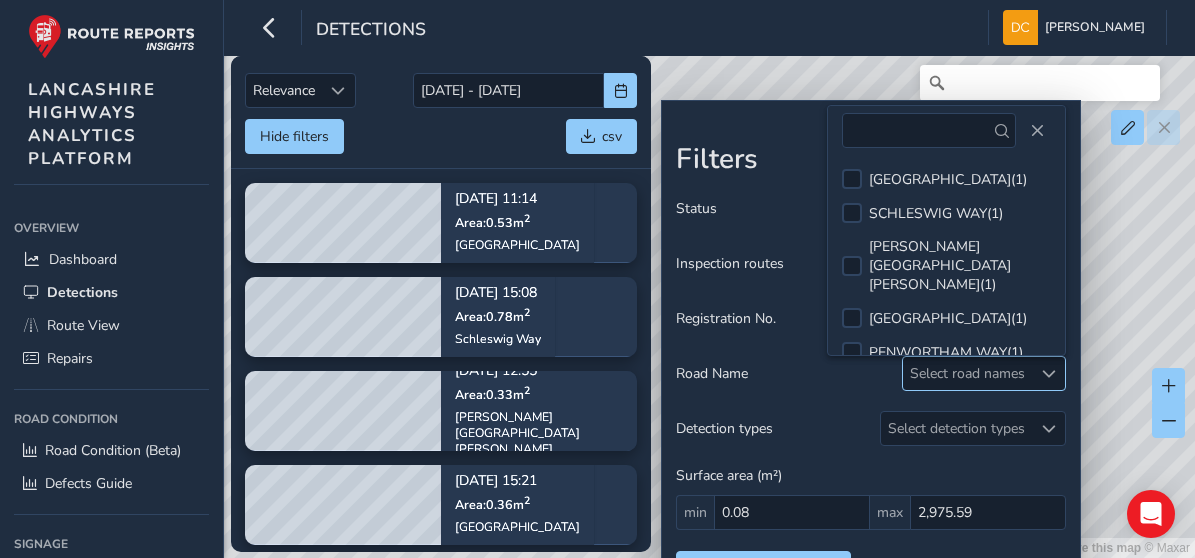click on "Select road names" at bounding box center (967, 373) 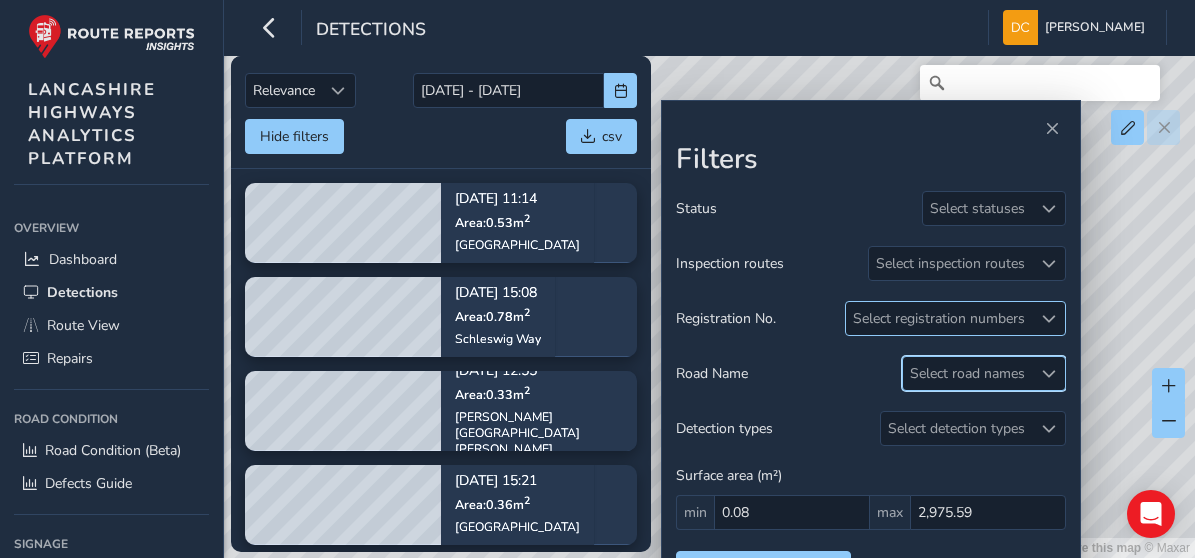 click on "Select registration numbers" at bounding box center (939, 318) 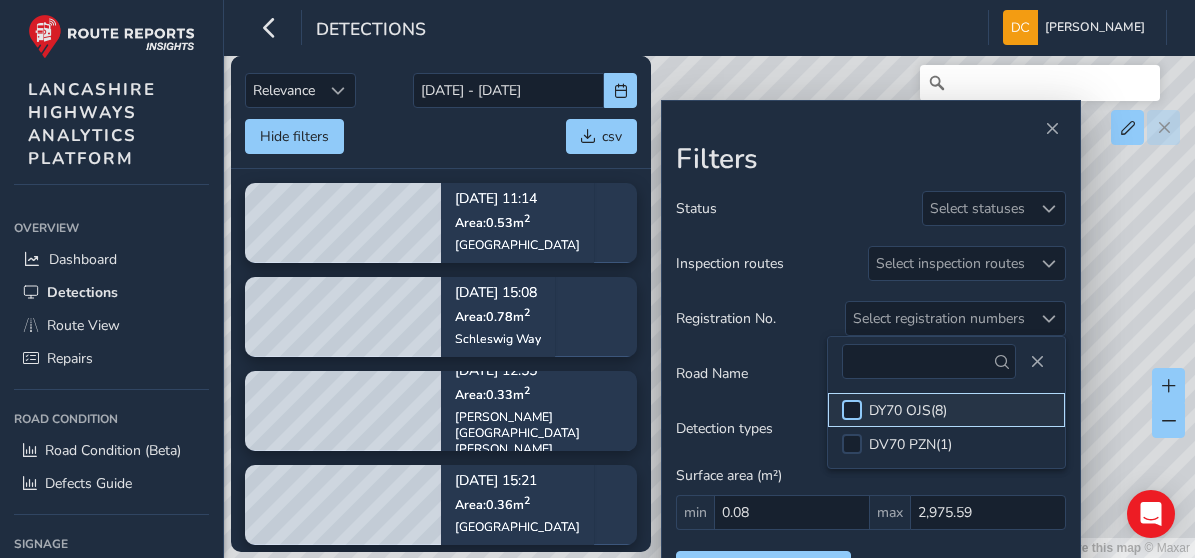 click at bounding box center [852, 410] 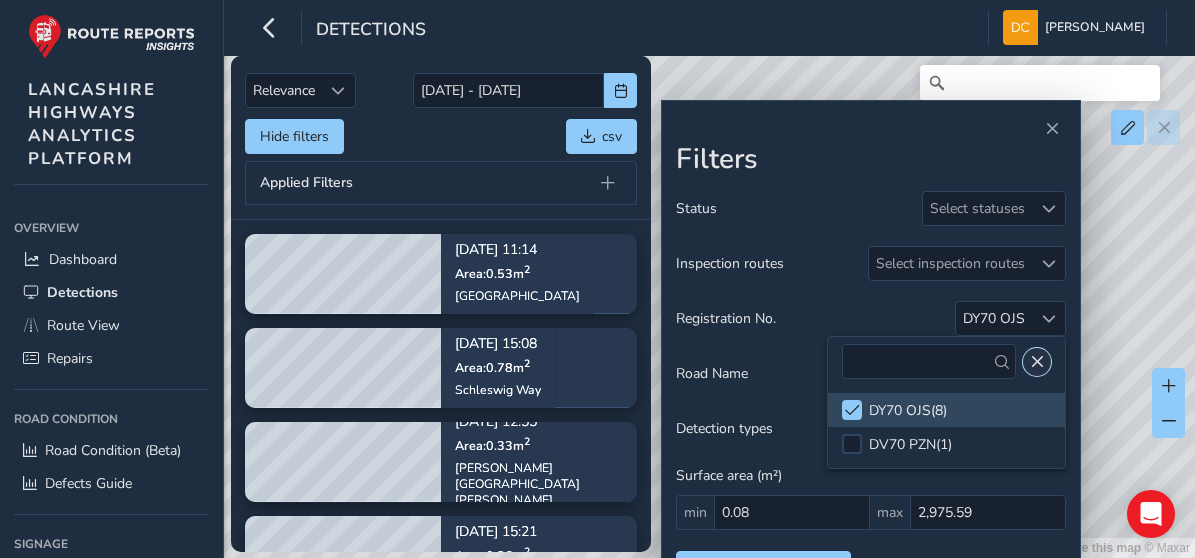 click at bounding box center [1037, 362] 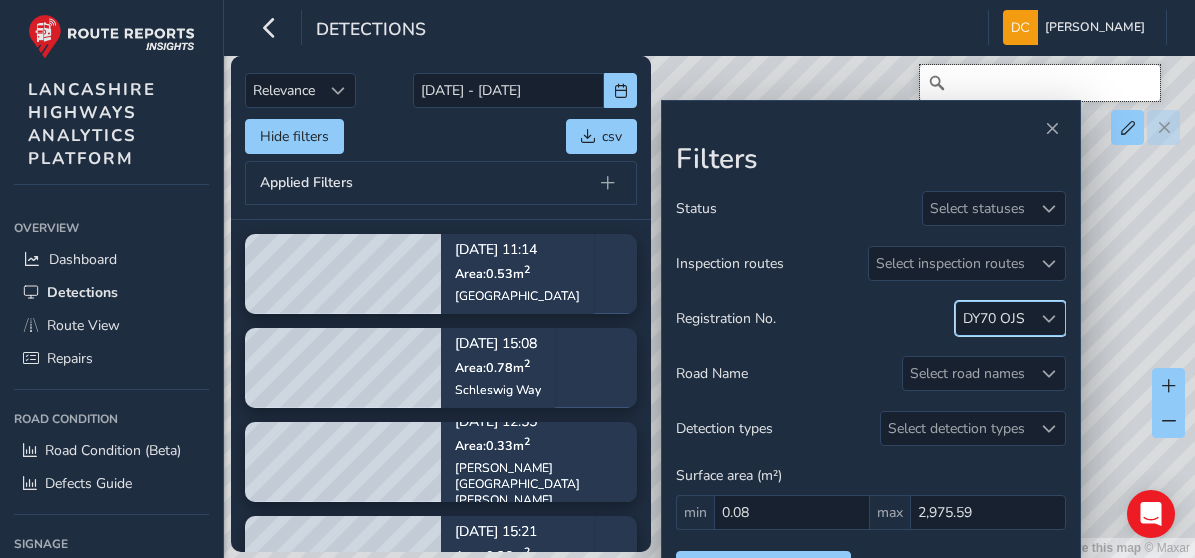 click at bounding box center [1040, 83] 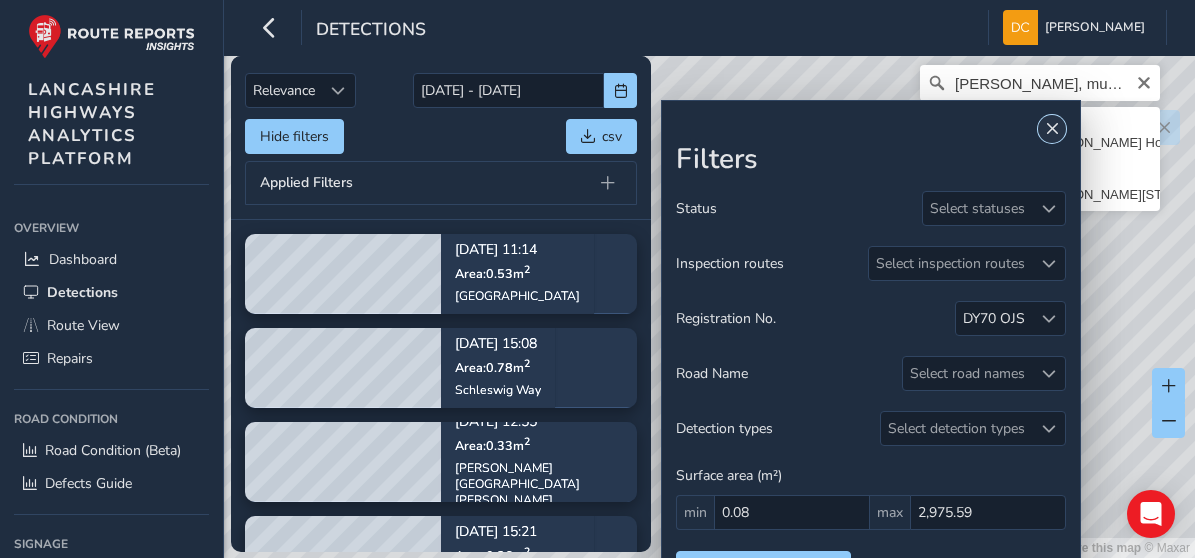 click at bounding box center (1052, 129) 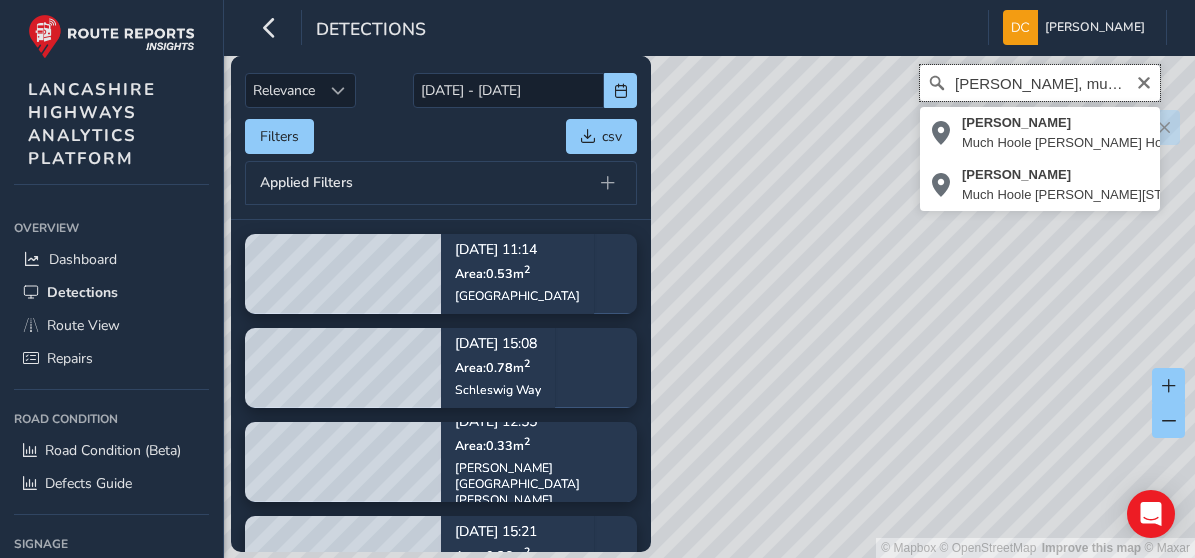 click on "[PERSON_NAME], much hoole" at bounding box center (1040, 83) 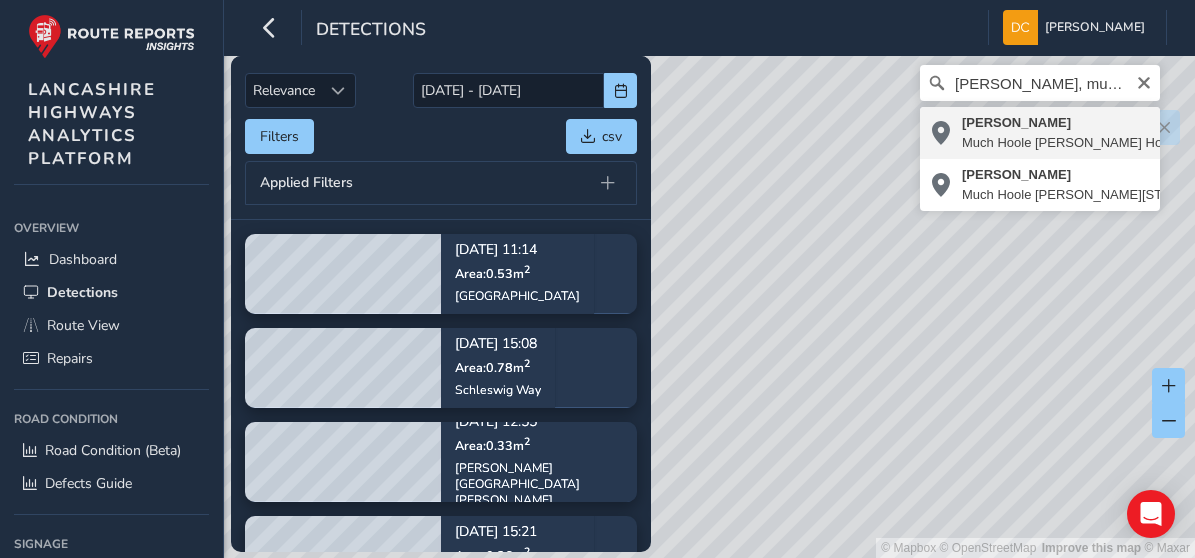 type on "[PERSON_NAME][STREET_ADDRESS][PERSON_NAME]" 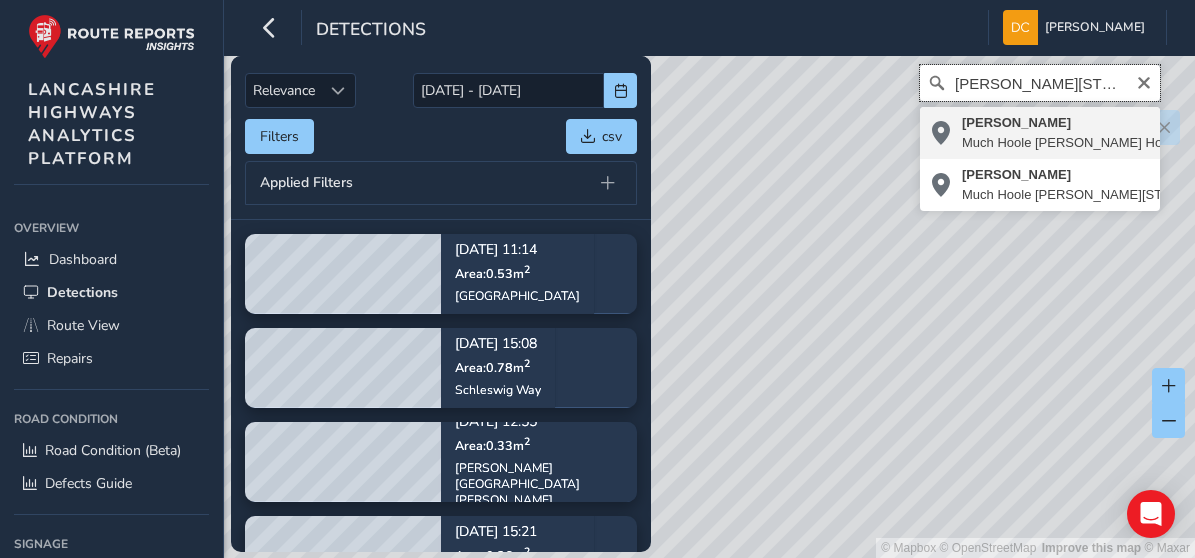 scroll, scrollTop: 0, scrollLeft: 0, axis: both 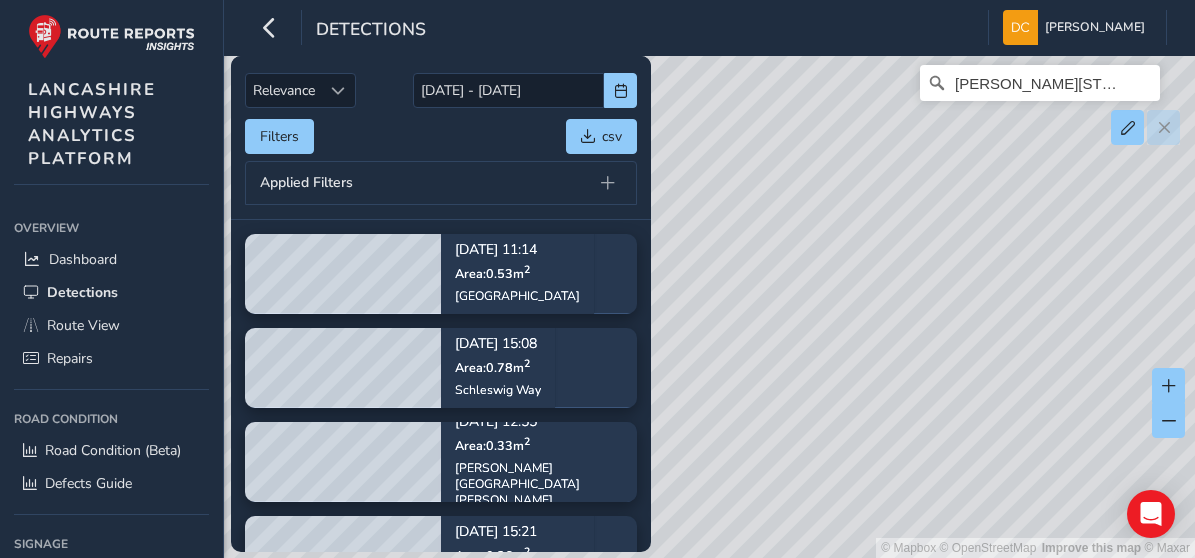 drag, startPoint x: 831, startPoint y: 288, endPoint x: 1090, endPoint y: 315, distance: 260.40353 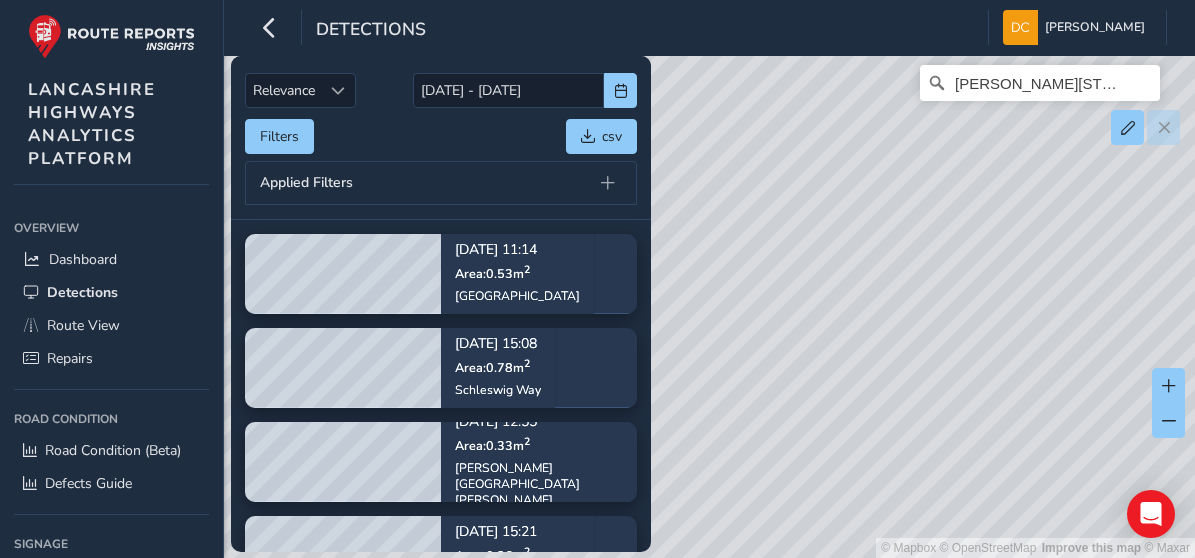 drag, startPoint x: 897, startPoint y: 307, endPoint x: 866, endPoint y: 236, distance: 77.47257 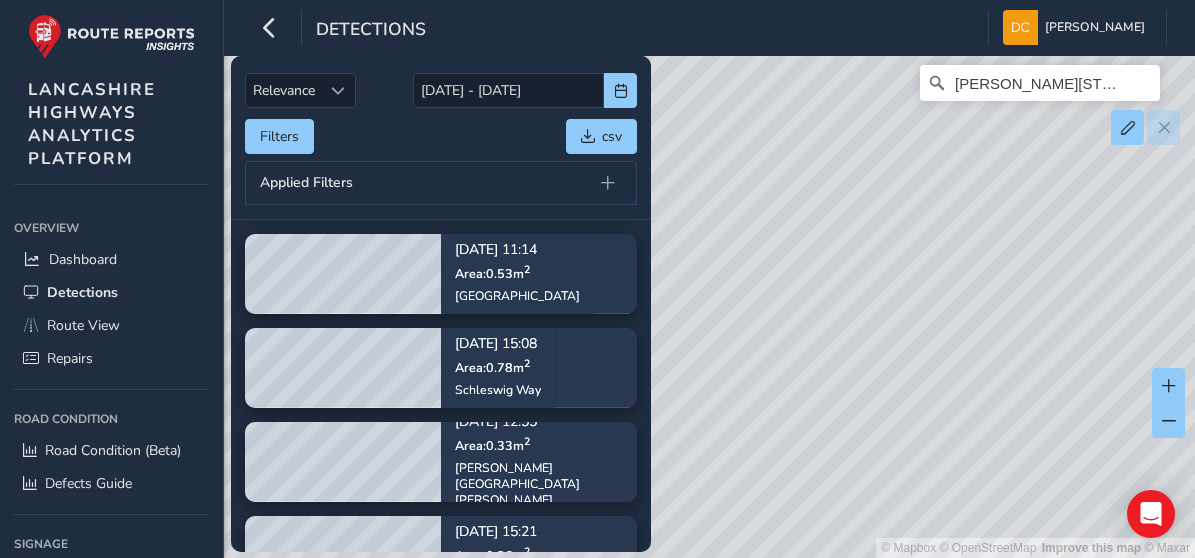 drag, startPoint x: 880, startPoint y: 370, endPoint x: 940, endPoint y: 281, distance: 107.33592 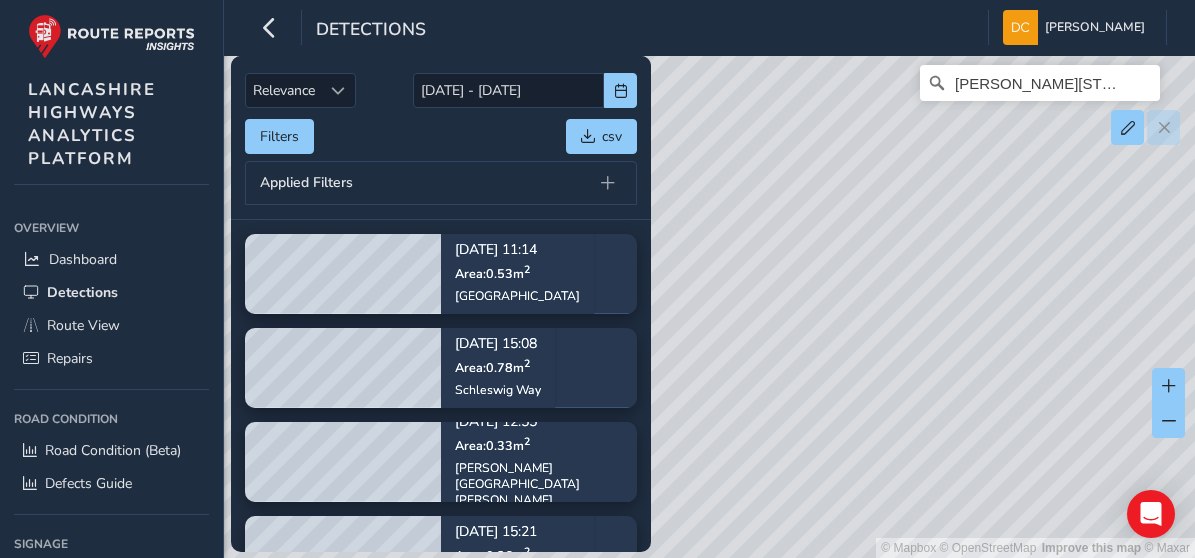 drag, startPoint x: 783, startPoint y: 266, endPoint x: 698, endPoint y: 371, distance: 135.09256 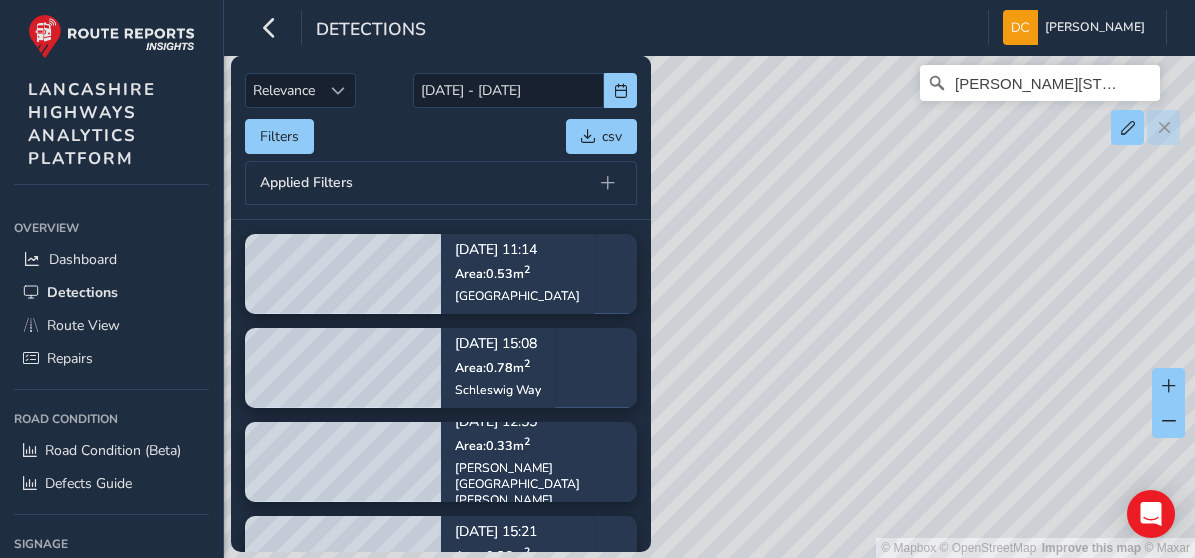 drag, startPoint x: 822, startPoint y: 248, endPoint x: 837, endPoint y: 379, distance: 131.85599 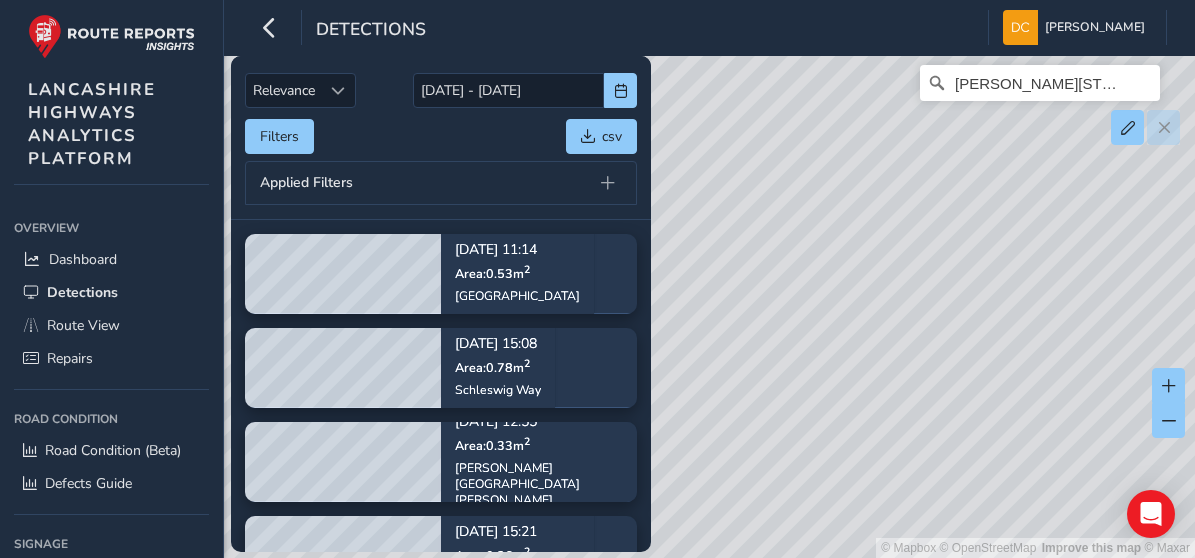 drag, startPoint x: 987, startPoint y: 355, endPoint x: 897, endPoint y: 99, distance: 271.35953 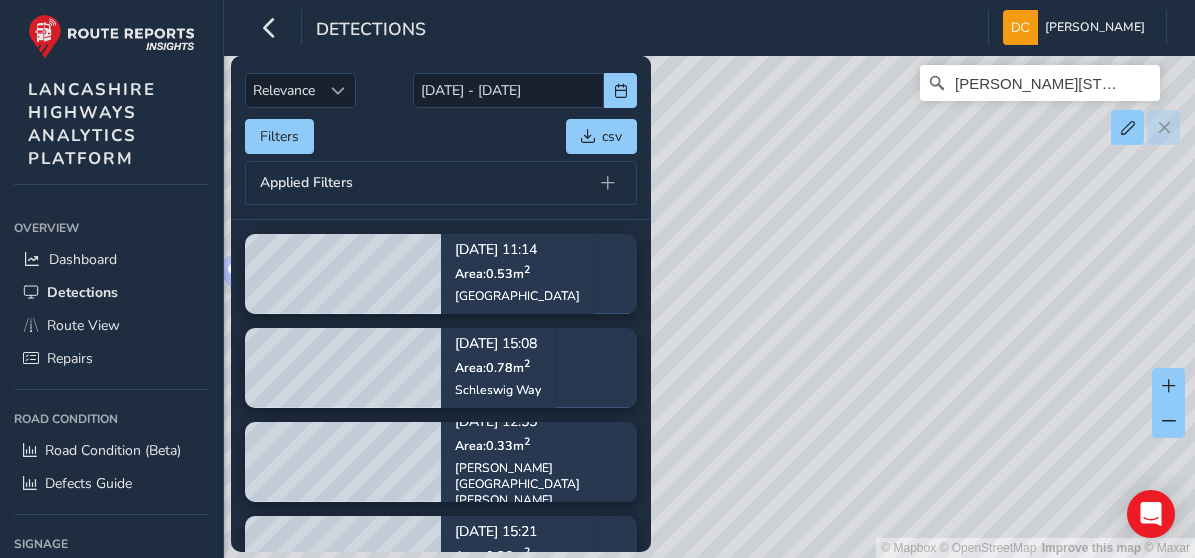 drag, startPoint x: 834, startPoint y: 334, endPoint x: 881, endPoint y: 188, distance: 153.37862 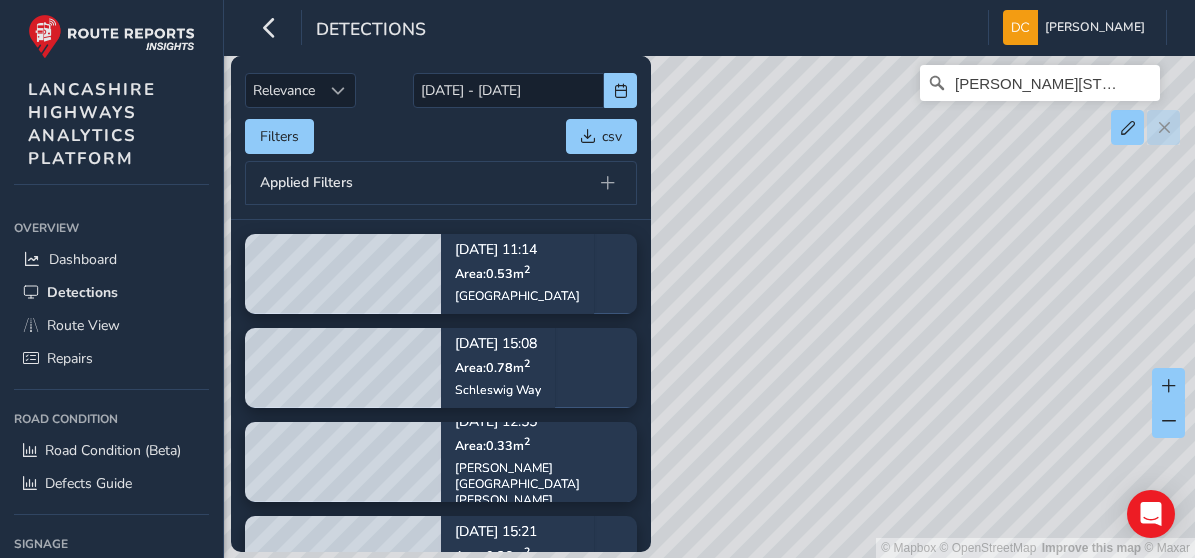 drag, startPoint x: 789, startPoint y: 282, endPoint x: 798, endPoint y: 210, distance: 72.56032 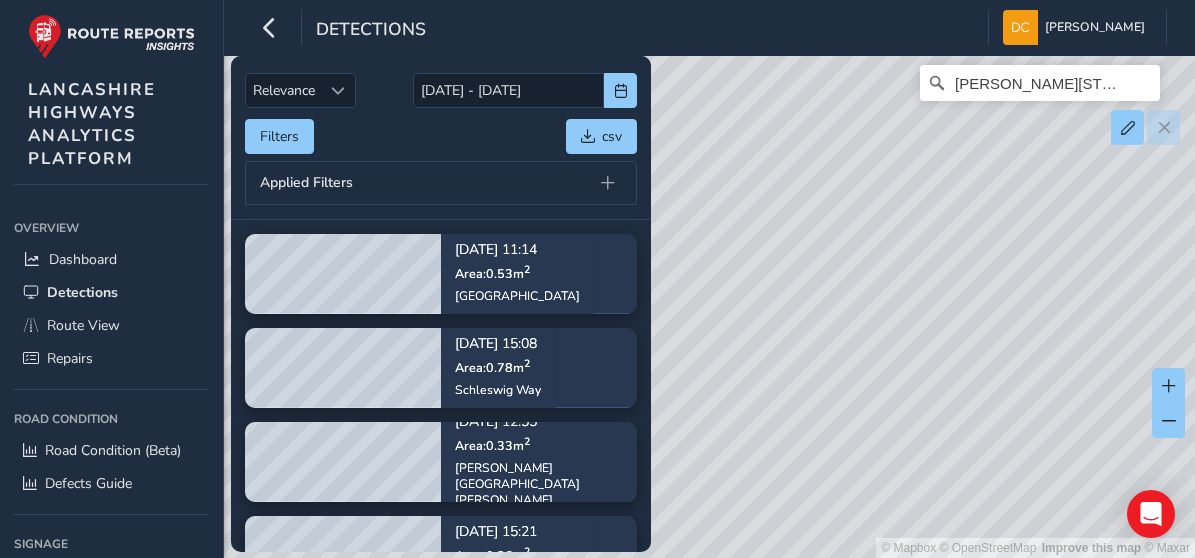 drag, startPoint x: 865, startPoint y: 396, endPoint x: 884, endPoint y: 310, distance: 88.07383 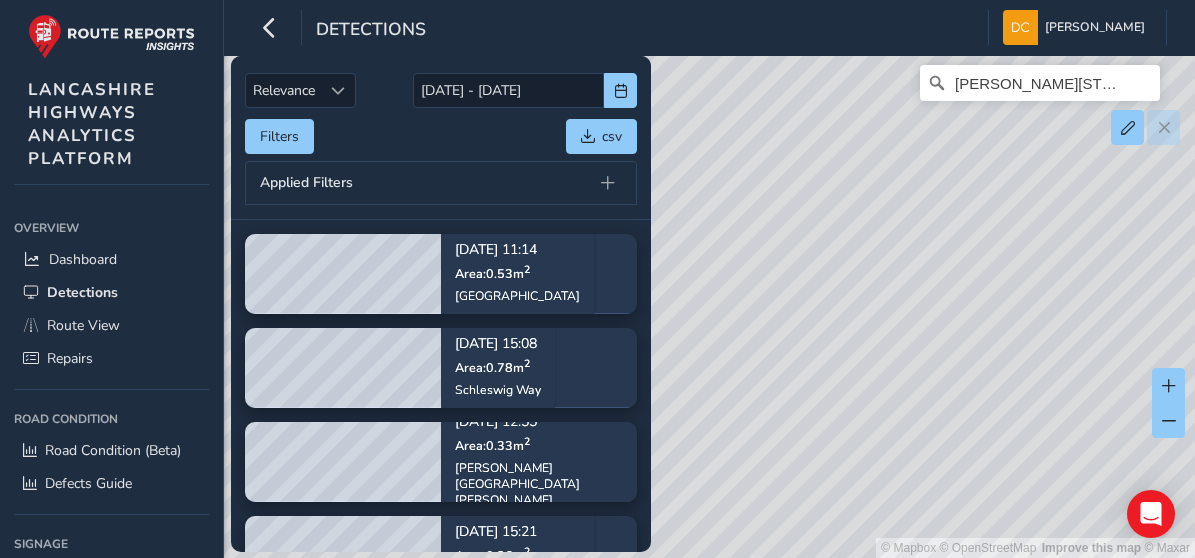 drag, startPoint x: 895, startPoint y: 388, endPoint x: 904, endPoint y: 243, distance: 145.27904 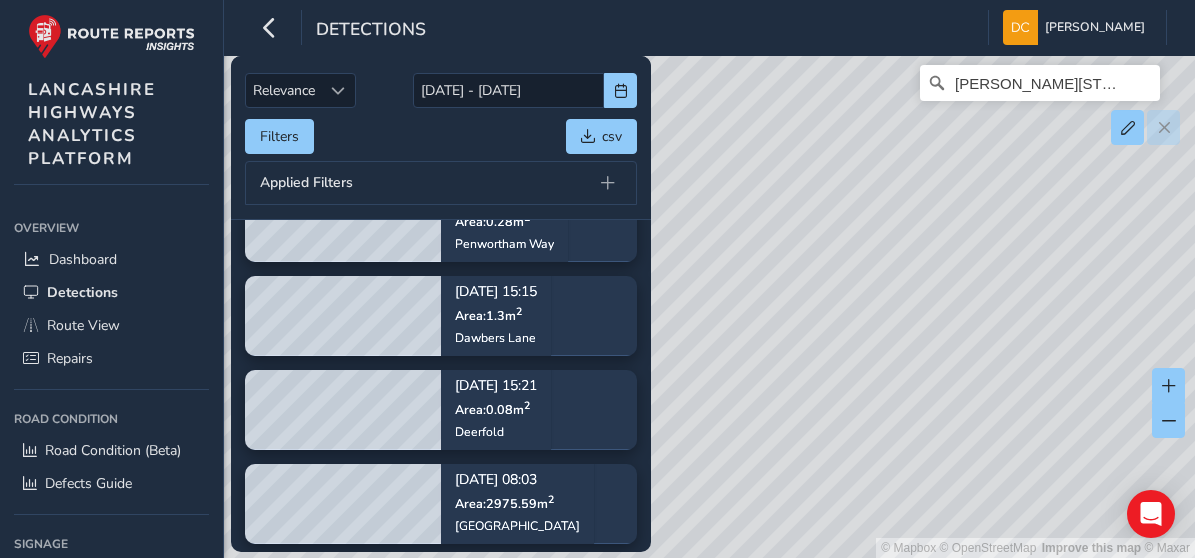 scroll, scrollTop: 405, scrollLeft: 0, axis: vertical 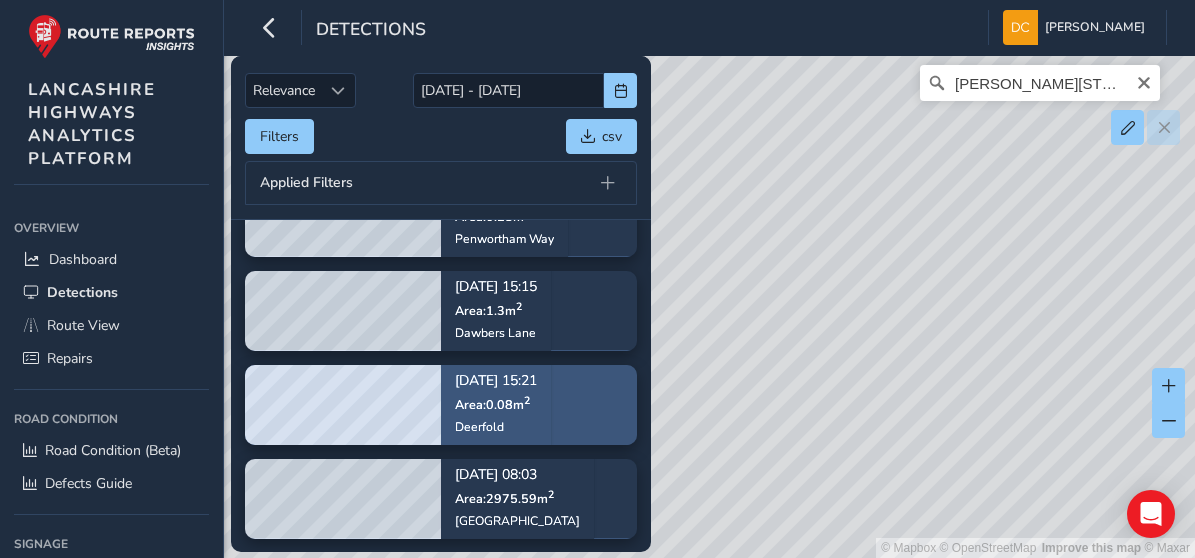 click on "[DATE] 12:55 Area:  0.33 m [STREET_ADDRESS][PERSON_NAME][PERSON_NAME] [DATE] 15:21 Area:  0.36 [GEOGRAPHIC_DATA][STREET_ADDRESS] [DATE] 15:03 Area:  0.28 m [GEOGRAPHIC_DATA] [DATE] 15:15 Area:  1.3 m [GEOGRAPHIC_DATA] [DATE] 15:21 Area:  0.08 m 2 Deerfold [DATE] 08:03 Area:  2975.59 m [STREET_ADDRESS]" at bounding box center [441, 264] 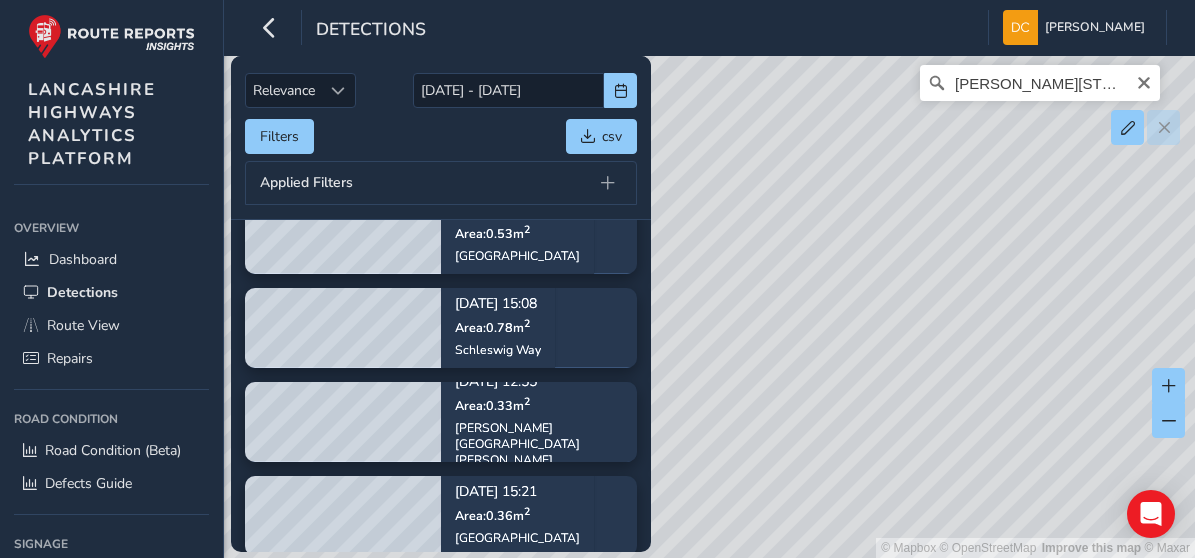 scroll, scrollTop: 0, scrollLeft: 0, axis: both 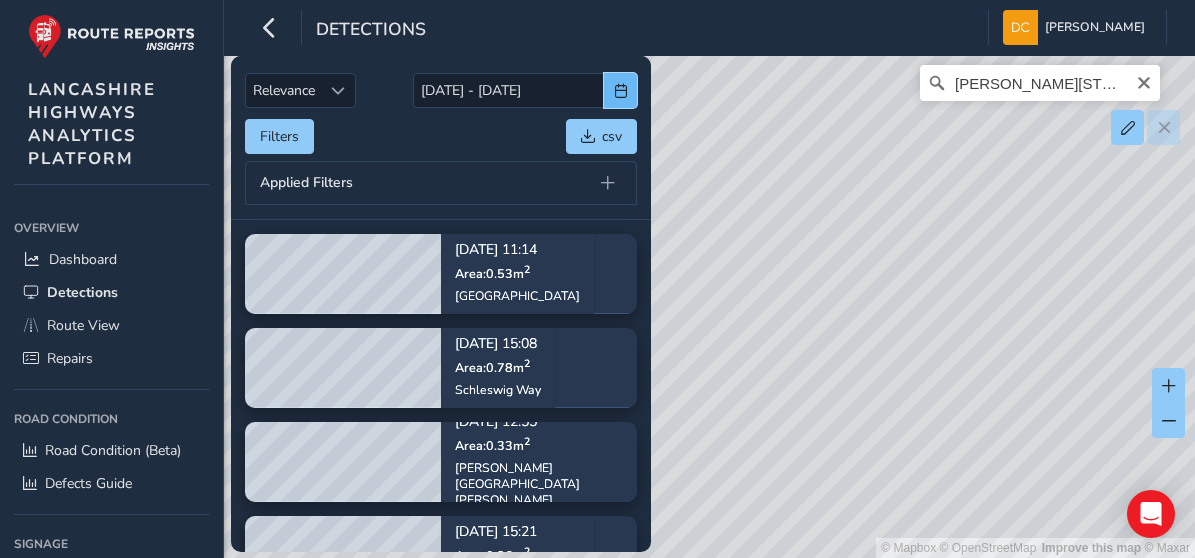 click at bounding box center [621, 91] 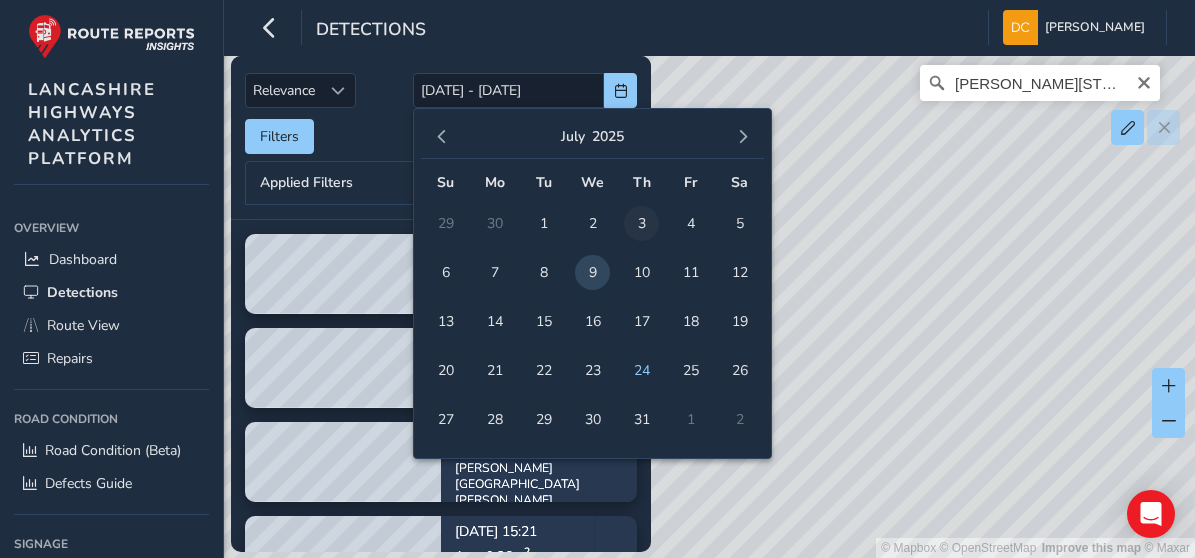 click on "3" at bounding box center [641, 223] 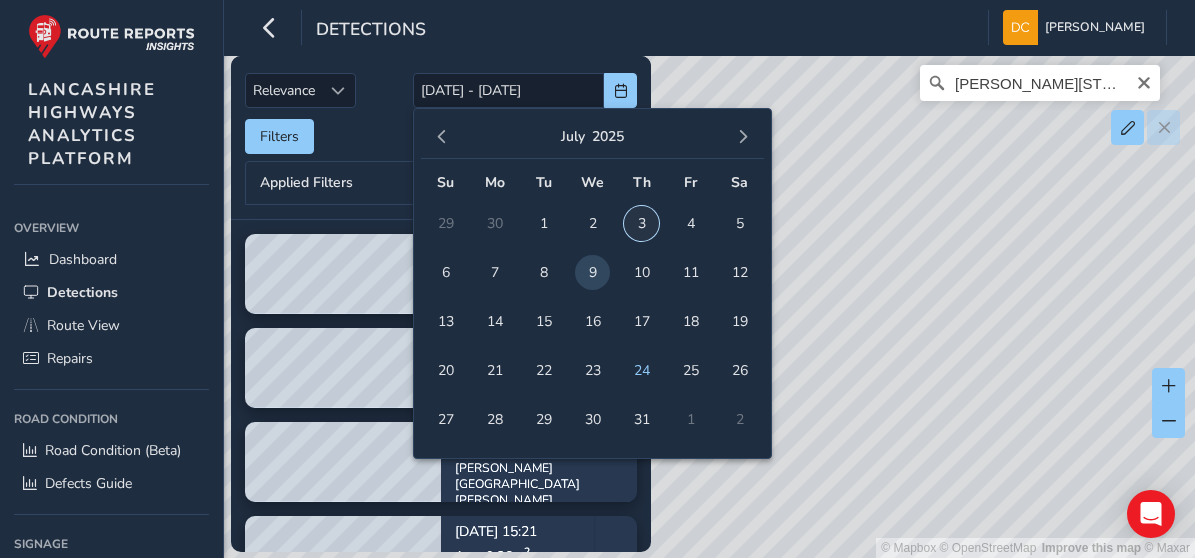 type on "[DATE]" 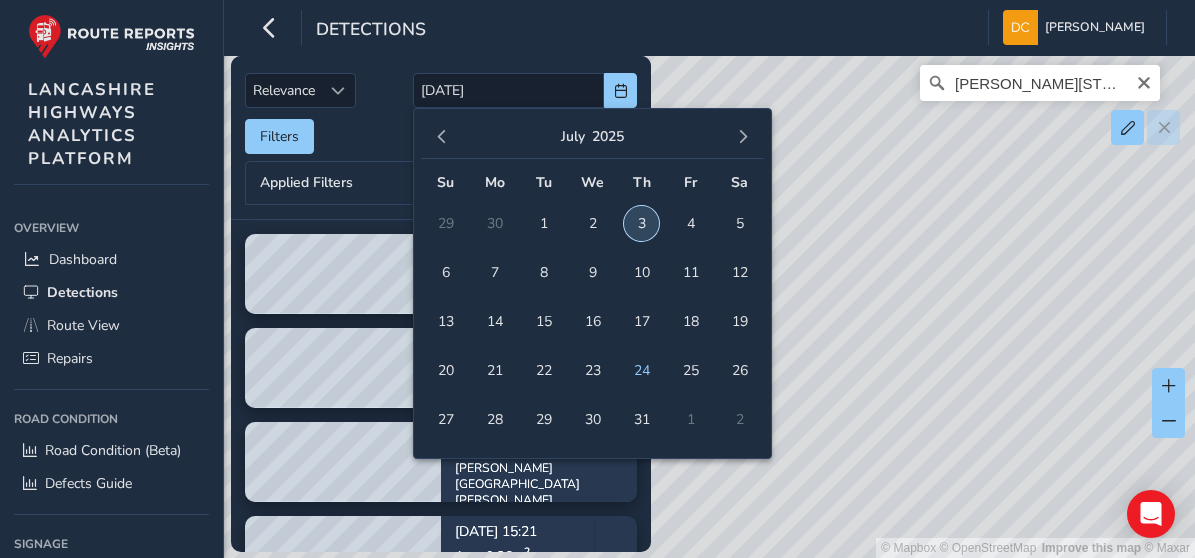 click on "3" at bounding box center (641, 223) 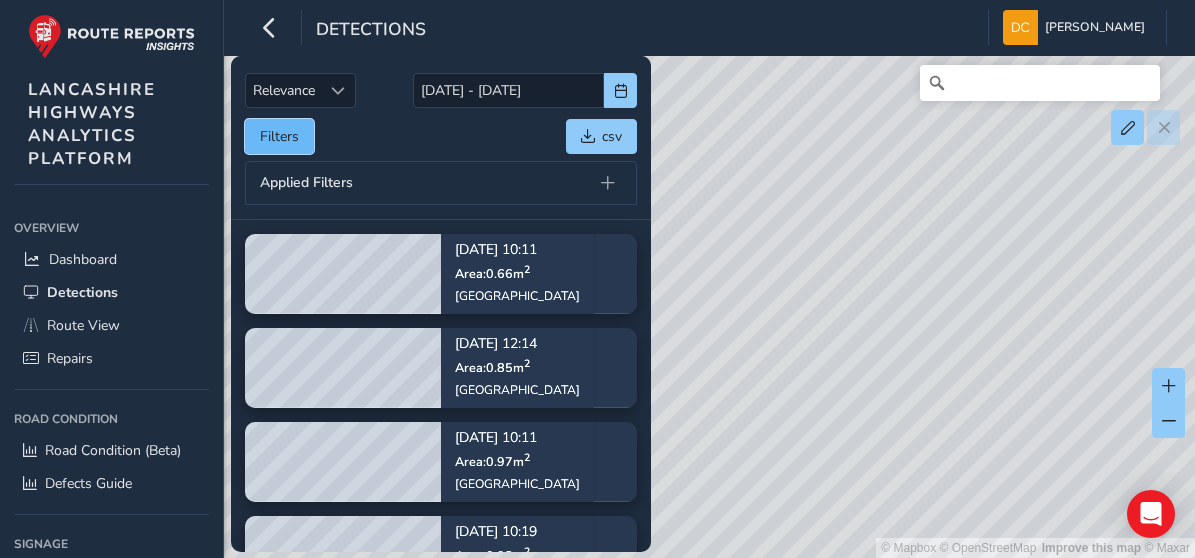 click on "Filters" at bounding box center [279, 136] 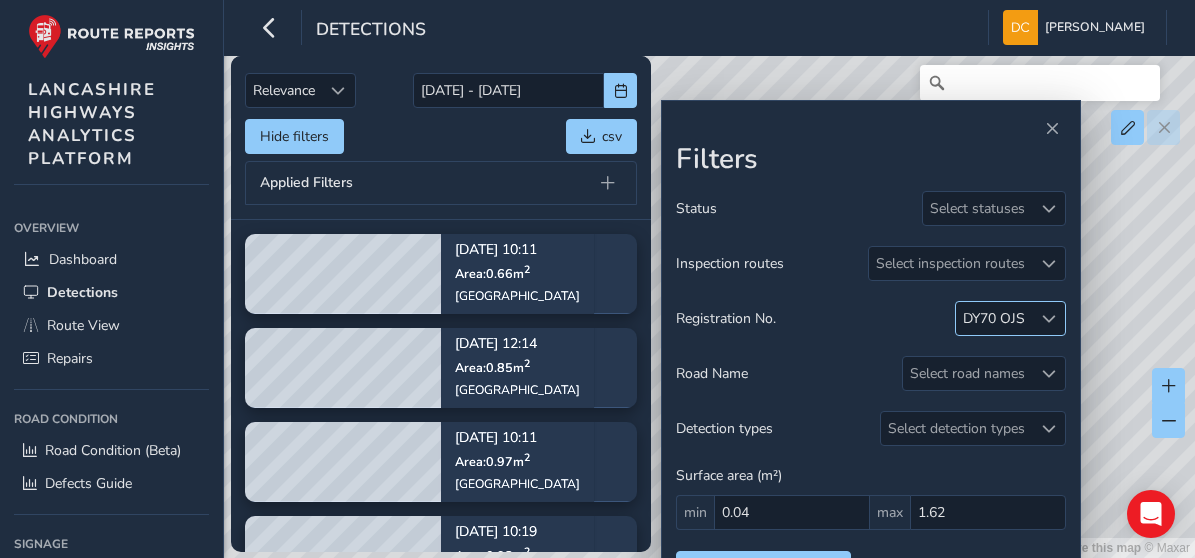 click on "DY70 OJS" at bounding box center [994, 318] 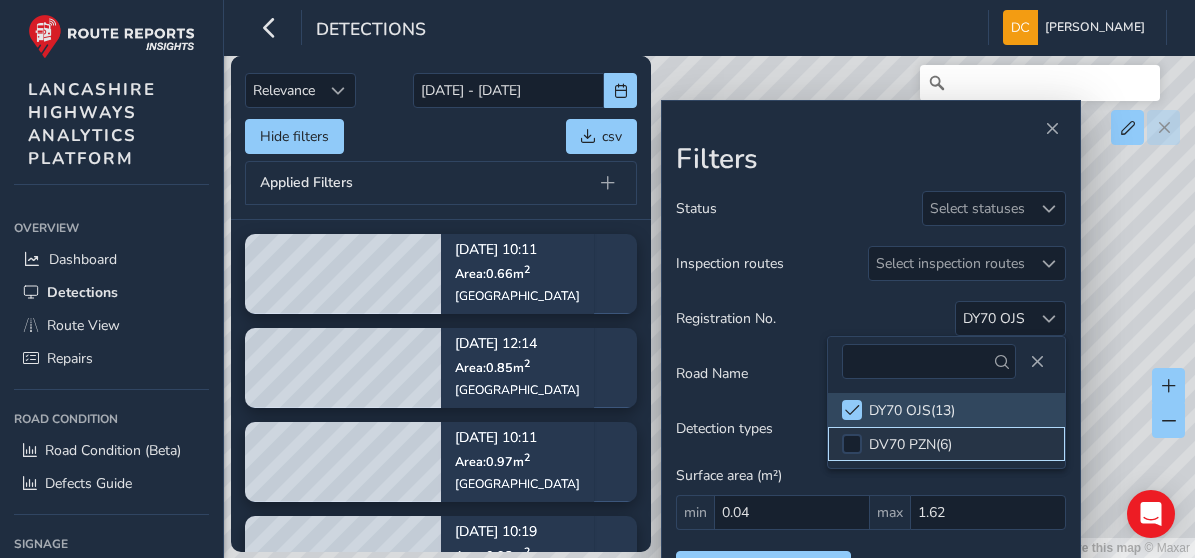 click on "DV70 PZN  ( 6 )" at bounding box center [946, 444] 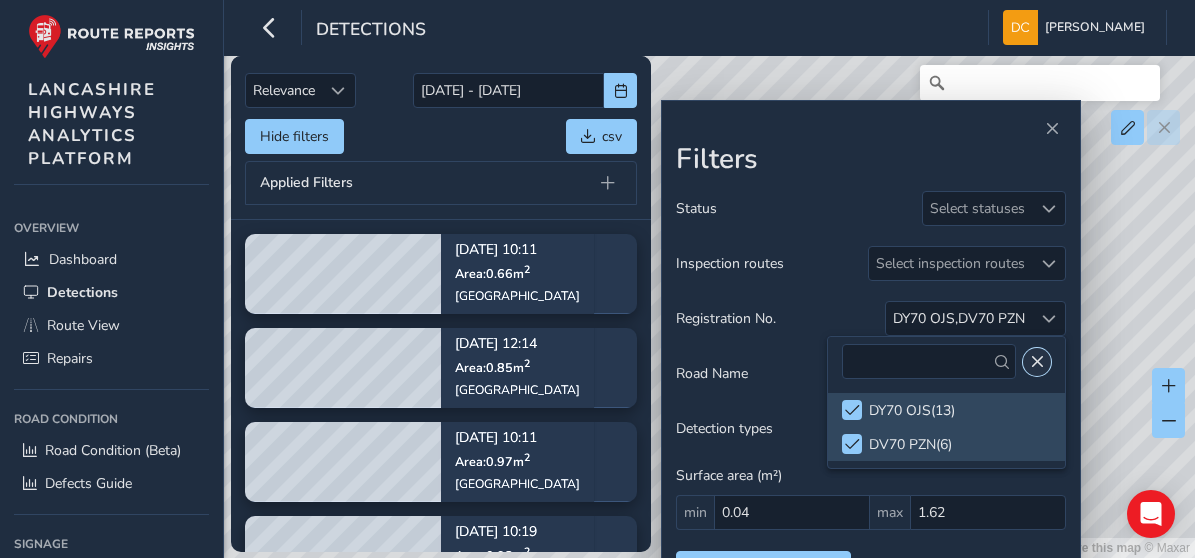 click at bounding box center (1037, 362) 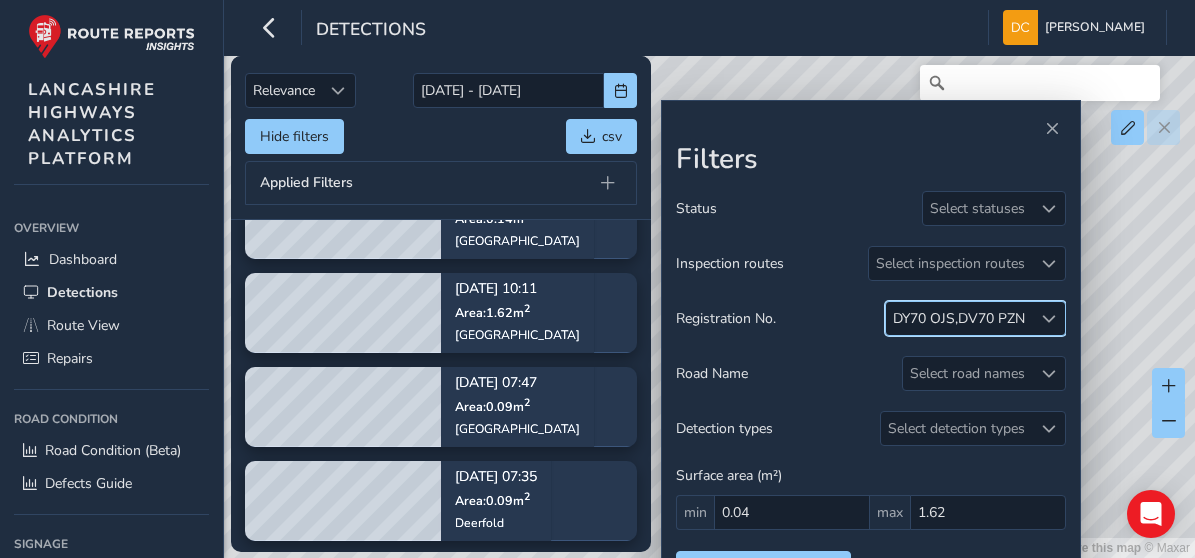 scroll, scrollTop: 1045, scrollLeft: 0, axis: vertical 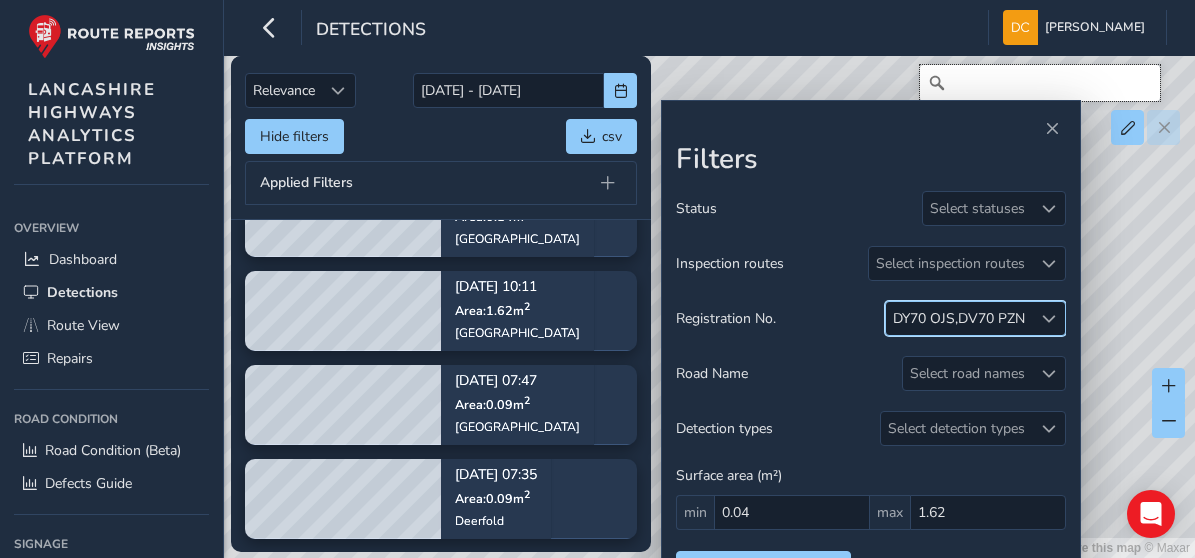 click at bounding box center [1040, 83] 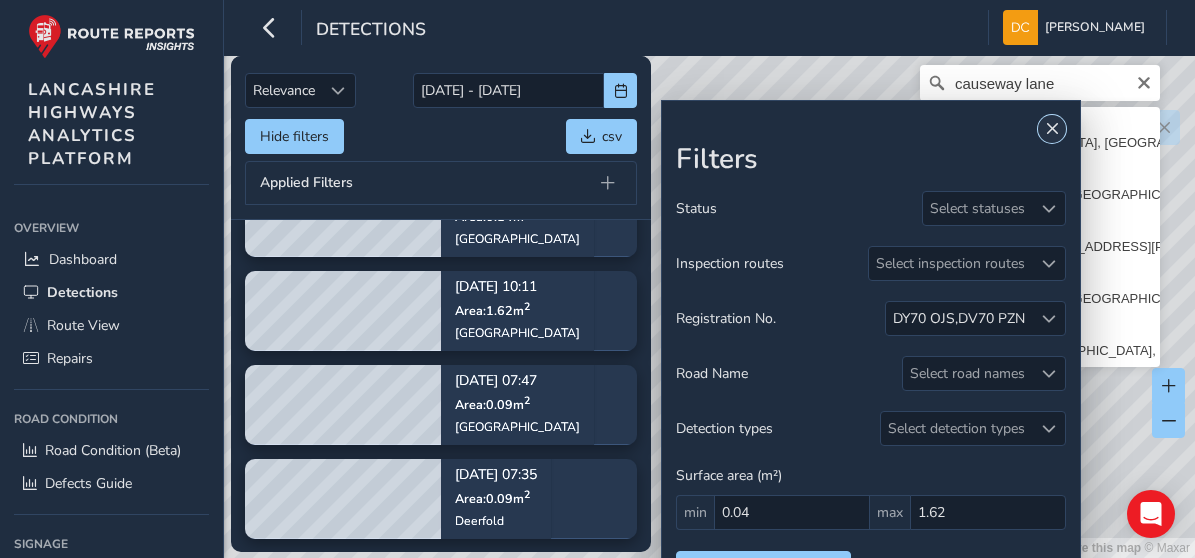click at bounding box center (1052, 129) 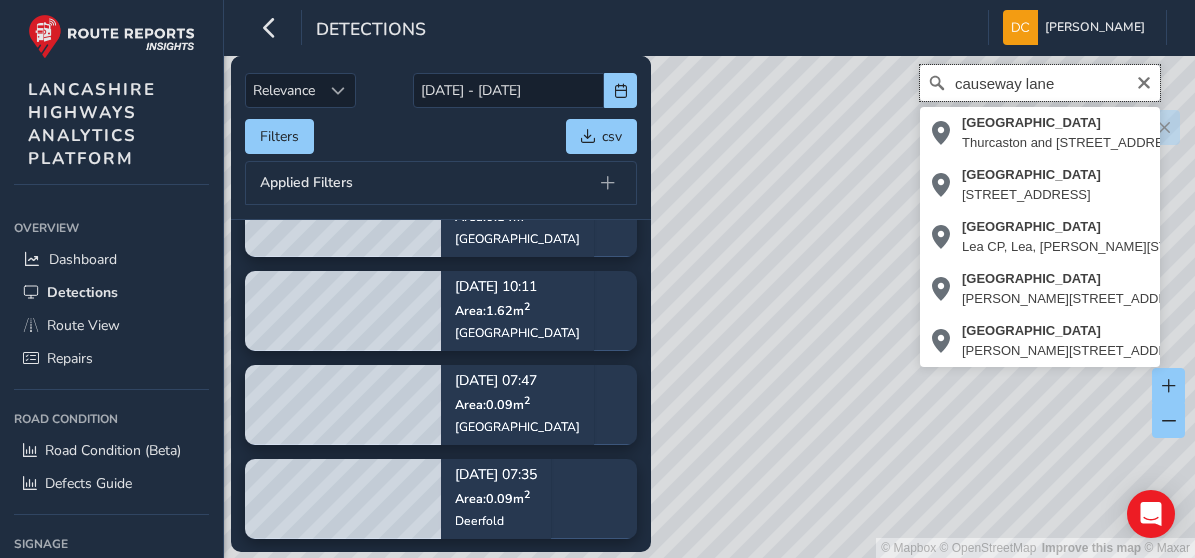 click on "causeway lane" at bounding box center (1040, 83) 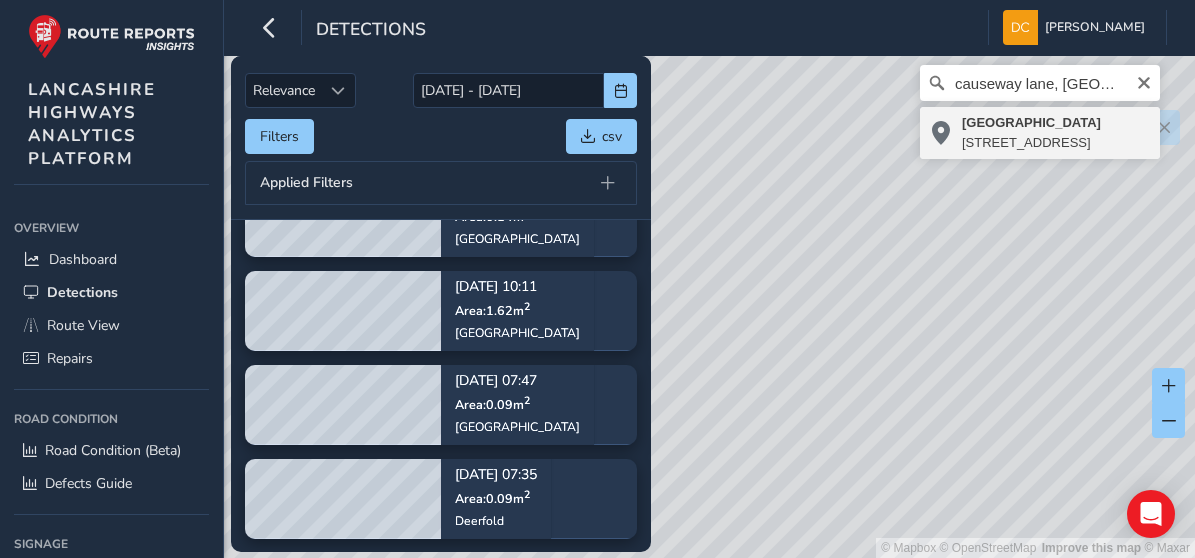 type on "[STREET_ADDRESS]" 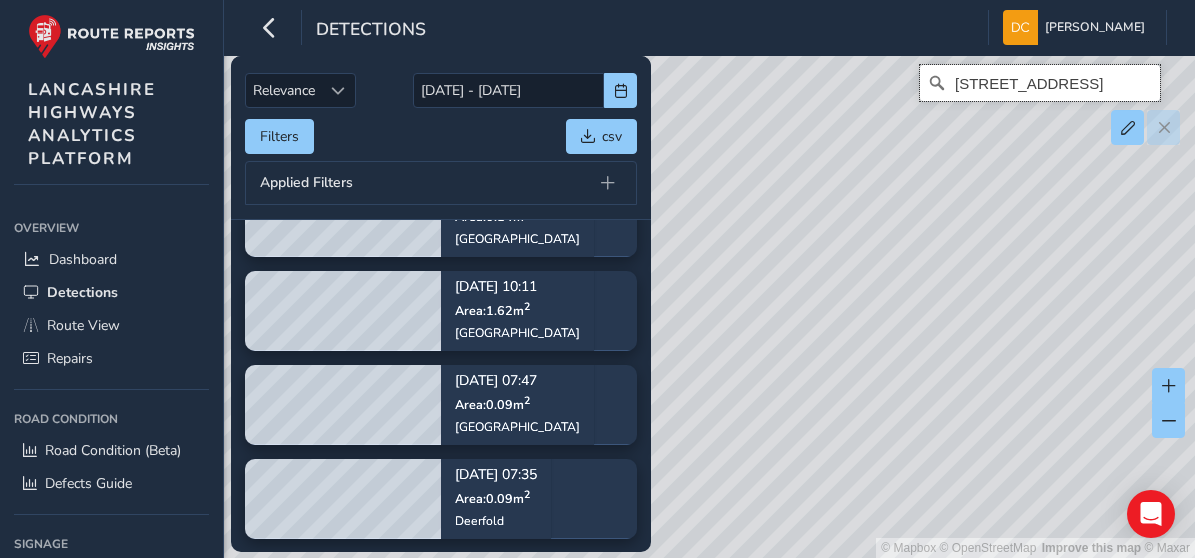 scroll, scrollTop: 0, scrollLeft: 0, axis: both 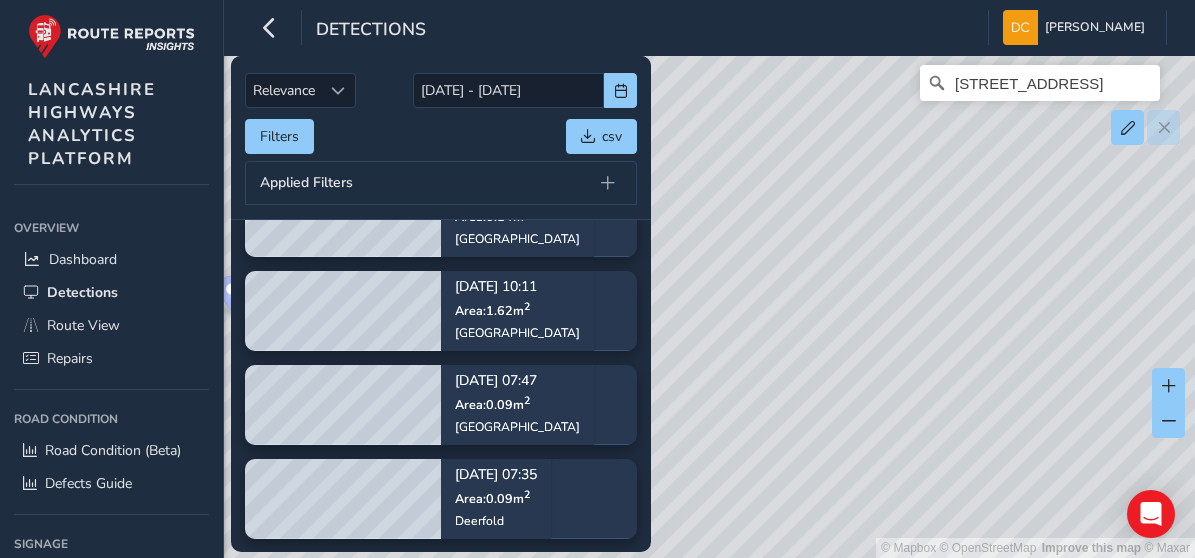 drag, startPoint x: 799, startPoint y: 267, endPoint x: 1020, endPoint y: 298, distance: 223.16362 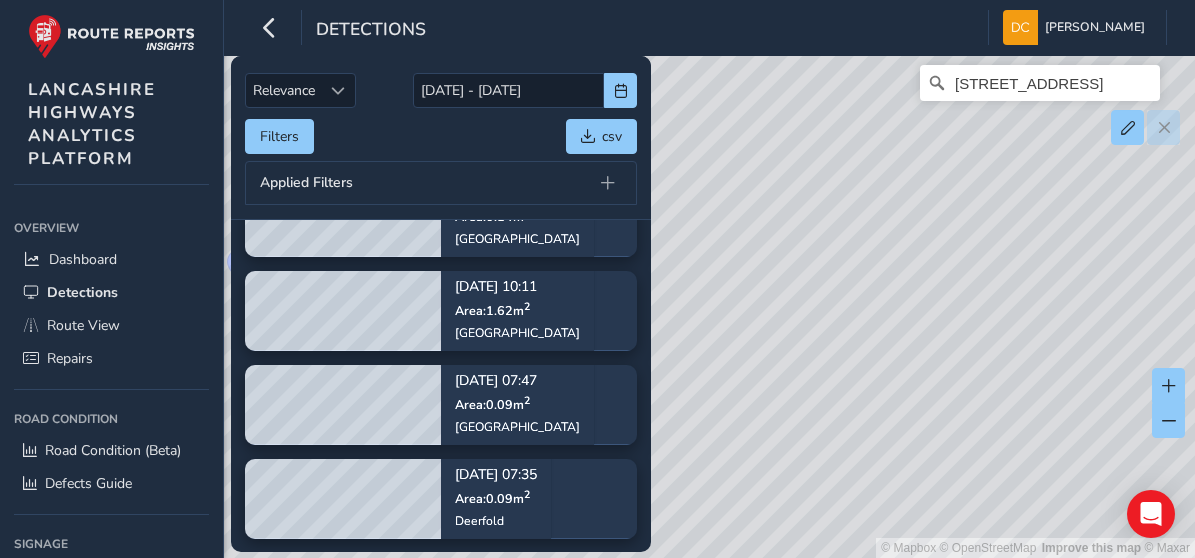 drag, startPoint x: 868, startPoint y: 345, endPoint x: 900, endPoint y: 176, distance: 172.00291 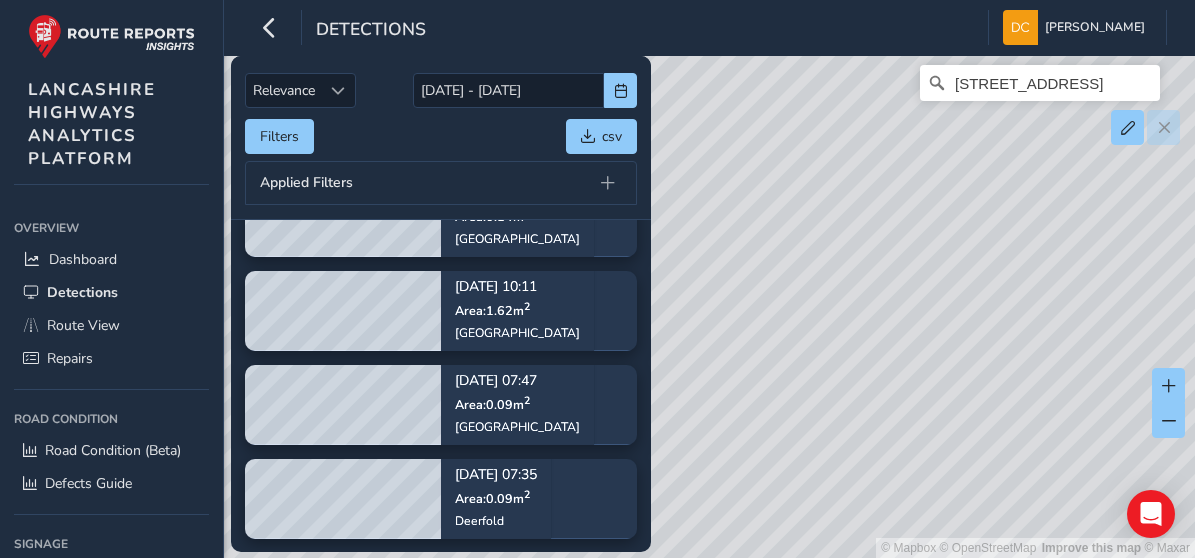 drag, startPoint x: 850, startPoint y: 332, endPoint x: 900, endPoint y: 204, distance: 137.41907 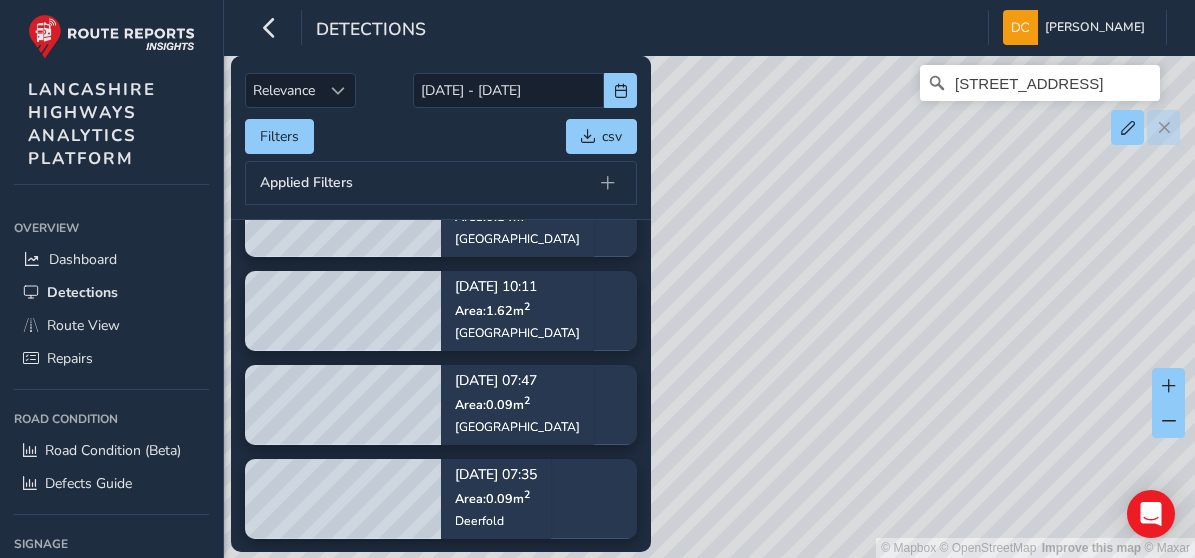 drag, startPoint x: 870, startPoint y: 362, endPoint x: 908, endPoint y: 198, distance: 168.34488 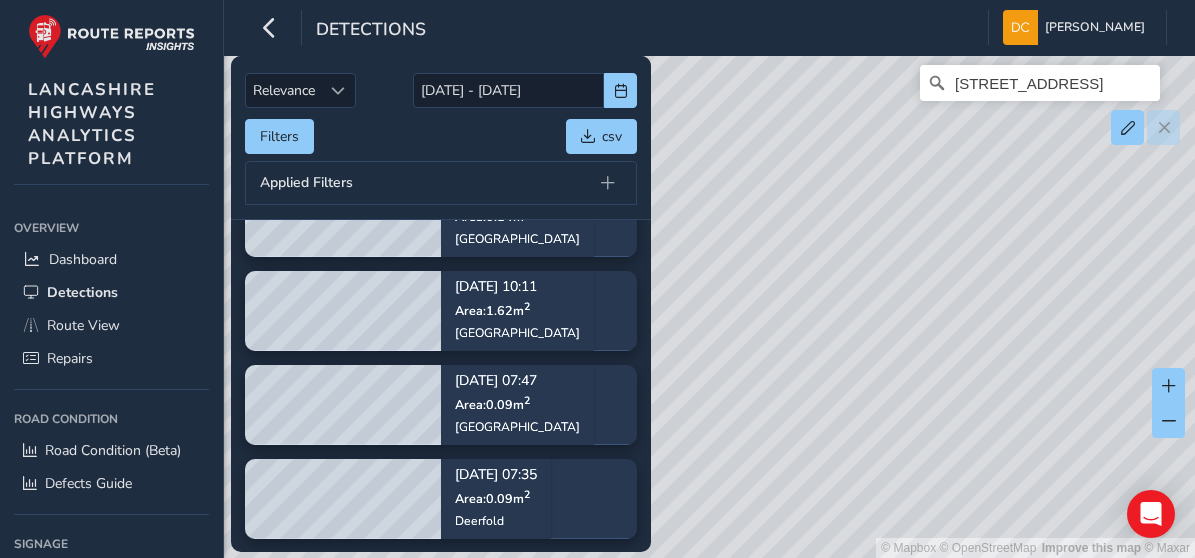 drag, startPoint x: 902, startPoint y: 292, endPoint x: 901, endPoint y: 313, distance: 21.023796 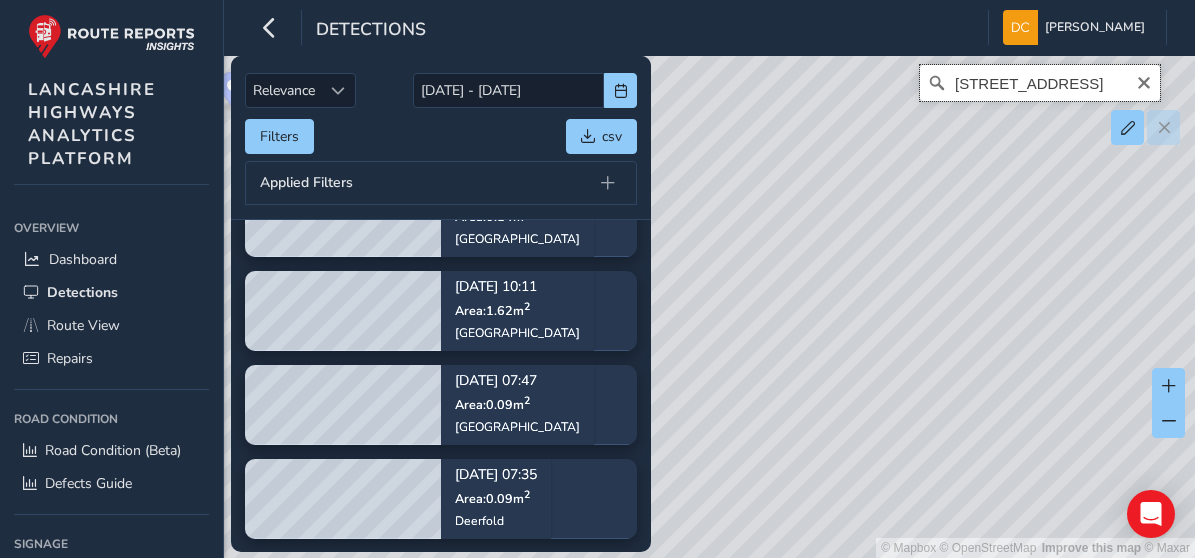 drag, startPoint x: 938, startPoint y: 138, endPoint x: 871, endPoint y: 360, distance: 231.89006 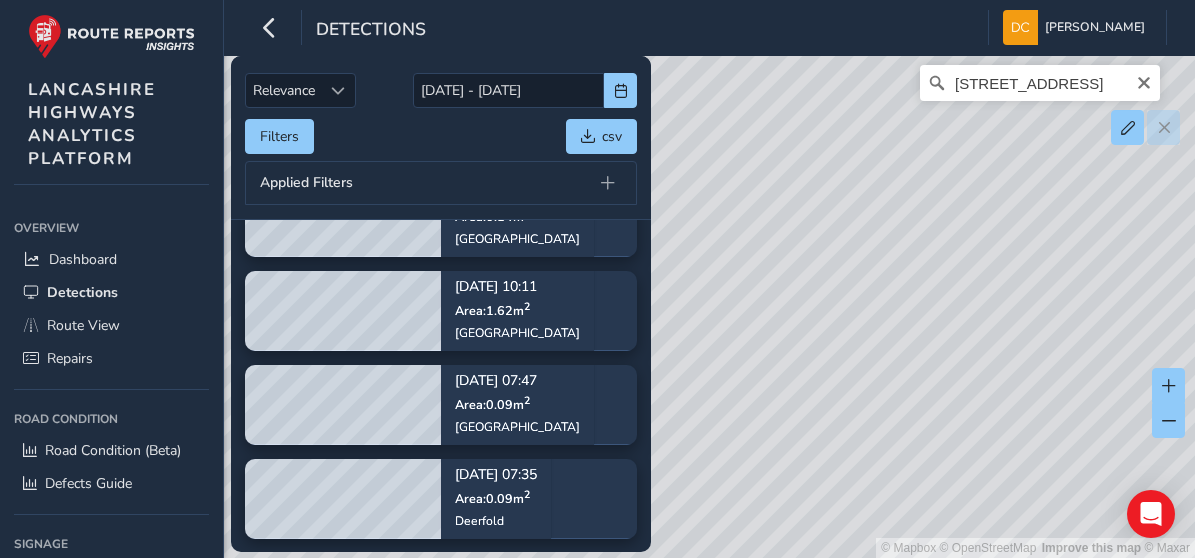 drag, startPoint x: 907, startPoint y: 293, endPoint x: 869, endPoint y: 429, distance: 141.20906 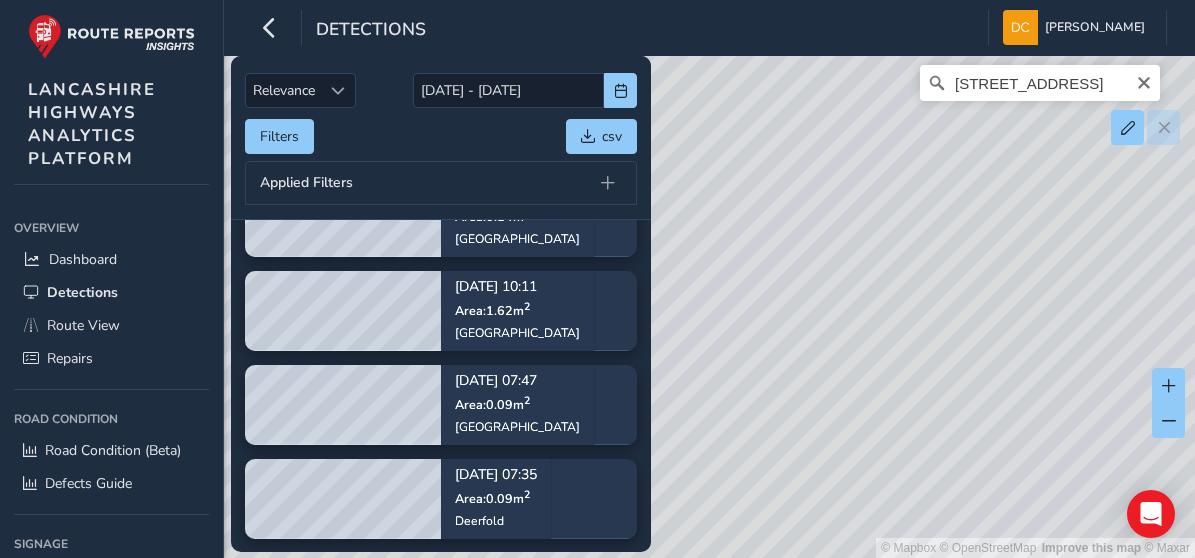 drag, startPoint x: 896, startPoint y: 254, endPoint x: 942, endPoint y: 432, distance: 183.84776 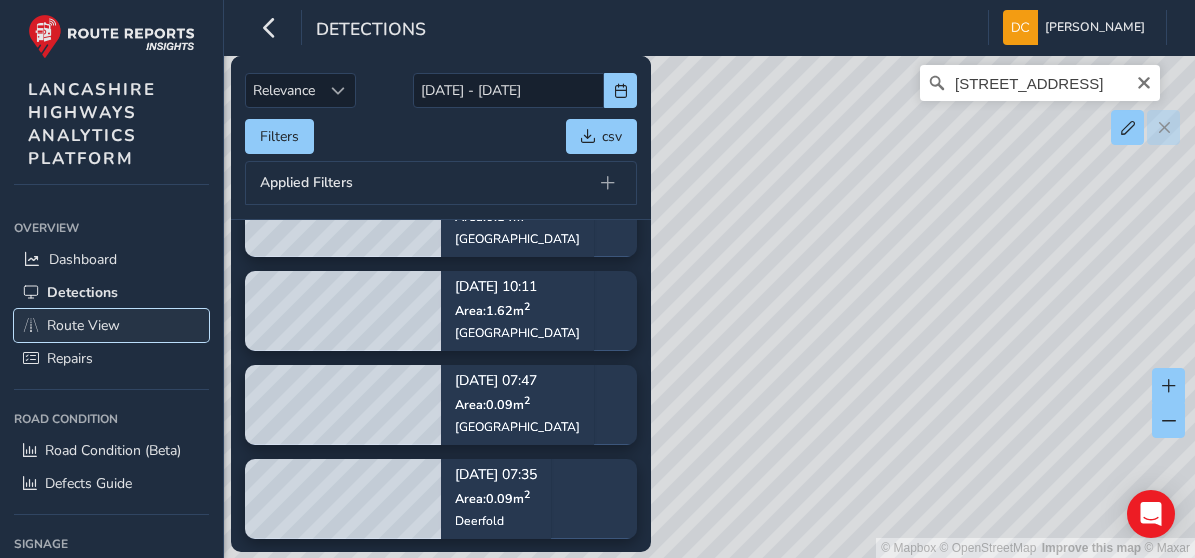 click on "Route View" at bounding box center [83, 325] 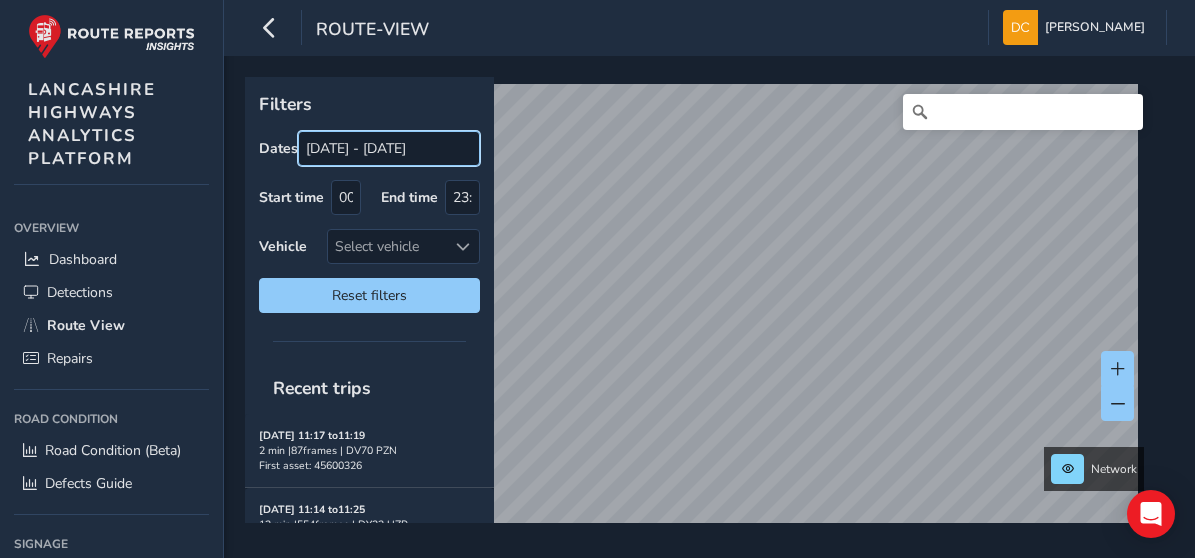 click on "[DATE] - [DATE]" at bounding box center (389, 148) 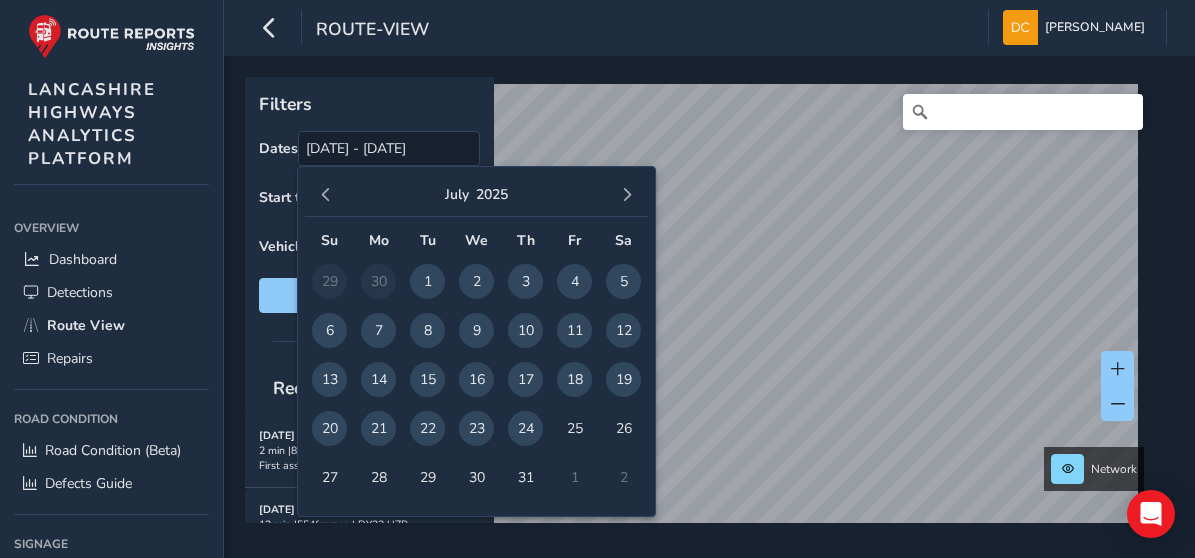 click on "3" at bounding box center [525, 281] 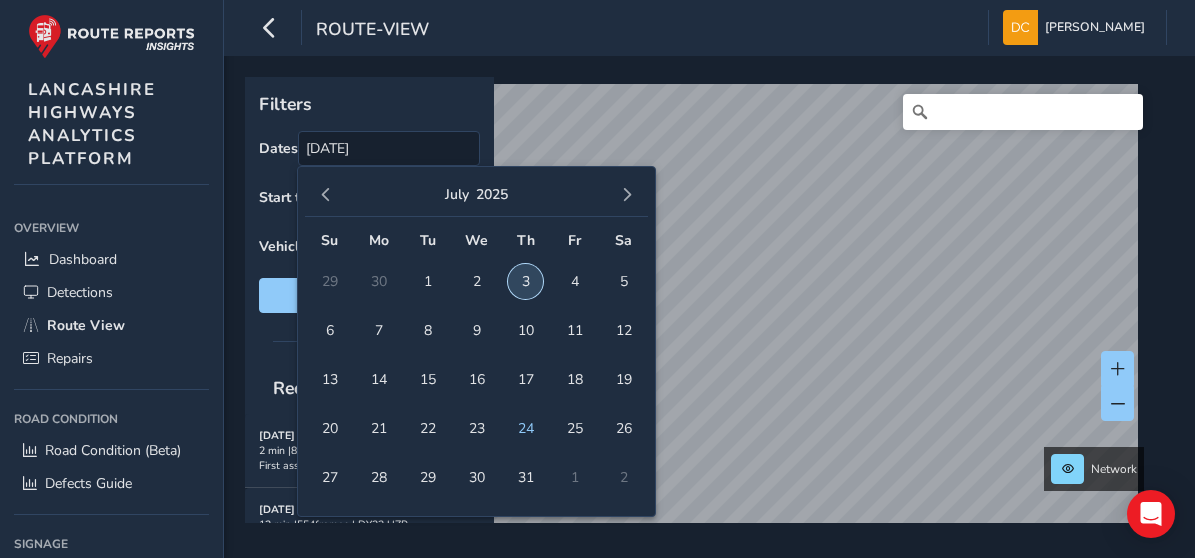 click on "3" at bounding box center [525, 281] 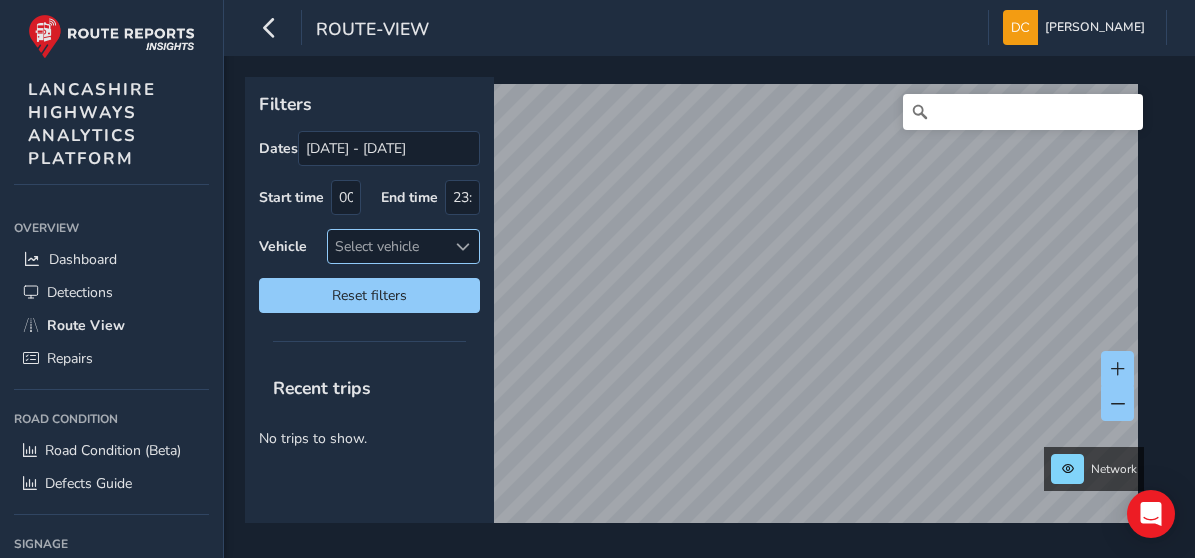 click on "Select vehicle" at bounding box center [387, 246] 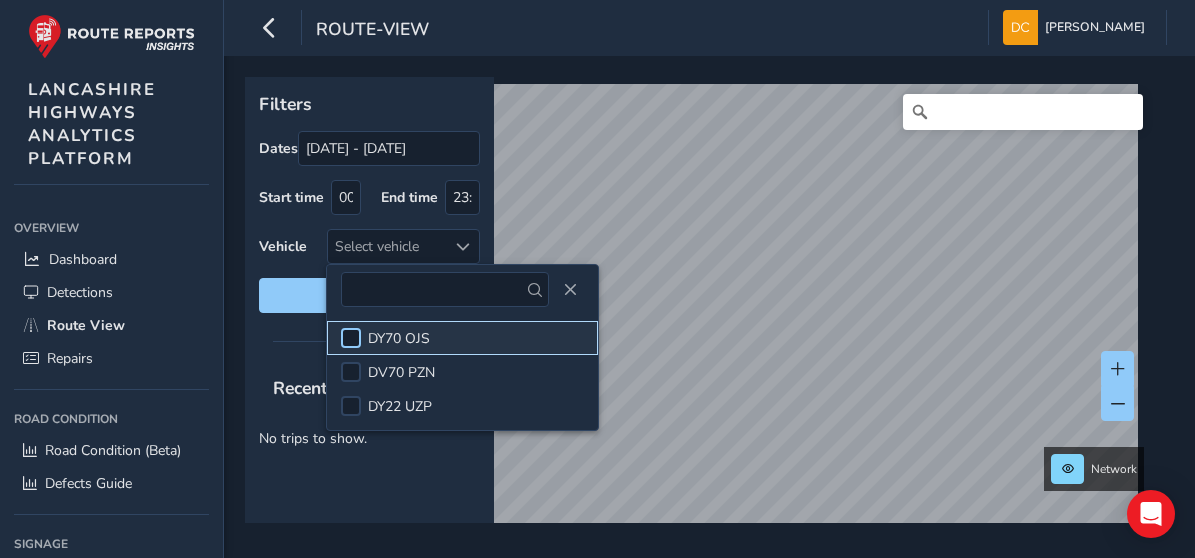 click at bounding box center [351, 338] 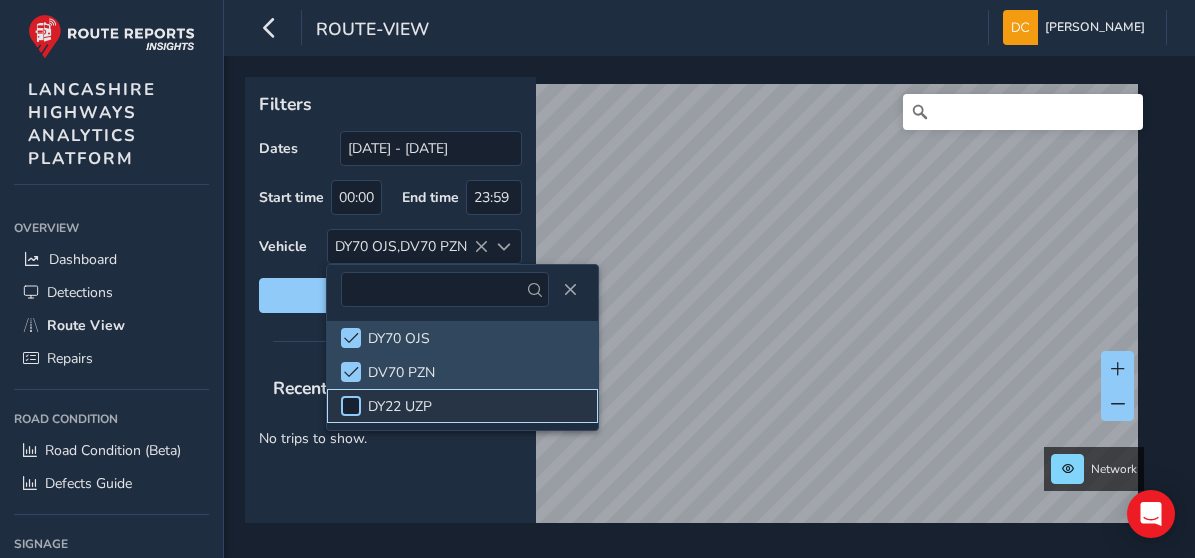 click at bounding box center [351, 406] 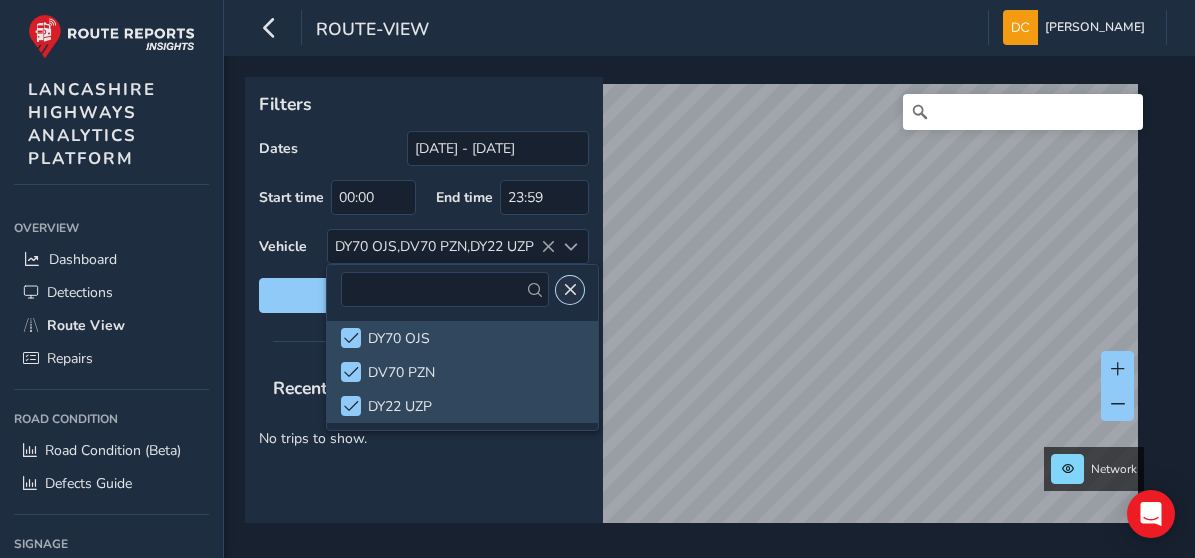click at bounding box center (570, 290) 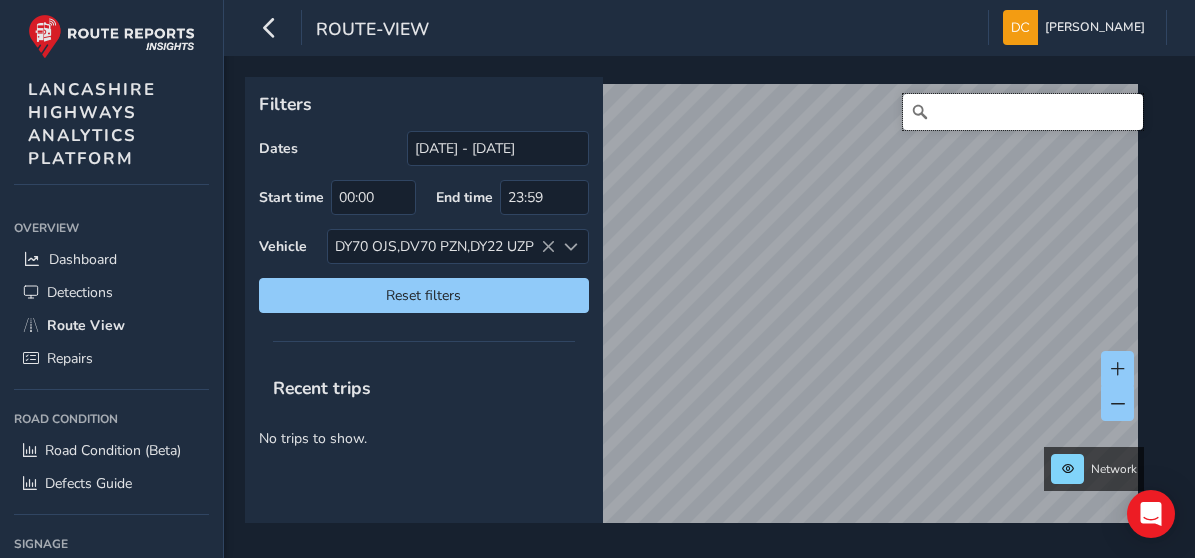 click at bounding box center (1023, 112) 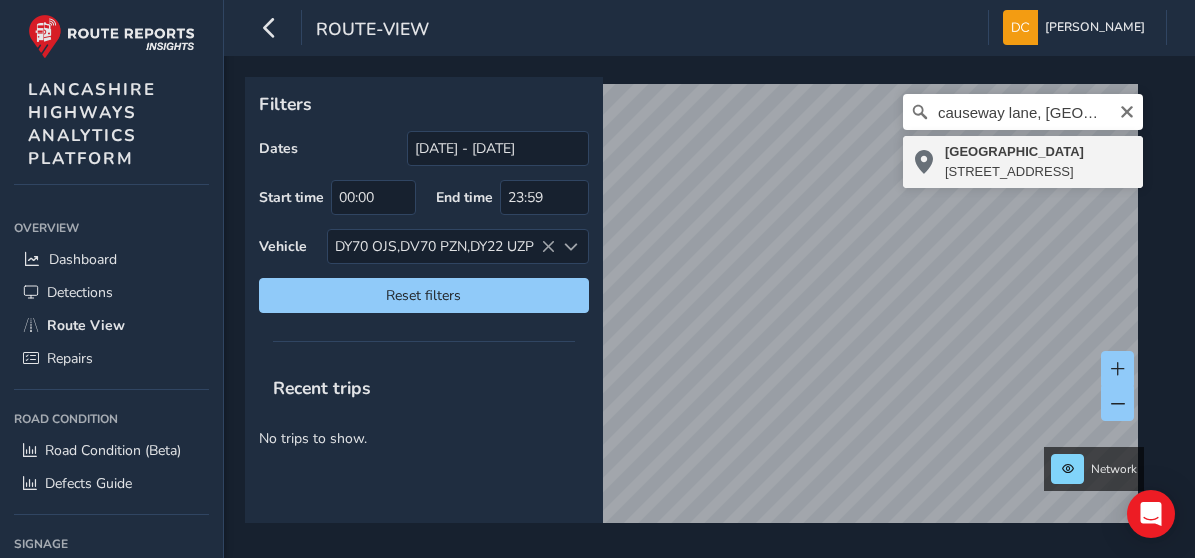 type on "[STREET_ADDRESS]" 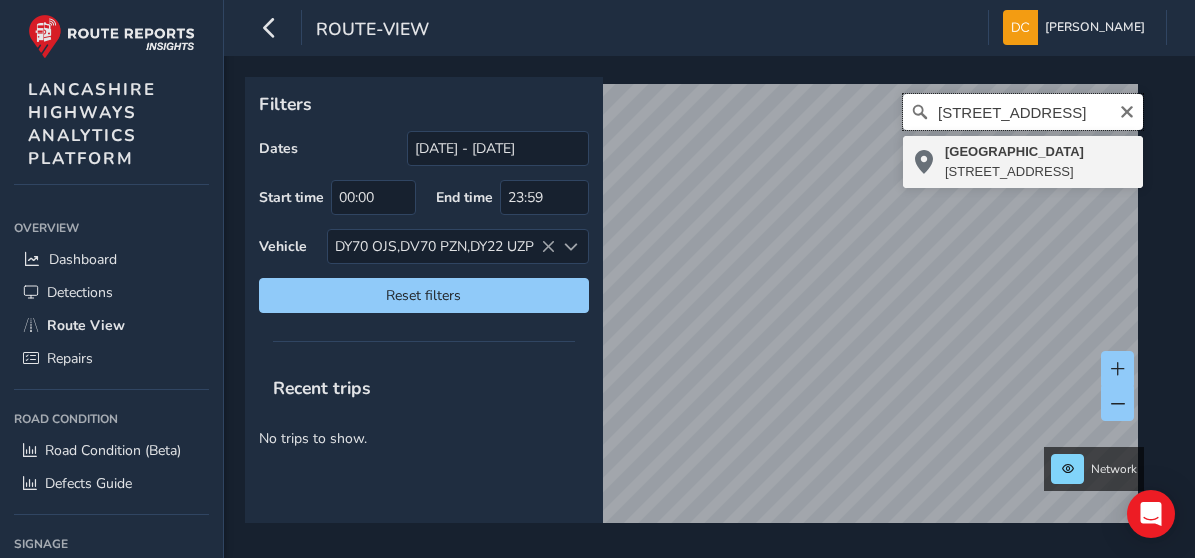 scroll, scrollTop: 0, scrollLeft: 0, axis: both 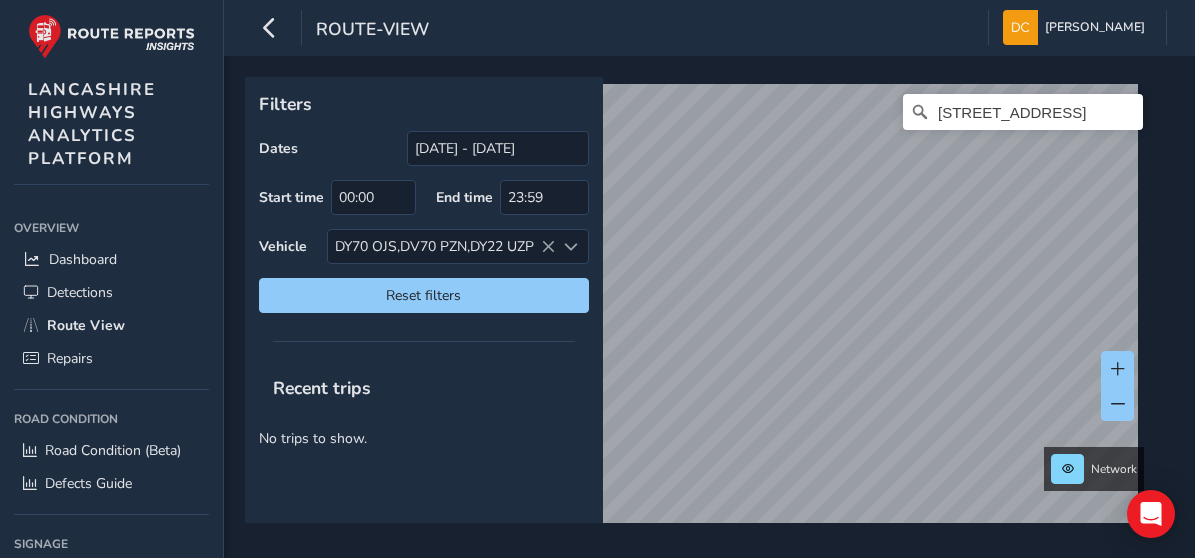 click on "route-view [PERSON_NAME] Colour Scheme: Dark Dim Light Logout Filters Dates [DATE] - [DATE] Start time 00:00 End time 23:59 Vehicle DY70 OJS,DV70 PZN,DY22 UZP Reset filters Recent trips No trips to show.       [STREET_ADDRESS] © Mapbox   © OpenStreetMap   Improve this map   © Maxar" at bounding box center [709, 279] 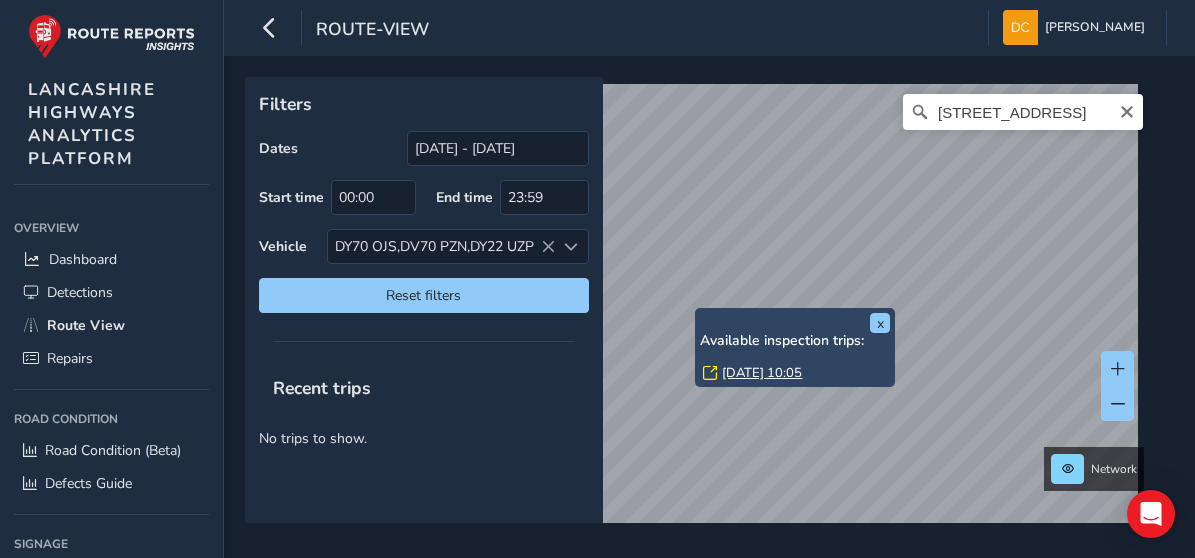 click on "x Available inspection trips: [DATE] 10:05" at bounding box center (795, 347) 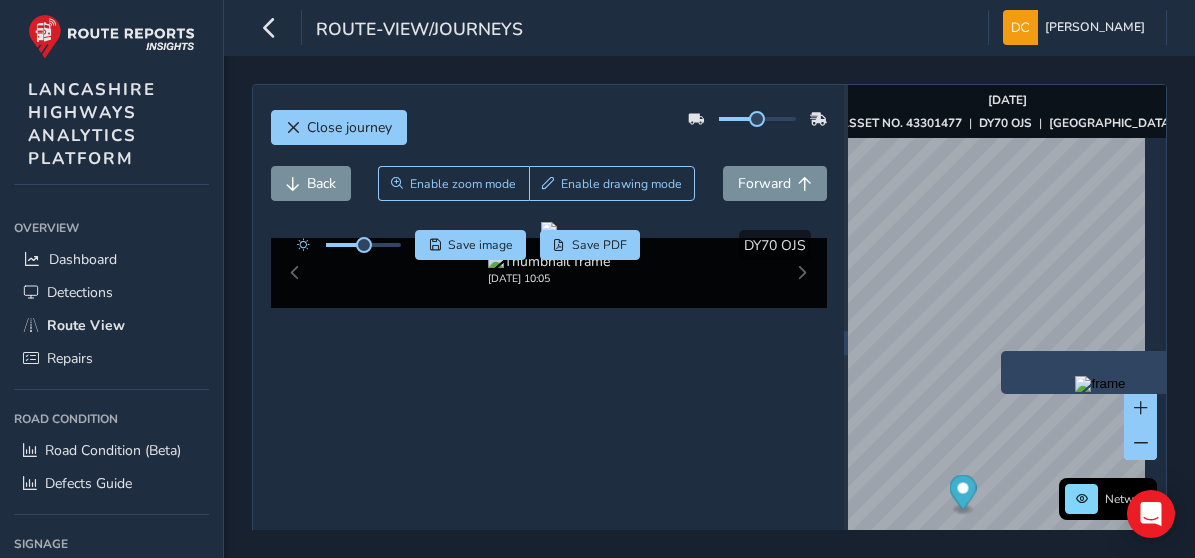 click at bounding box center [1100, 384] 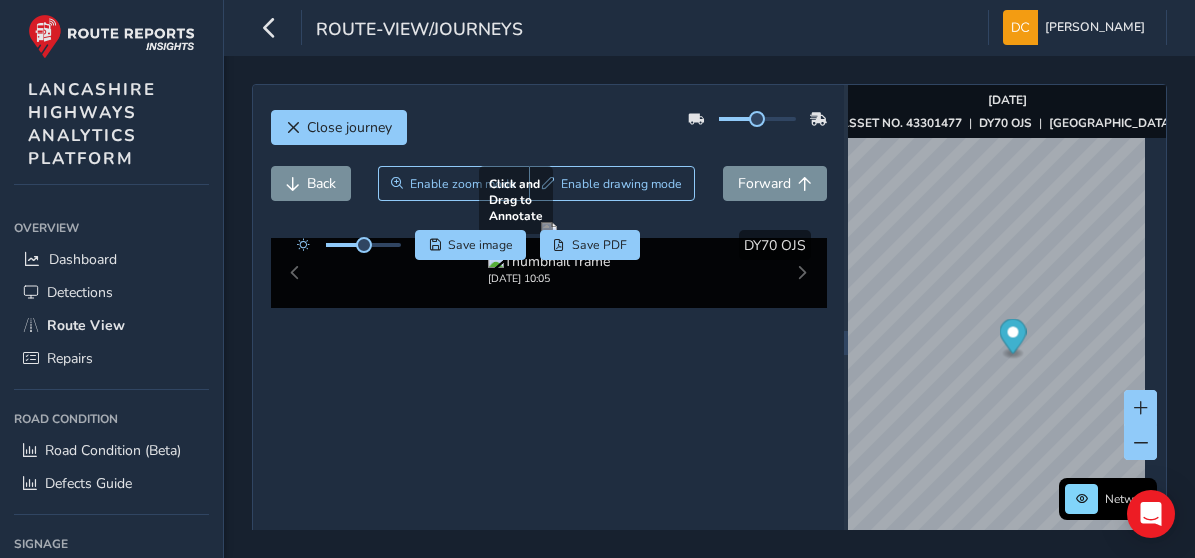 drag, startPoint x: 744, startPoint y: 324, endPoint x: 751, endPoint y: 356, distance: 32.75668 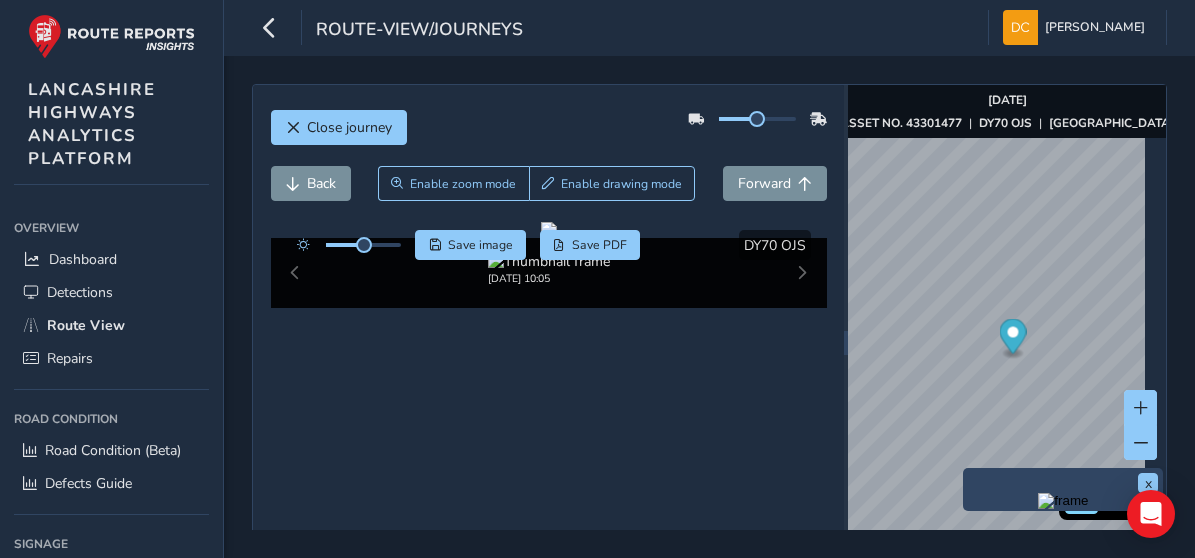 click on "x" at bounding box center (1063, 489) 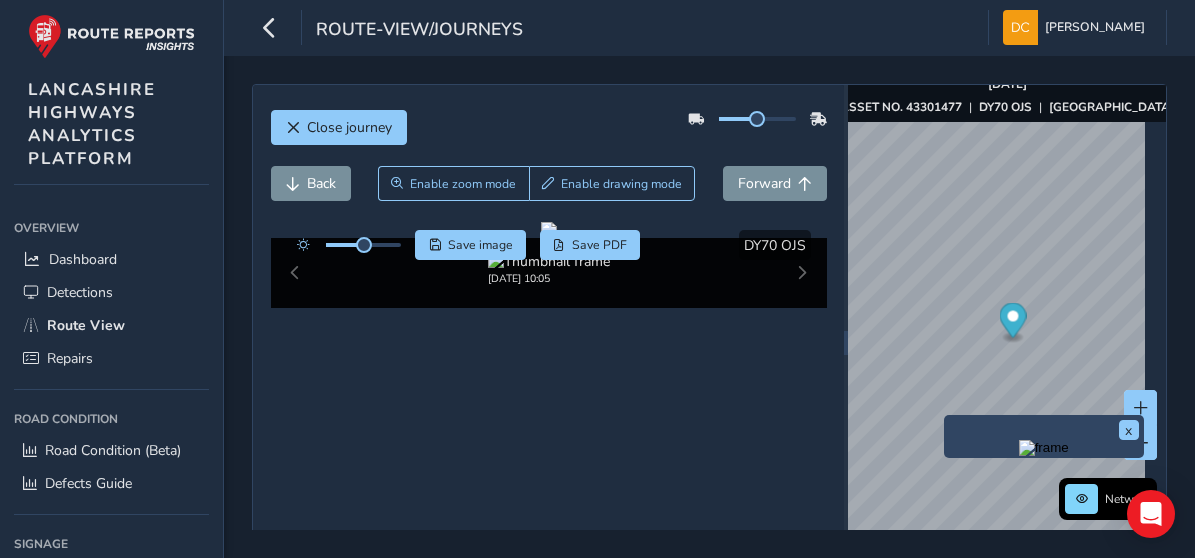 scroll, scrollTop: 53, scrollLeft: 0, axis: vertical 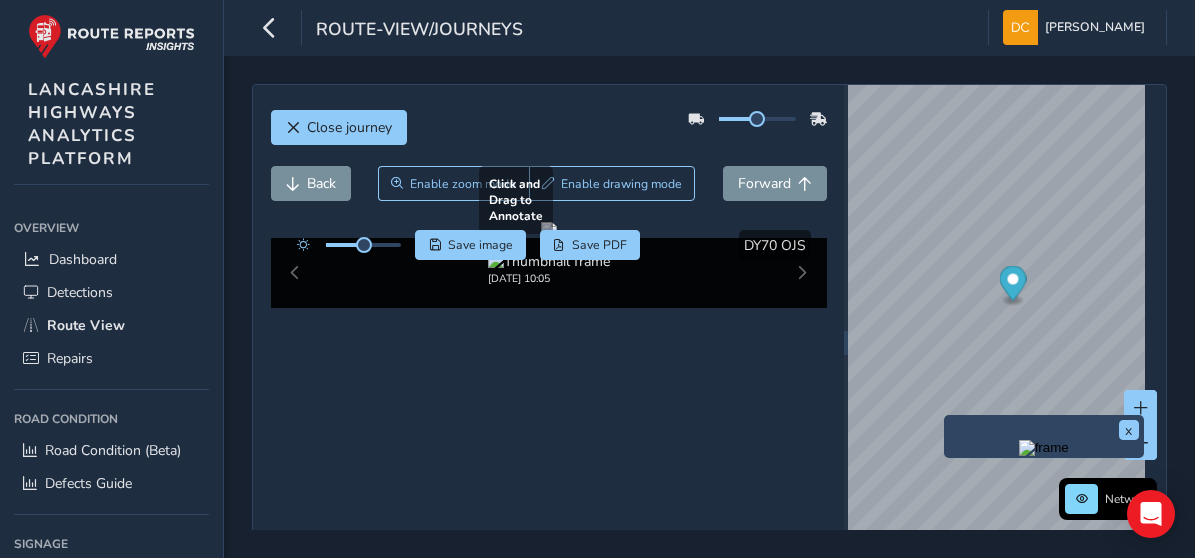 drag, startPoint x: 477, startPoint y: 332, endPoint x: 772, endPoint y: 275, distance: 300.45633 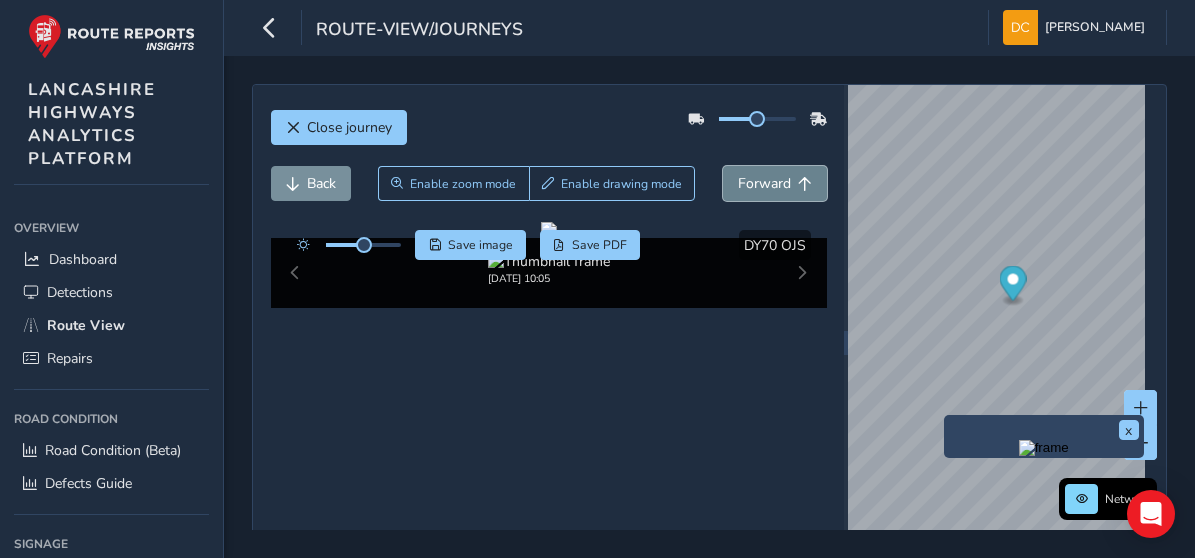 click on "Forward" at bounding box center [764, 183] 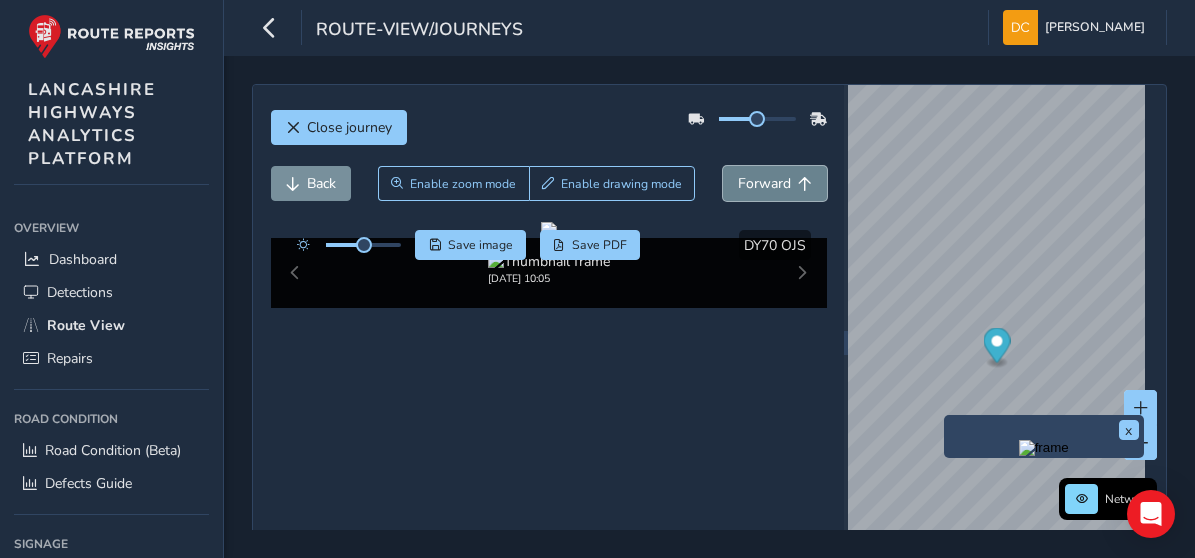 click on "Forward" at bounding box center (764, 183) 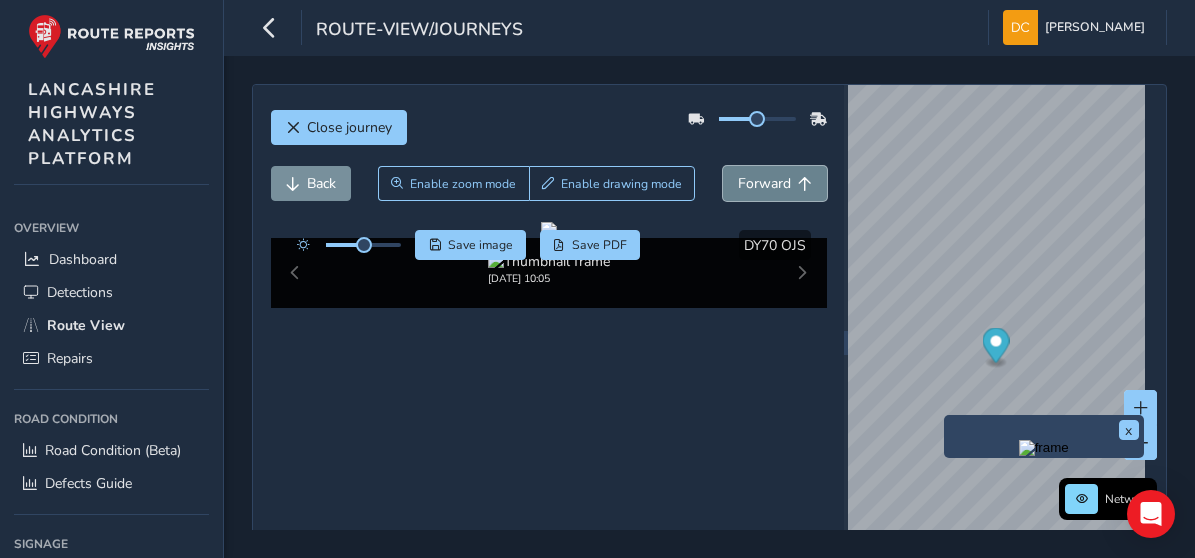 click on "Forward" at bounding box center [764, 183] 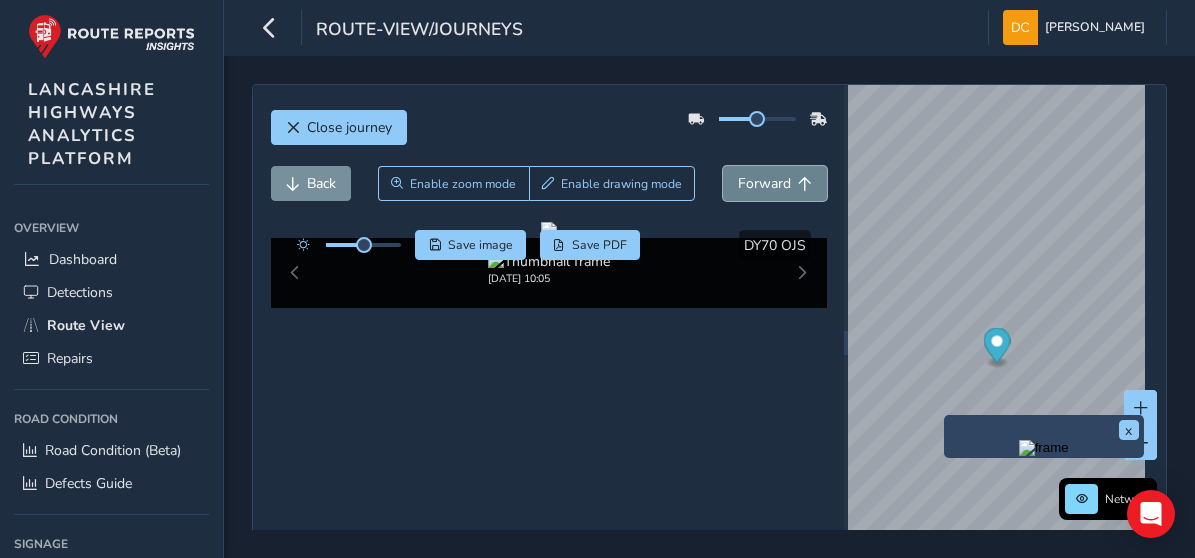 click on "Forward" at bounding box center (764, 183) 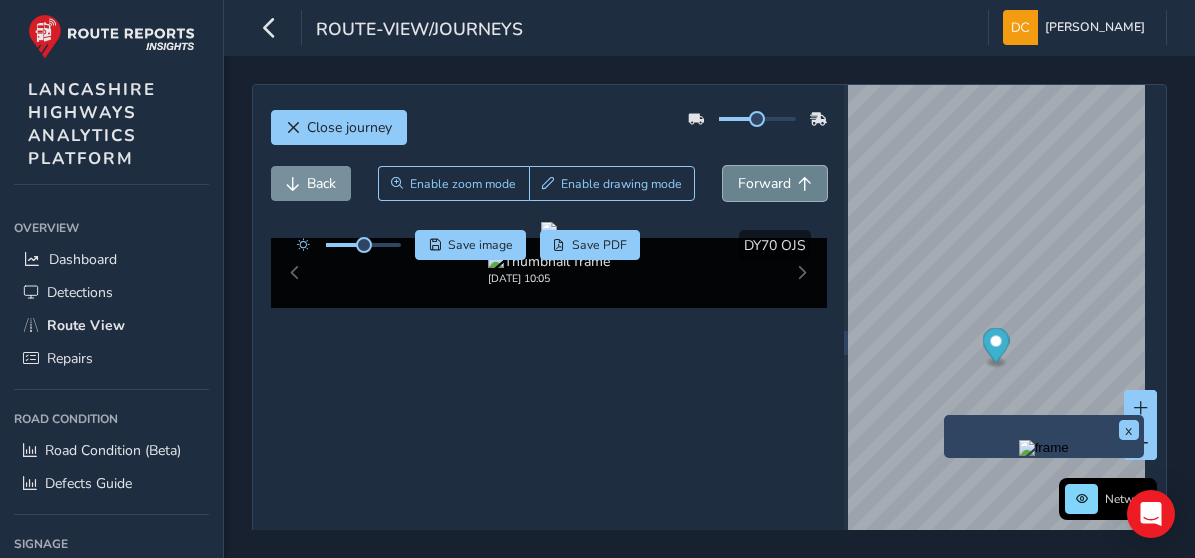 click on "Forward" at bounding box center (764, 183) 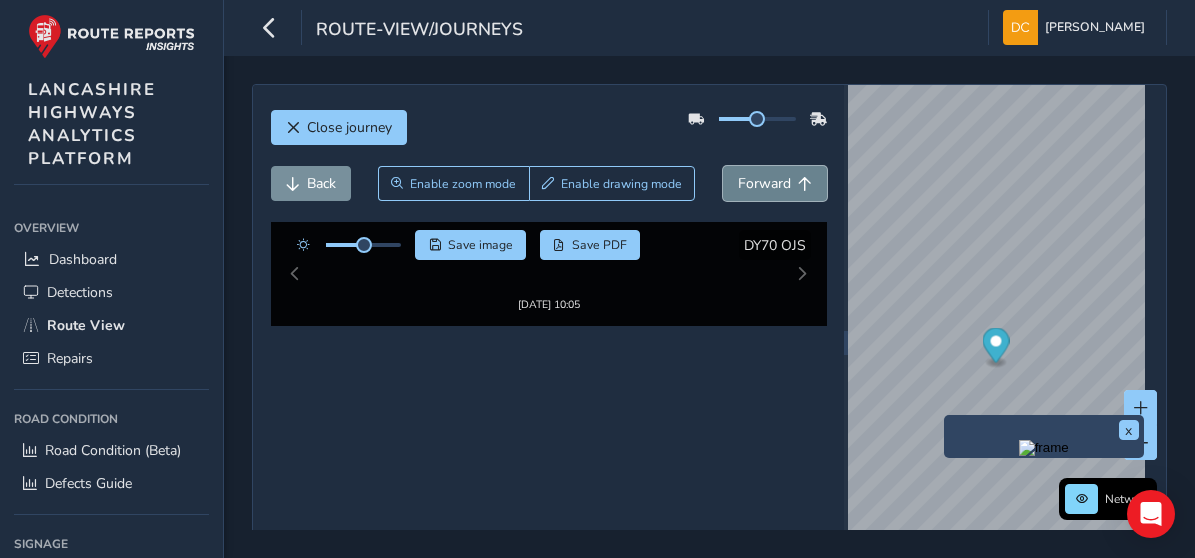 click on "Forward" at bounding box center [764, 183] 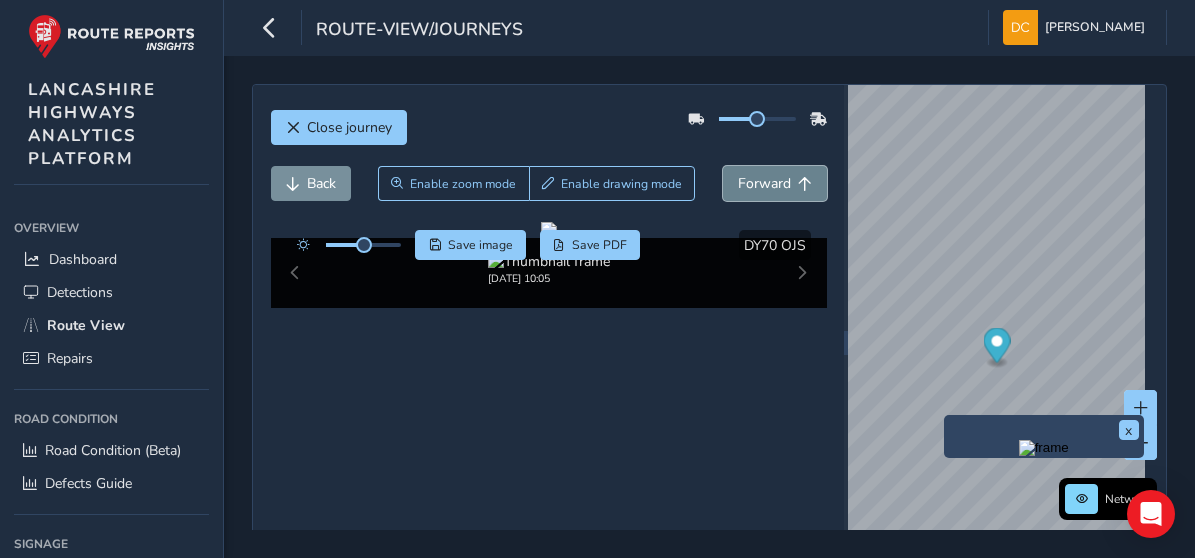 click on "Forward" at bounding box center [764, 183] 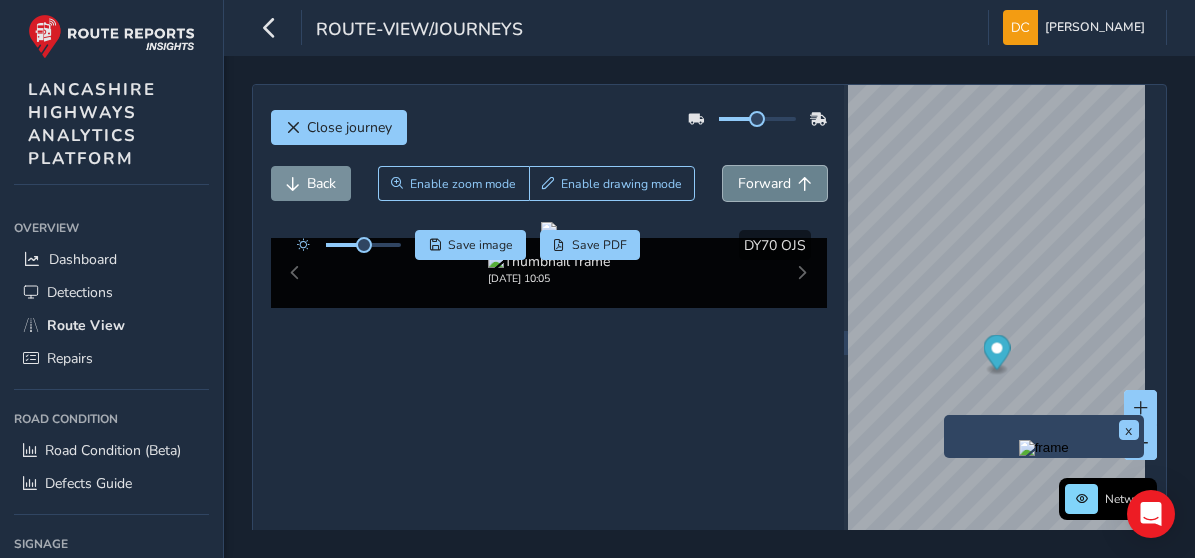 click on "Forward" at bounding box center (764, 183) 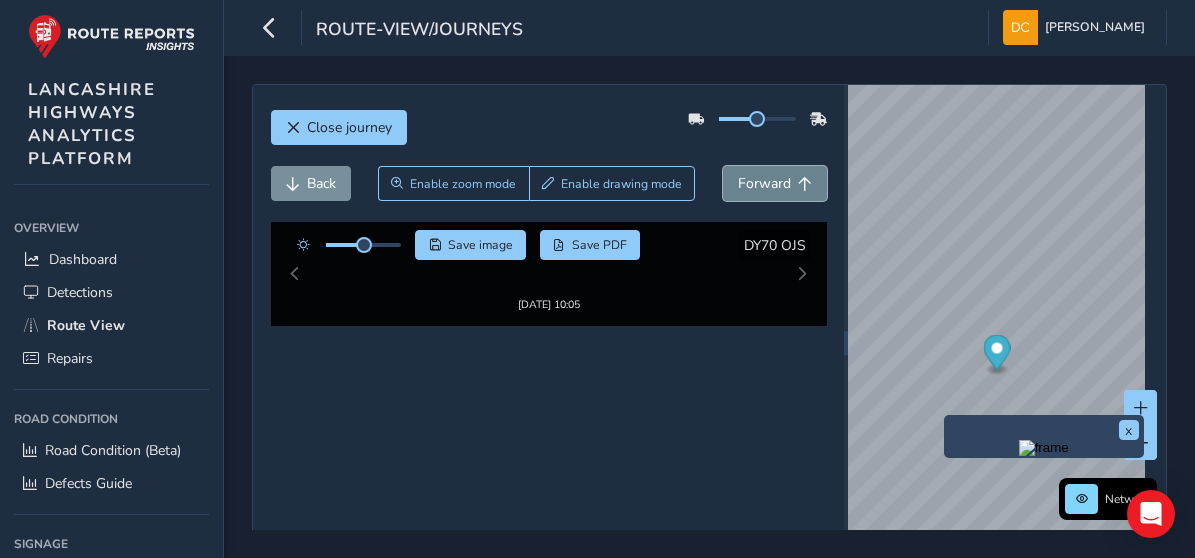 click on "Forward" at bounding box center [764, 183] 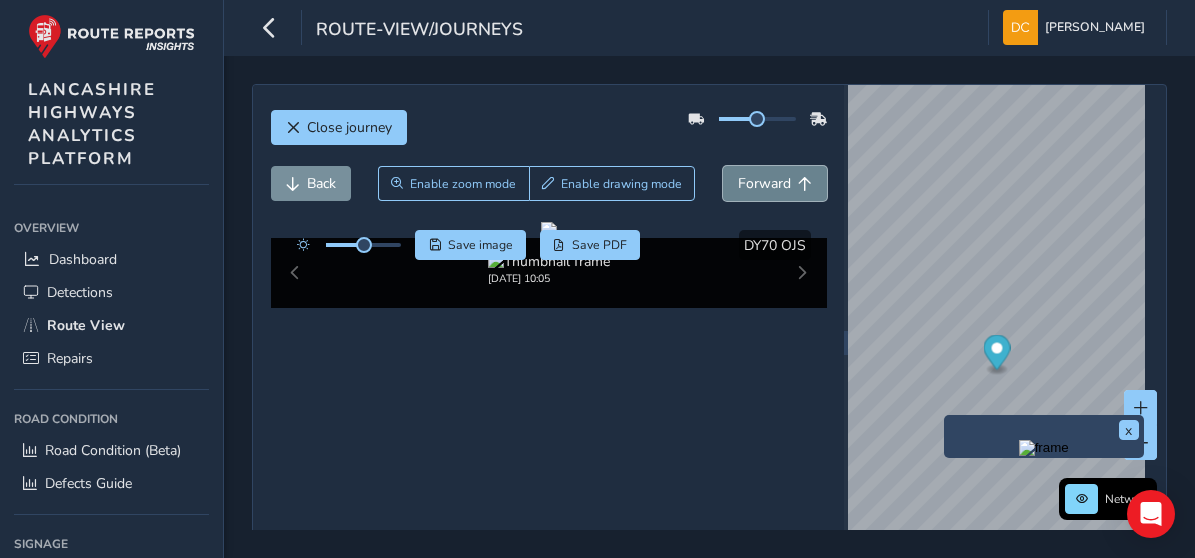 click on "Forward" at bounding box center (764, 183) 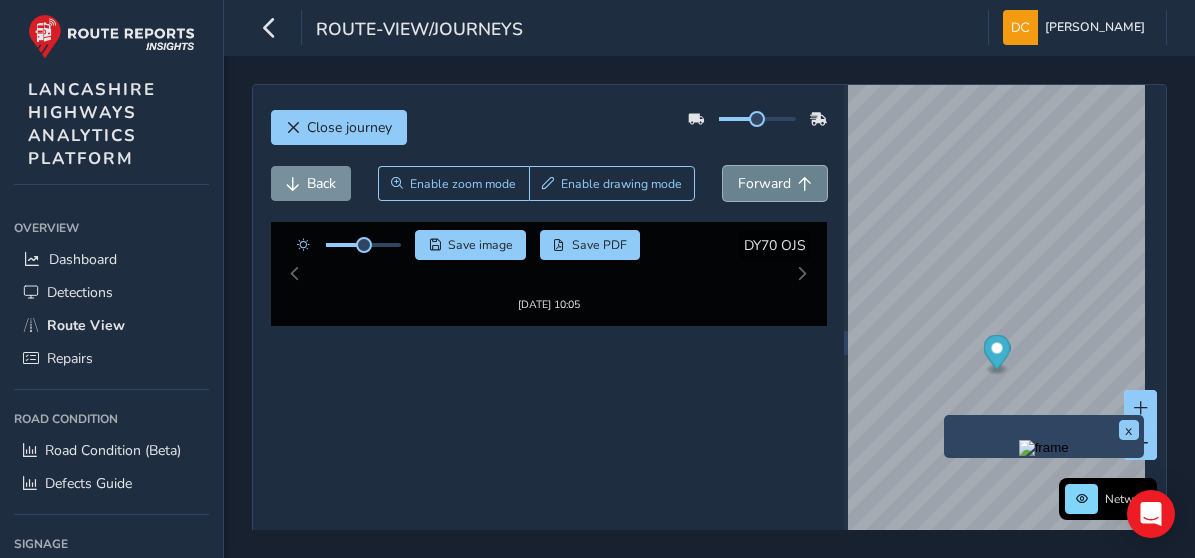 click on "Forward" at bounding box center [764, 183] 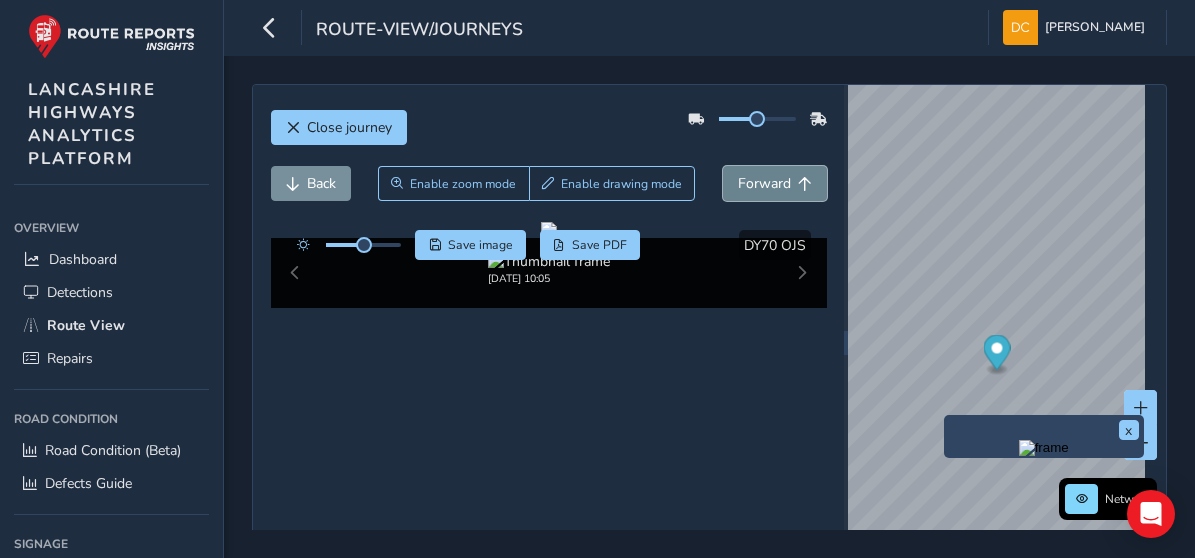 click on "Forward" at bounding box center (764, 183) 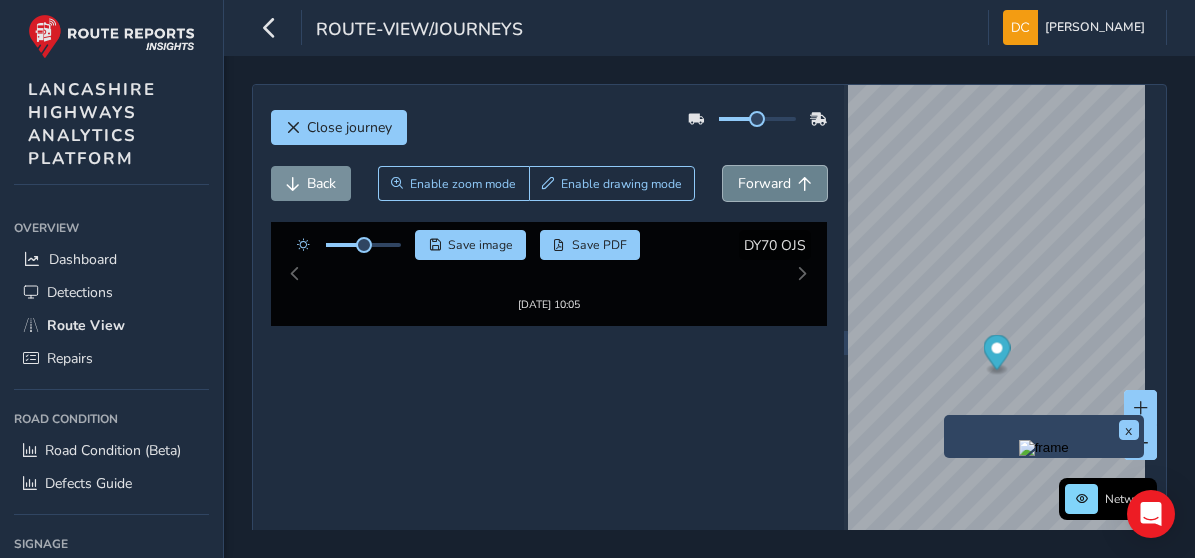 click on "Forward" at bounding box center [764, 183] 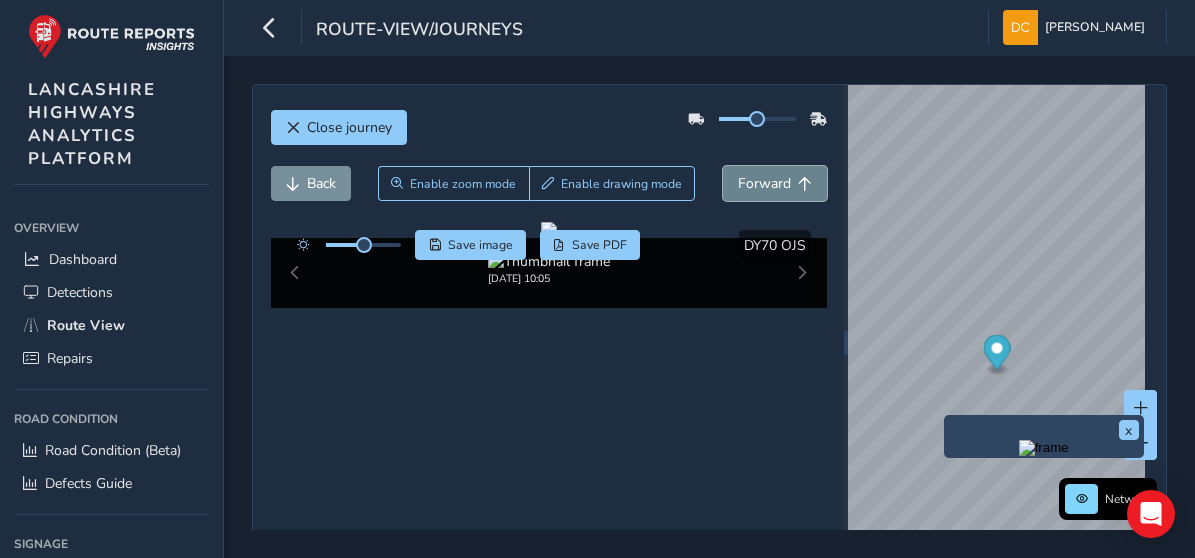 click on "Forward" at bounding box center [764, 183] 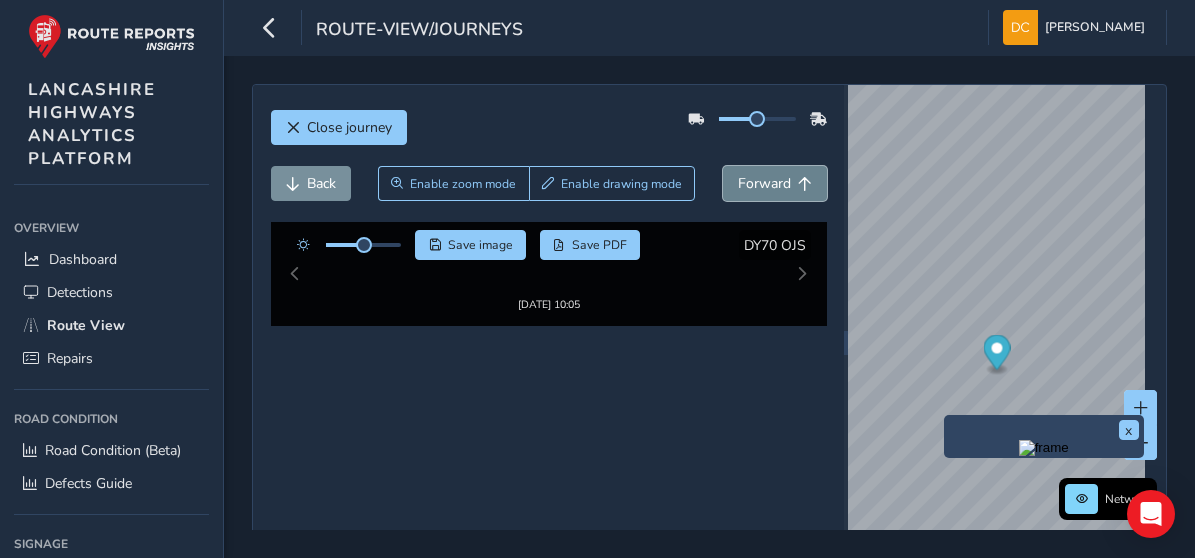 click on "Forward" at bounding box center [764, 183] 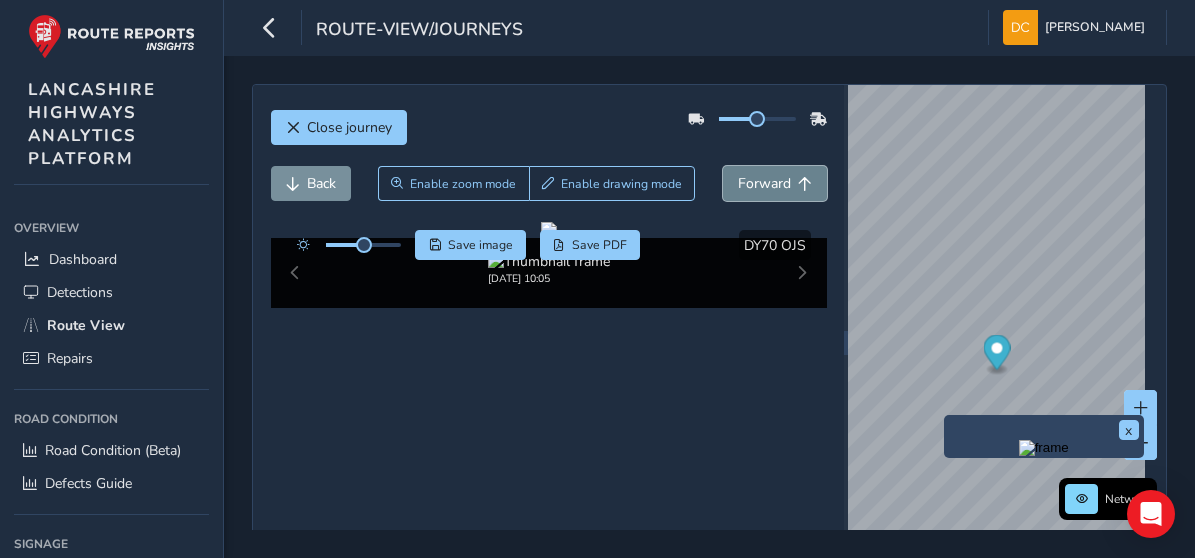 click on "Forward" at bounding box center (764, 183) 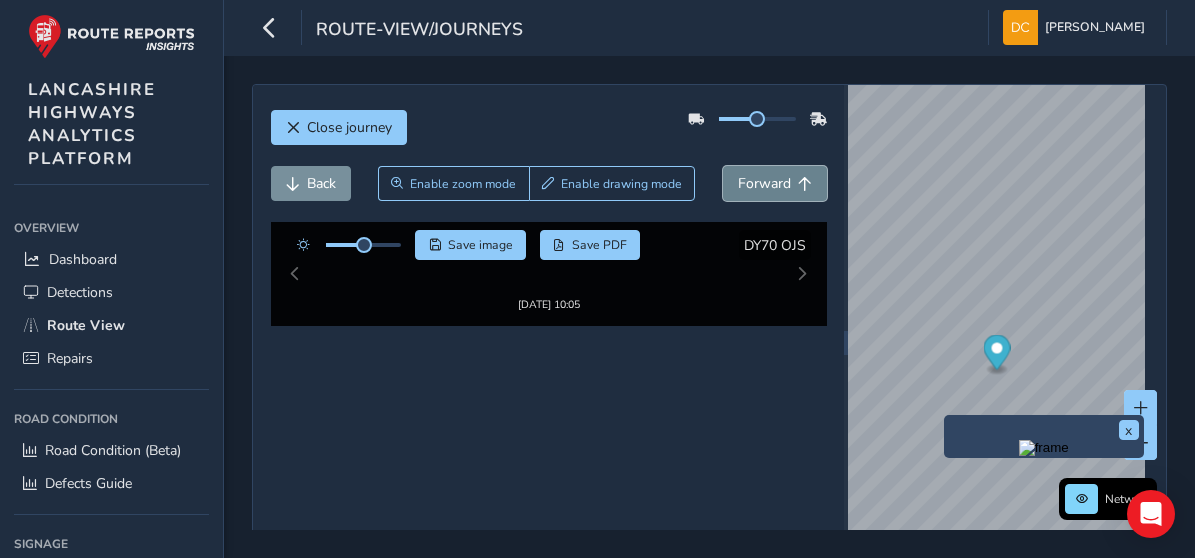 click on "Forward" at bounding box center [764, 183] 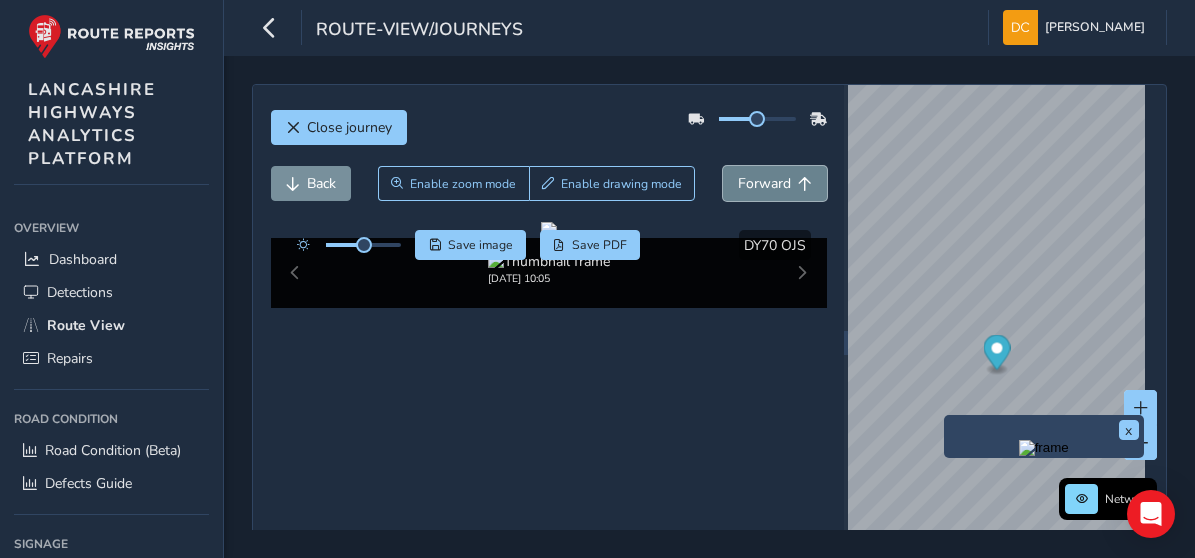click on "Forward" at bounding box center [764, 183] 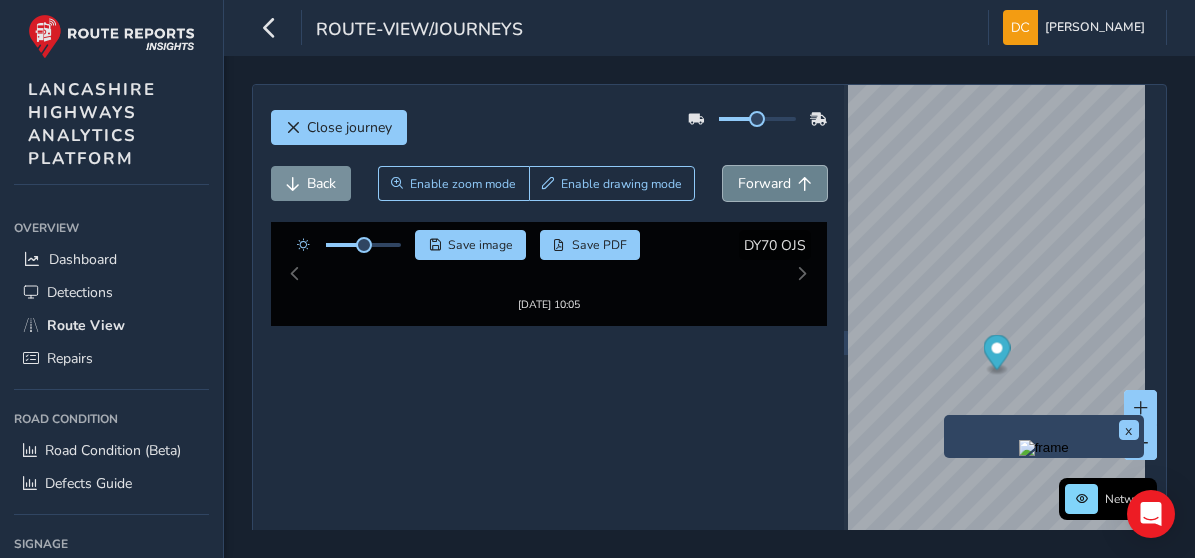 click on "Forward" at bounding box center (764, 183) 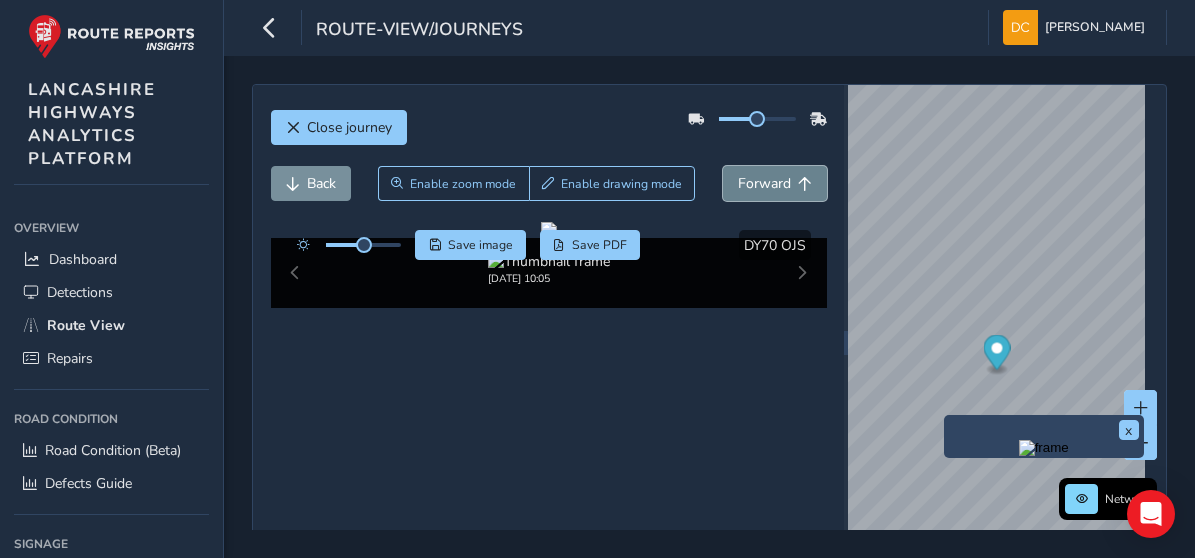 click on "Forward" at bounding box center [764, 183] 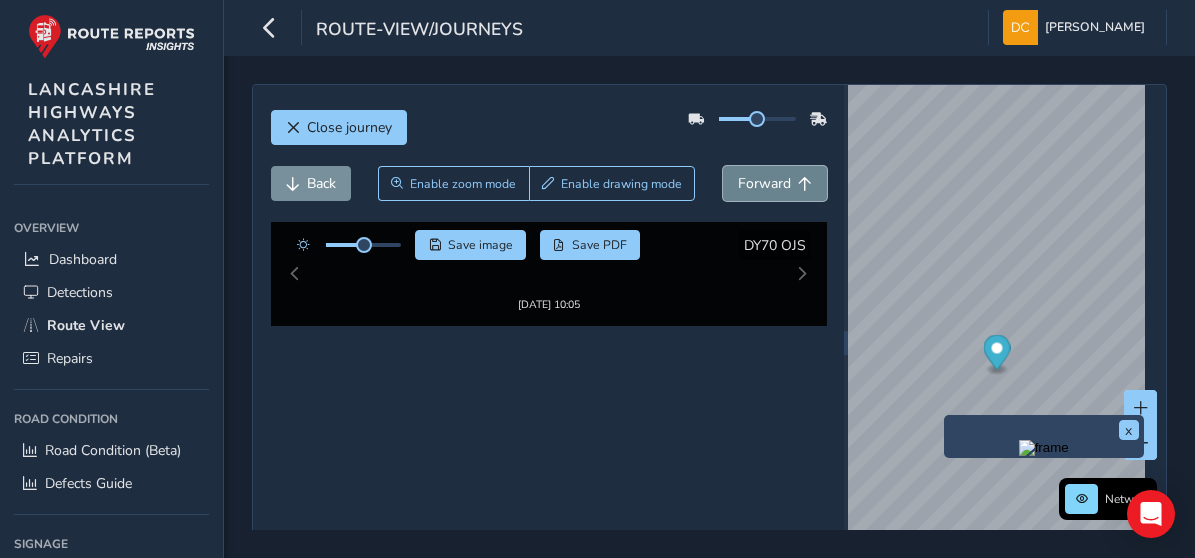 click on "Forward" at bounding box center (764, 183) 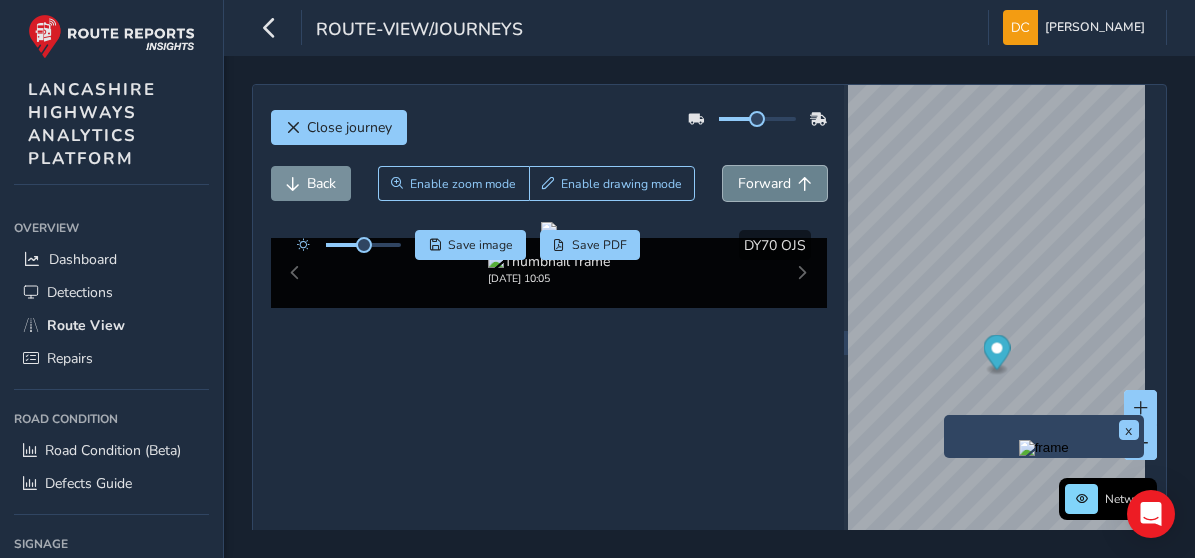 click on "Forward" at bounding box center [764, 183] 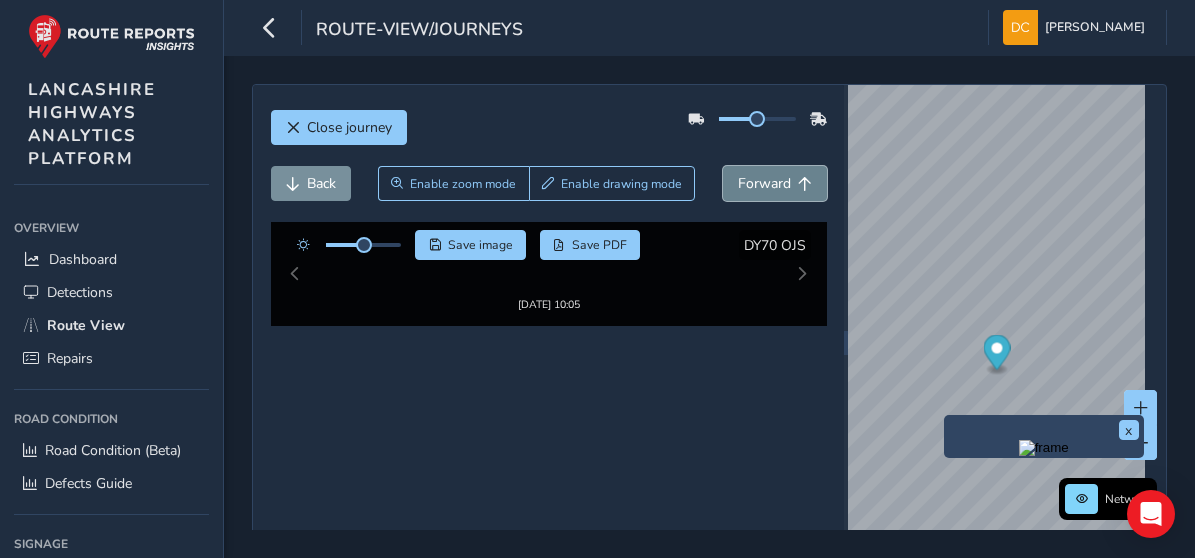 click on "Forward" at bounding box center (764, 183) 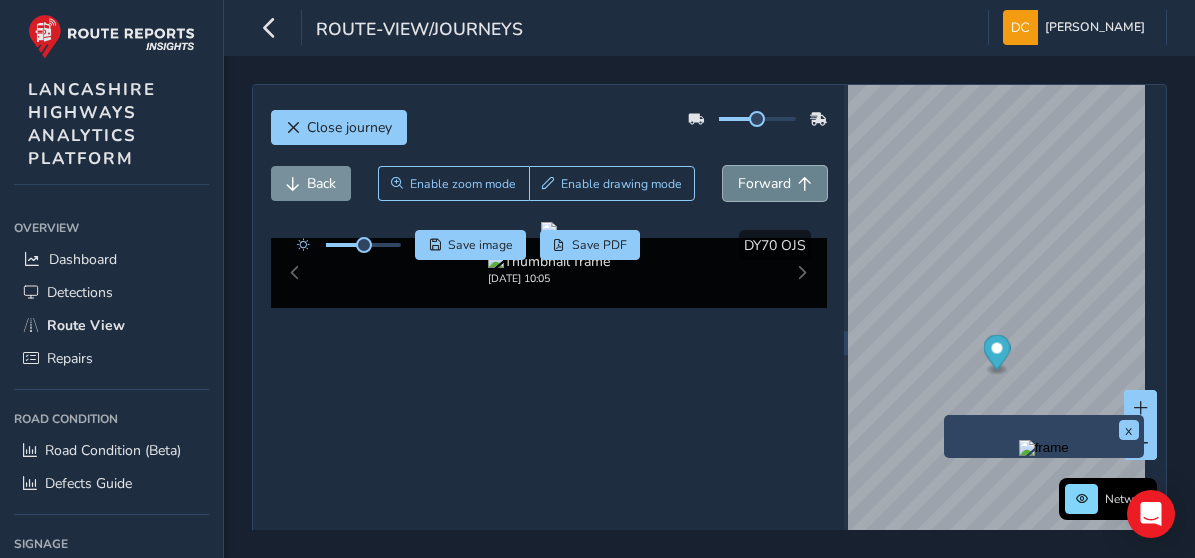 click on "Forward" at bounding box center [764, 183] 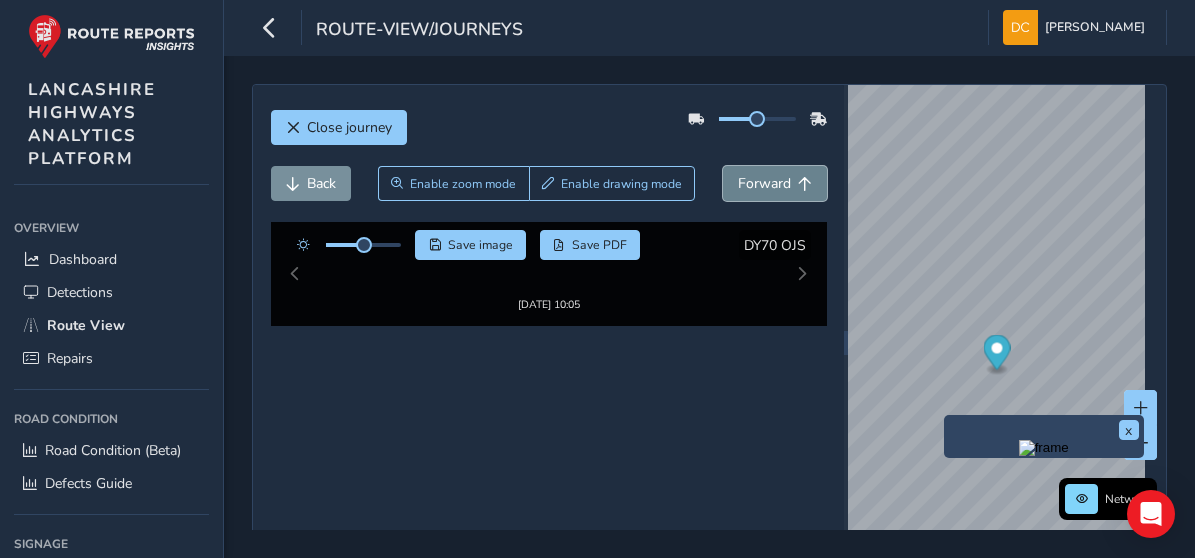 click on "Forward" at bounding box center (764, 183) 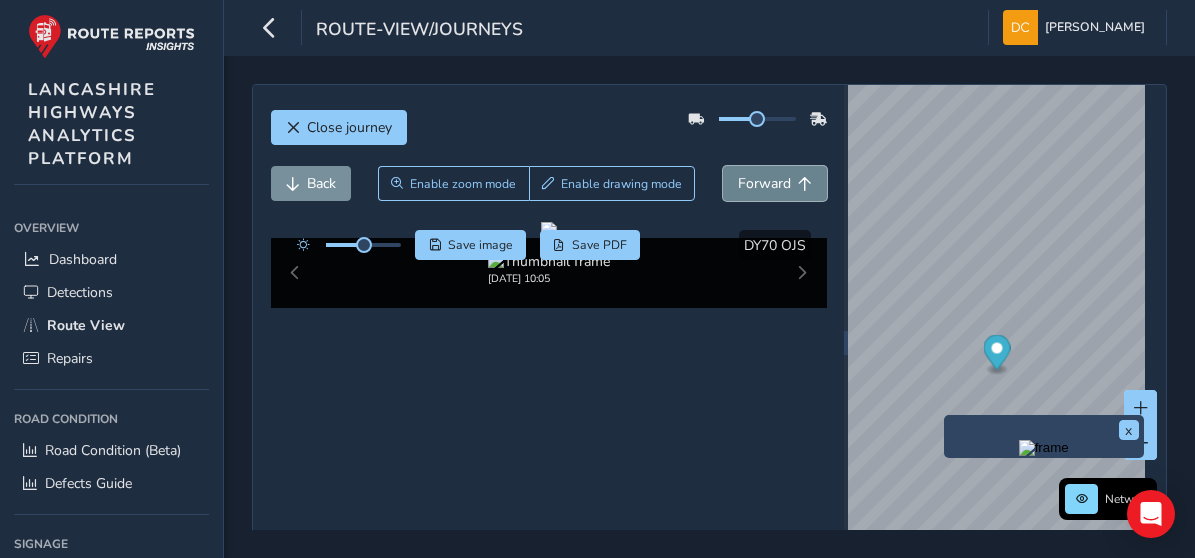 click on "Forward" at bounding box center (764, 183) 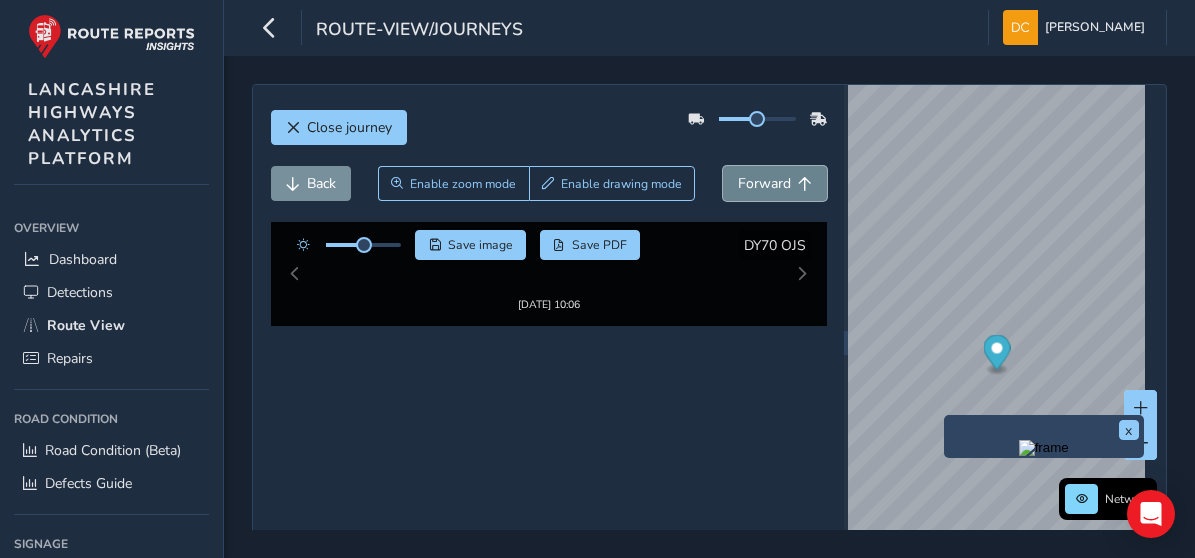 click on "Forward" at bounding box center (764, 183) 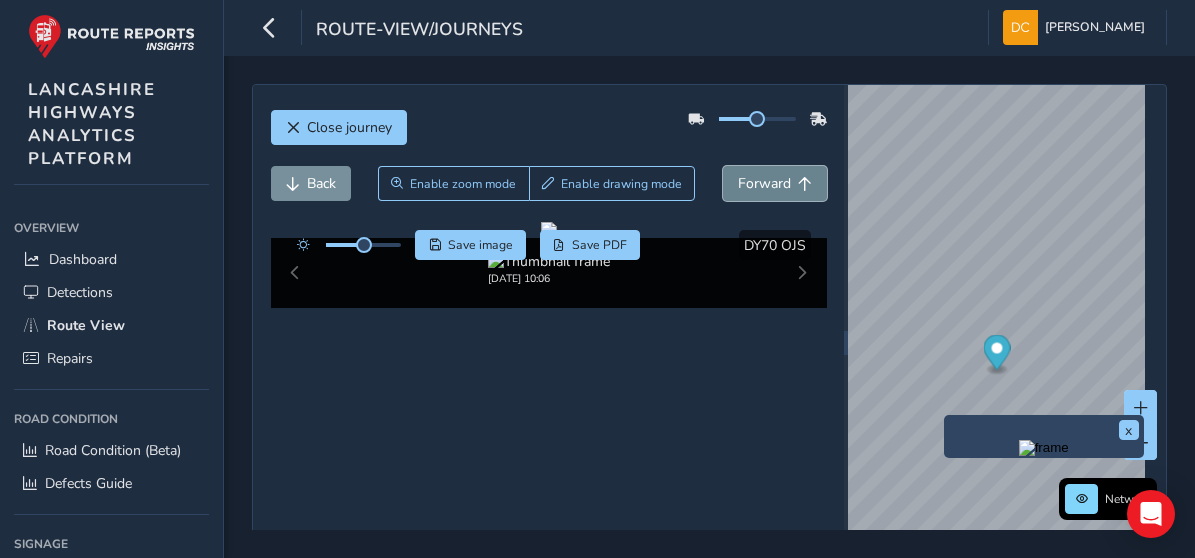 click on "Forward" at bounding box center [764, 183] 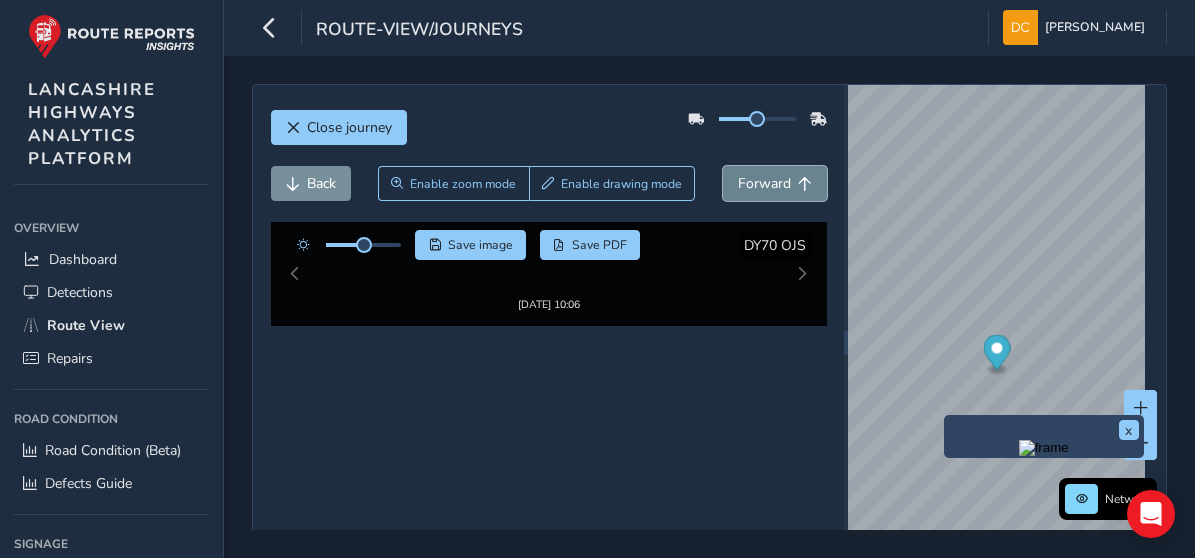 click on "Forward" at bounding box center (764, 183) 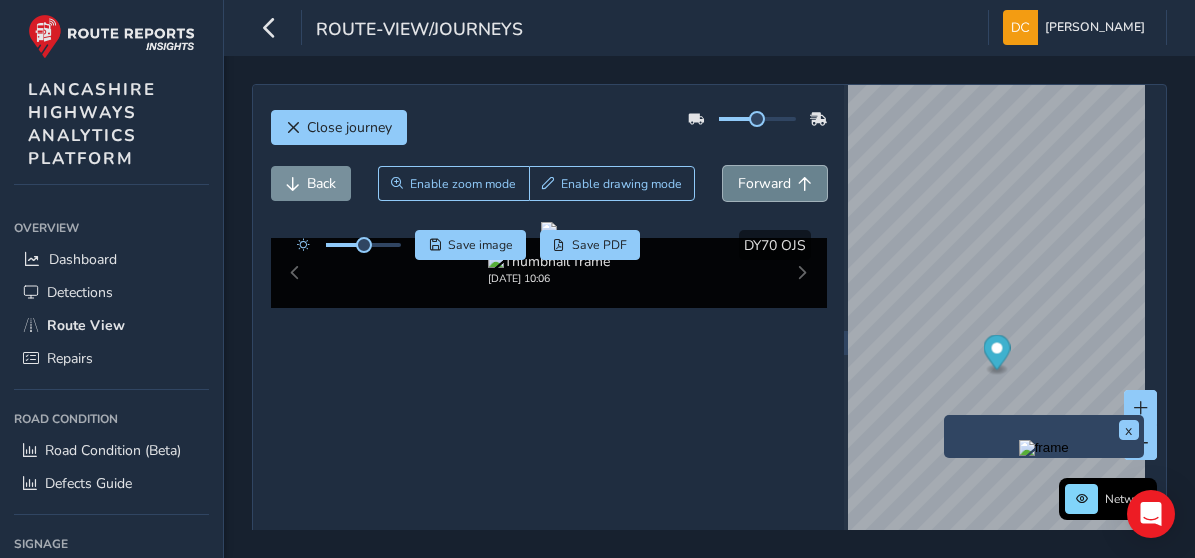 click on "Forward" at bounding box center [764, 183] 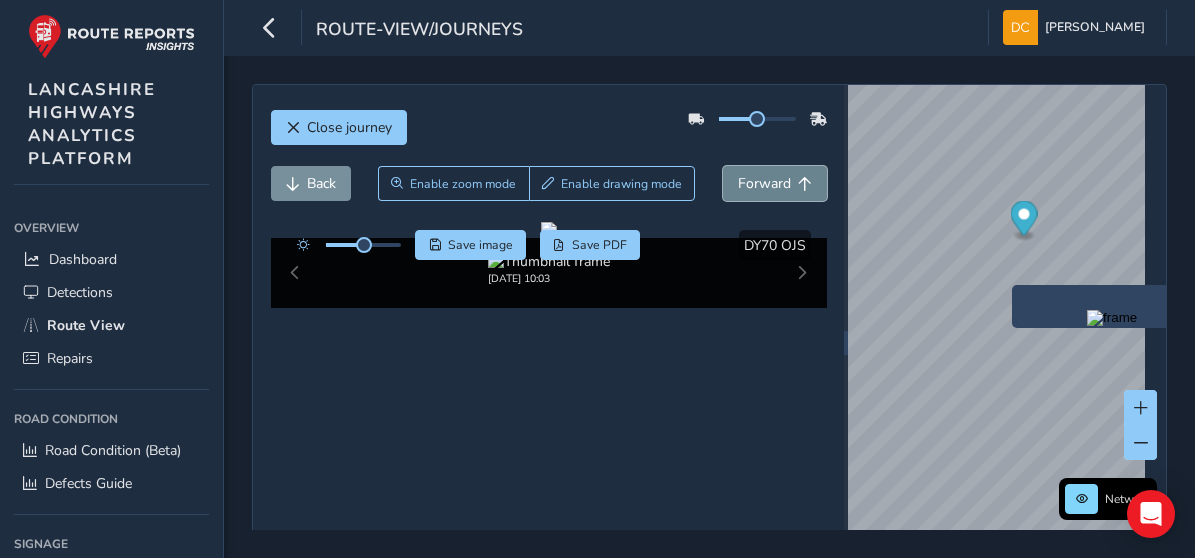 click on "Forward" at bounding box center [764, 183] 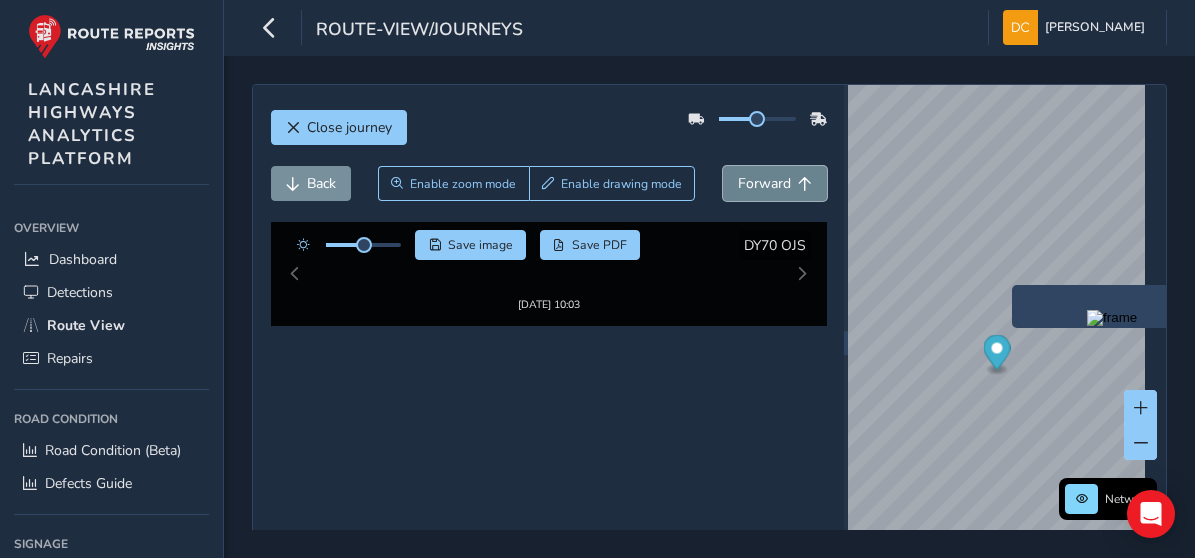click on "Forward" at bounding box center (764, 183) 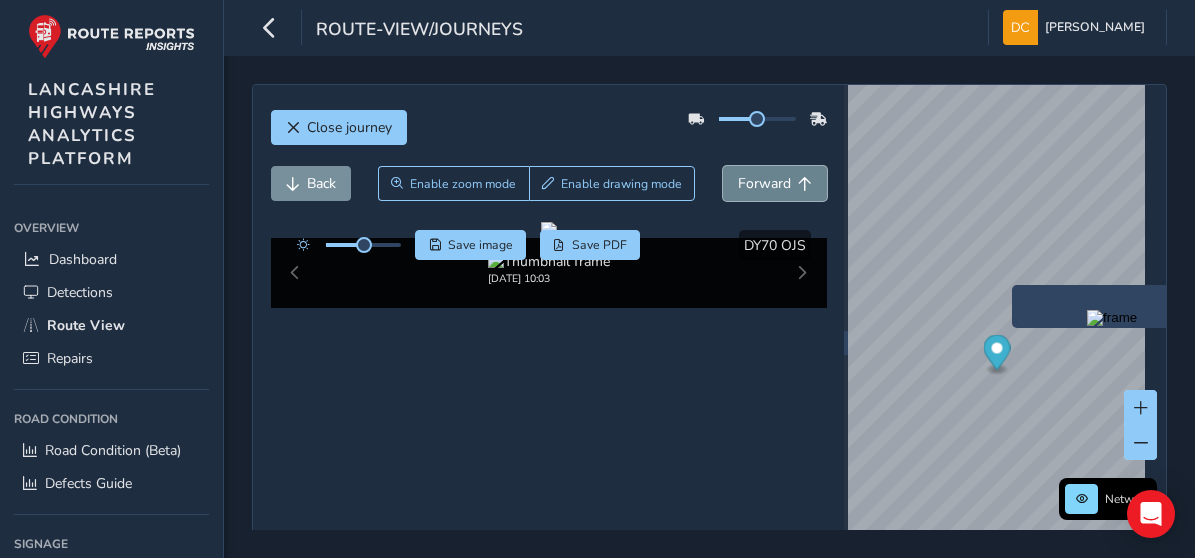 click on "Forward" at bounding box center (764, 183) 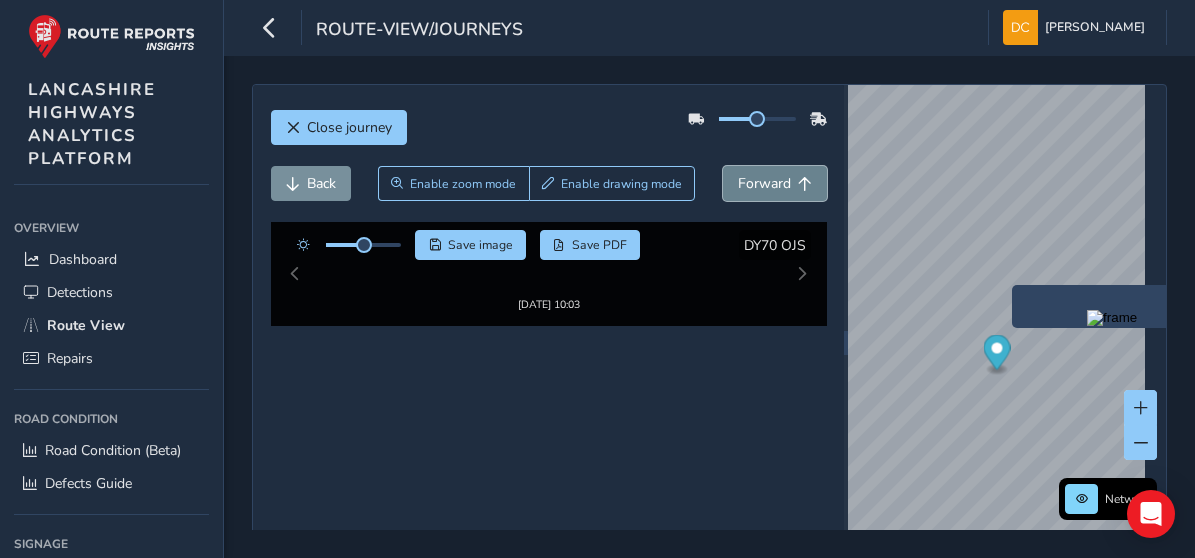 click on "Forward" at bounding box center [764, 183] 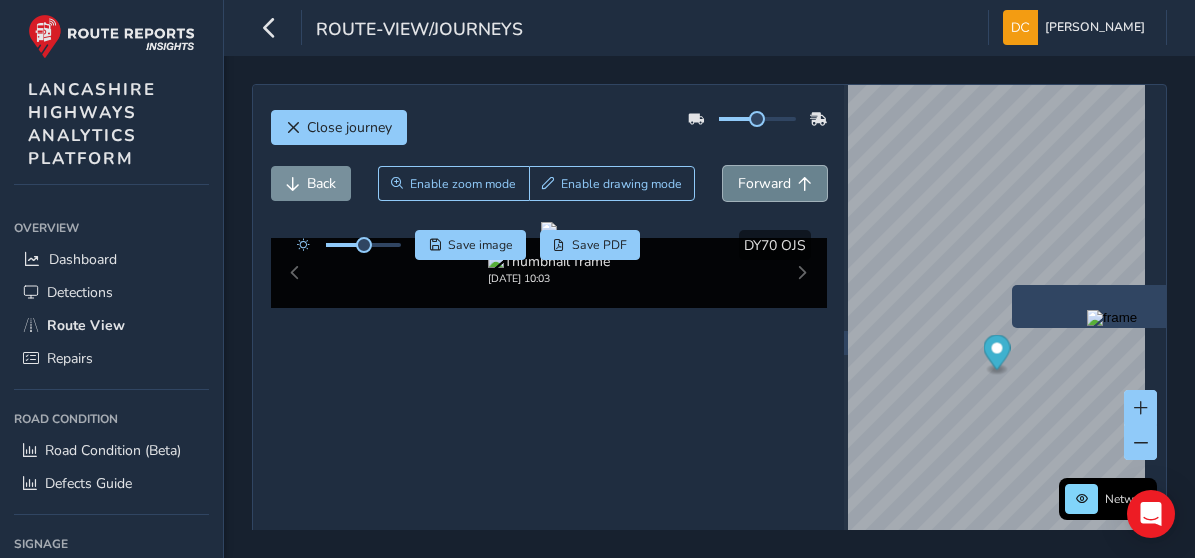 click on "Forward" at bounding box center [764, 183] 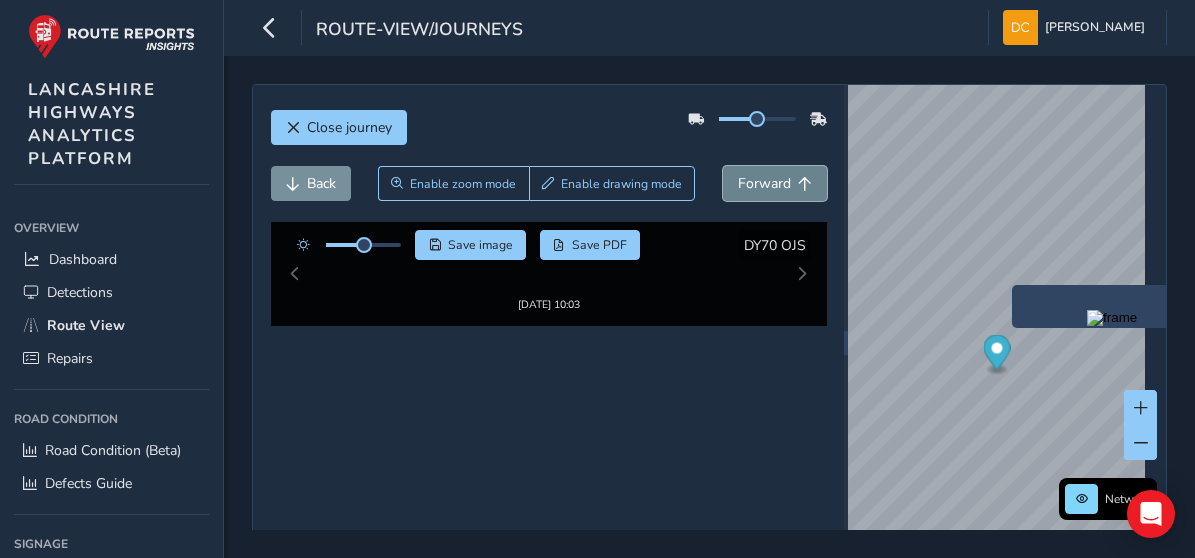 click on "Forward" at bounding box center [764, 183] 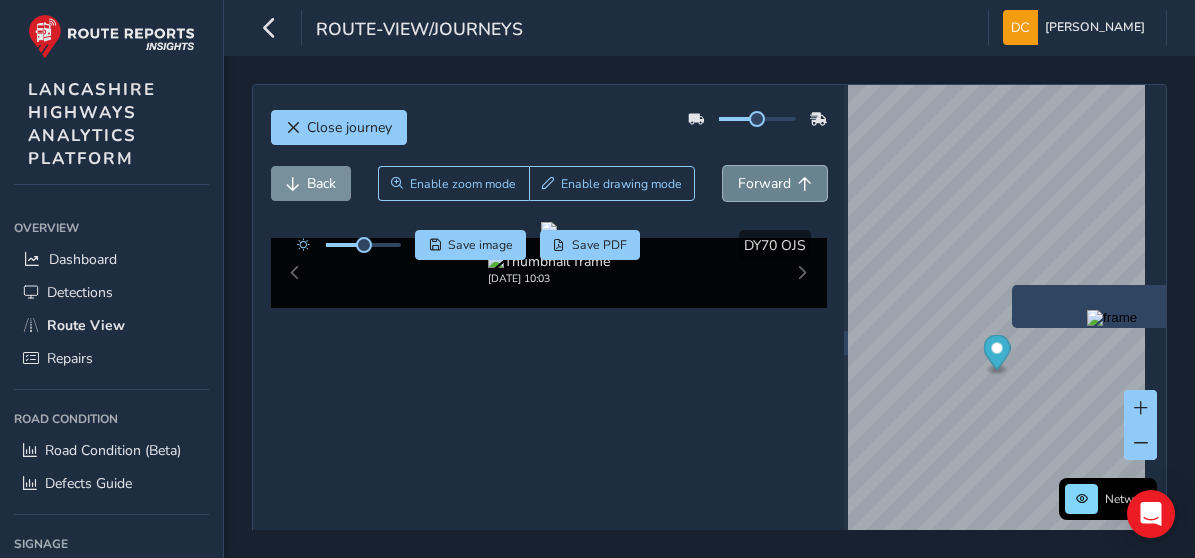 click on "Forward" at bounding box center [764, 183] 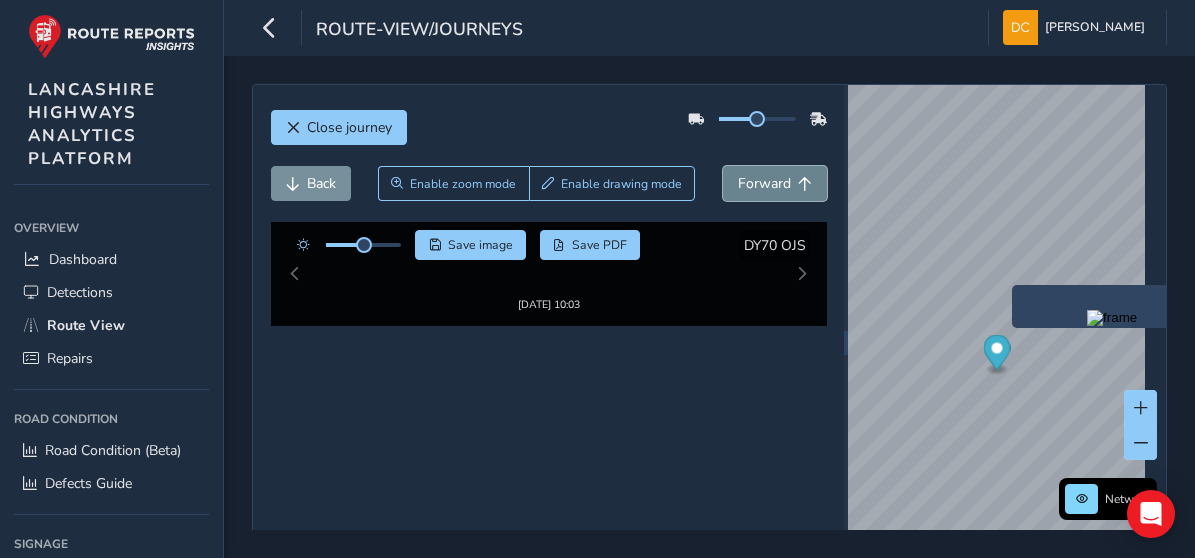 click on "Forward" at bounding box center (764, 183) 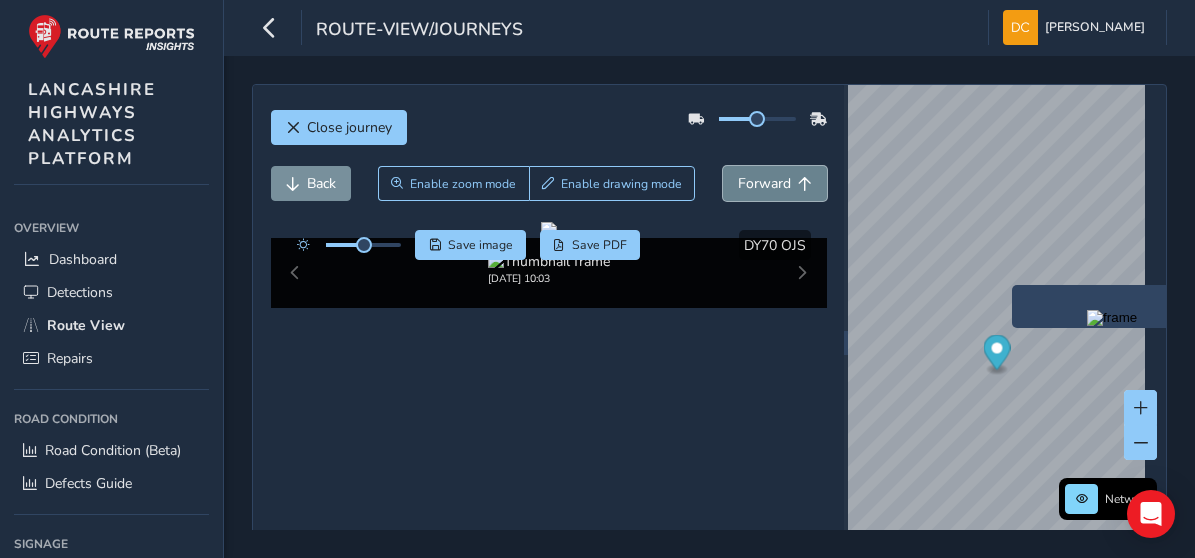 click on "Forward" at bounding box center (764, 183) 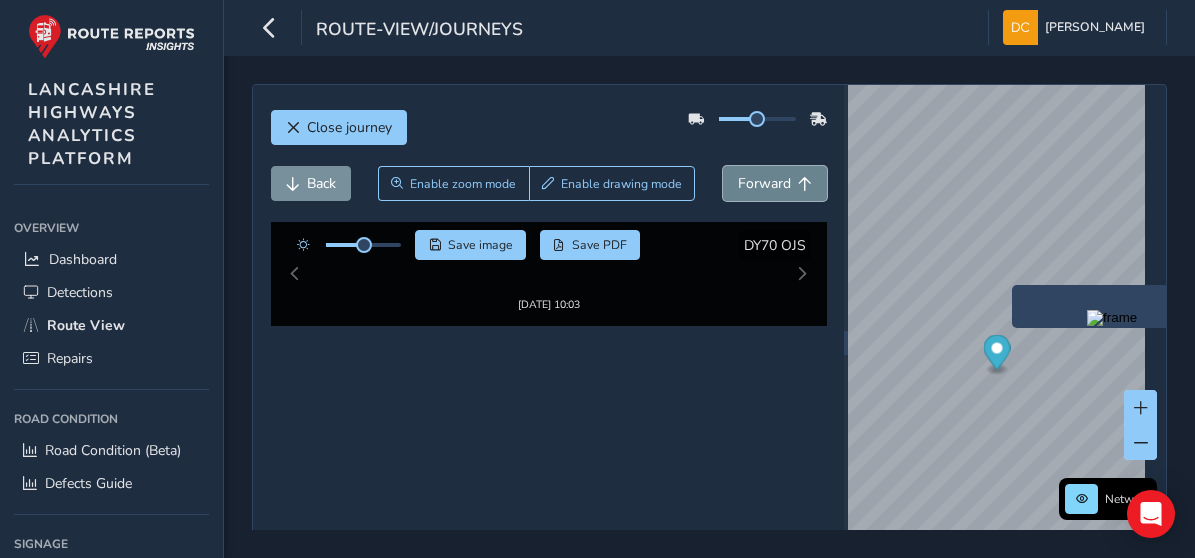 click on "Forward" at bounding box center (764, 183) 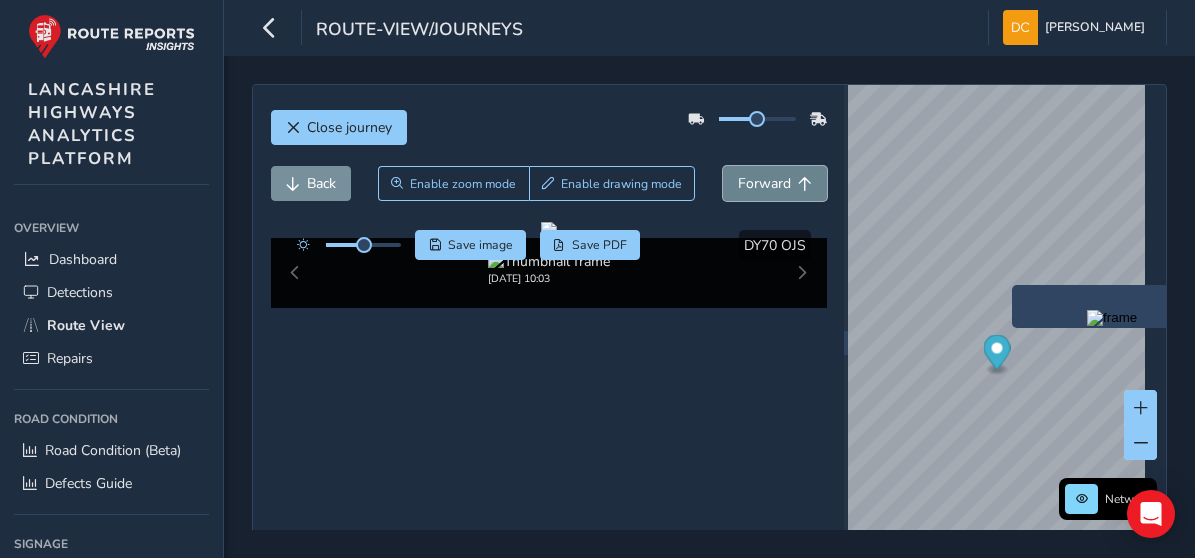 click on "Forward" at bounding box center (764, 183) 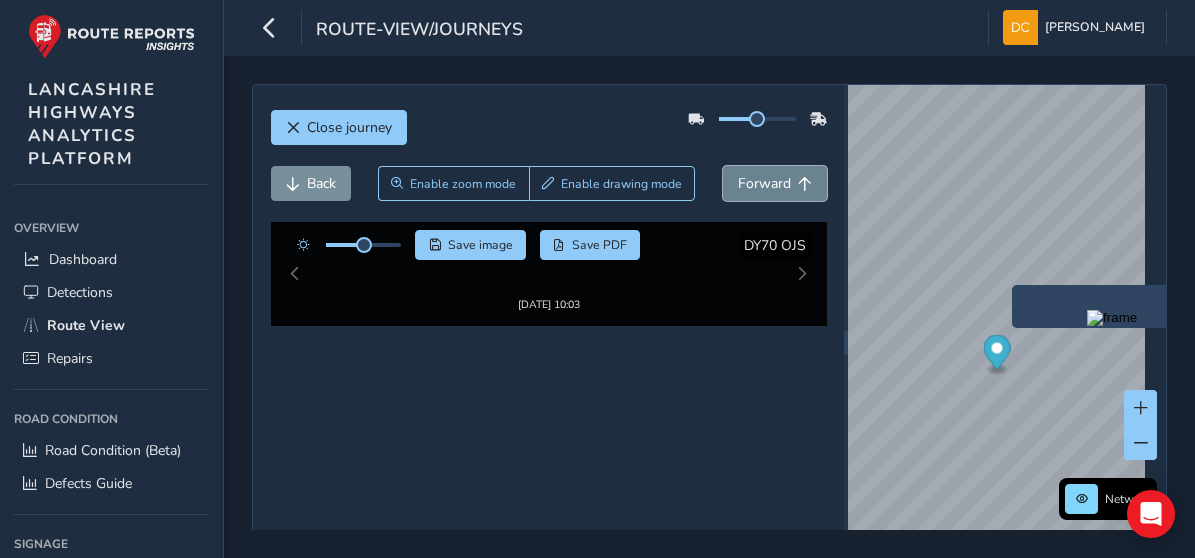 click on "Forward" at bounding box center [764, 183] 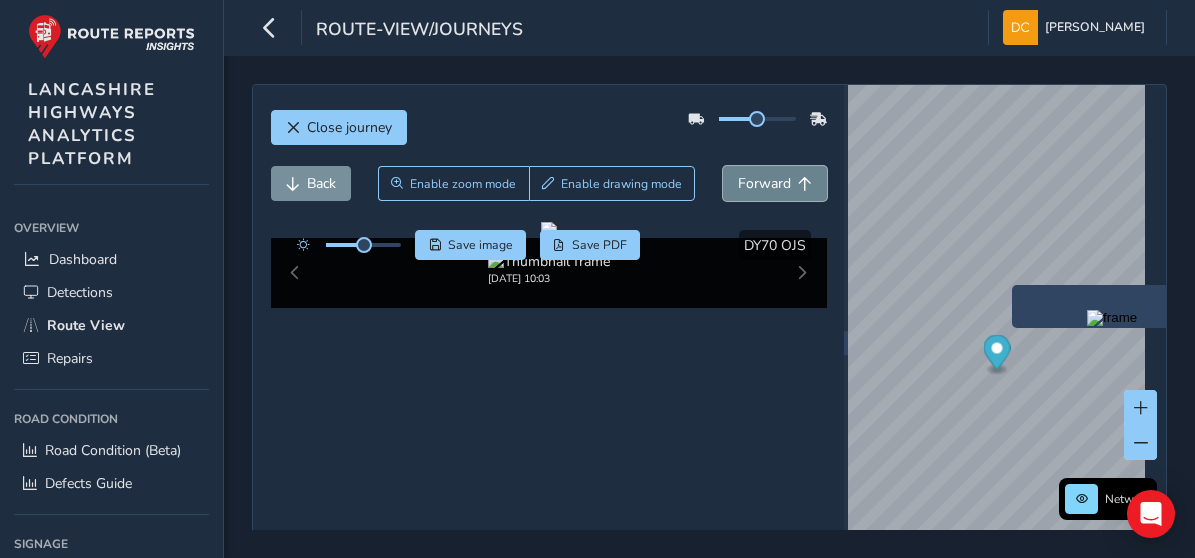 click on "Forward" at bounding box center [764, 183] 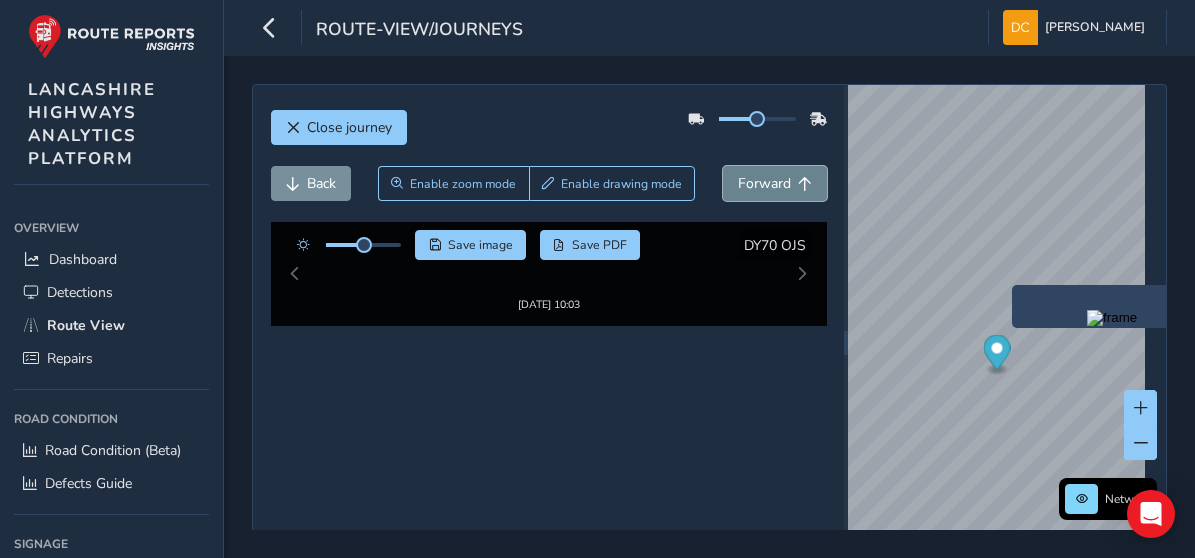click on "Forward" at bounding box center (764, 183) 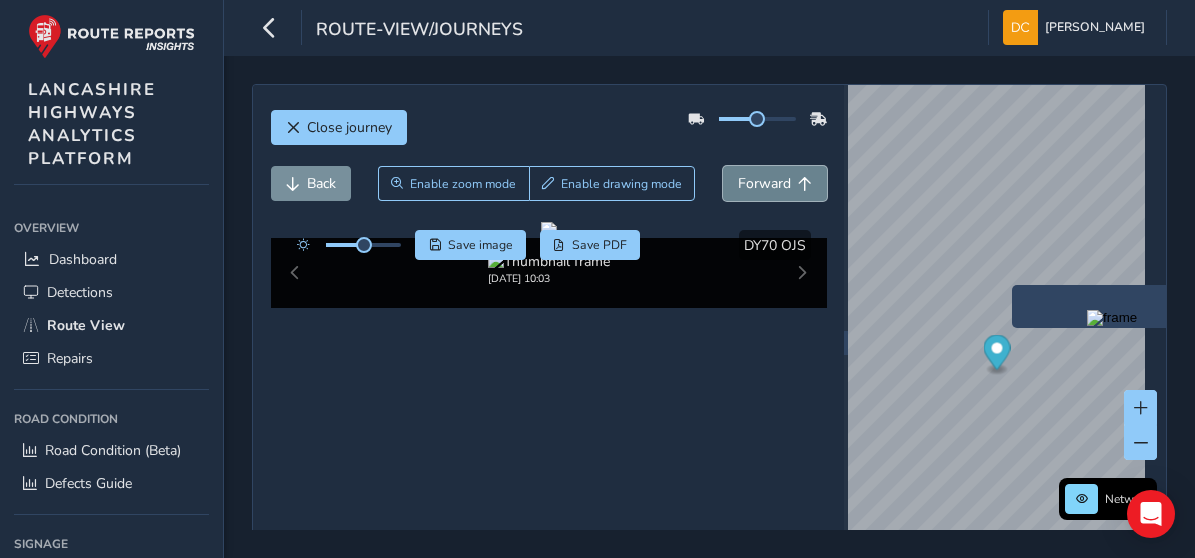 click on "Forward" at bounding box center (764, 183) 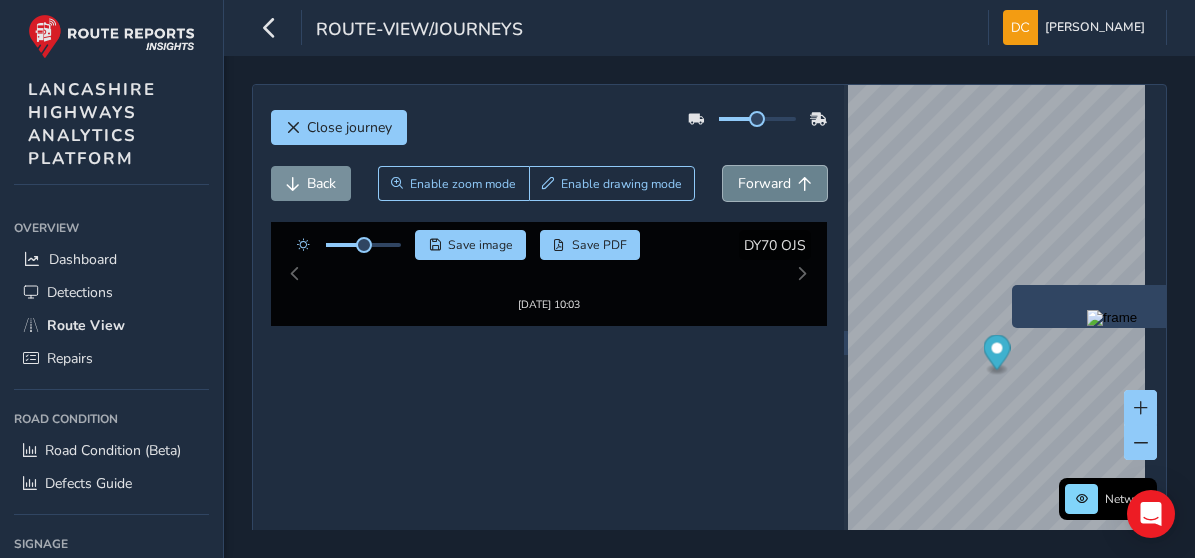 click on "Forward" at bounding box center (764, 183) 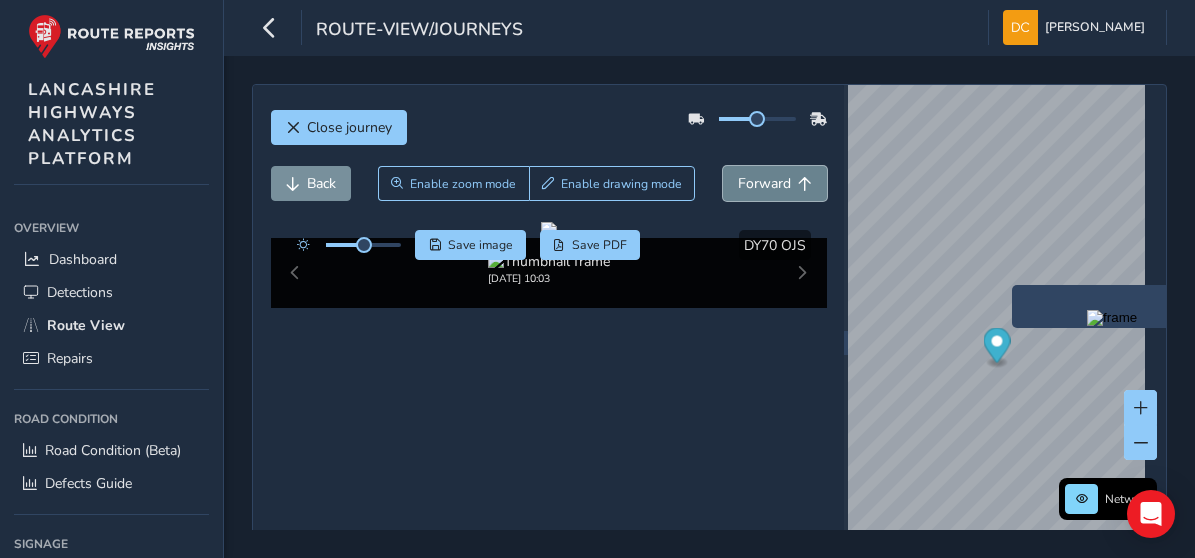 click on "Forward" at bounding box center [764, 183] 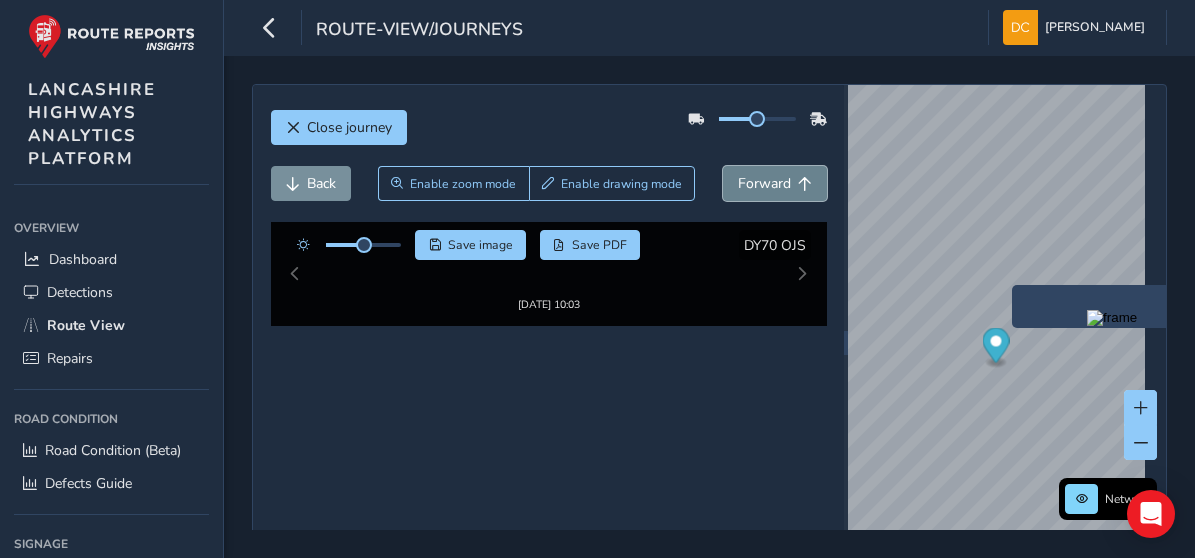 click on "Forward" at bounding box center (764, 183) 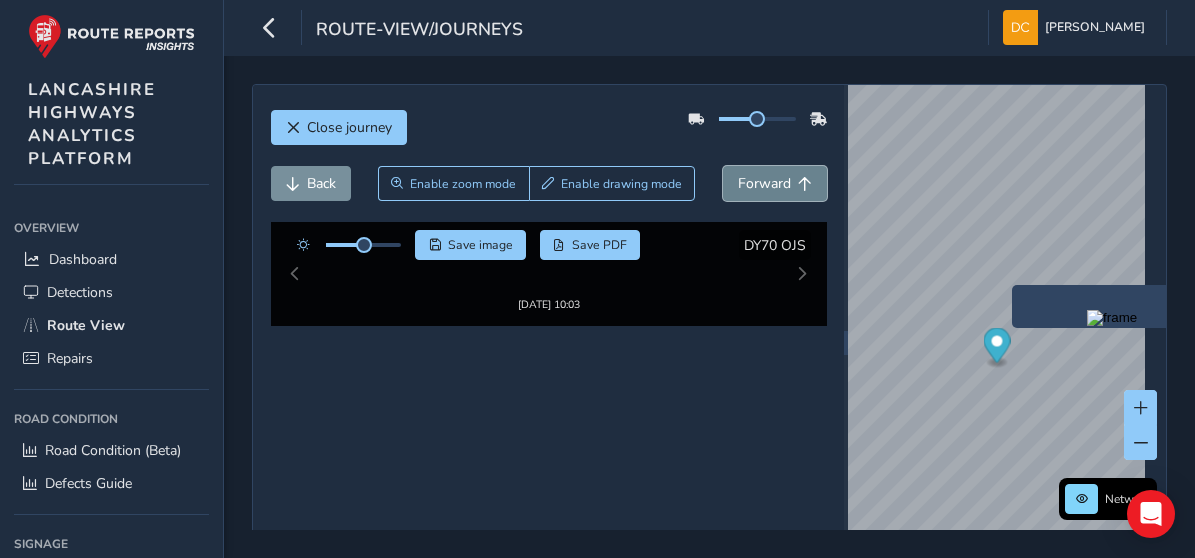 click on "Forward" at bounding box center [764, 183] 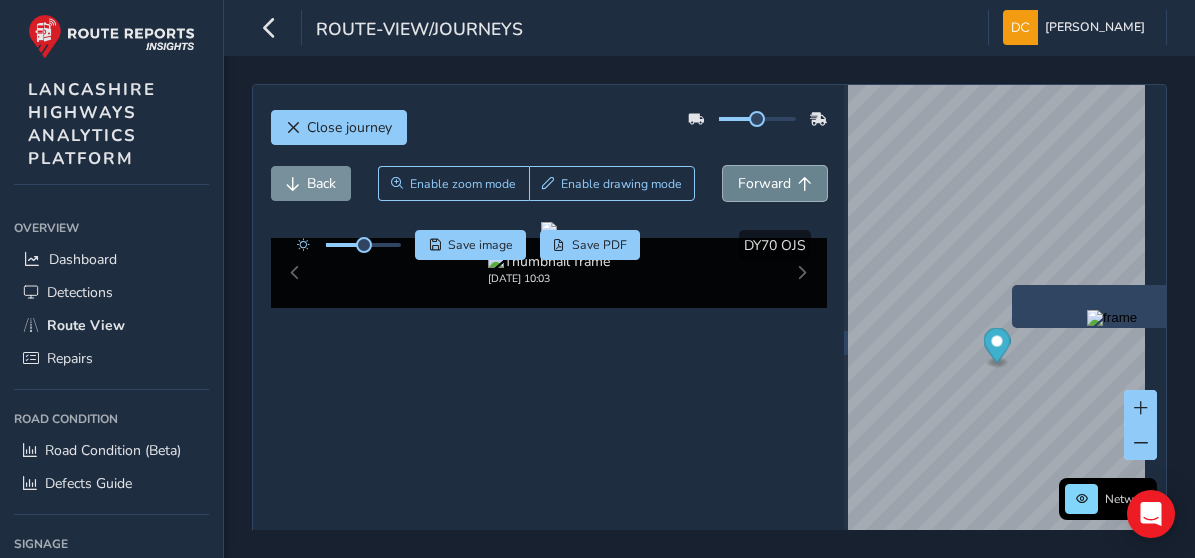 click on "Forward" at bounding box center (764, 183) 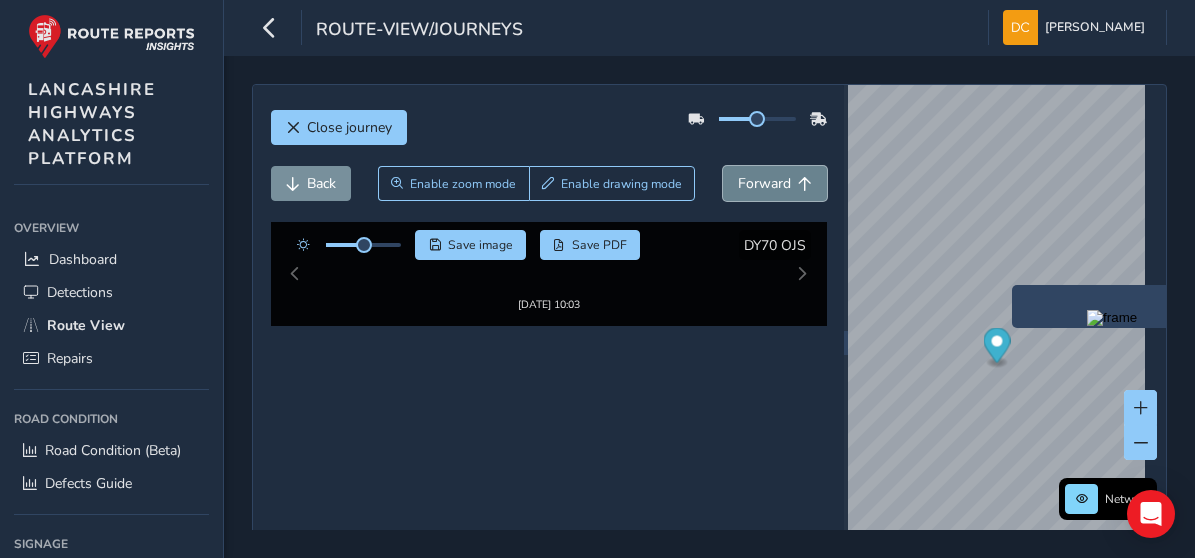 click on "Forward" at bounding box center (764, 183) 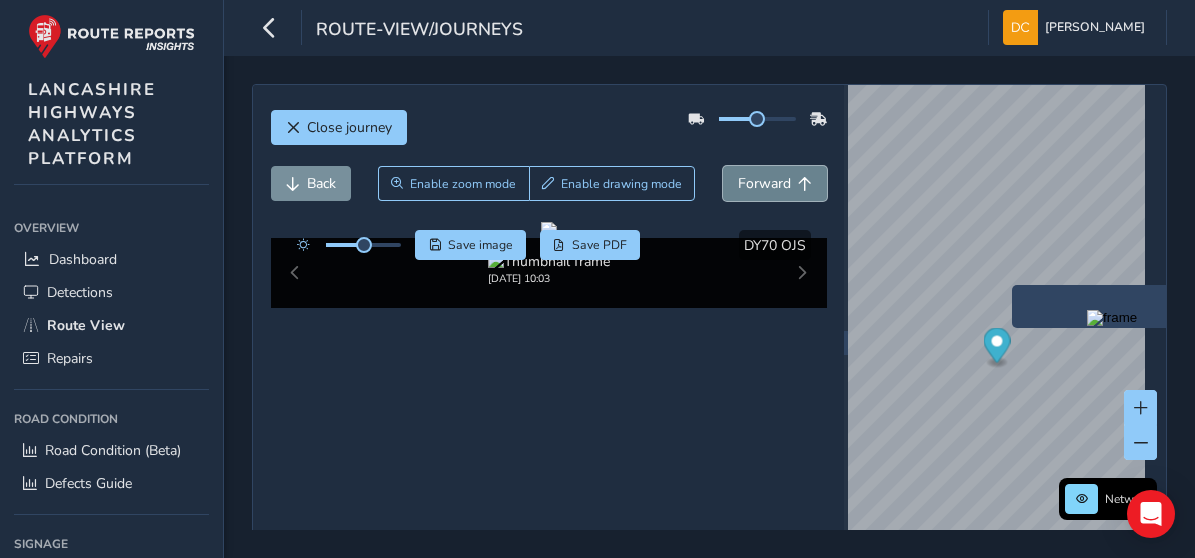 click on "Forward" at bounding box center [764, 183] 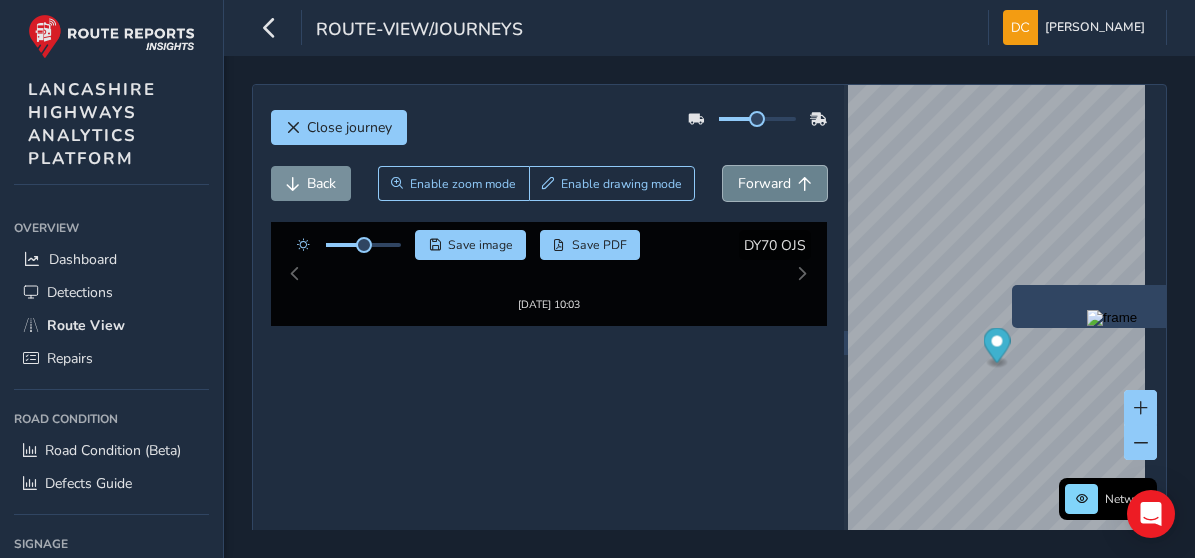 click on "Forward" at bounding box center (764, 183) 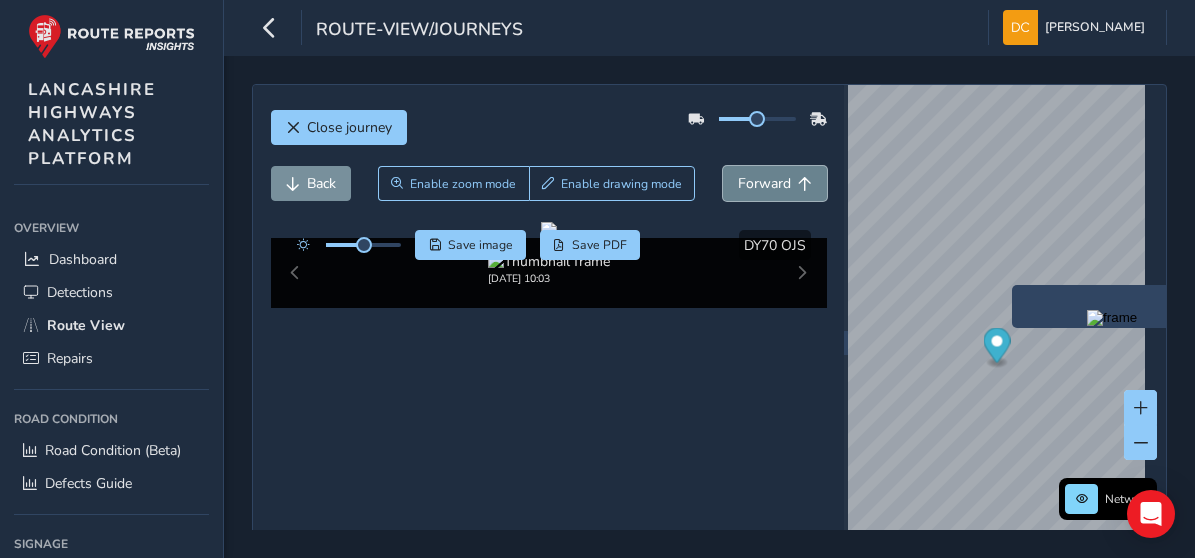 click on "Forward" at bounding box center (764, 183) 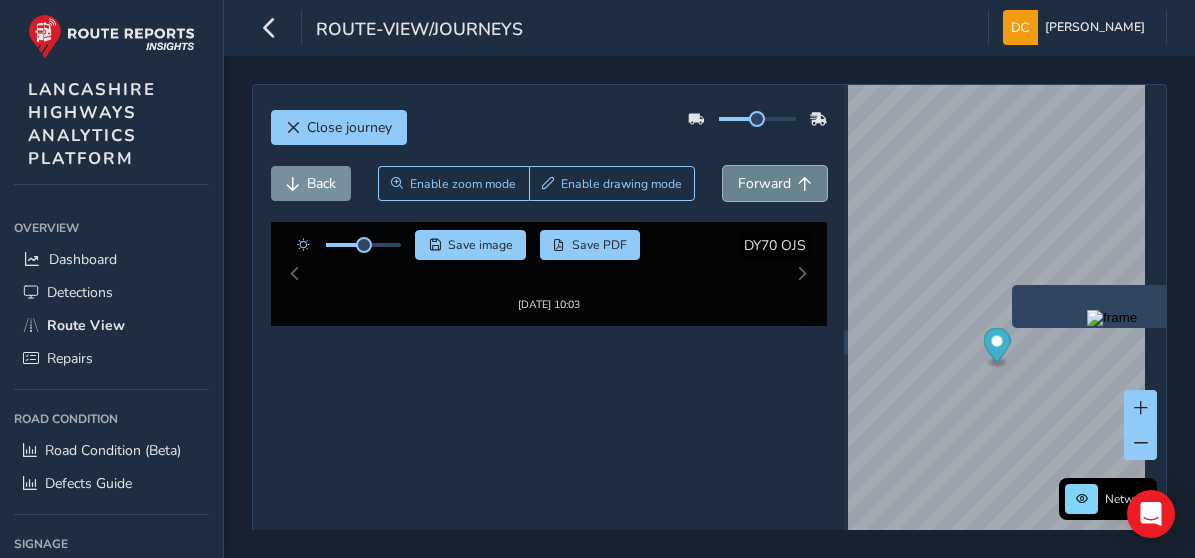 click on "Forward" at bounding box center (764, 183) 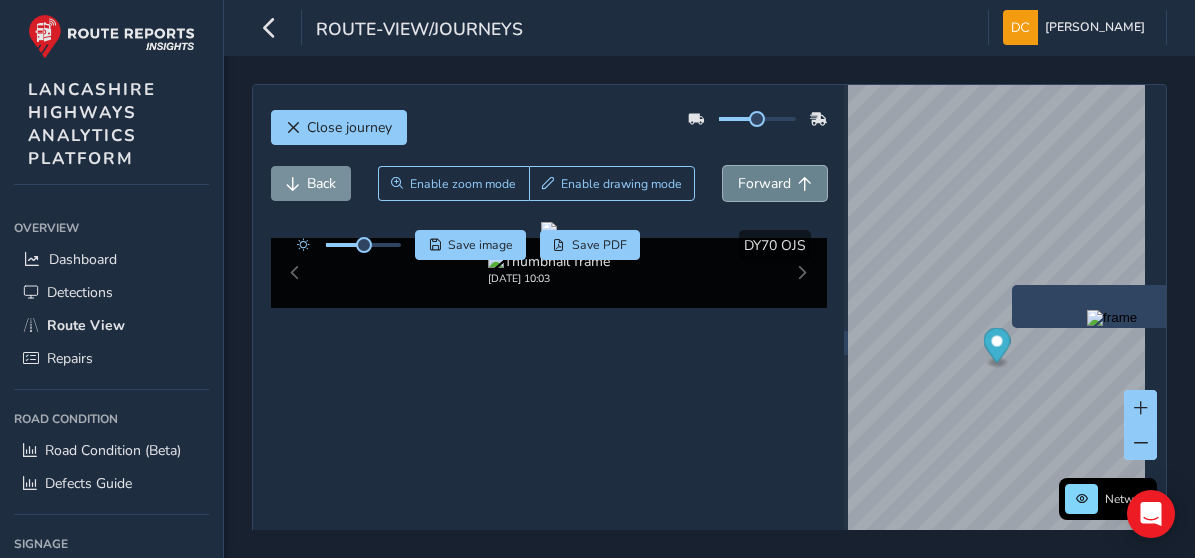 click on "Forward" at bounding box center [764, 183] 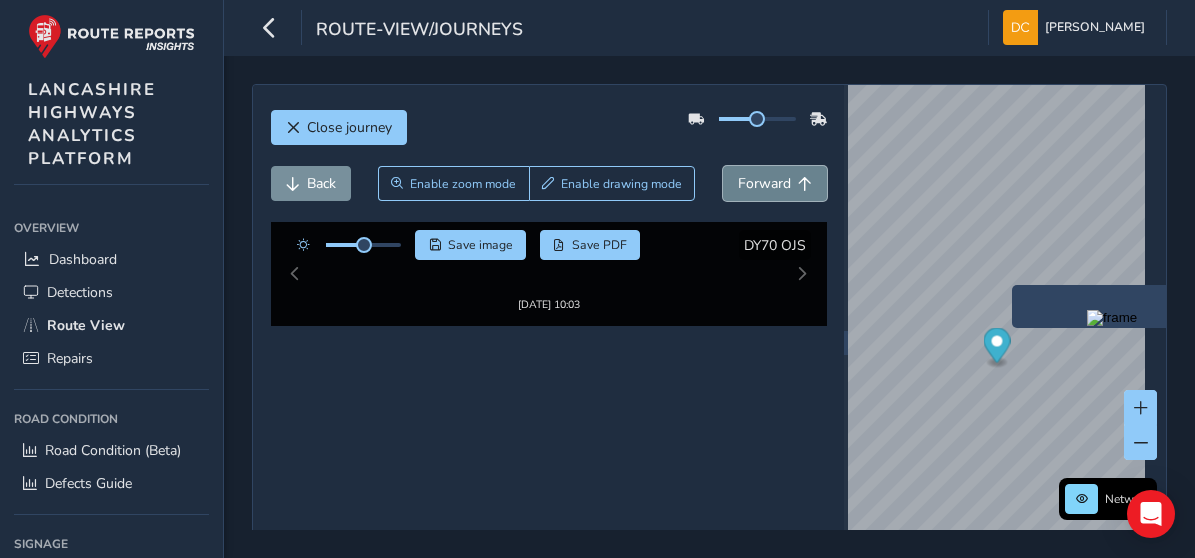 click on "Forward" at bounding box center [764, 183] 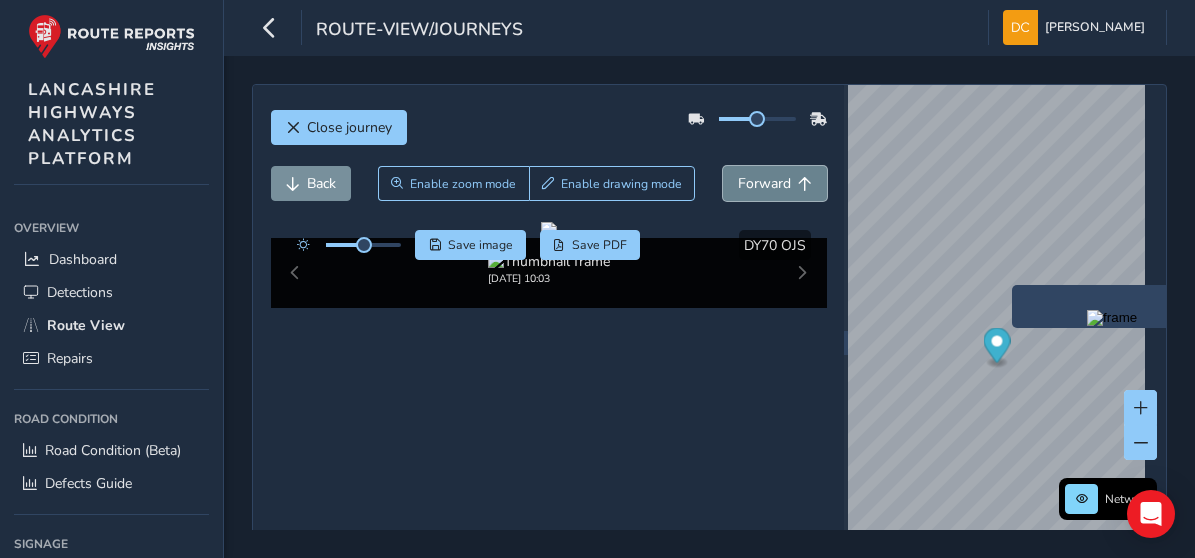click on "Forward" at bounding box center (764, 183) 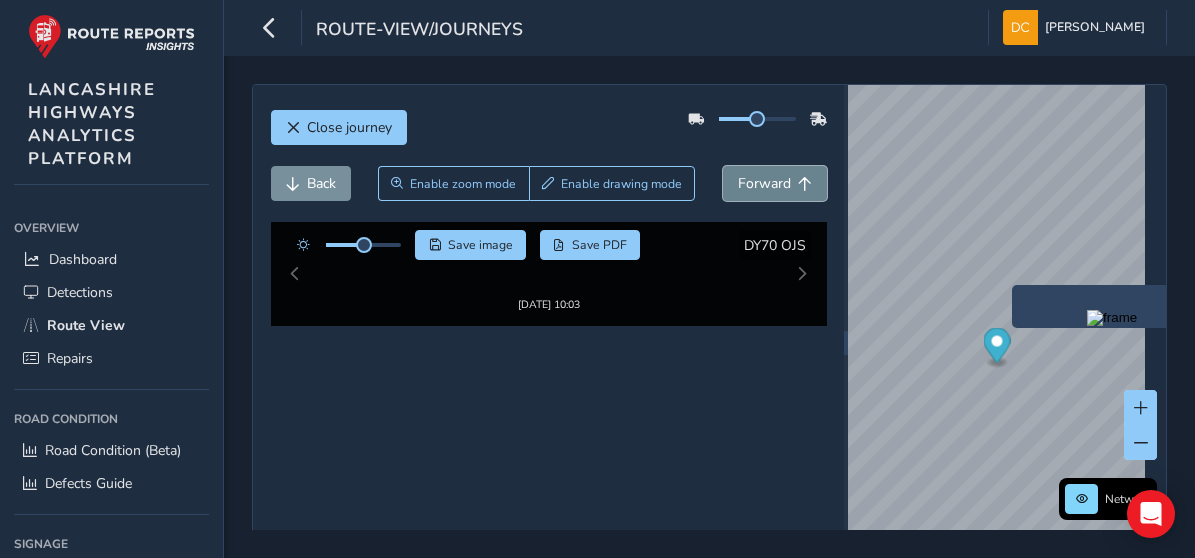 click on "Forward" at bounding box center (764, 183) 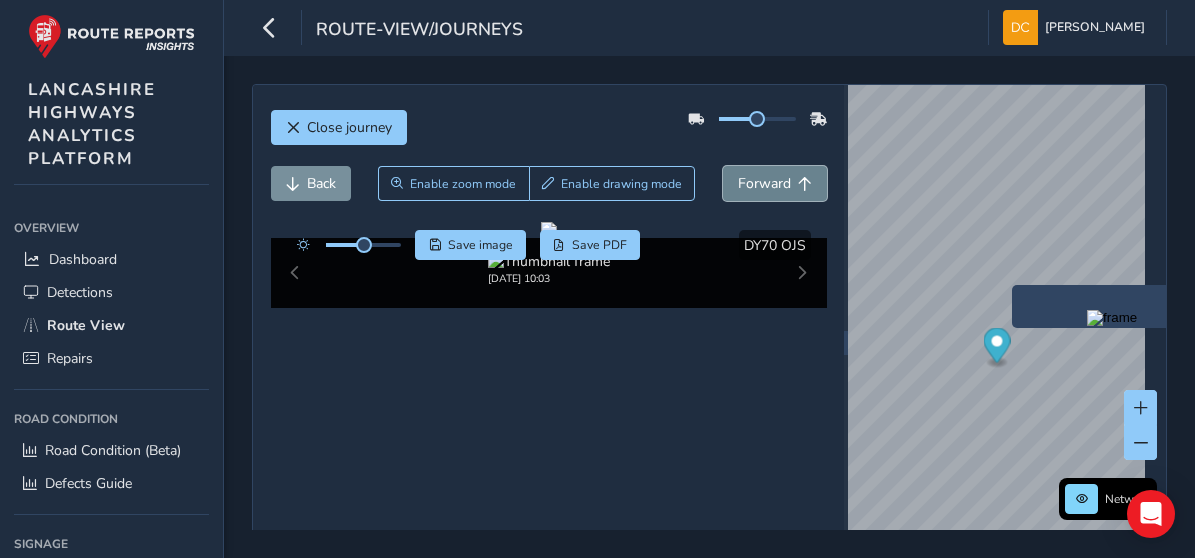 click on "Forward" at bounding box center (764, 183) 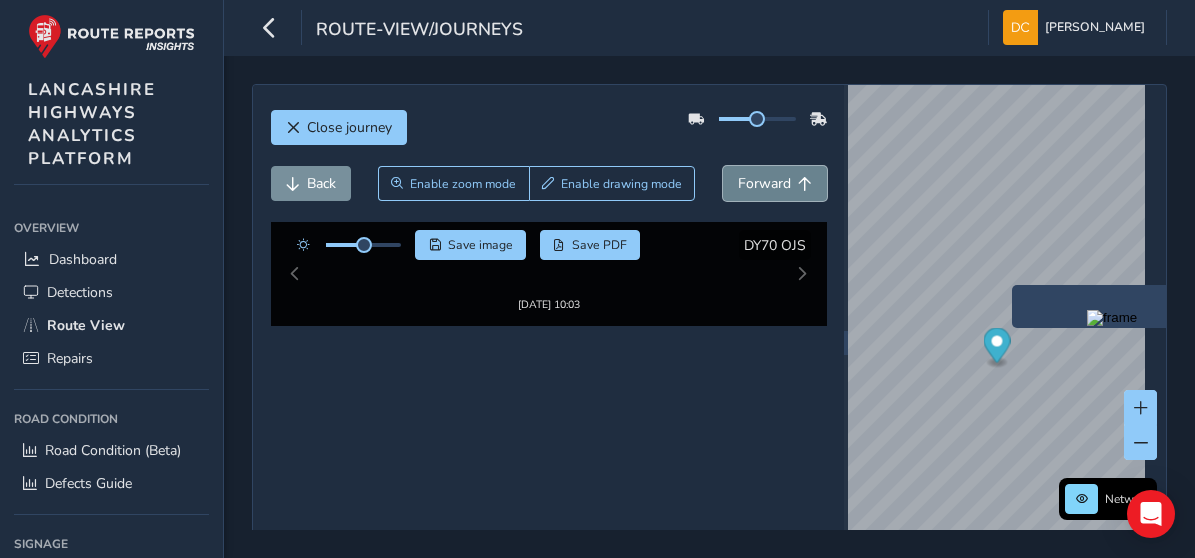 click on "Forward" at bounding box center (764, 183) 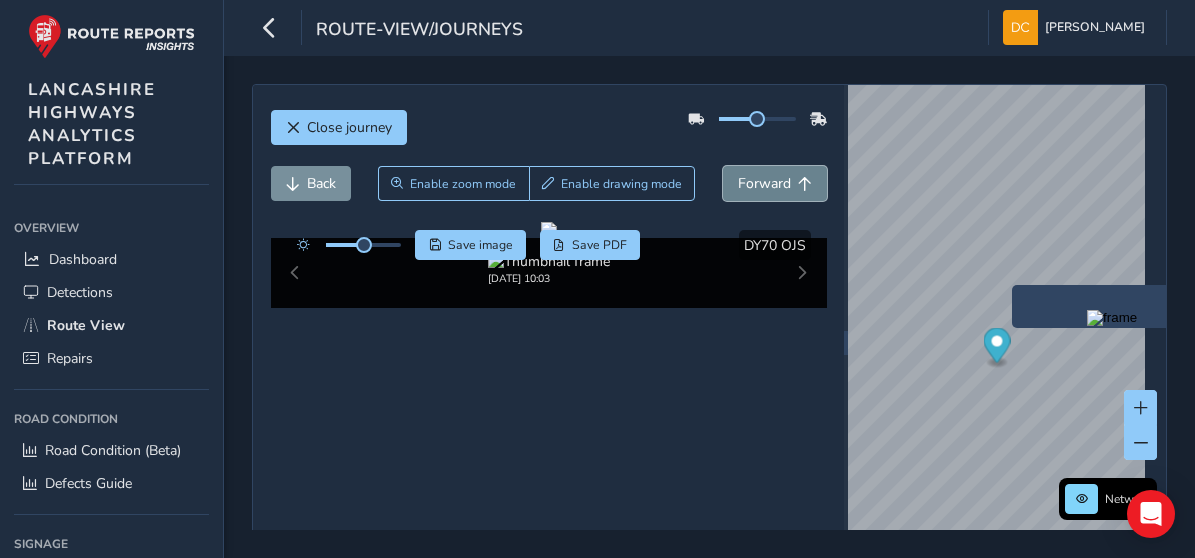 click on "Forward" at bounding box center (764, 183) 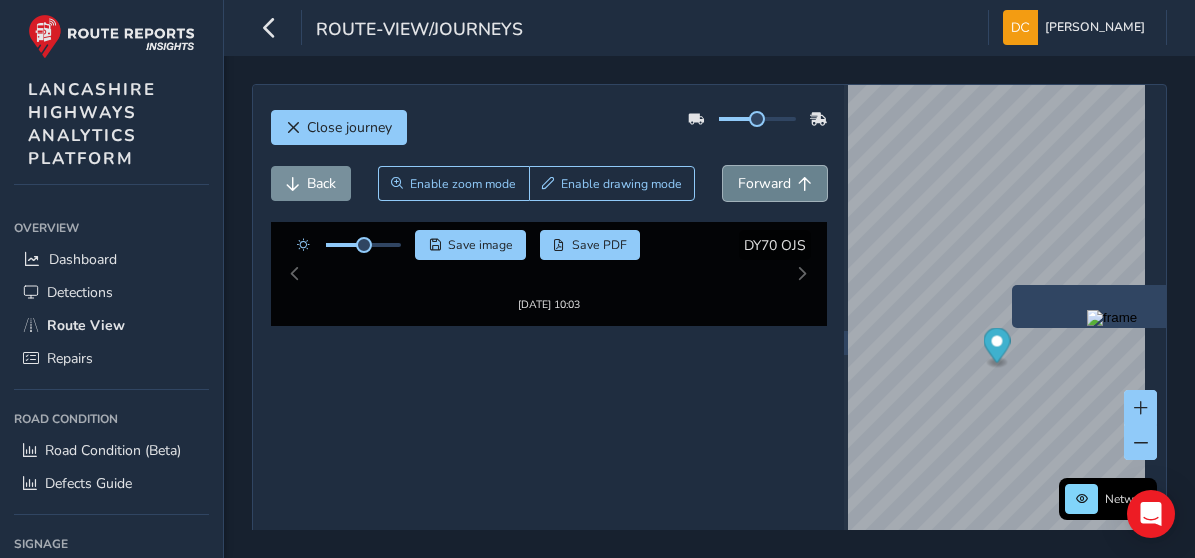 click on "Forward" at bounding box center (764, 183) 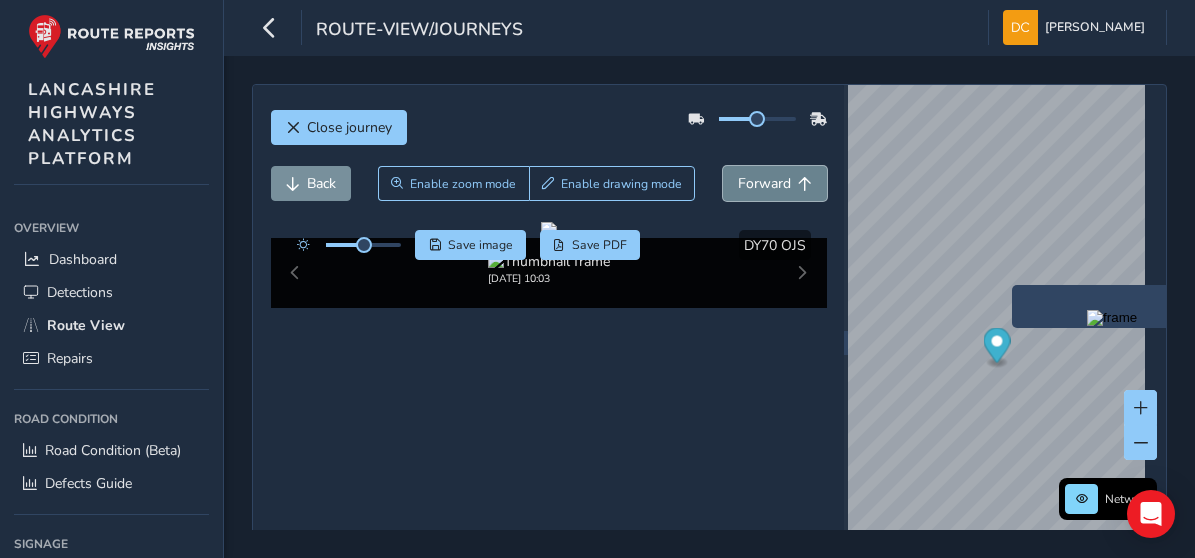 click on "Forward" at bounding box center (764, 183) 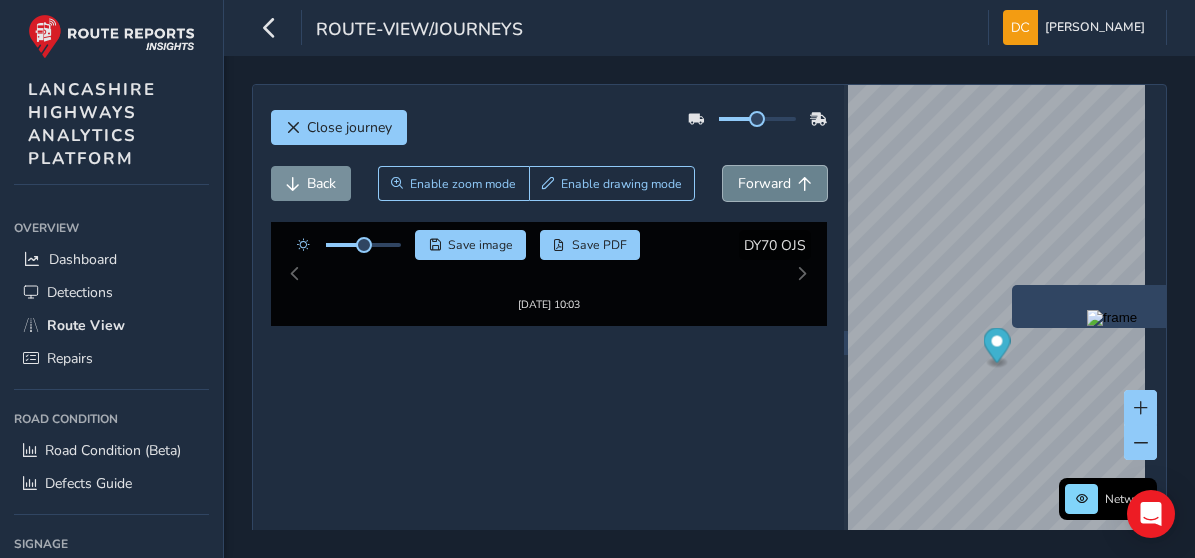 click on "Forward" at bounding box center (764, 183) 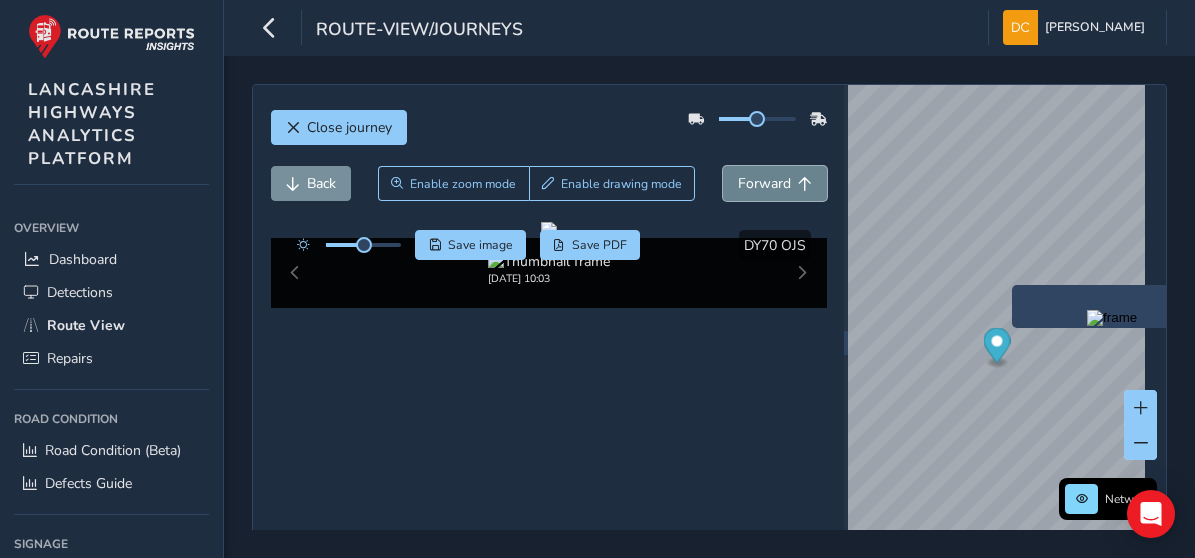 click on "Forward" at bounding box center [764, 183] 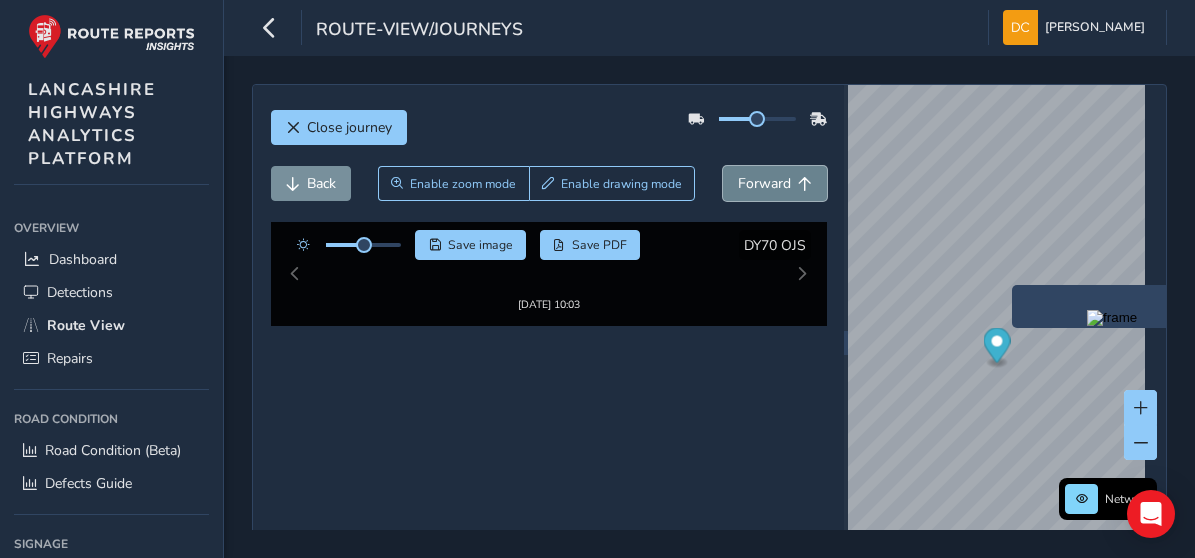 click on "Forward" at bounding box center (764, 183) 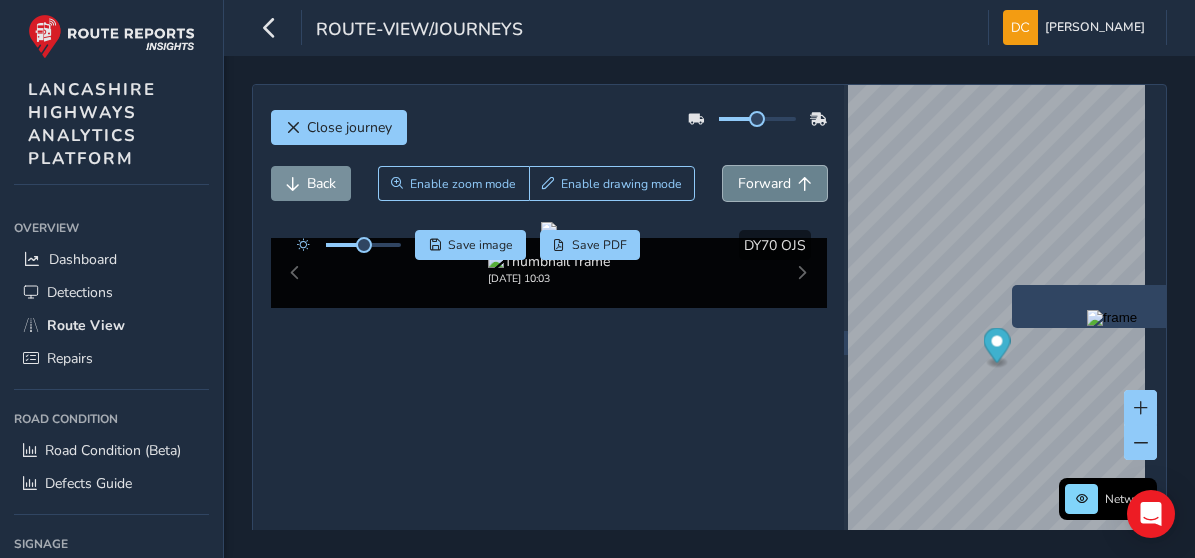 click on "Forward" at bounding box center (764, 183) 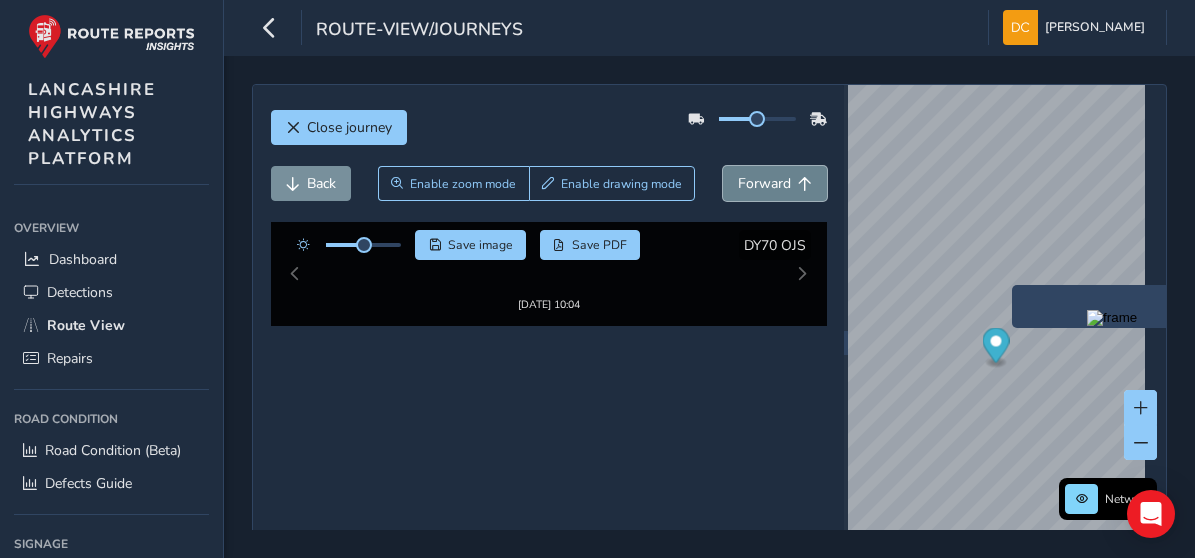click on "Forward" at bounding box center [764, 183] 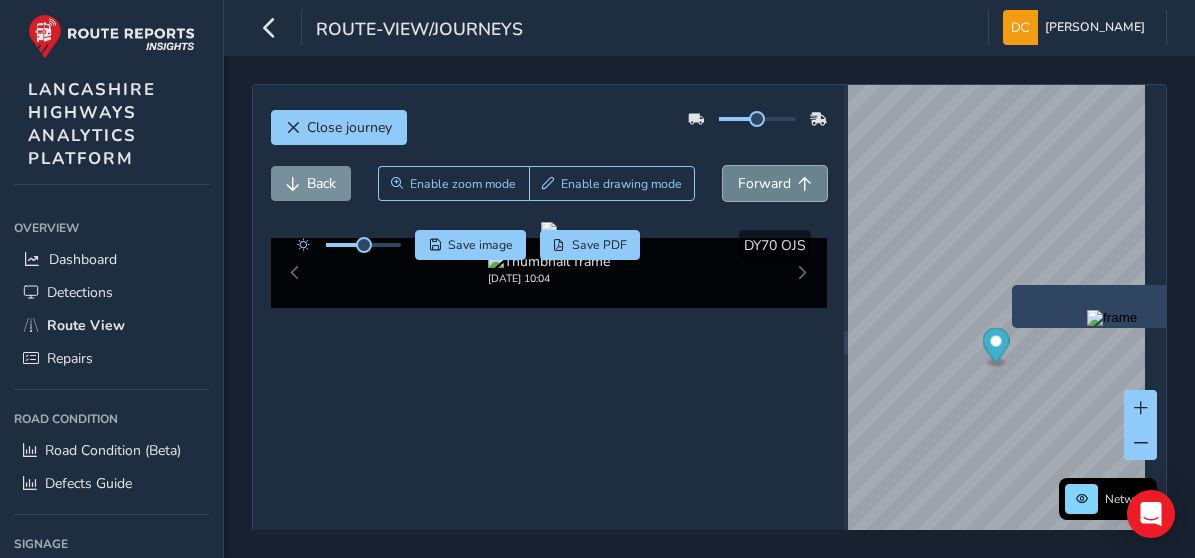 click on "Forward" at bounding box center (764, 183) 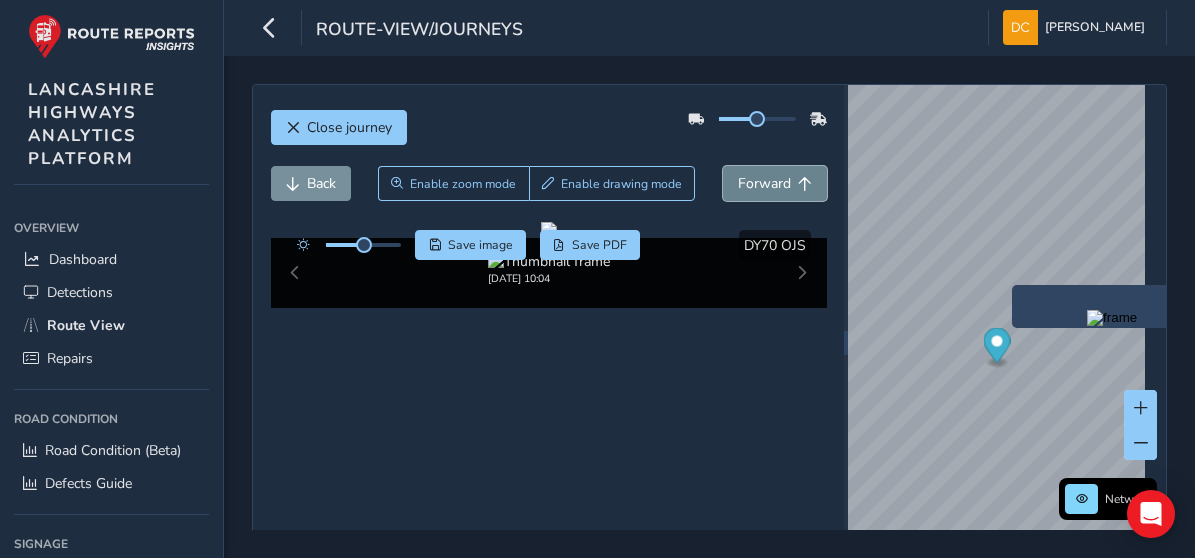 click on "Forward" at bounding box center (764, 183) 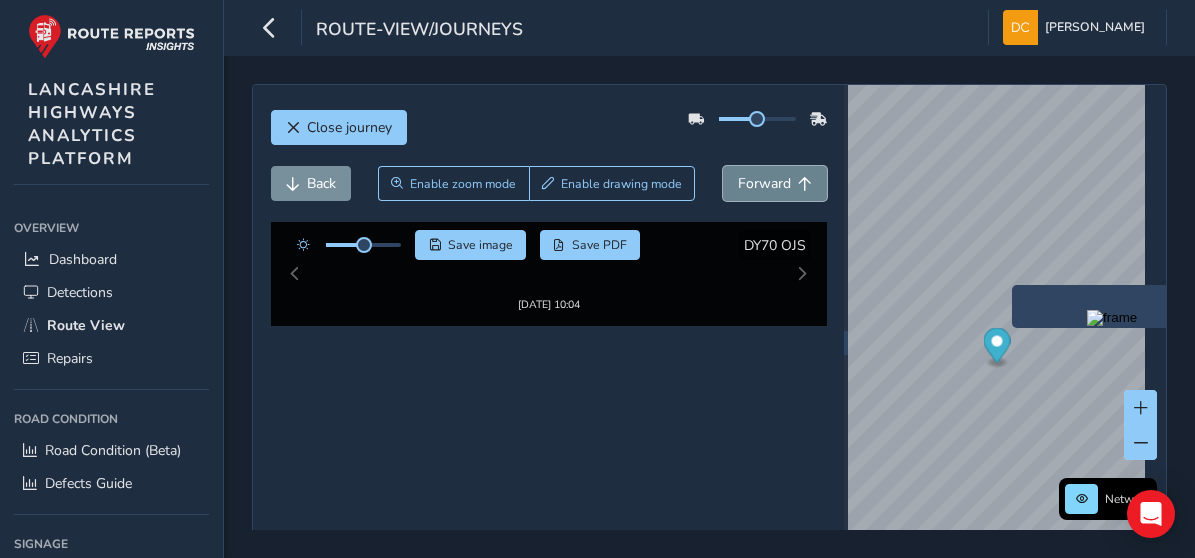 click on "Forward" at bounding box center [764, 183] 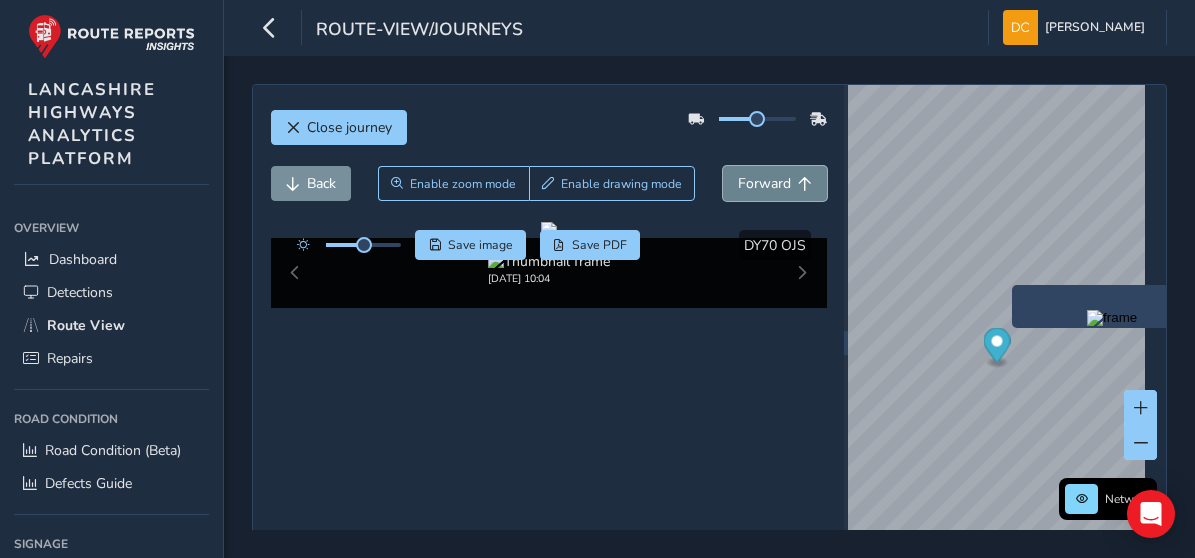 click on "Forward" at bounding box center [764, 183] 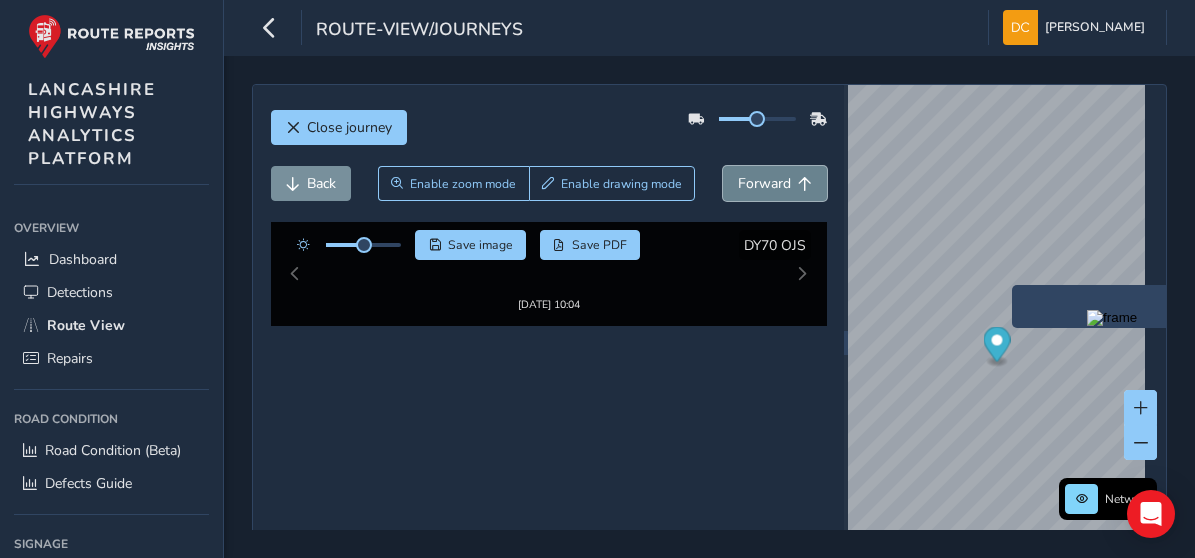 click on "Forward" at bounding box center [764, 183] 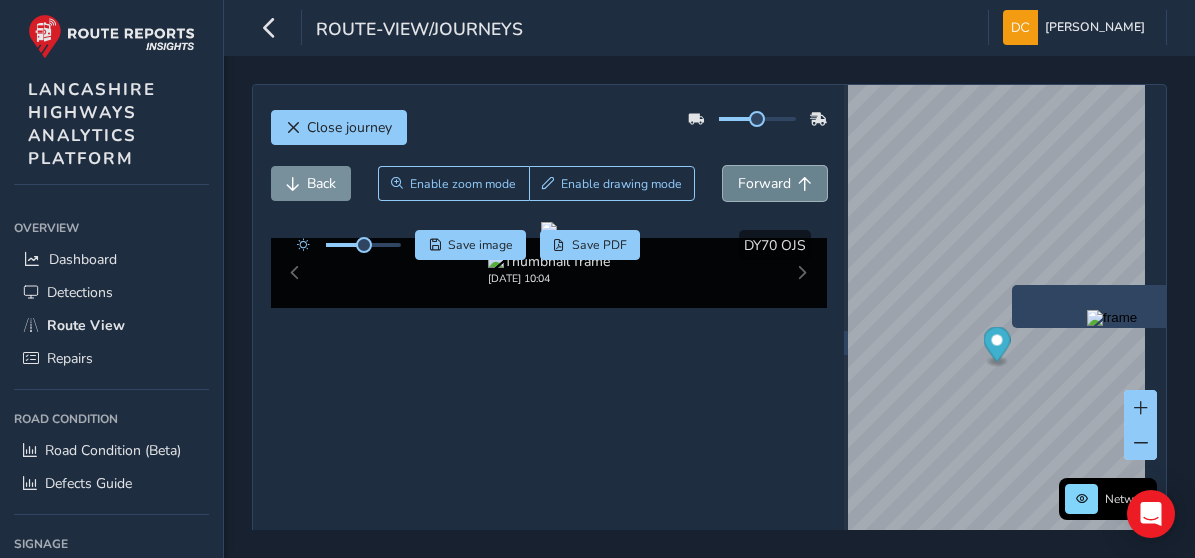 click on "Forward" at bounding box center [764, 183] 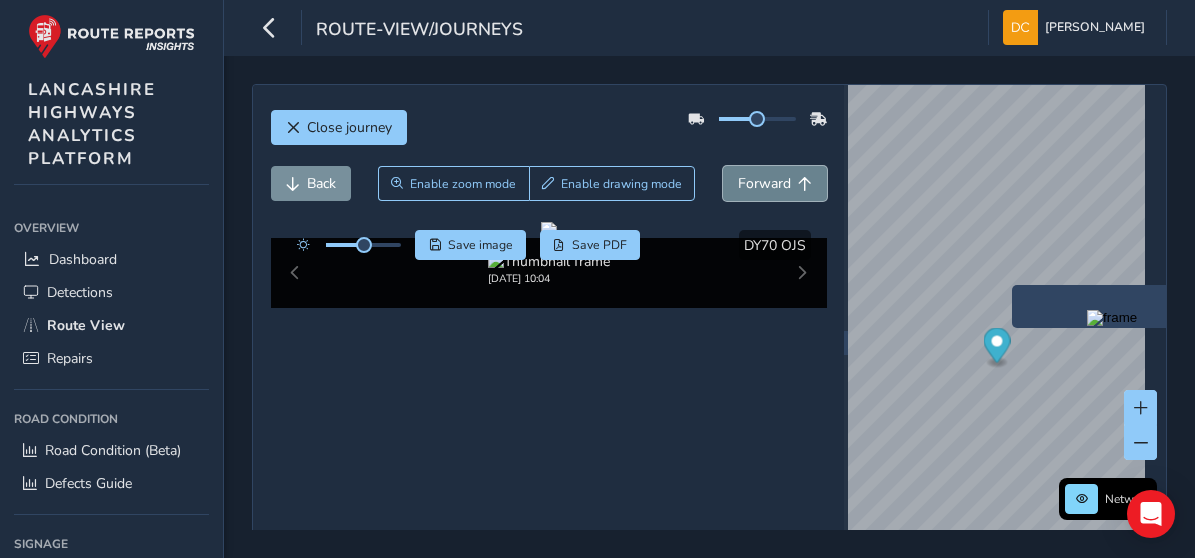 click on "Forward" at bounding box center [764, 183] 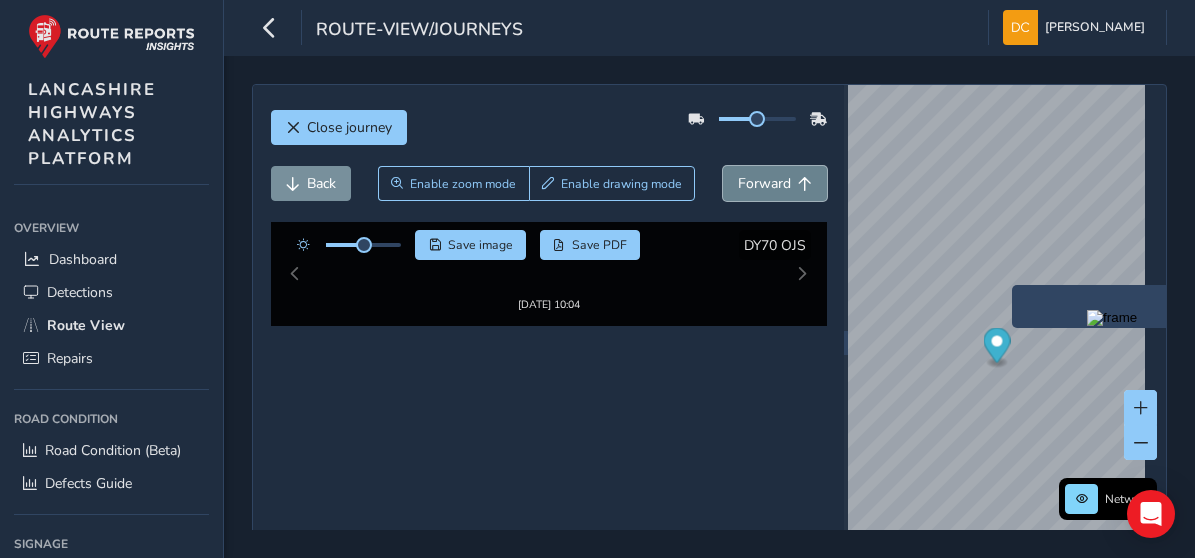 click on "Forward" at bounding box center (764, 183) 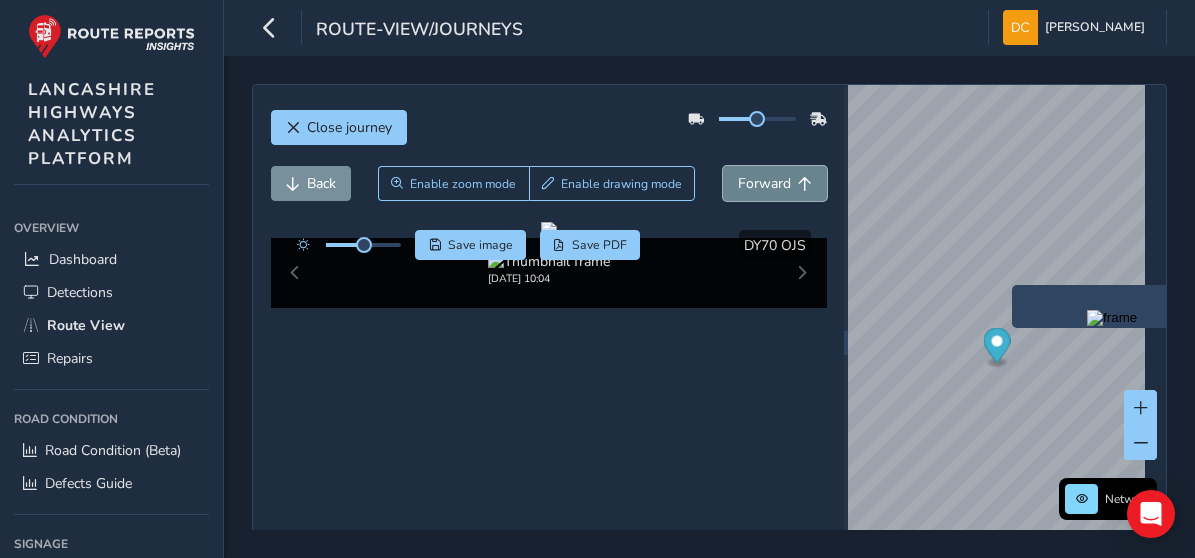 click on "Forward" at bounding box center (764, 183) 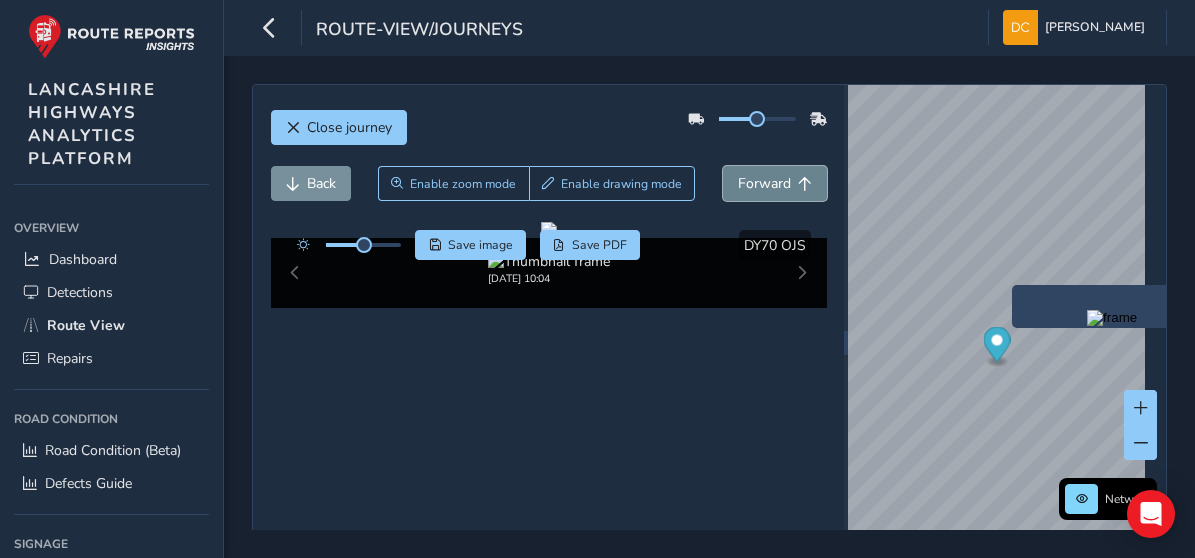click on "Forward" at bounding box center [764, 183] 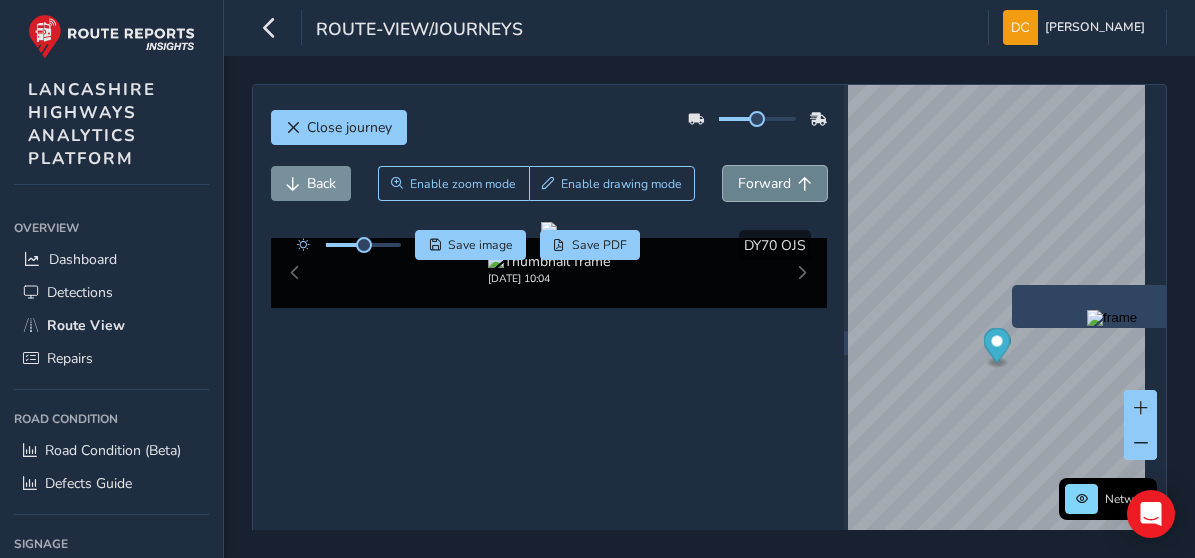 click on "Forward" at bounding box center (764, 183) 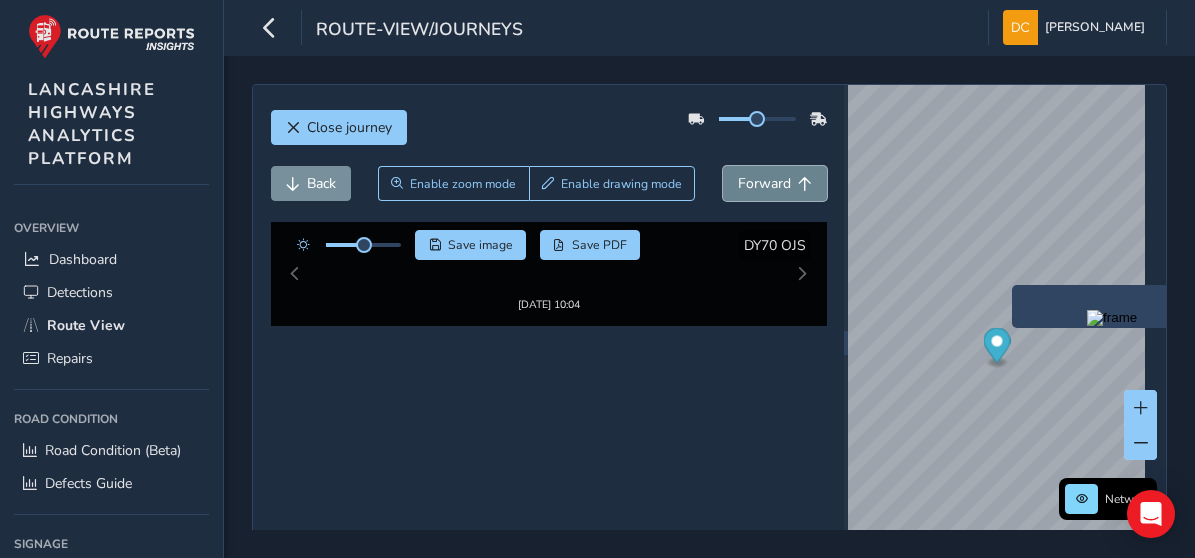 click on "Forward" at bounding box center (764, 183) 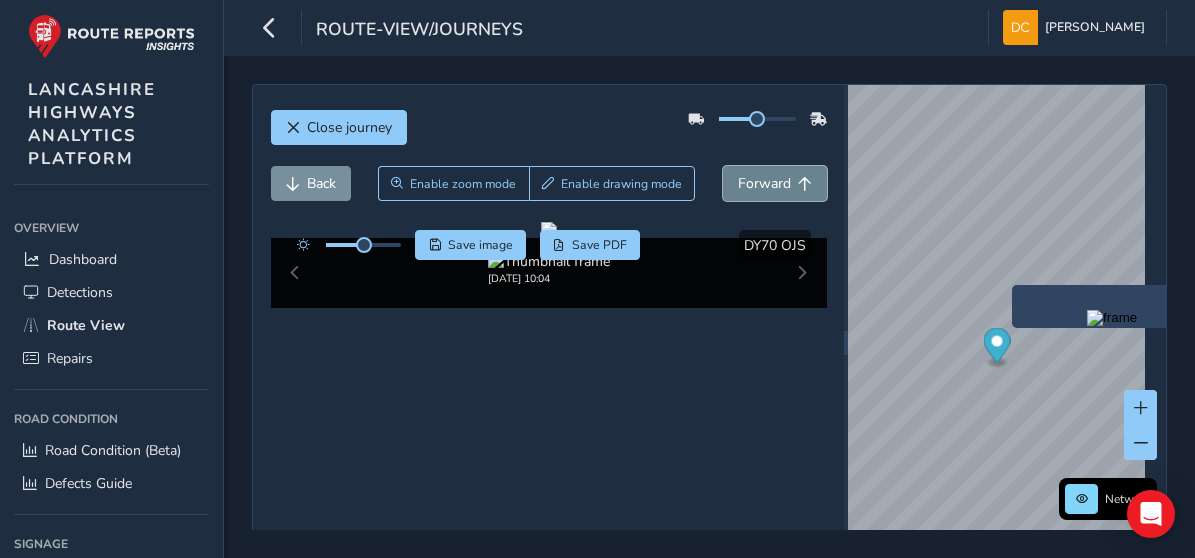 click on "Forward" at bounding box center (764, 183) 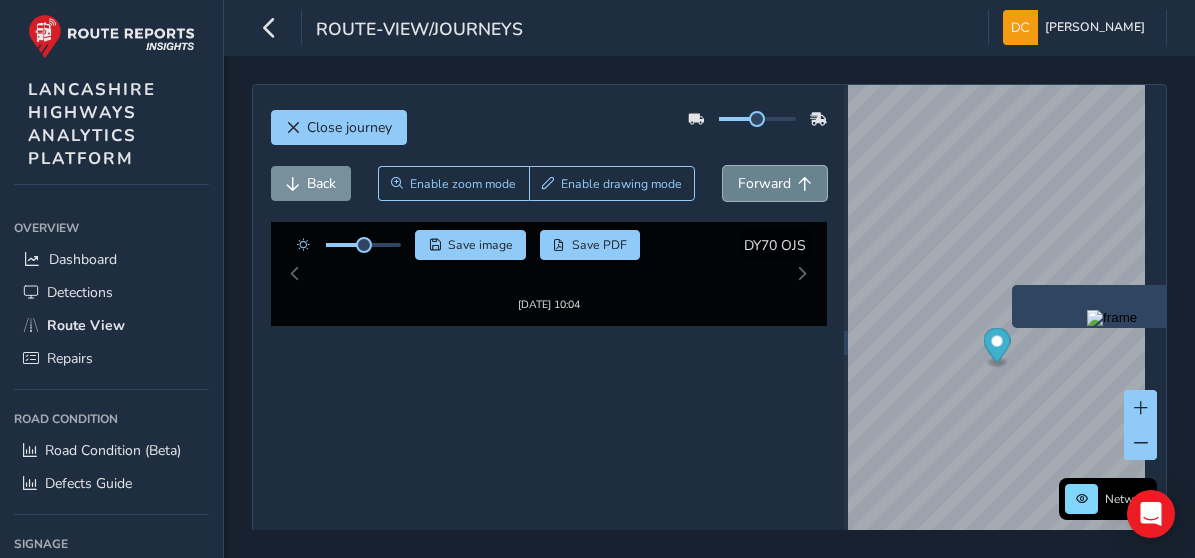 click on "Forward" at bounding box center [764, 183] 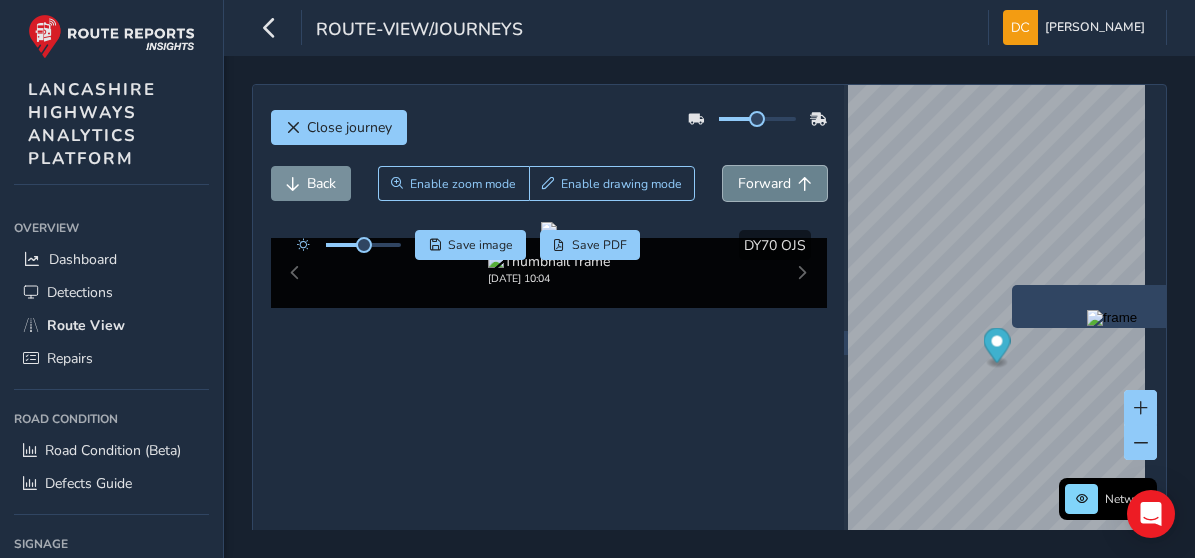 click on "Forward" at bounding box center (764, 183) 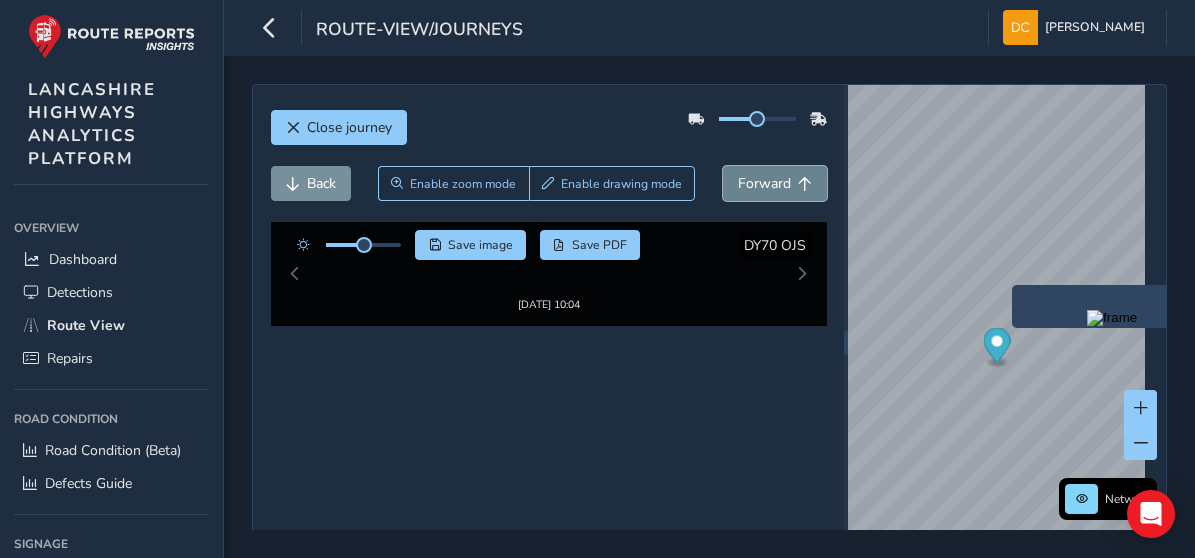 click on "Forward" at bounding box center (764, 183) 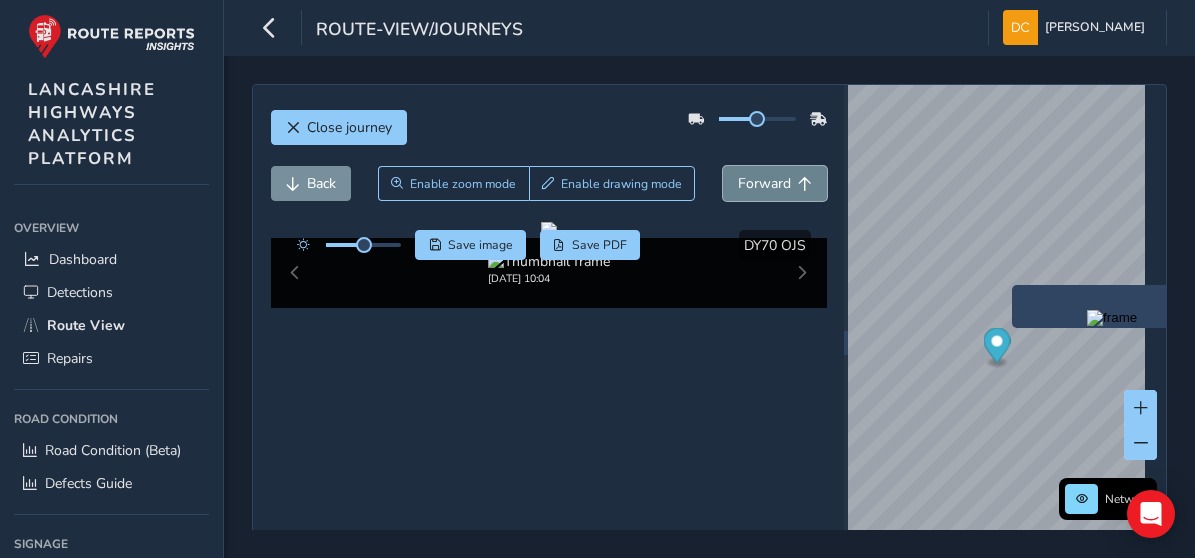 click on "Forward" at bounding box center [764, 183] 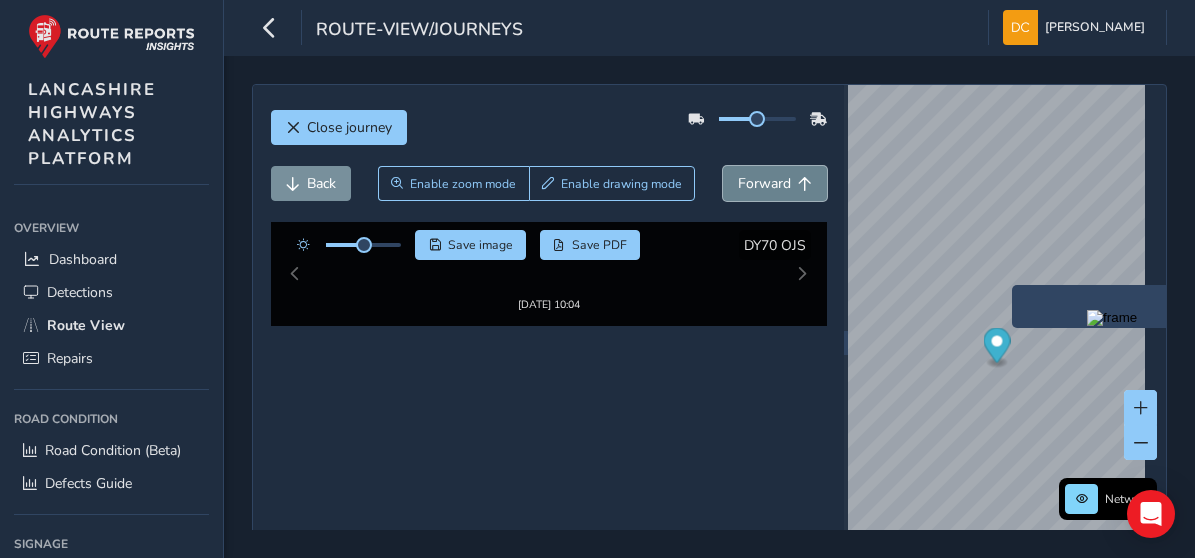 click on "Forward" at bounding box center [764, 183] 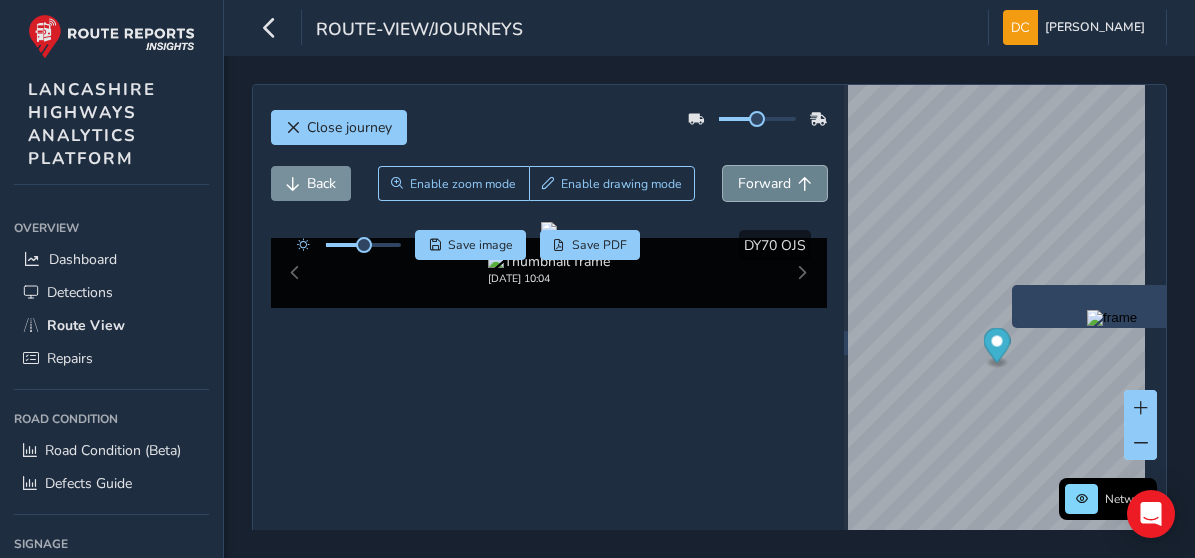click on "Forward" at bounding box center [764, 183] 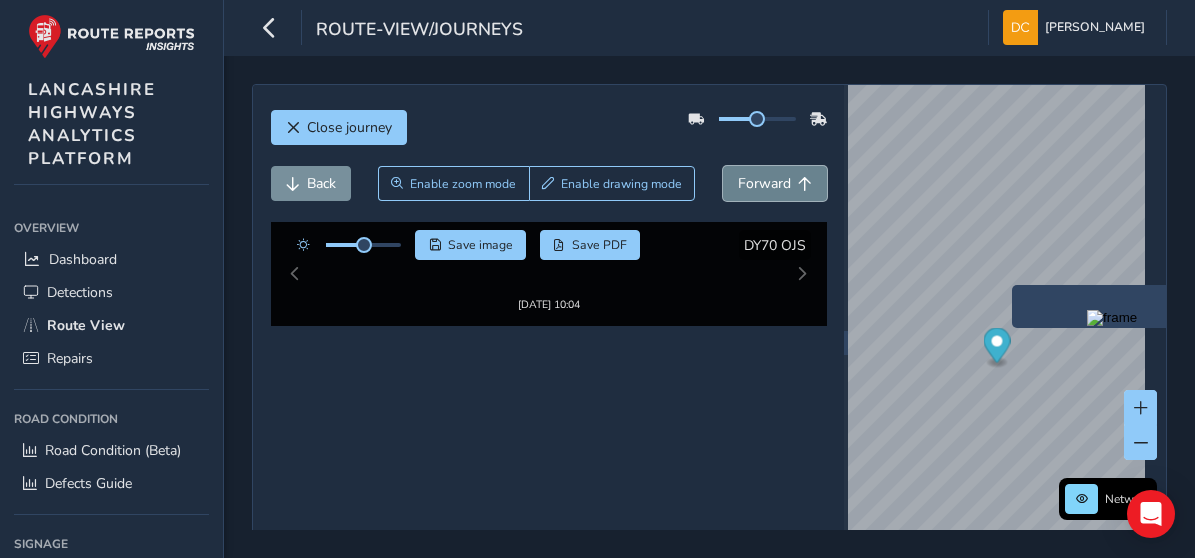 click on "Forward" at bounding box center (764, 183) 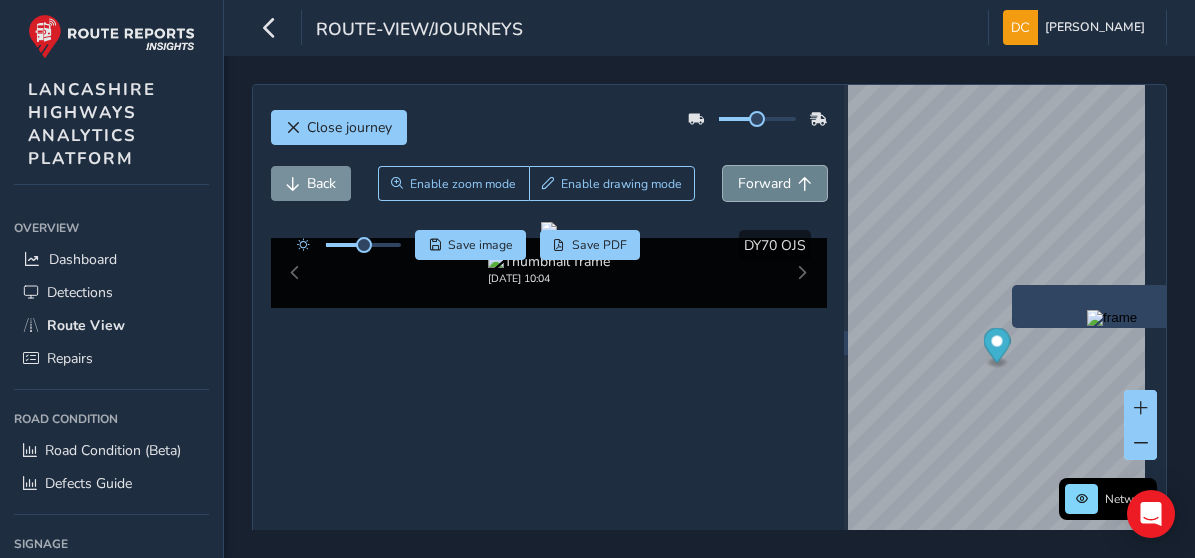 click on "Forward" at bounding box center [764, 183] 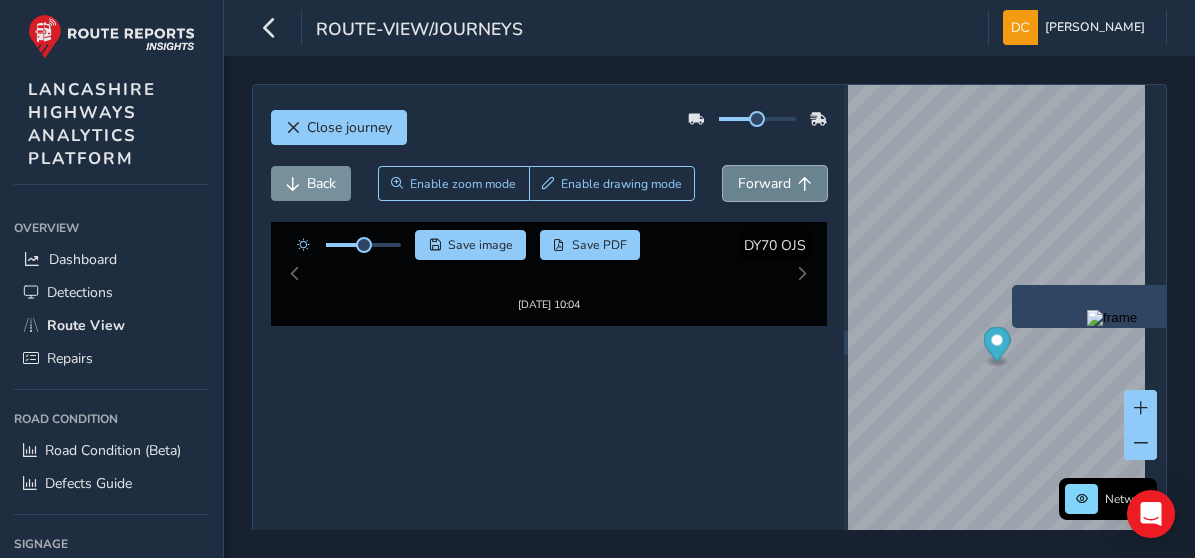 click on "Forward" at bounding box center (764, 183) 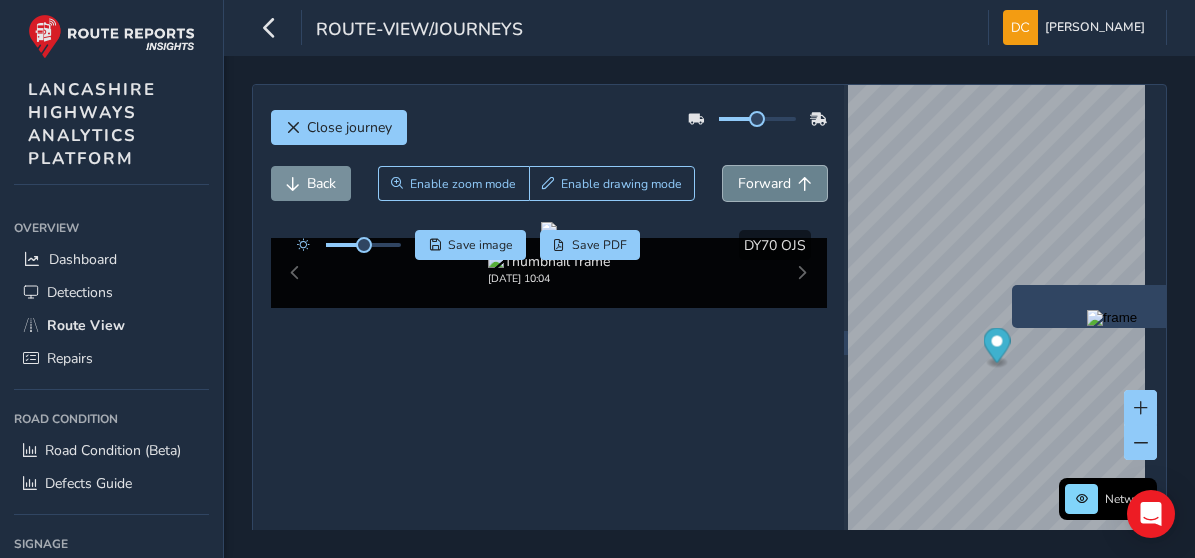 click on "Forward" at bounding box center (764, 183) 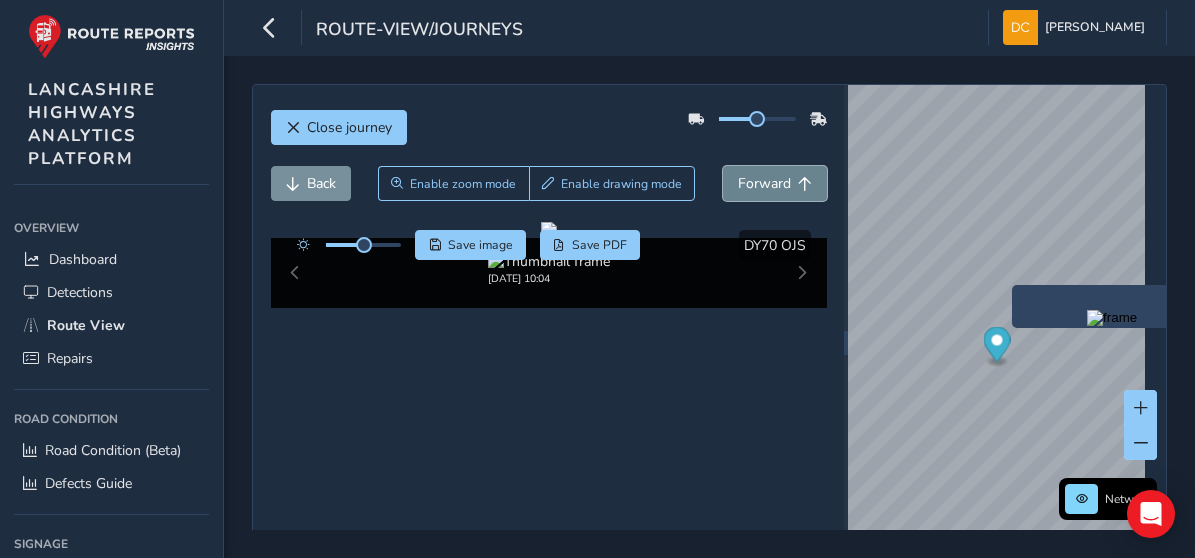 click on "Forward" at bounding box center (764, 183) 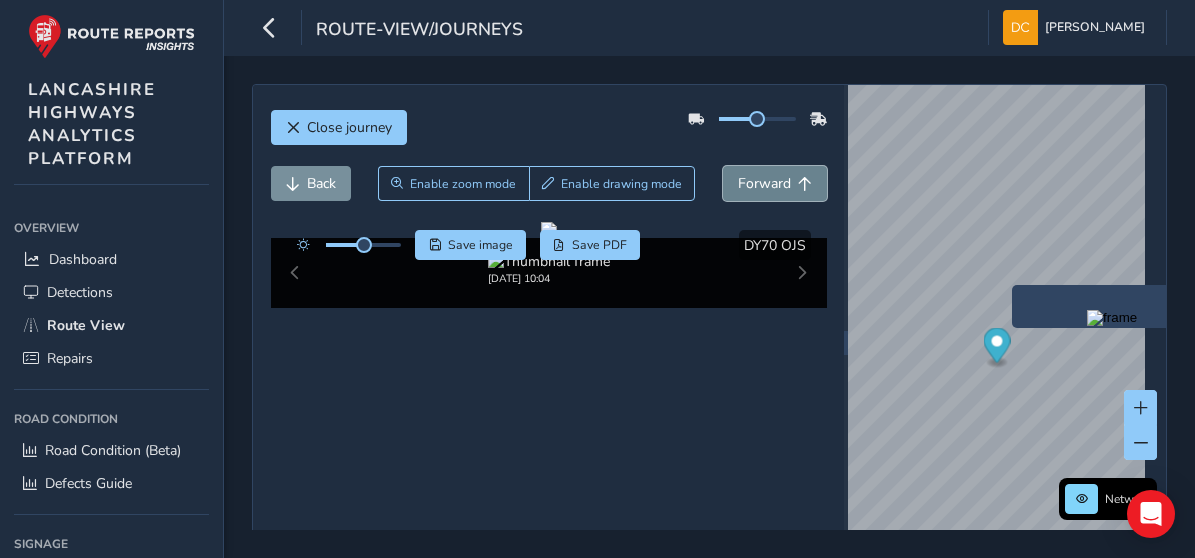 click on "Forward" at bounding box center (764, 183) 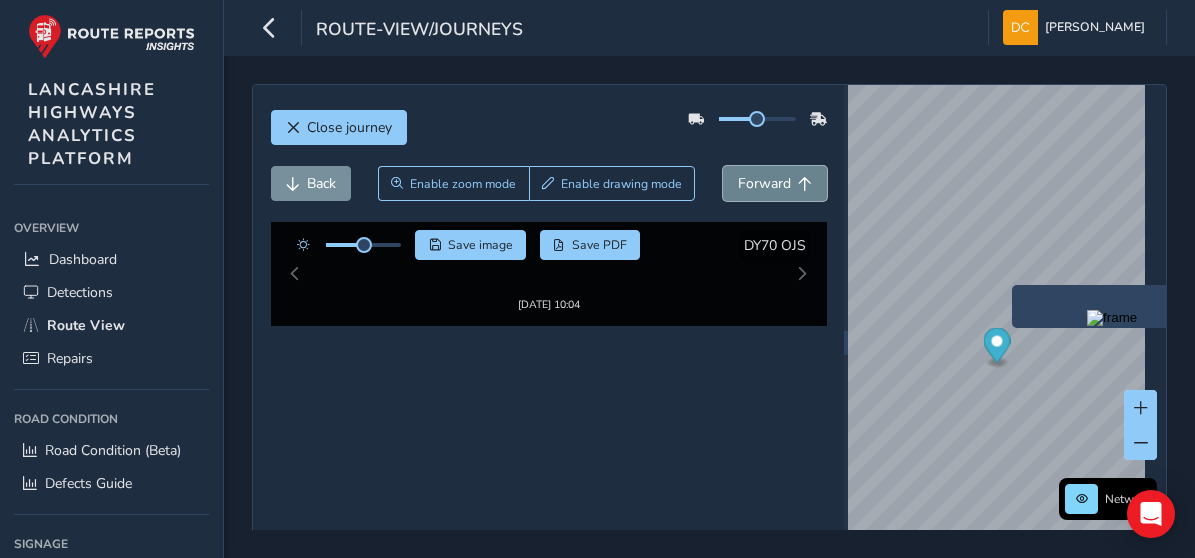 click on "Forward" at bounding box center [764, 183] 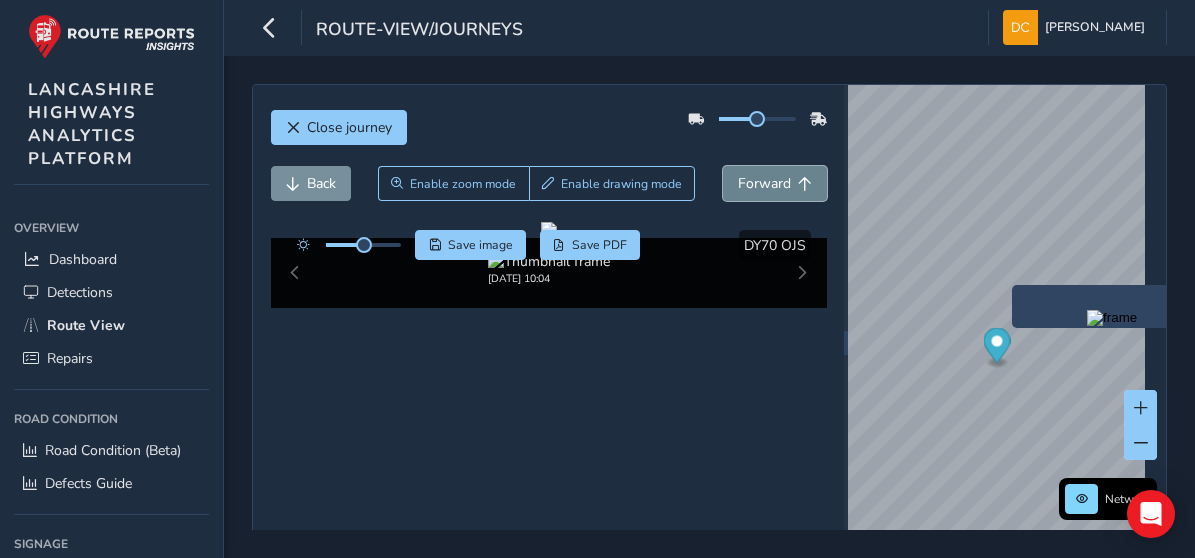 click on "Forward" at bounding box center [764, 183] 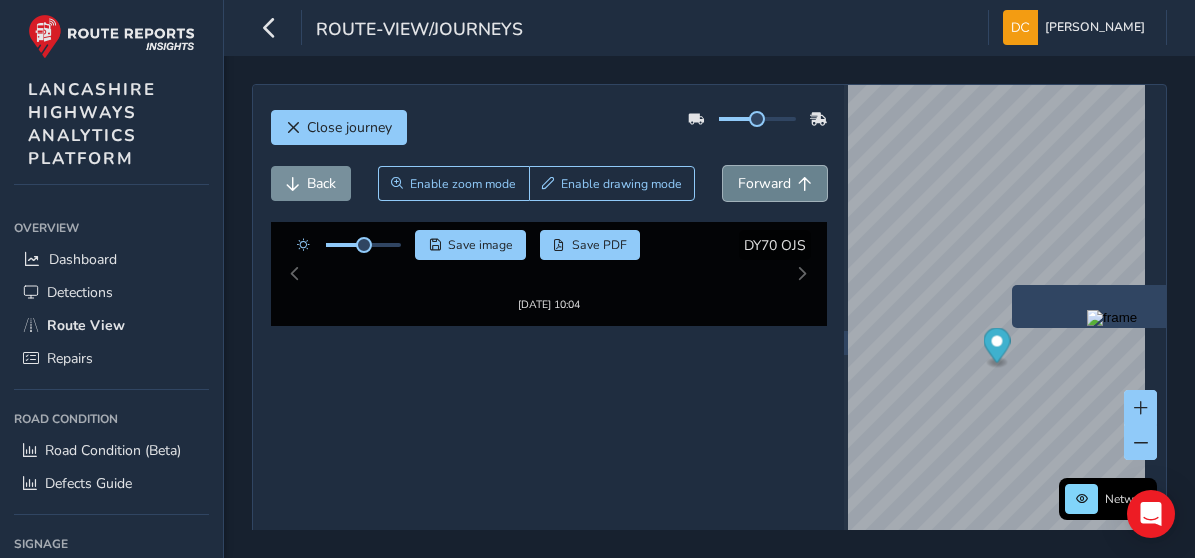 click on "Forward" at bounding box center (764, 183) 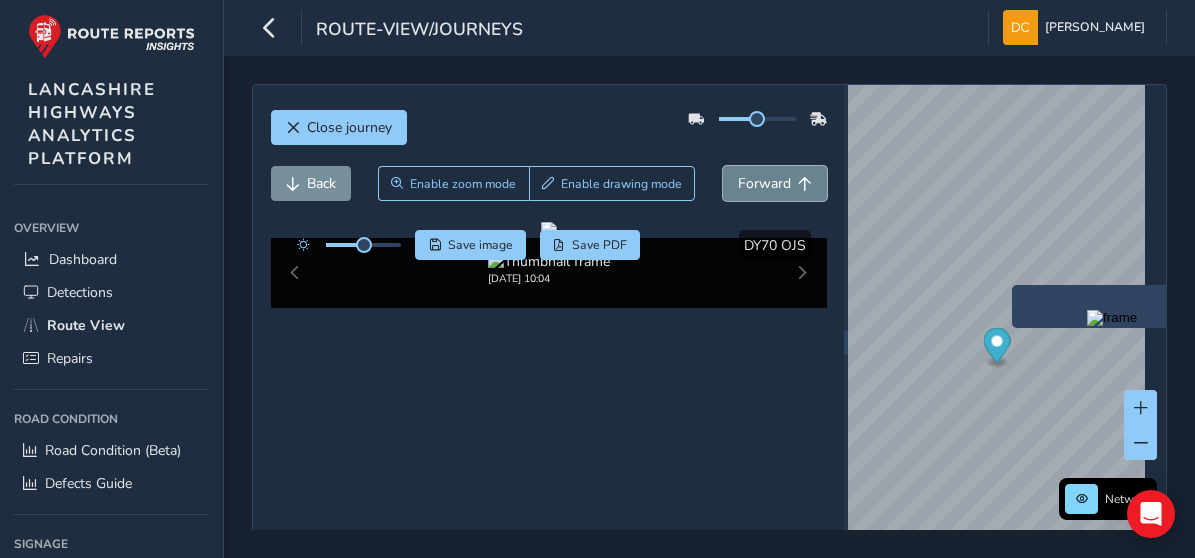 click on "Forward" at bounding box center (764, 183) 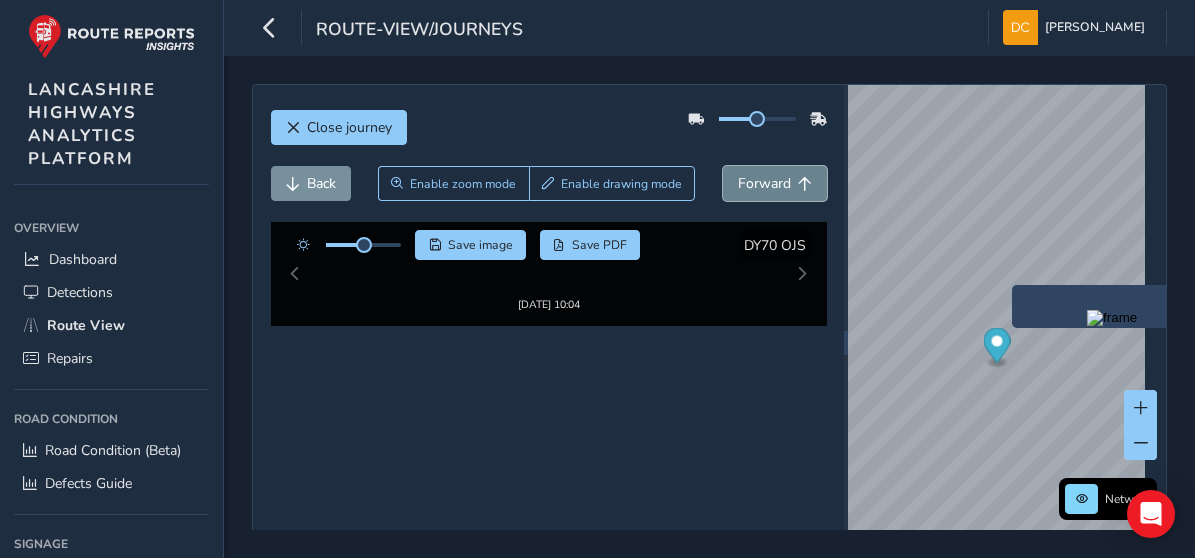 click on "Forward" at bounding box center [764, 183] 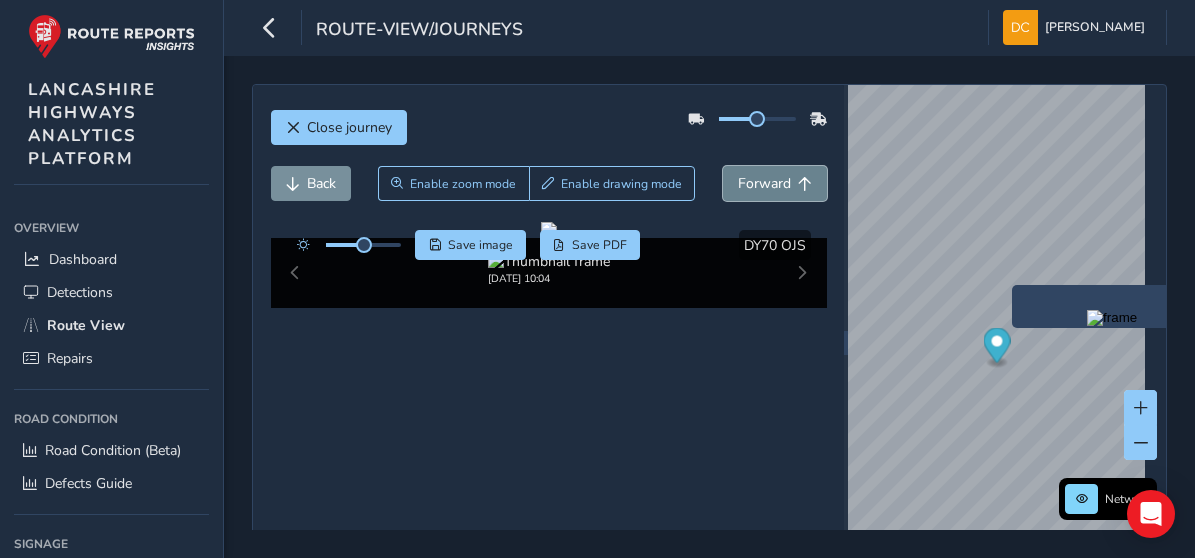 click on "Forward" at bounding box center (764, 183) 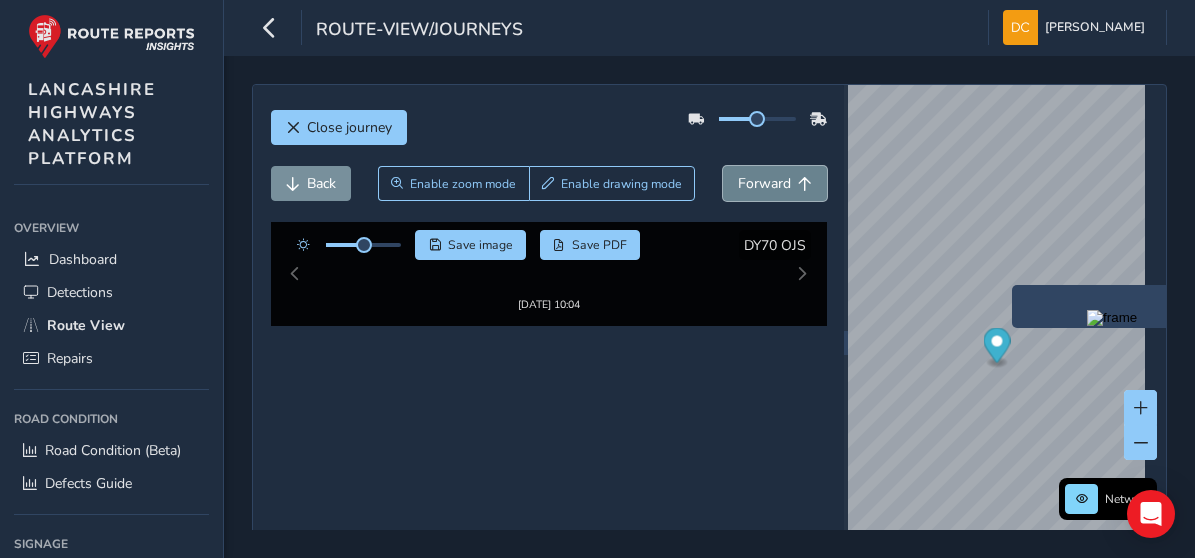 click on "Forward" at bounding box center (764, 183) 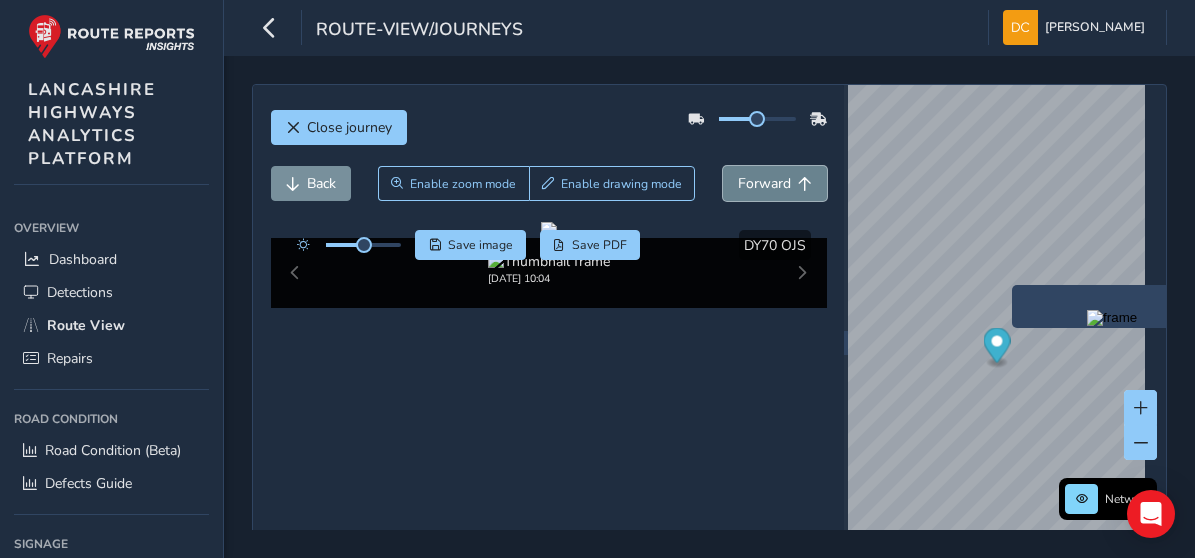 click on "Forward" at bounding box center (764, 183) 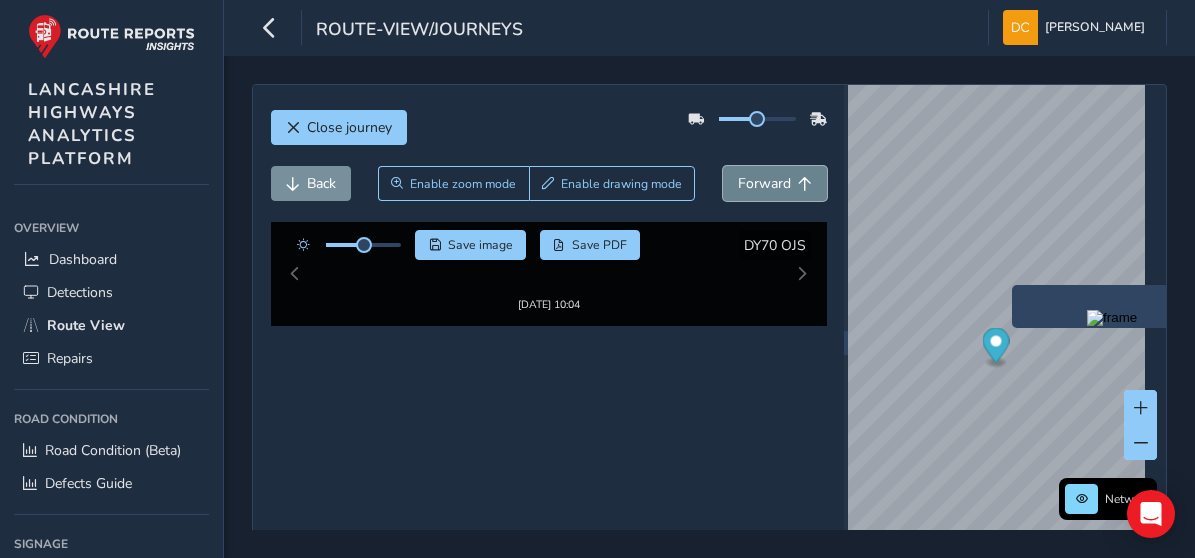 click on "Forward" at bounding box center [764, 183] 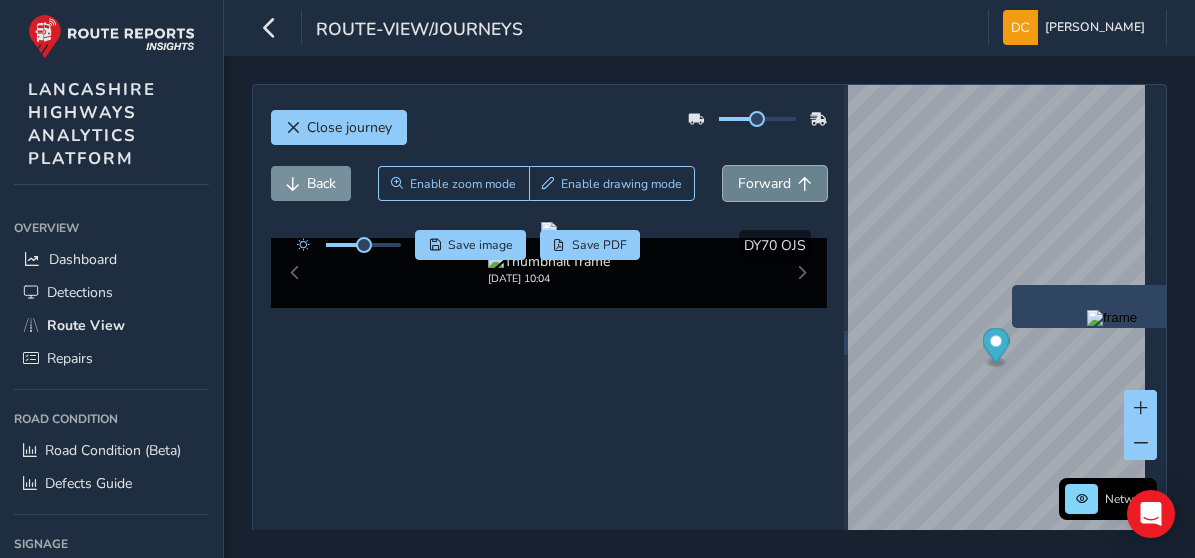 click on "Forward" at bounding box center (764, 183) 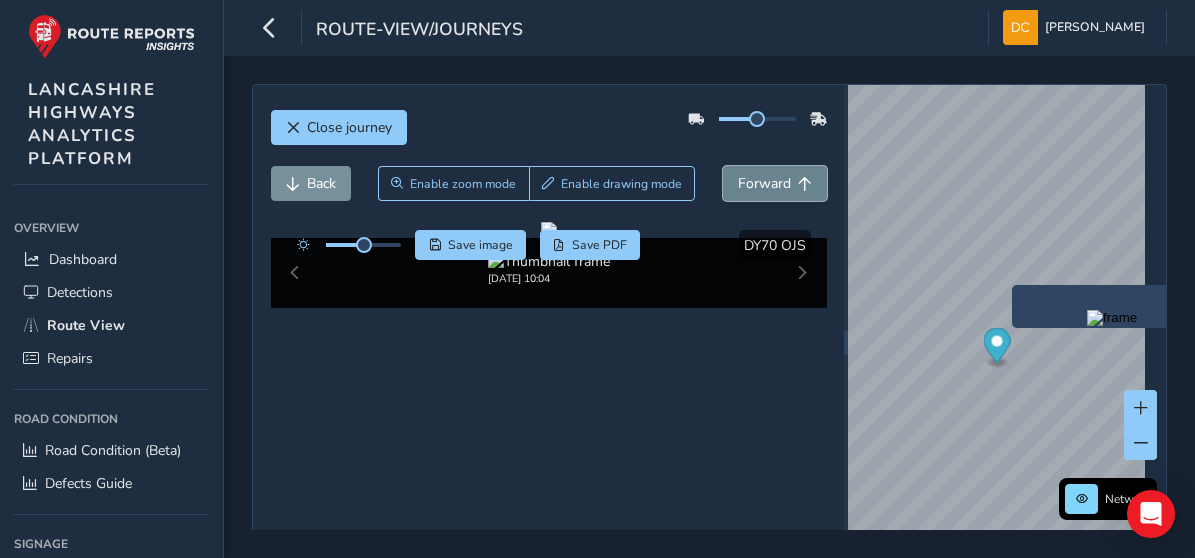 click on "Forward" at bounding box center (764, 183) 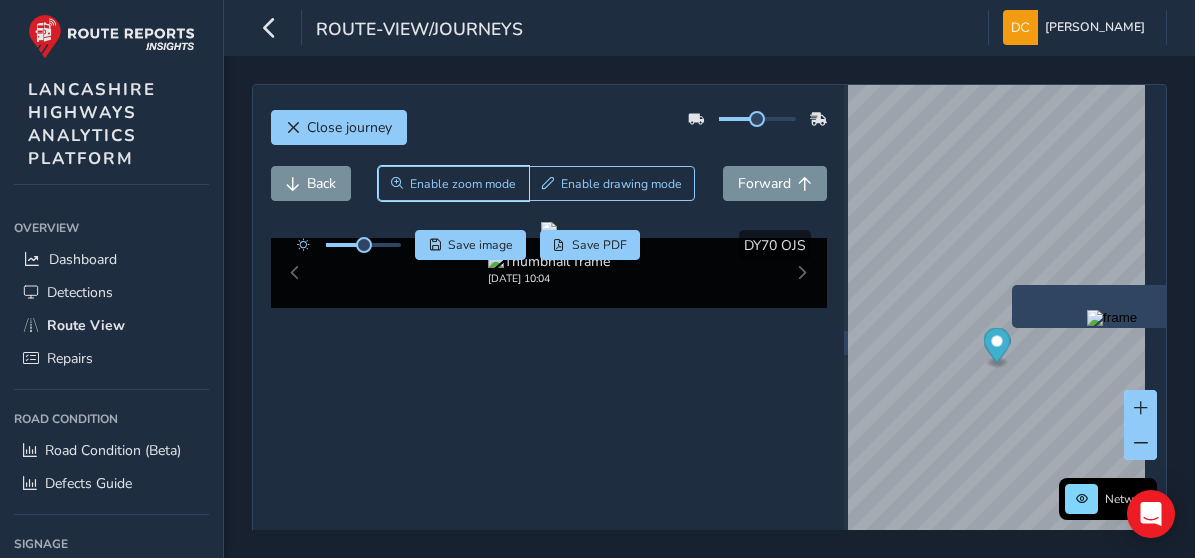 drag, startPoint x: 443, startPoint y: 194, endPoint x: 309, endPoint y: 218, distance: 136.1323 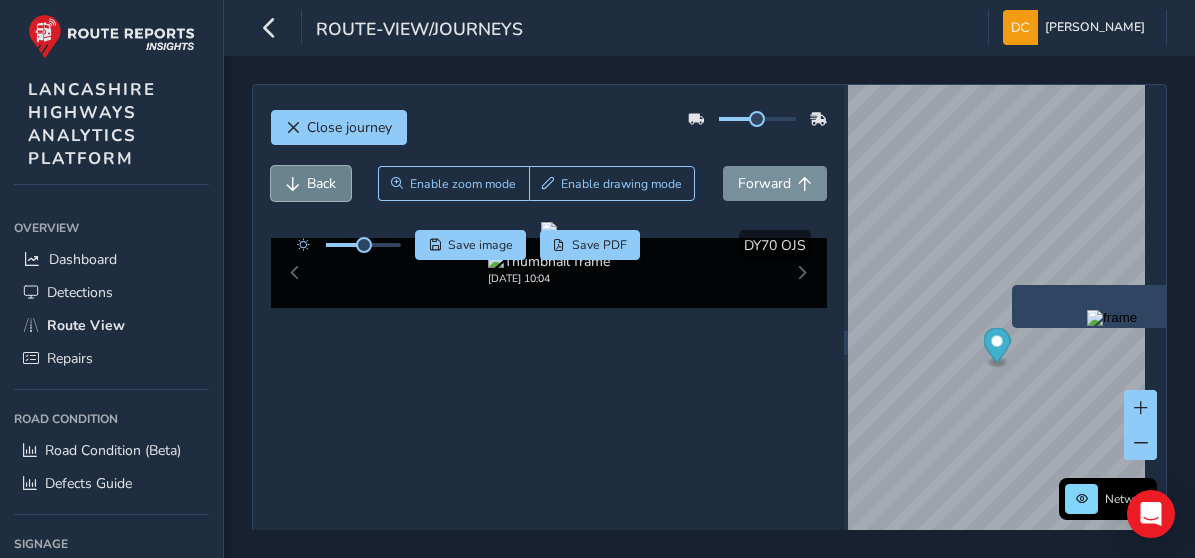 click on "Back" at bounding box center [321, 183] 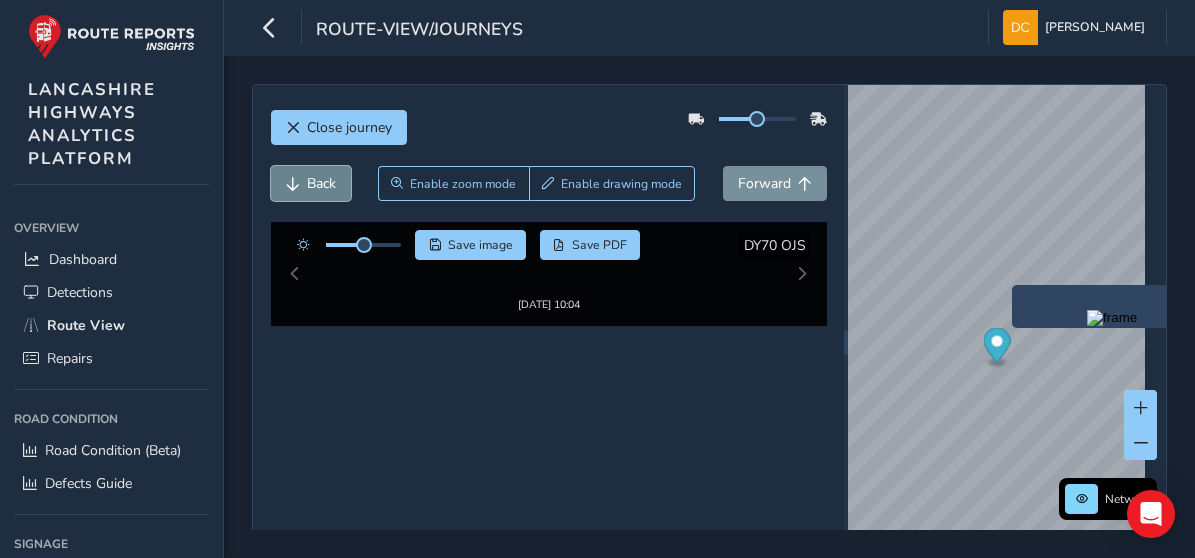 click on "Back" at bounding box center [321, 183] 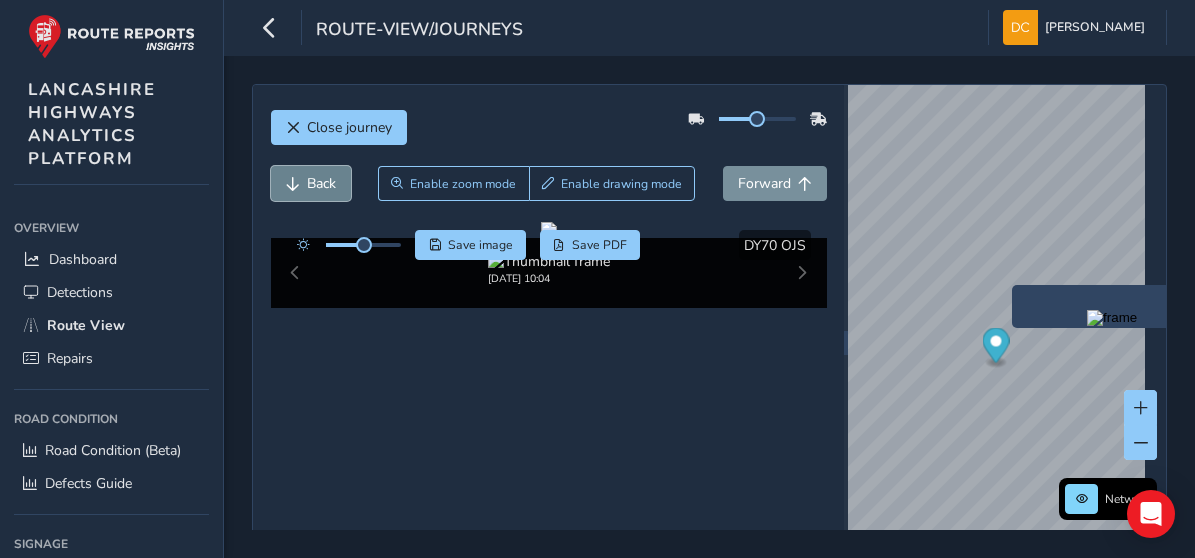 click on "Back" at bounding box center (321, 183) 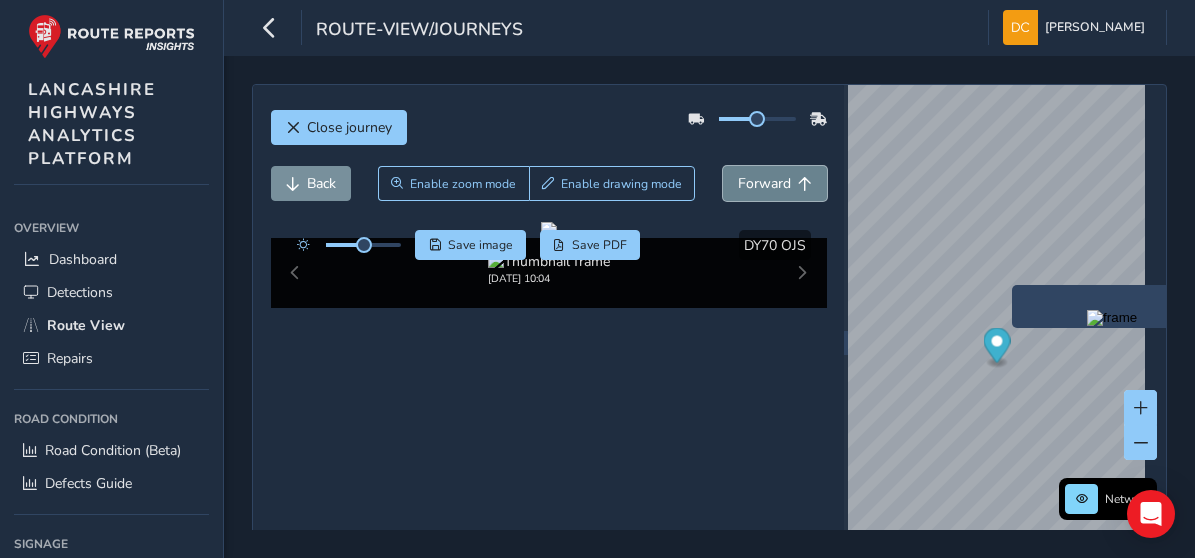 click on "Forward" at bounding box center (775, 183) 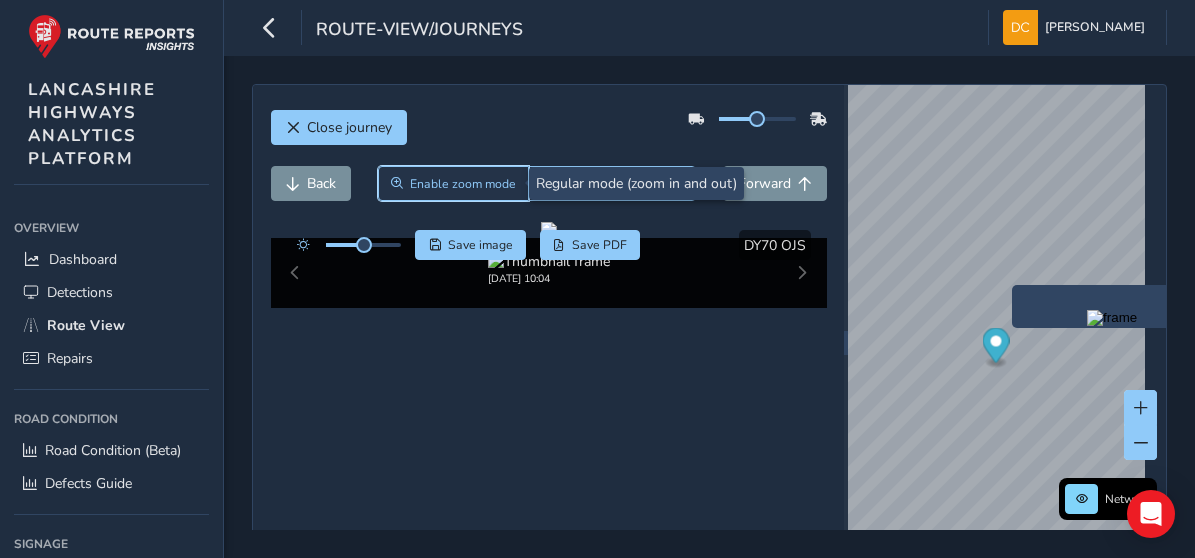 click on "Enable zoom mode" at bounding box center (463, 184) 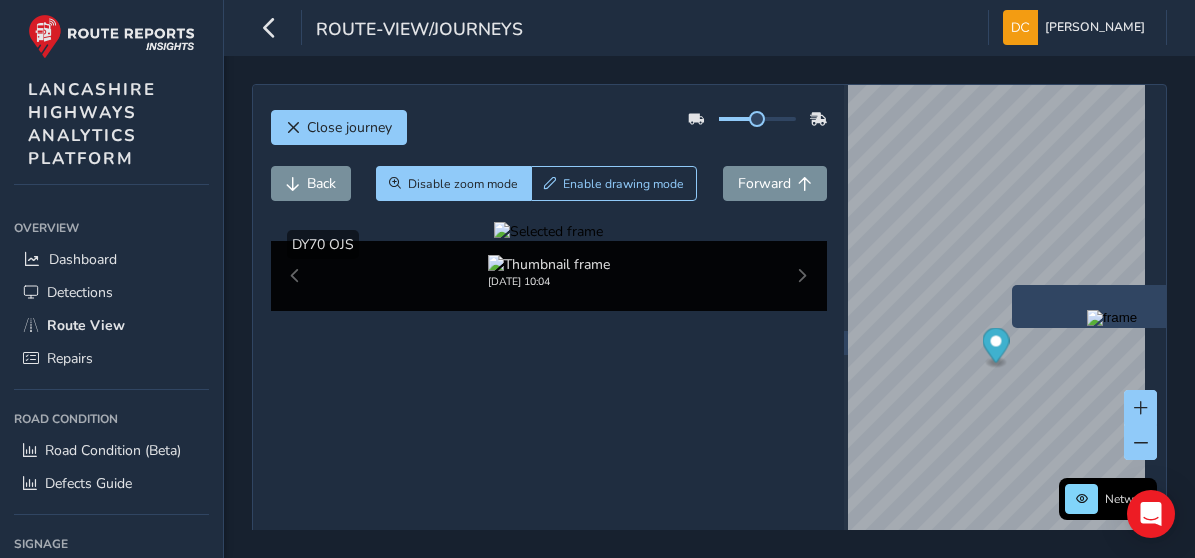 click at bounding box center (548, 231) 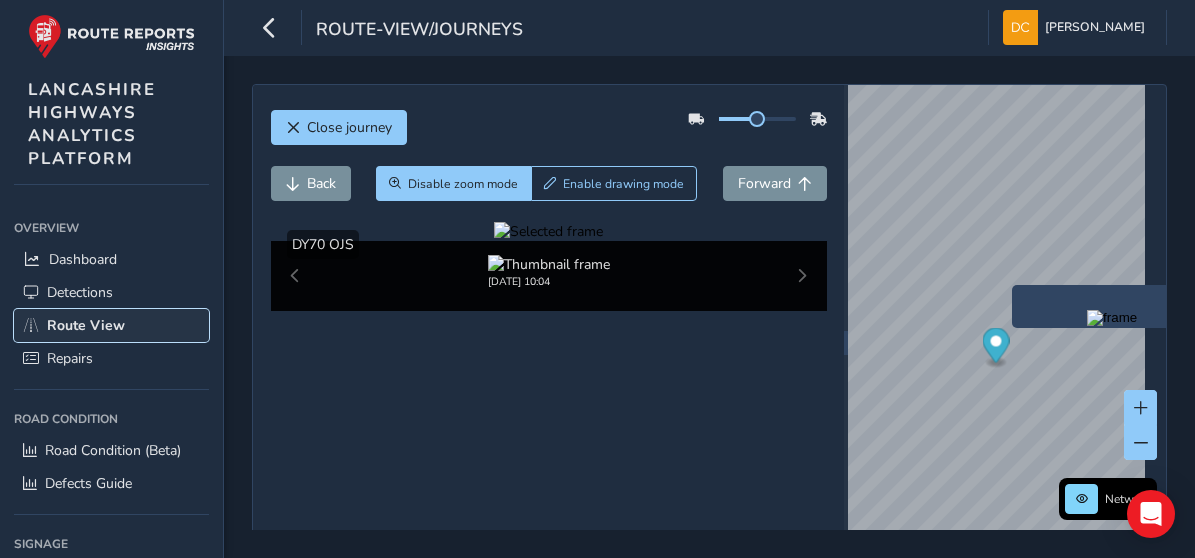 click on "Route View" at bounding box center (86, 325) 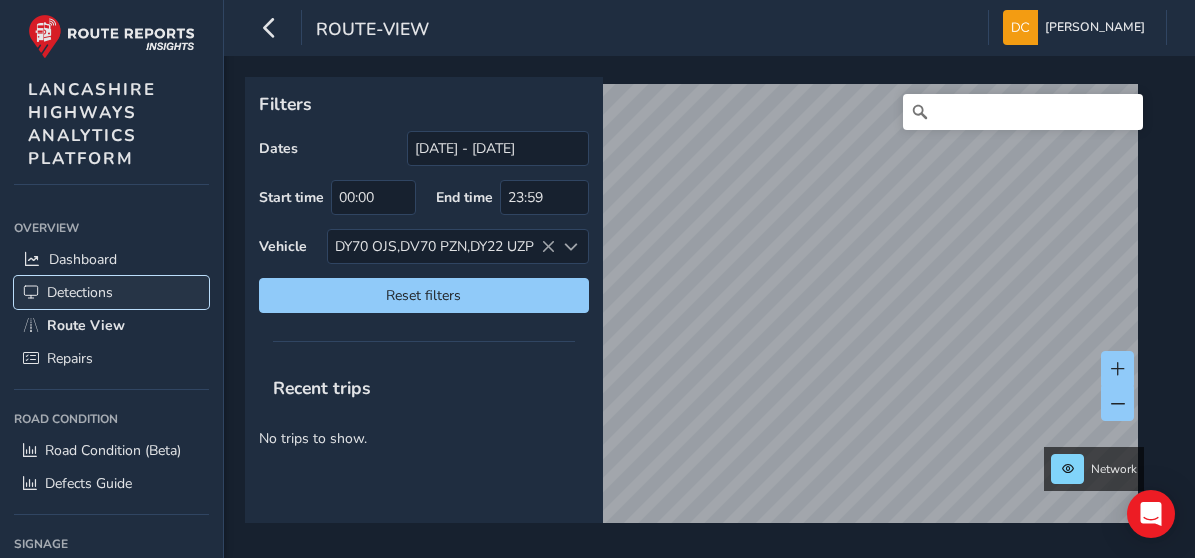 click on "Detections" at bounding box center [80, 292] 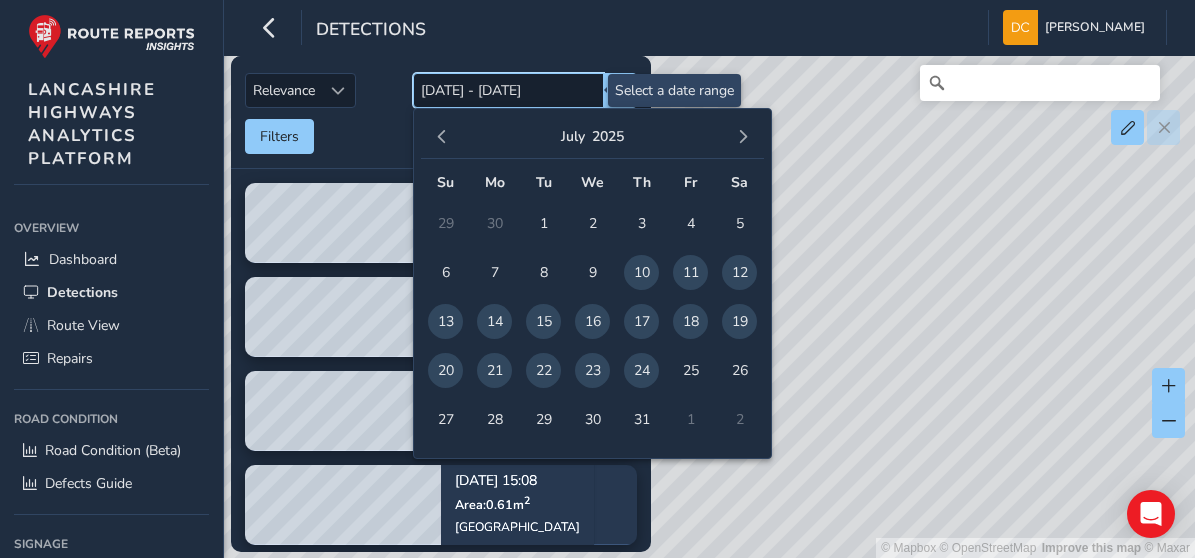 click on "[DATE] - [DATE]" at bounding box center [508, 90] 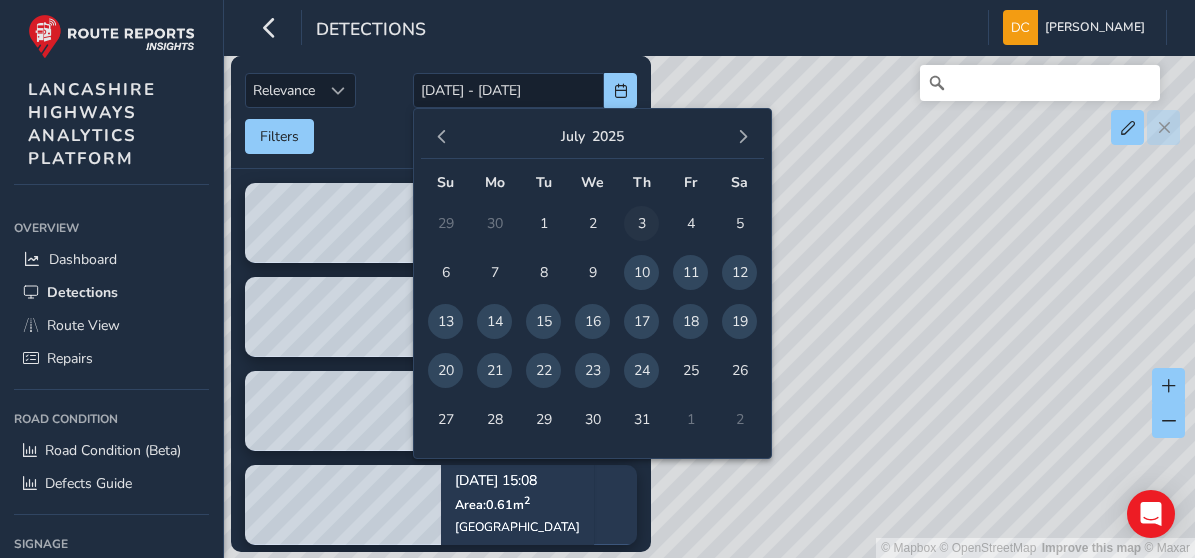 click on "3" at bounding box center [641, 223] 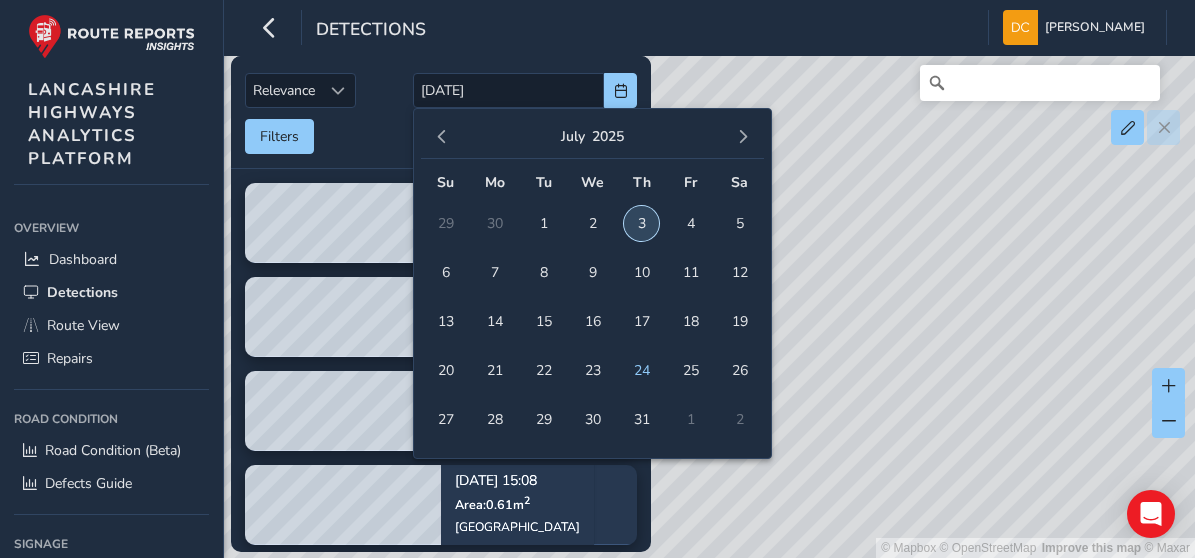 click on "3" at bounding box center (641, 223) 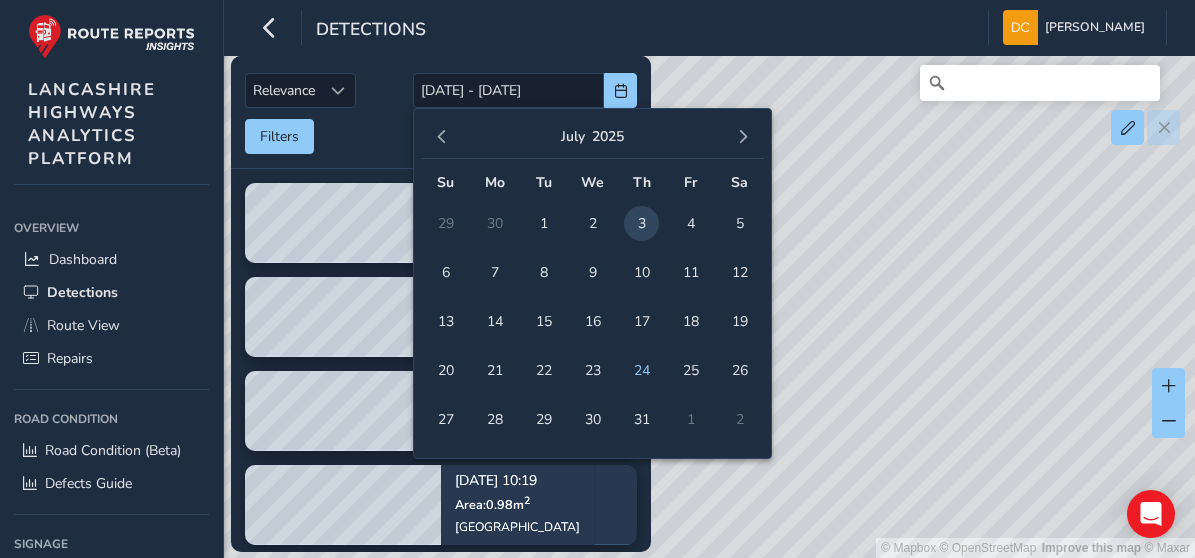 click on "© Mapbox   © OpenStreetMap   Improve this map   © Maxar" at bounding box center (597, 279) 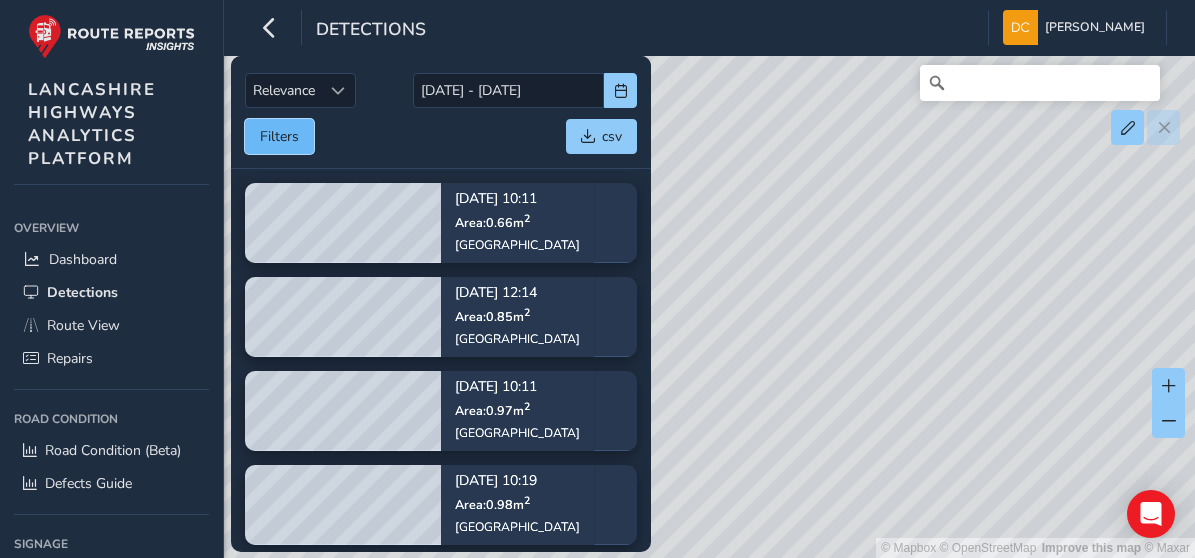 click on "Filters" at bounding box center [279, 136] 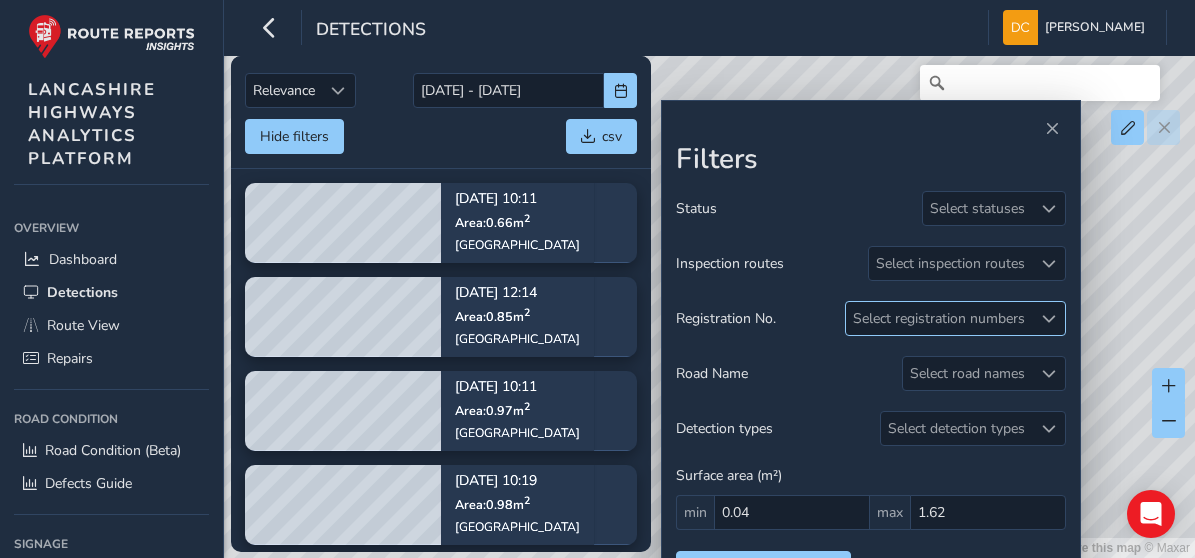 click on "Select registration numbers" at bounding box center (939, 318) 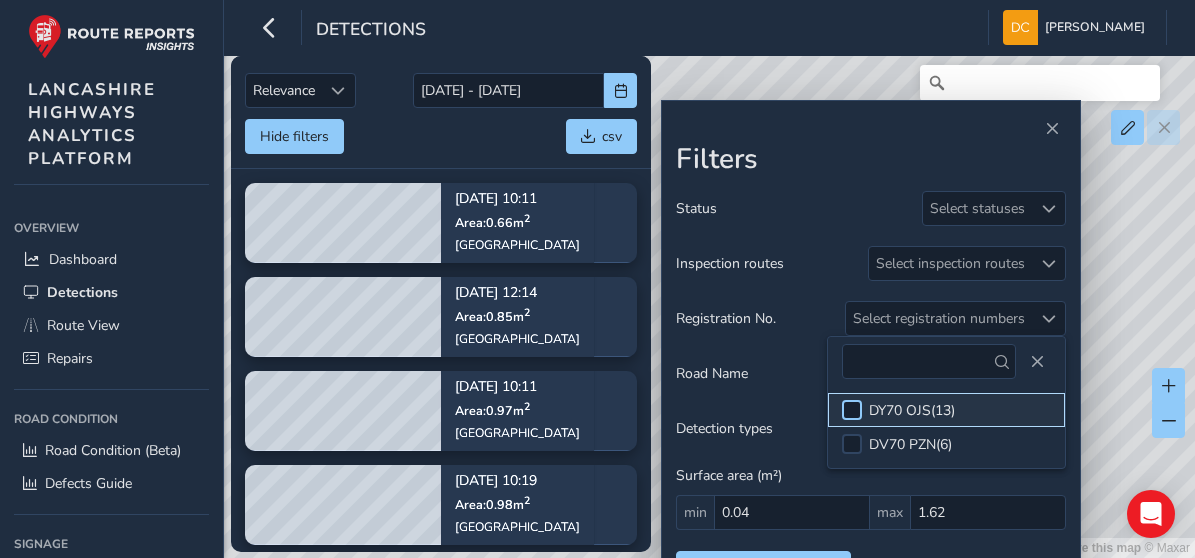 click at bounding box center [852, 410] 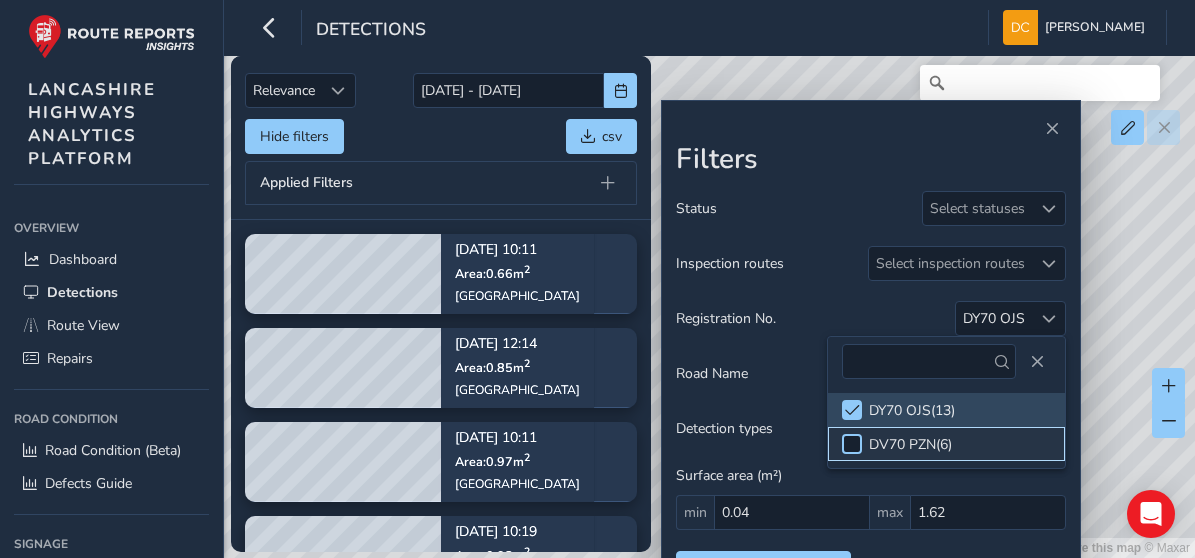 click at bounding box center [852, 444] 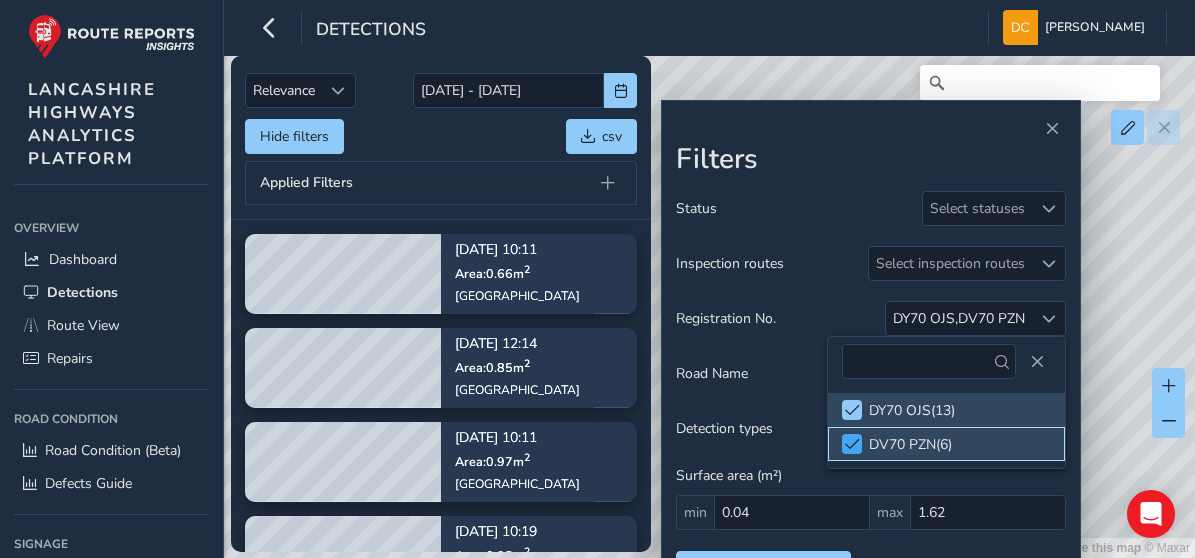 click at bounding box center [852, 444] 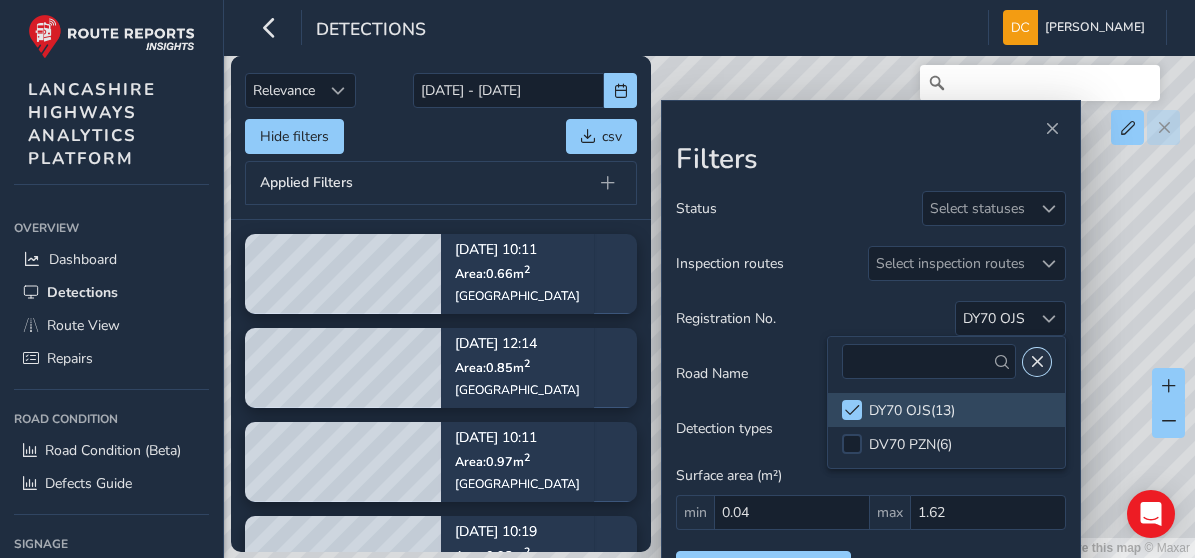 click at bounding box center (1037, 362) 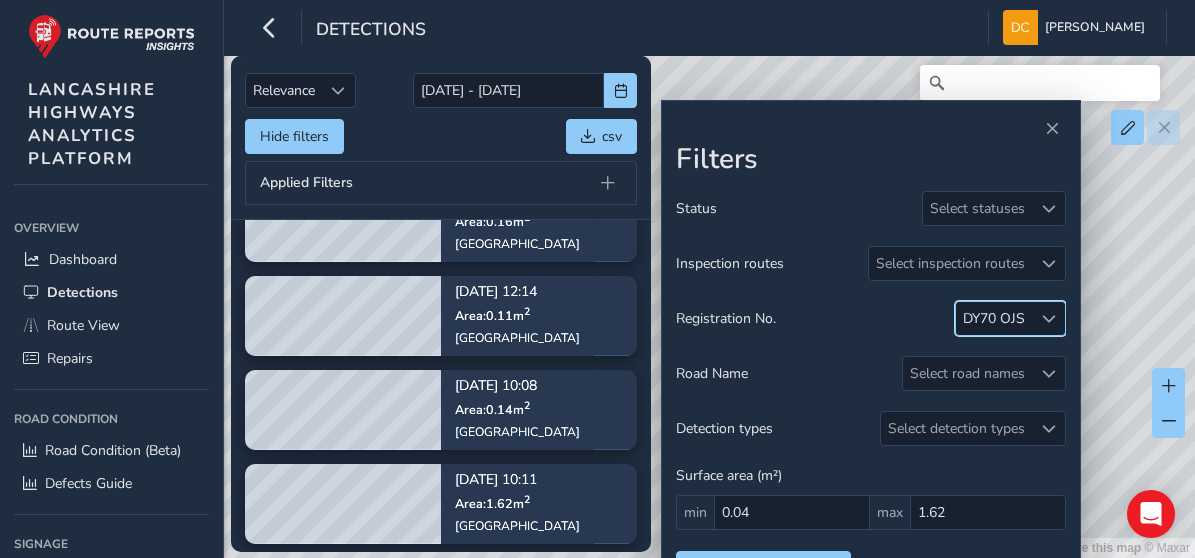 scroll, scrollTop: 805, scrollLeft: 0, axis: vertical 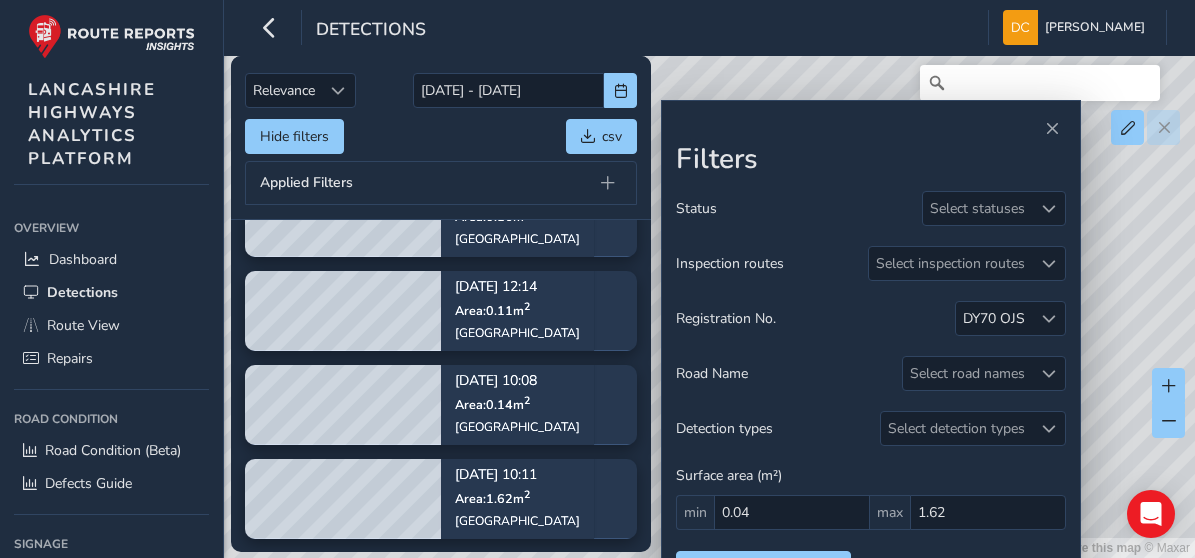 drag, startPoint x: 450, startPoint y: 23, endPoint x: 491, endPoint y: 24, distance: 41.01219 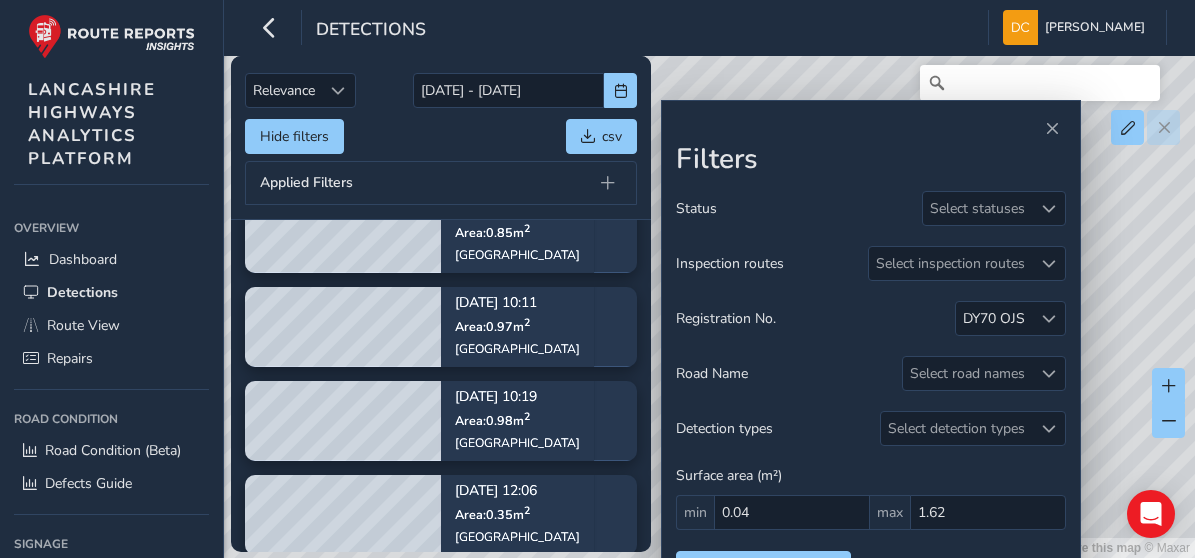 scroll, scrollTop: 0, scrollLeft: 0, axis: both 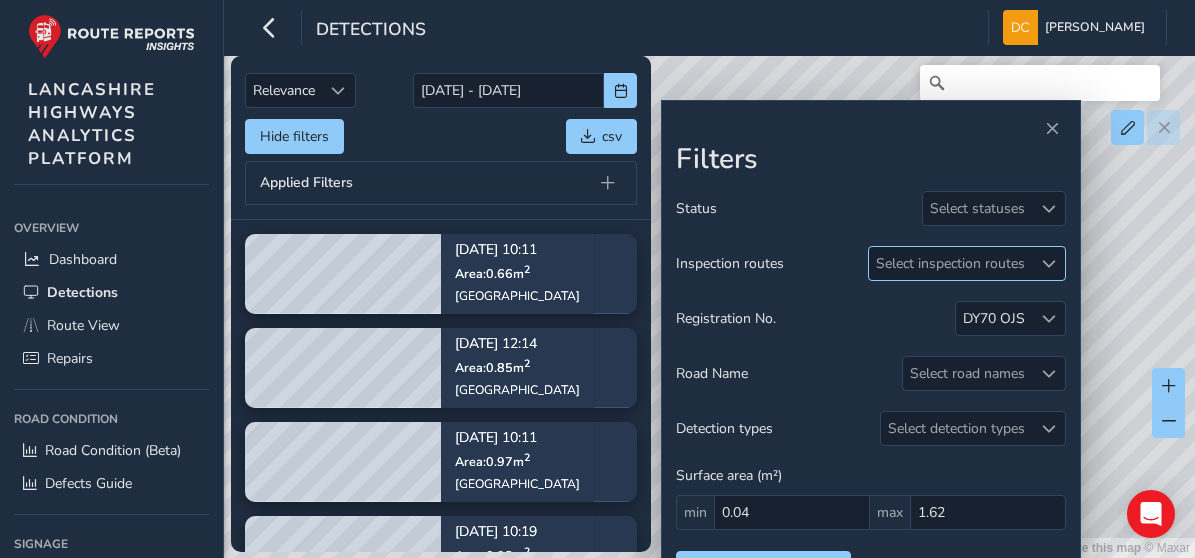 click on "Select inspection routes" at bounding box center [950, 263] 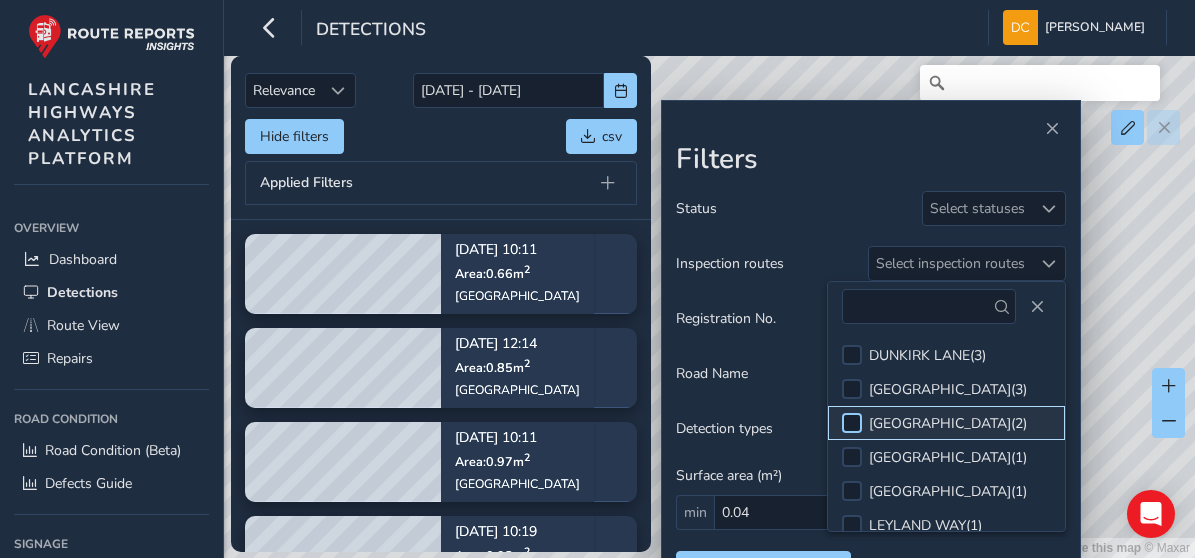 click at bounding box center (852, 423) 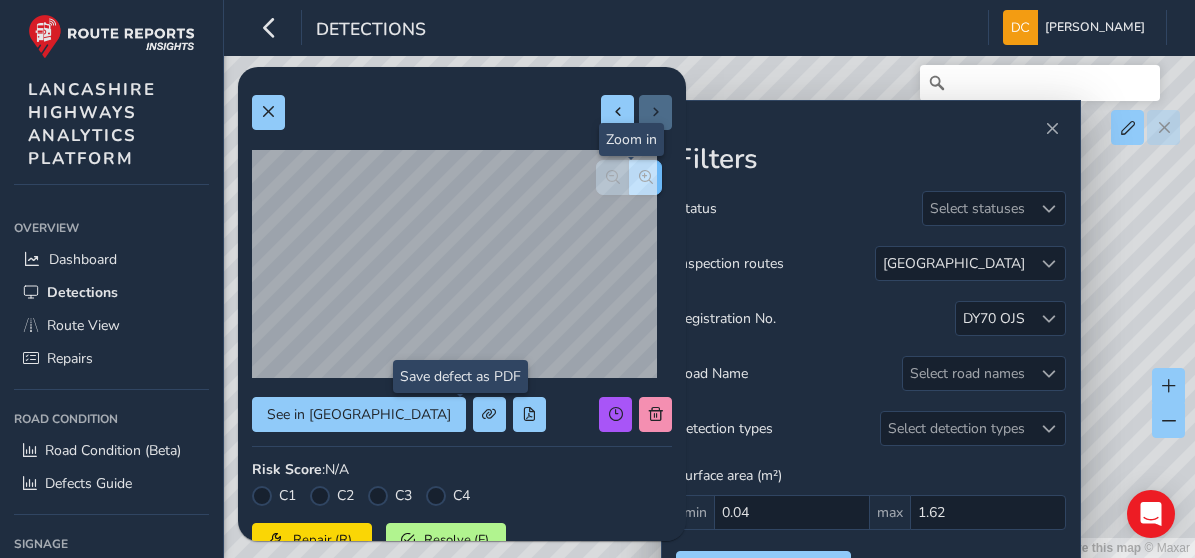 click at bounding box center [646, 177] 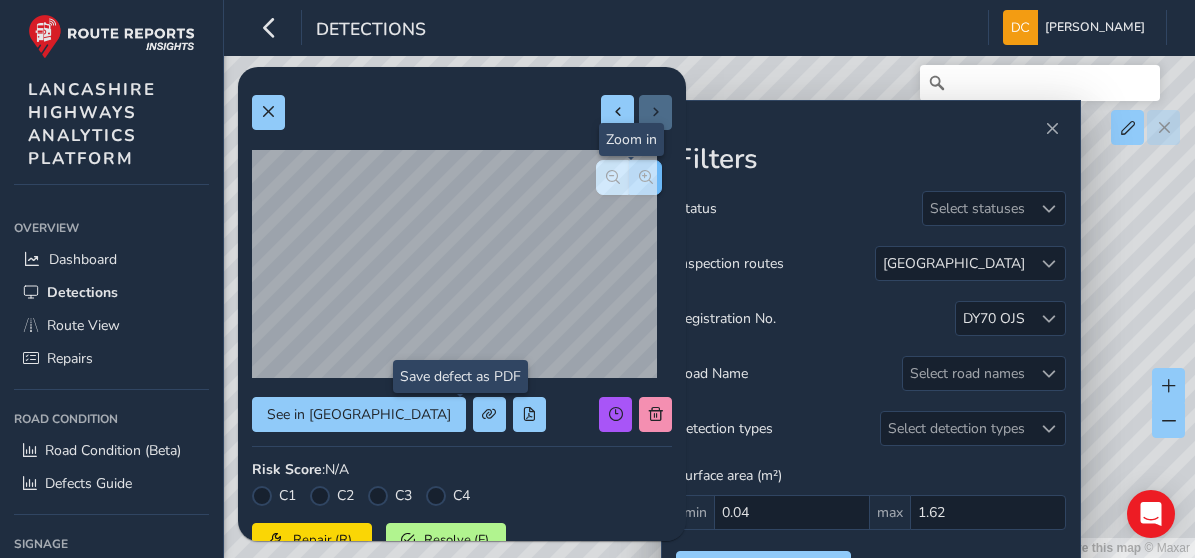 click at bounding box center (646, 177) 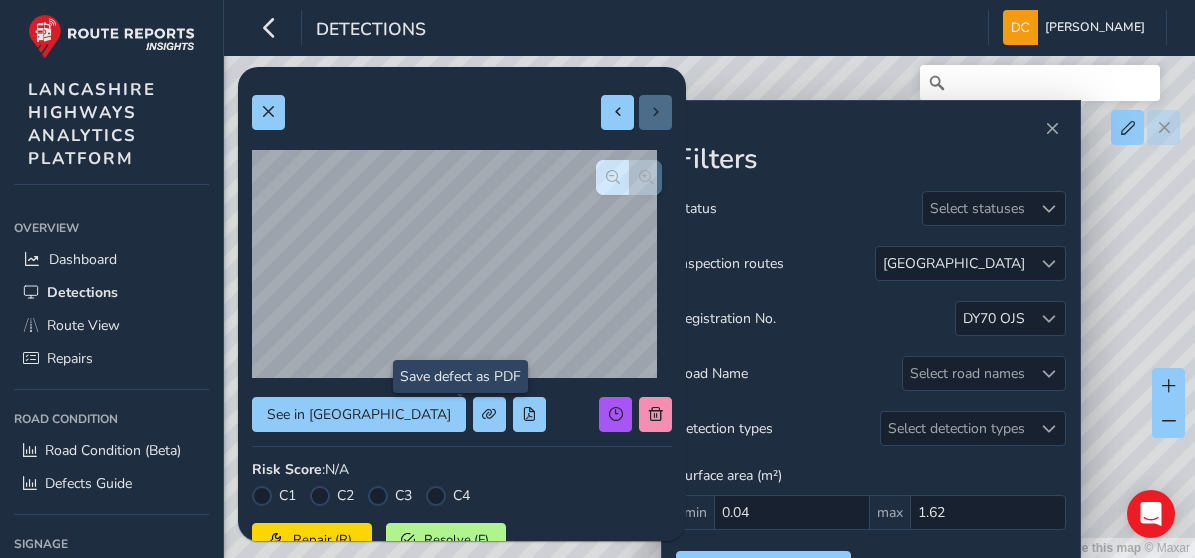 click at bounding box center (629, 177) 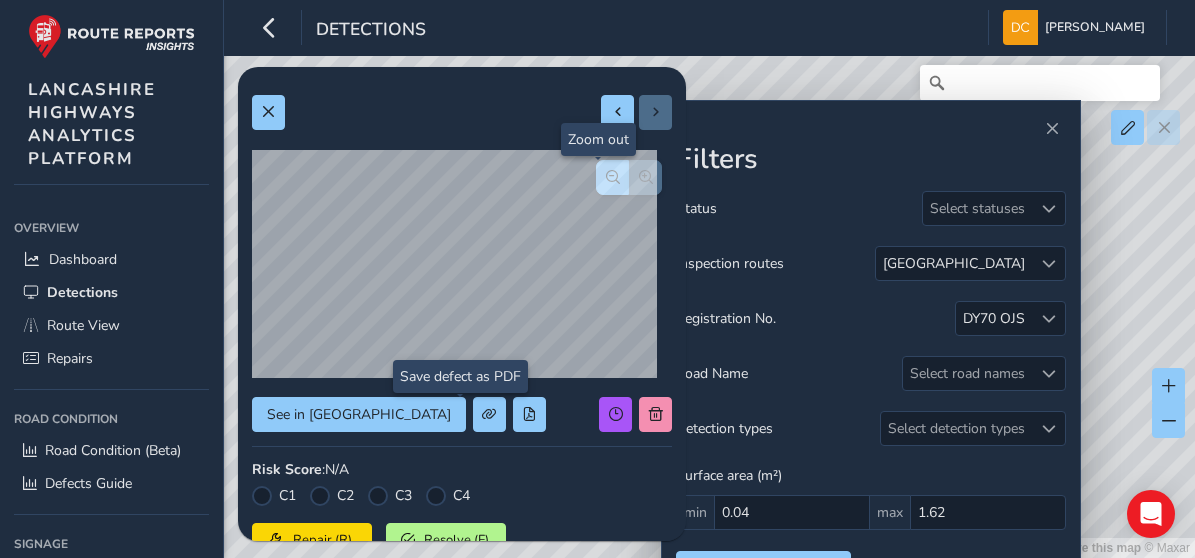 click at bounding box center [613, 177] 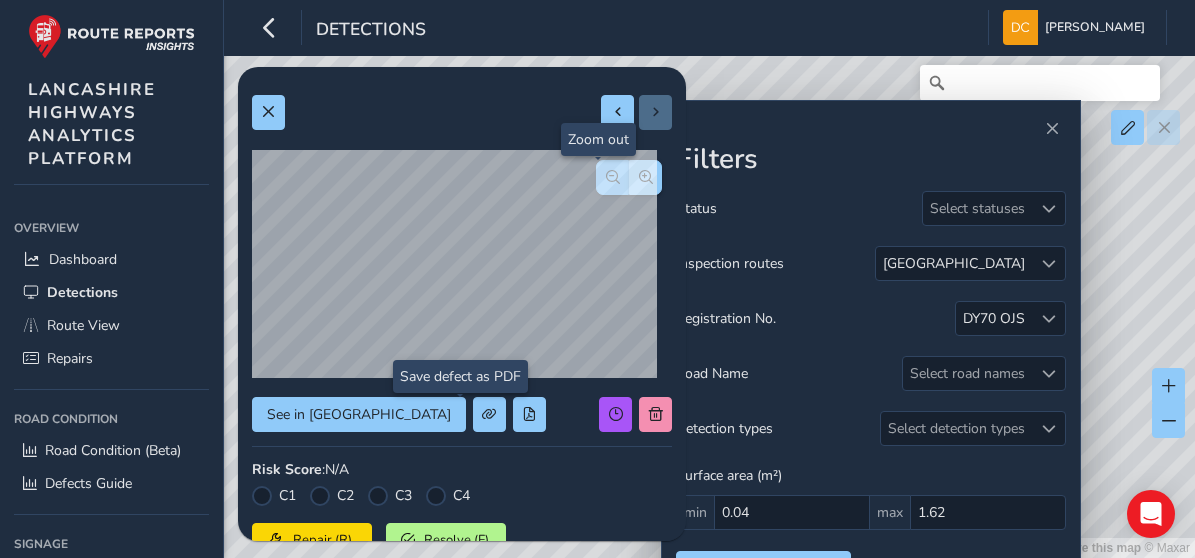 click at bounding box center (613, 177) 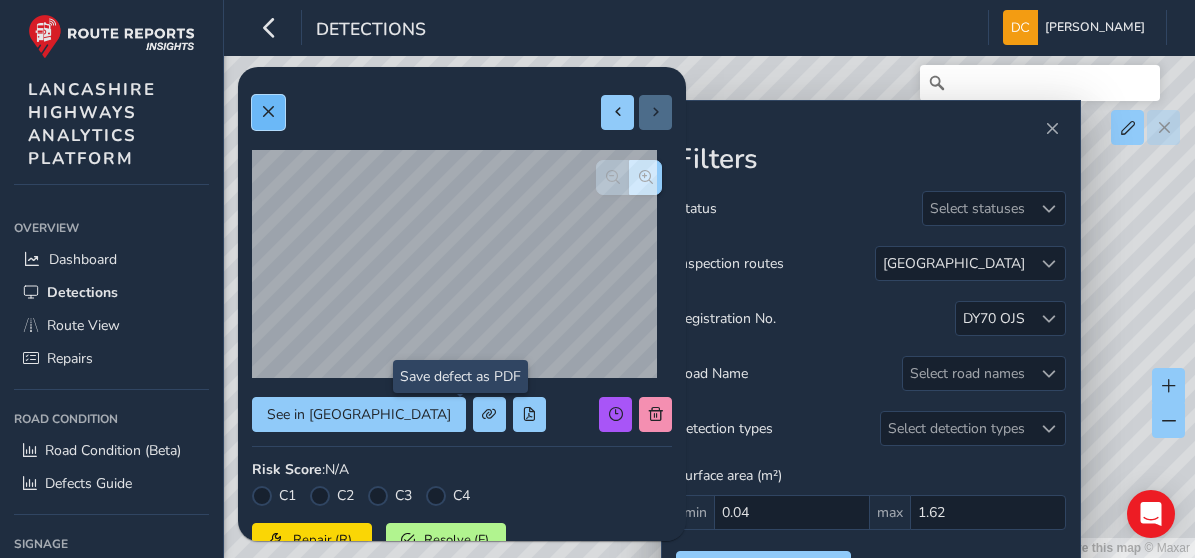 click at bounding box center [268, 112] 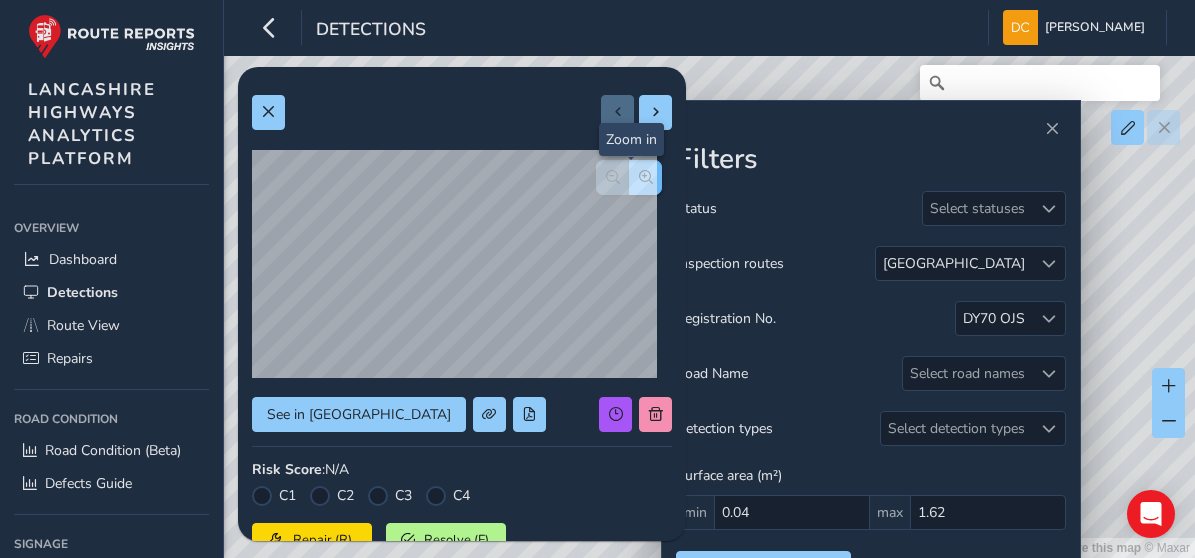 click at bounding box center [646, 177] 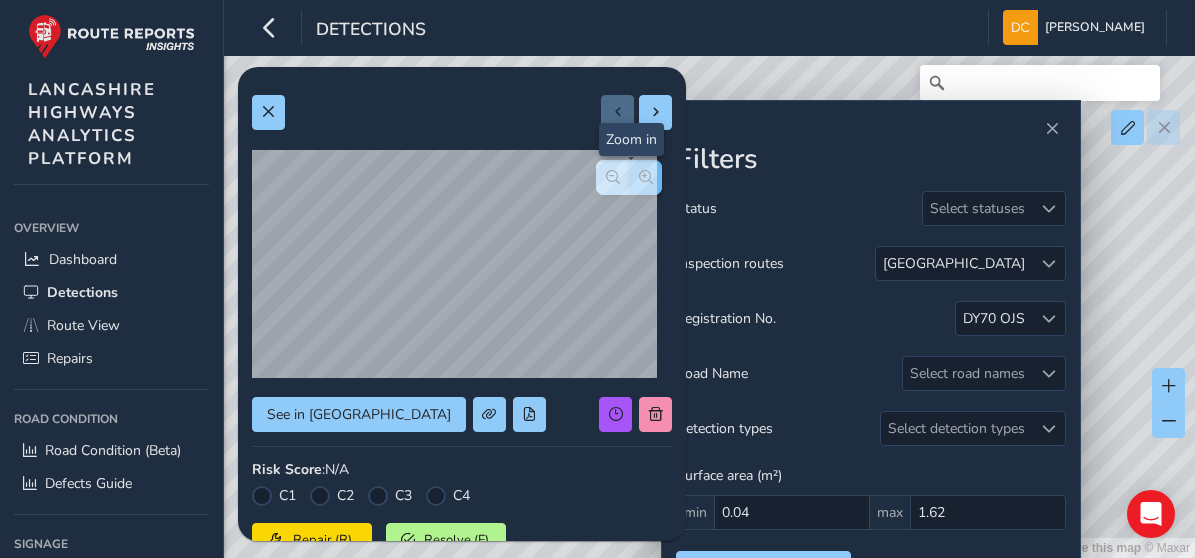 click at bounding box center [646, 177] 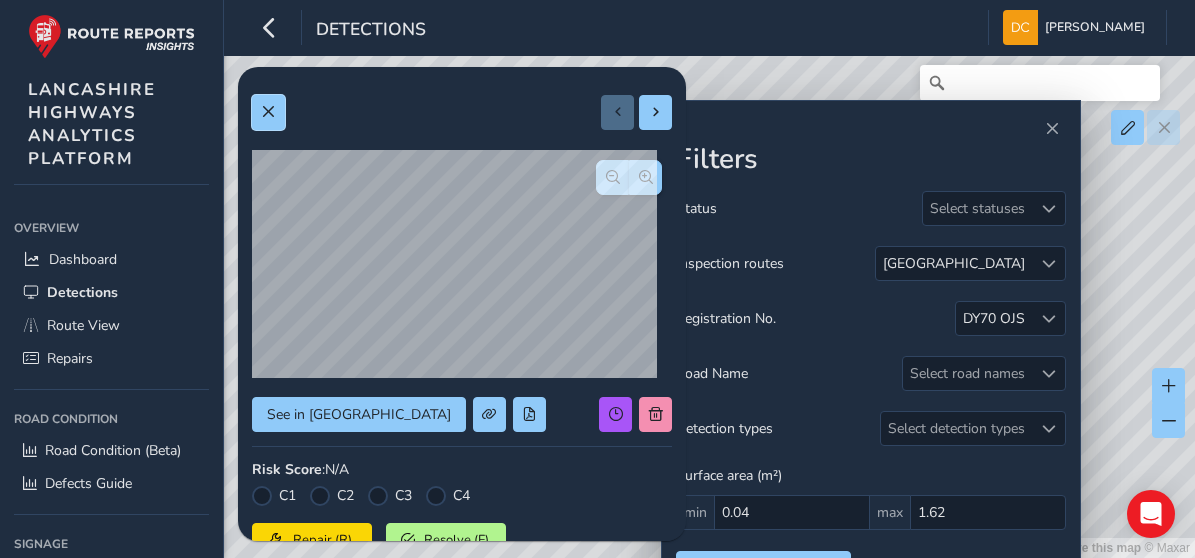 click at bounding box center [268, 112] 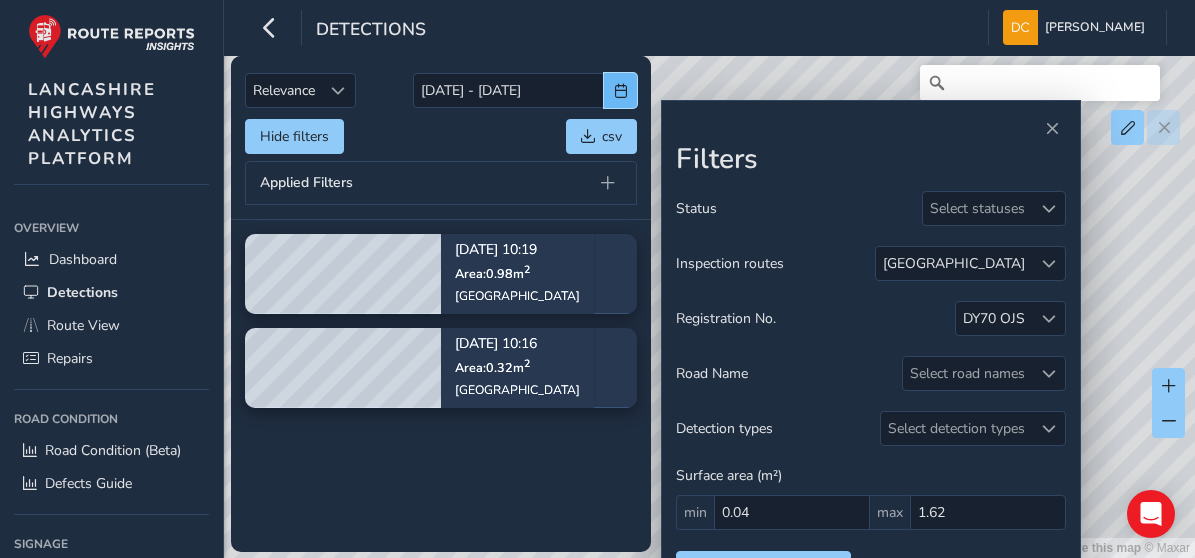 click at bounding box center [620, 90] 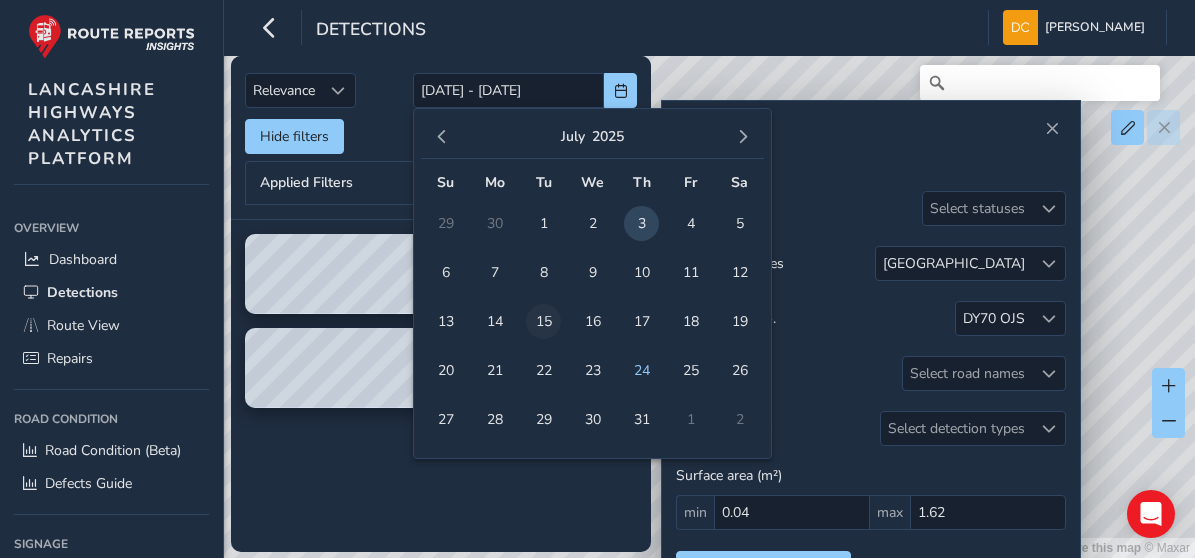 click on "15" at bounding box center [543, 321] 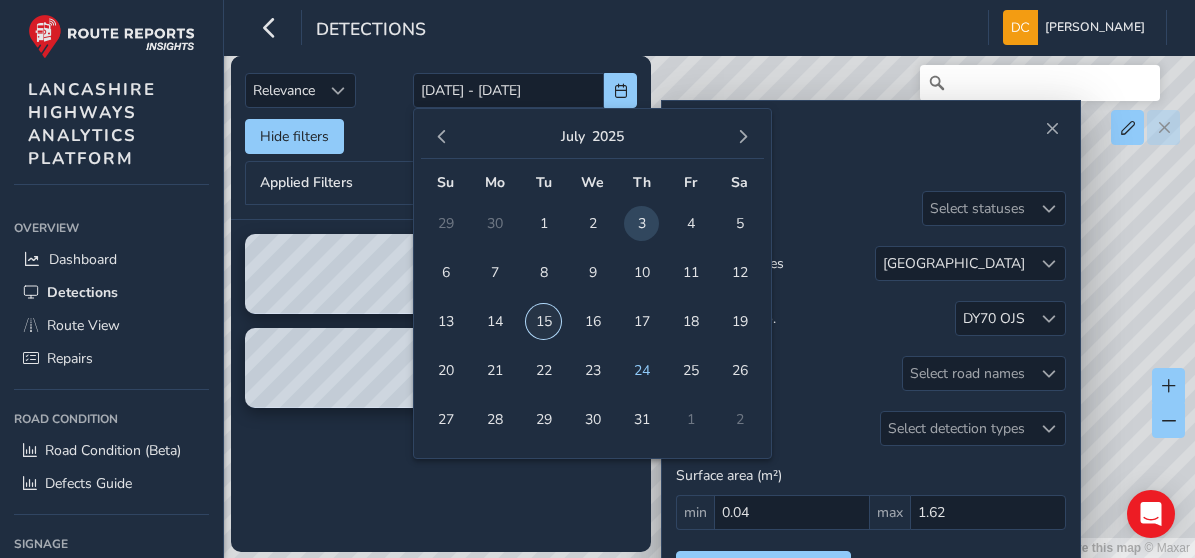 type on "[DATE]" 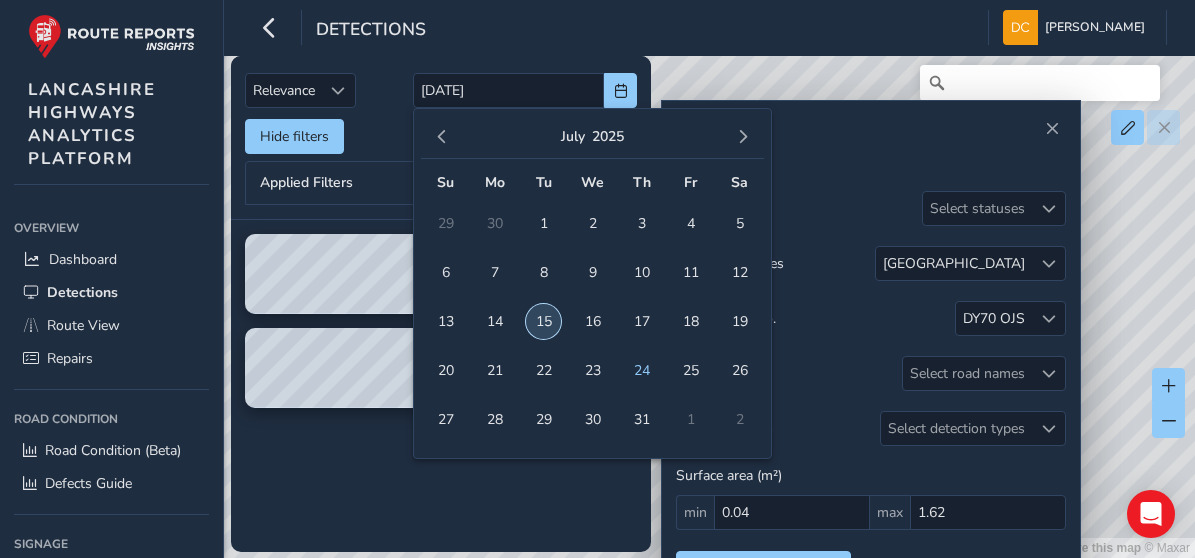 click on "15" at bounding box center [543, 321] 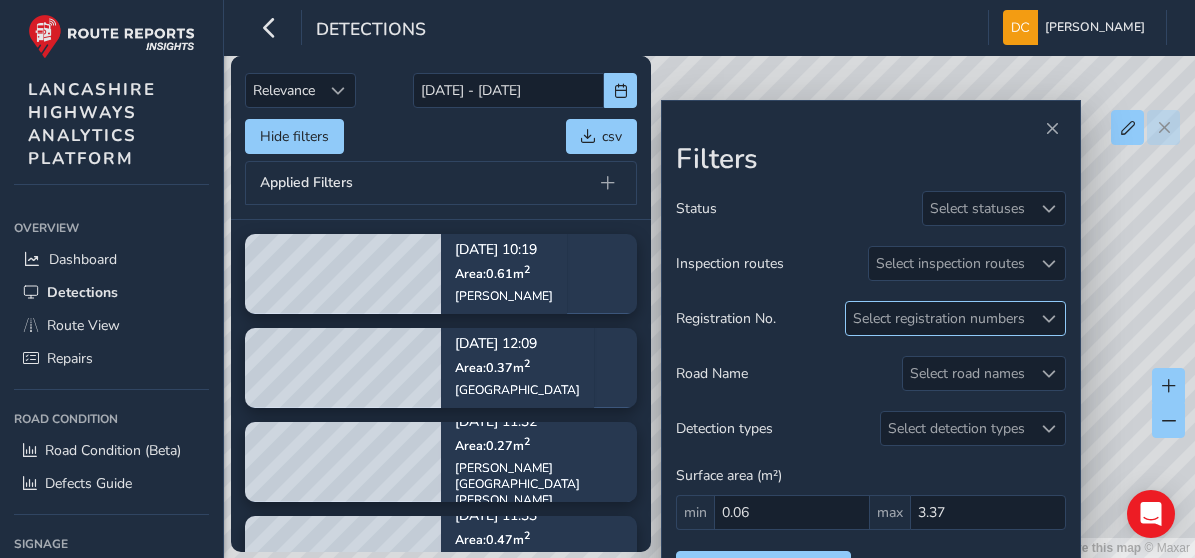 click at bounding box center [1048, 318] 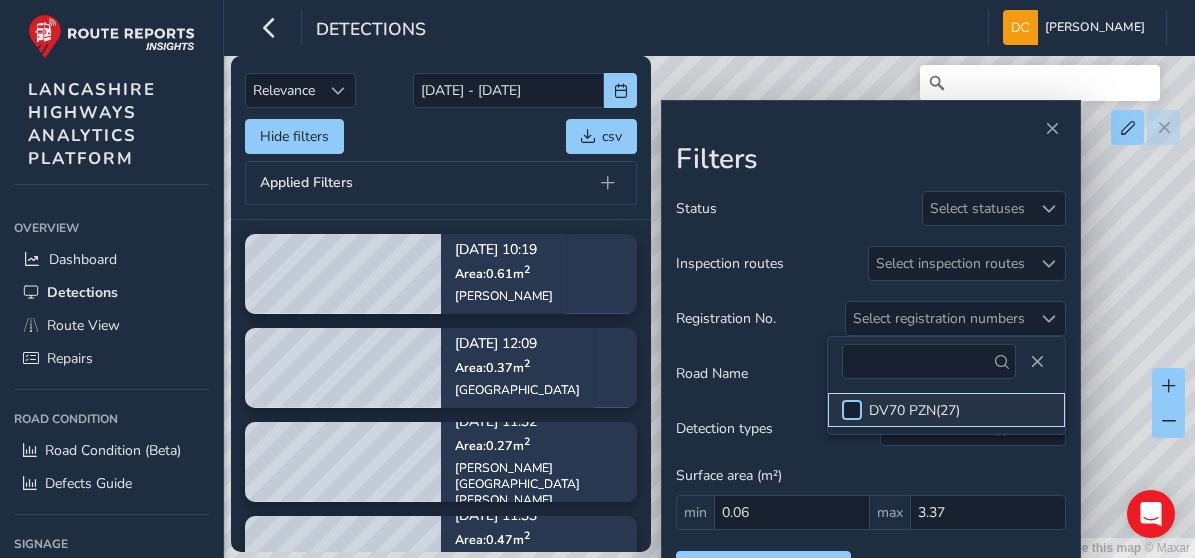 click at bounding box center (852, 410) 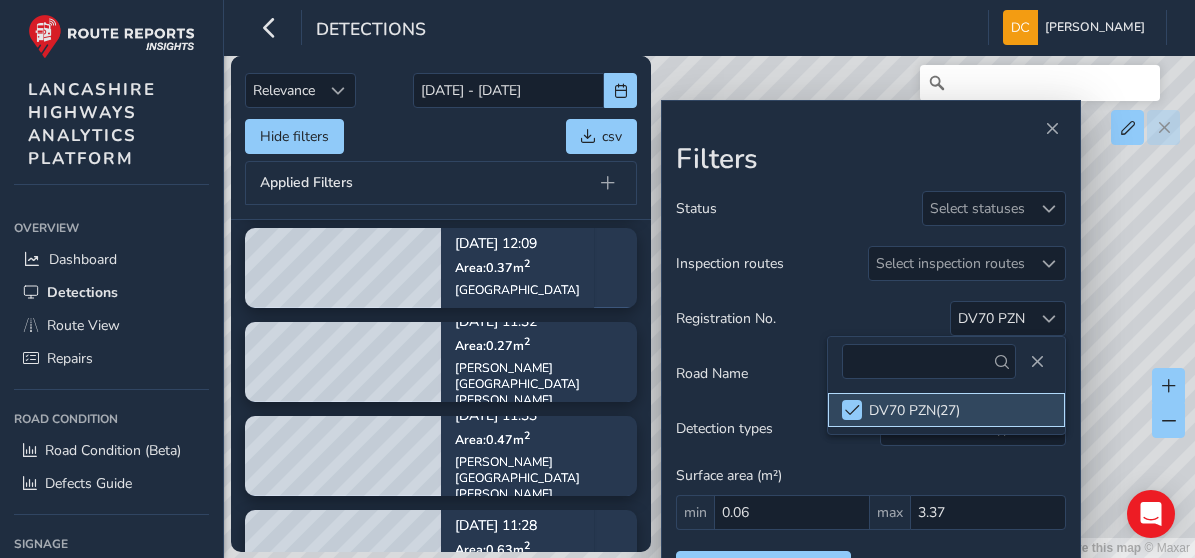 scroll, scrollTop: 200, scrollLeft: 0, axis: vertical 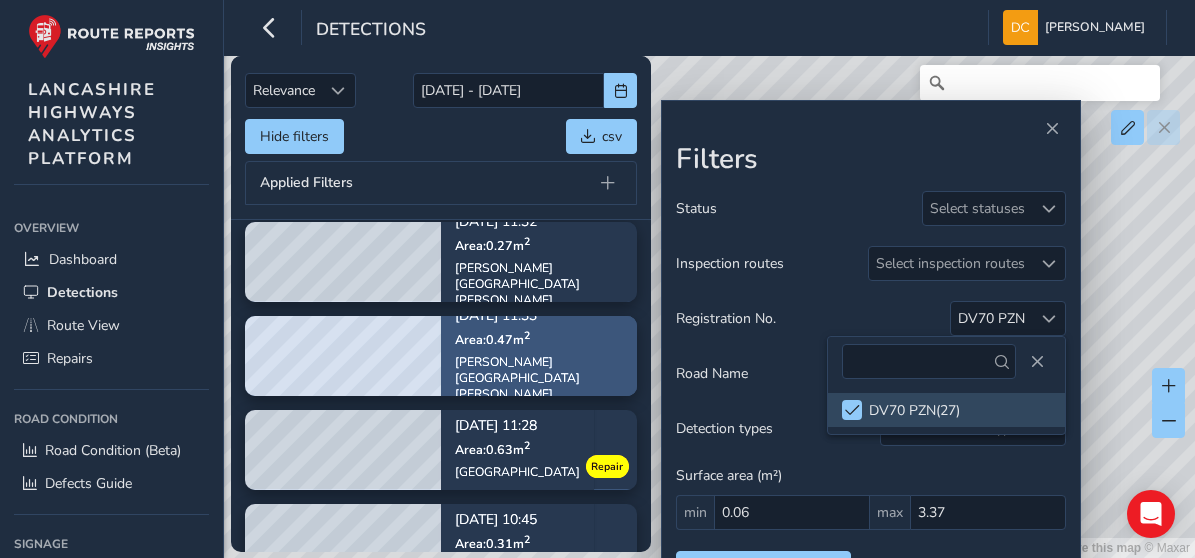 click on "Area:  0.47 m 2" at bounding box center (492, 338) 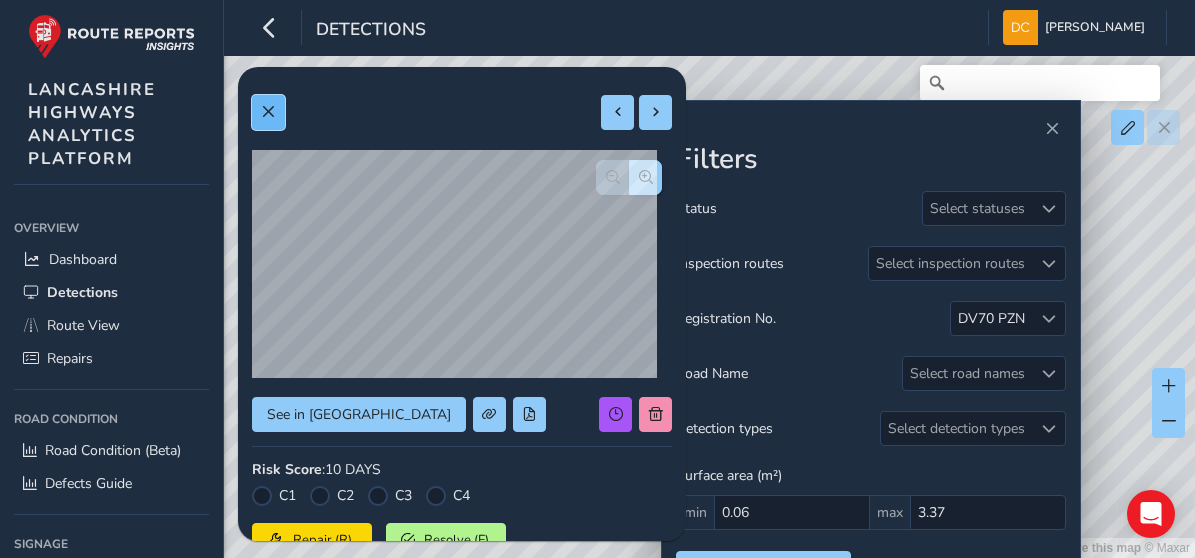 click at bounding box center [268, 112] 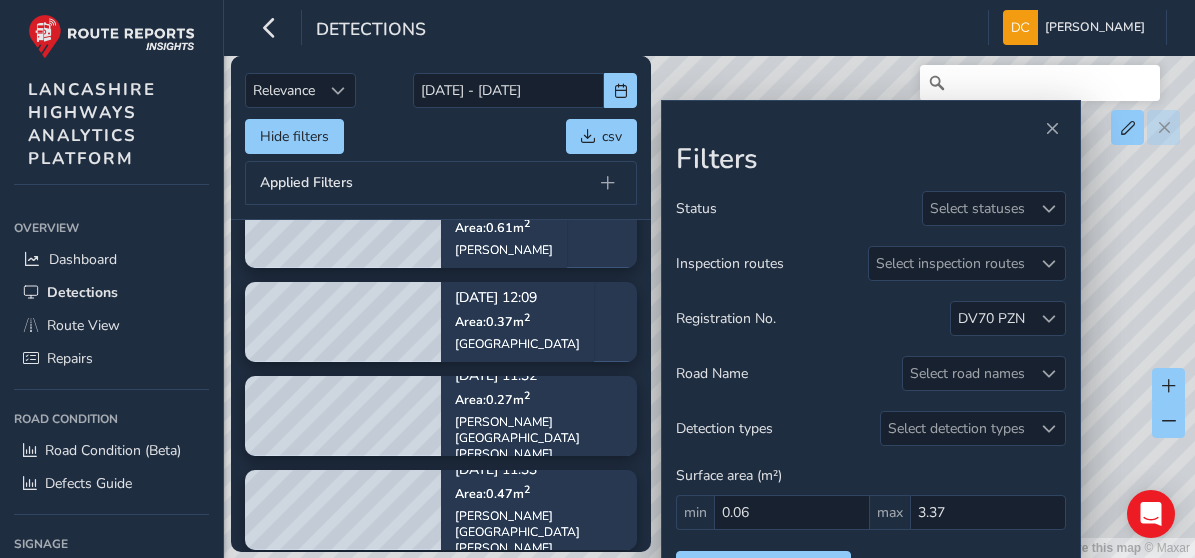 scroll, scrollTop: 0, scrollLeft: 0, axis: both 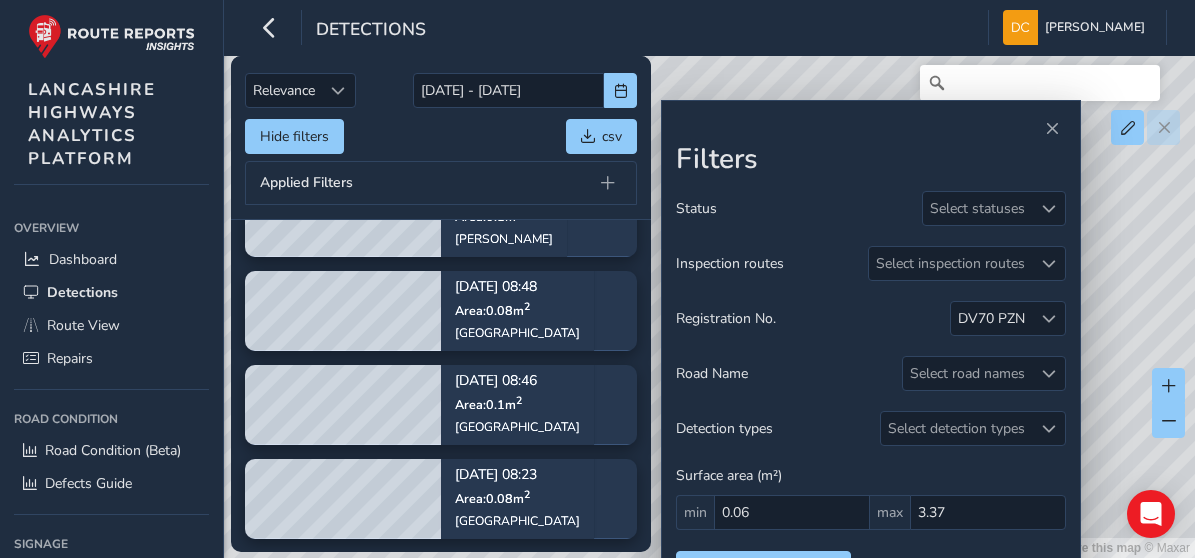 click on "© Mapbox   © OpenStreetMap   Improve this map   © Maxar" at bounding box center (597, 279) 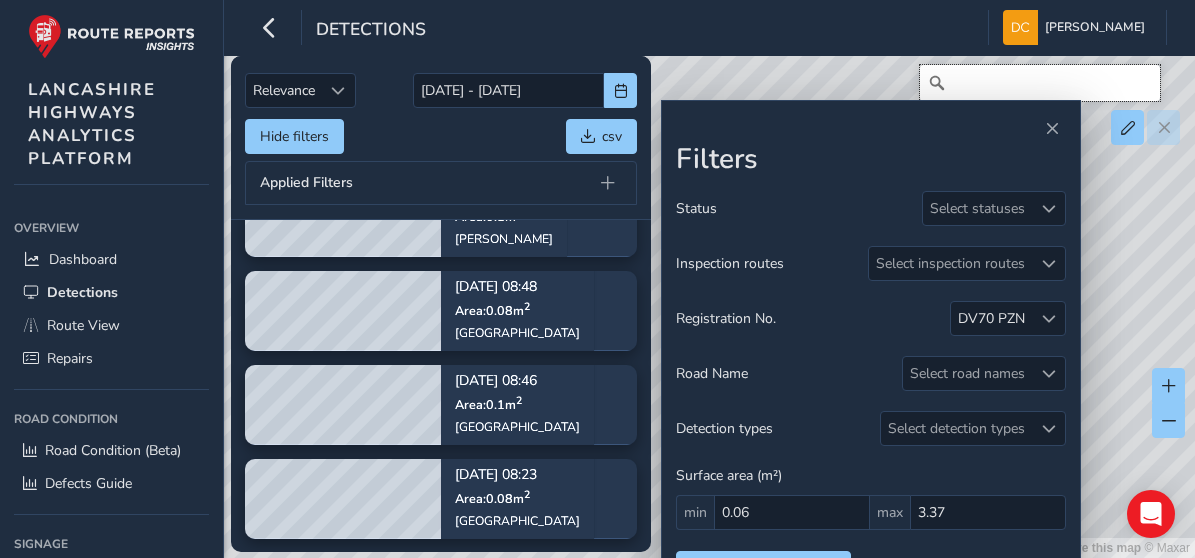 click at bounding box center [1040, 83] 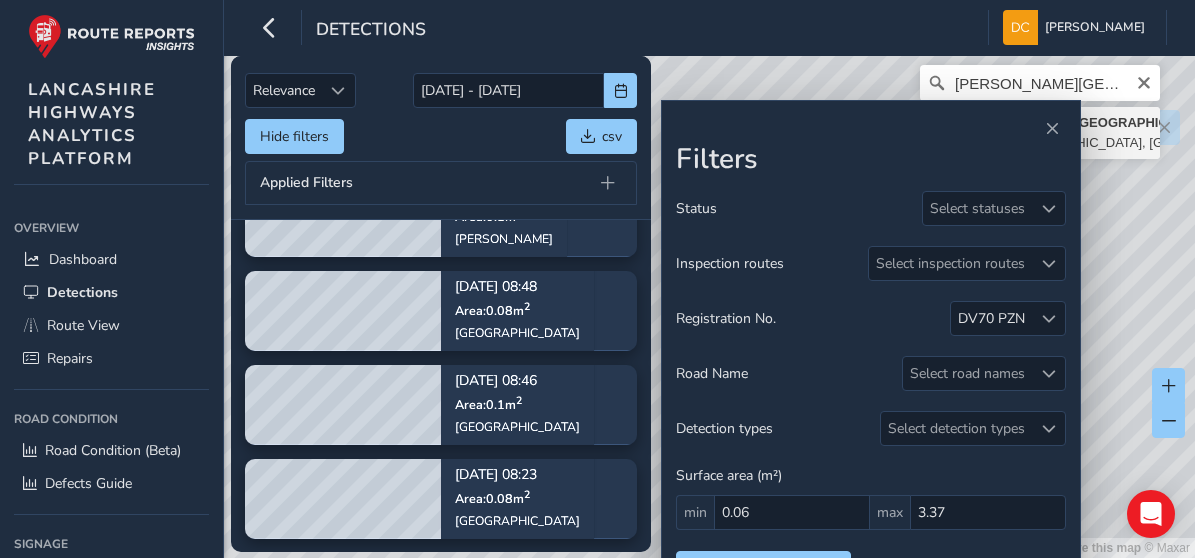 type on "[PERSON_NAME][STREET_ADDRESS]" 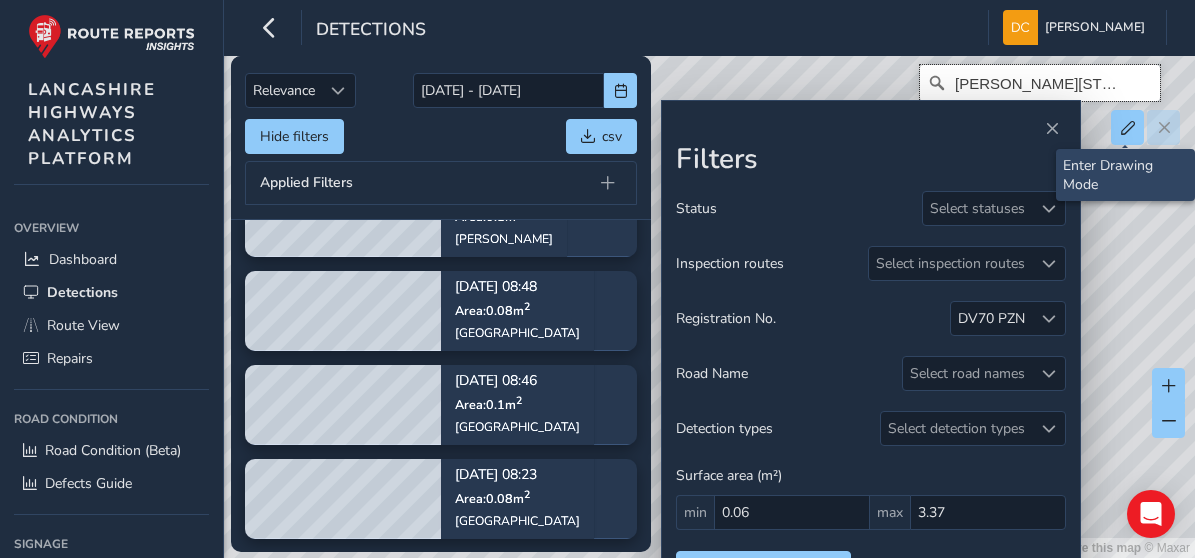 scroll, scrollTop: 0, scrollLeft: 0, axis: both 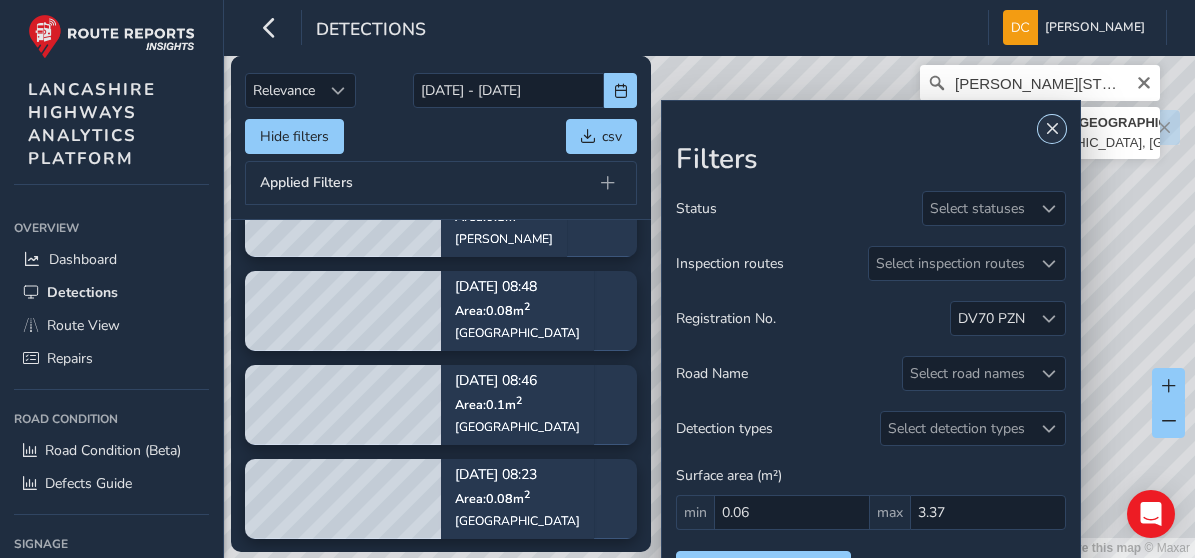 click at bounding box center [1052, 129] 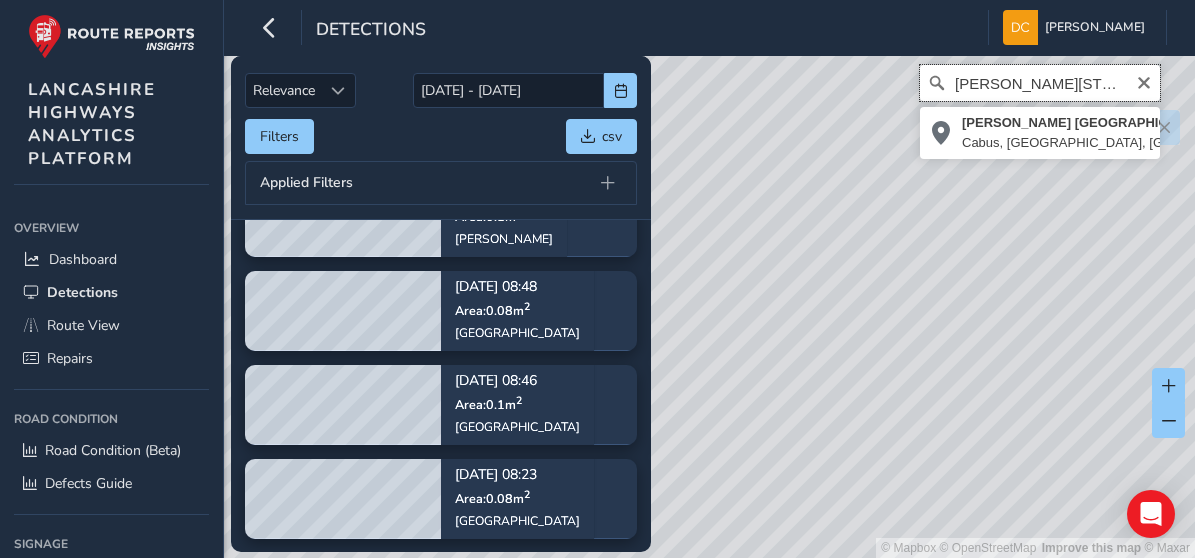 click on "[PERSON_NAME][STREET_ADDRESS]" at bounding box center [1040, 83] 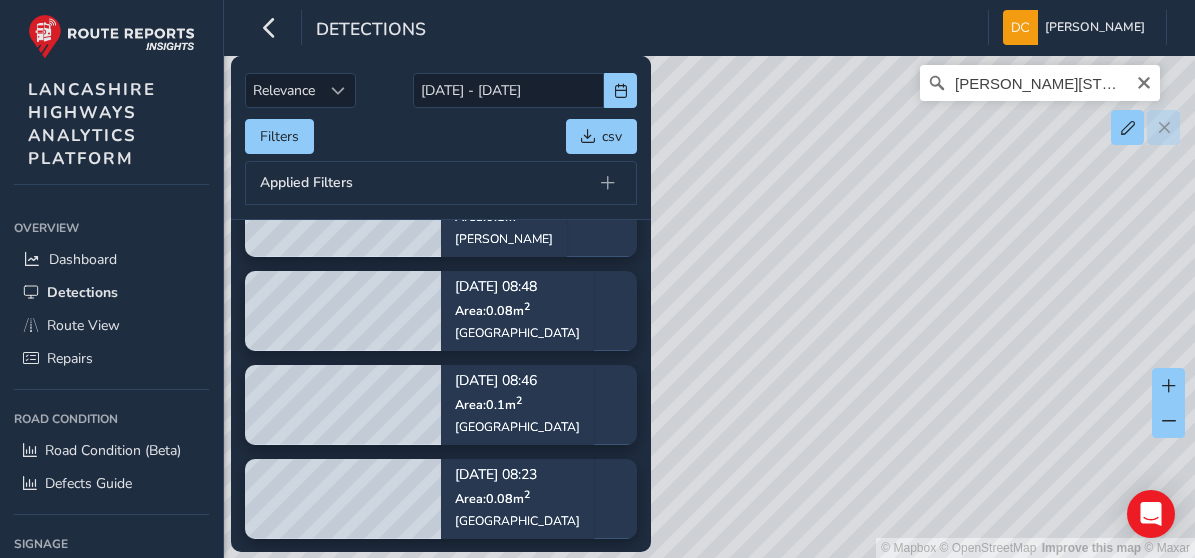 drag, startPoint x: 824, startPoint y: 150, endPoint x: 703, endPoint y: 363, distance: 244.96939 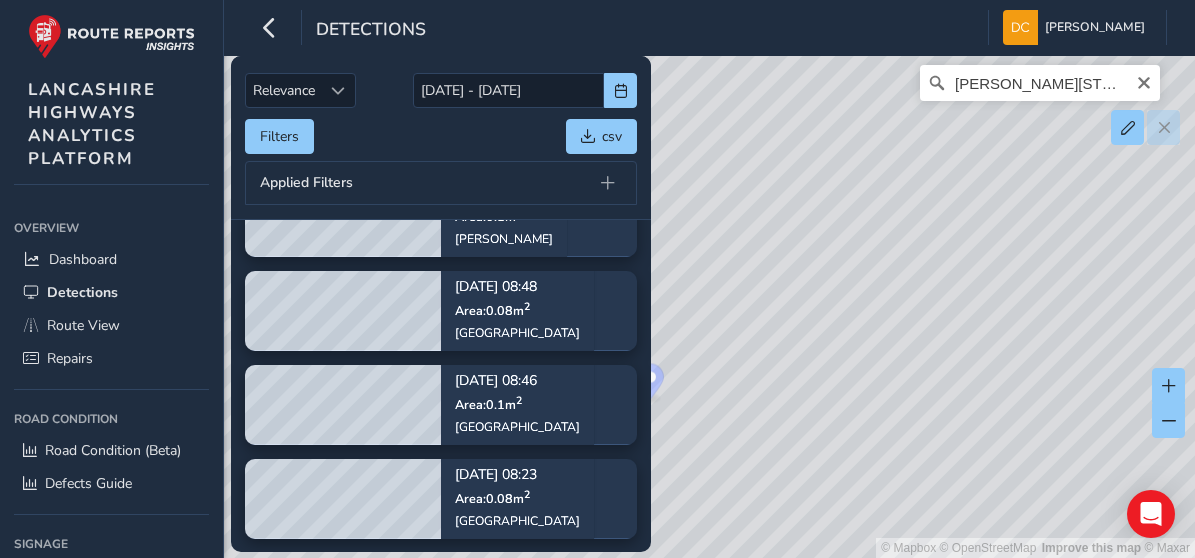 drag, startPoint x: 733, startPoint y: 347, endPoint x: 912, endPoint y: 251, distance: 203.1182 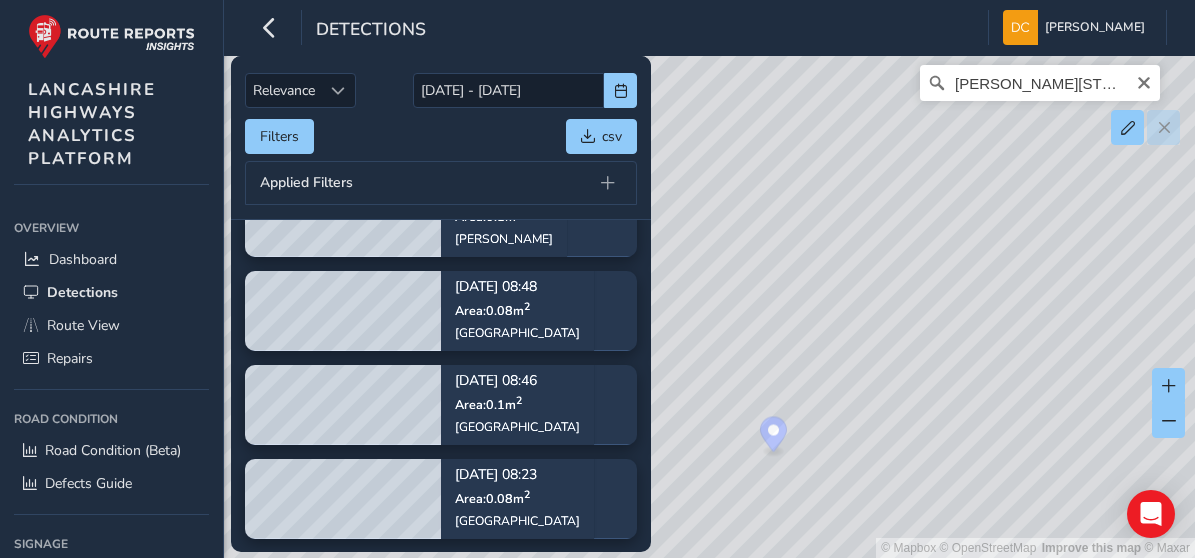 drag, startPoint x: 811, startPoint y: 262, endPoint x: 934, endPoint y: 315, distance: 133.93282 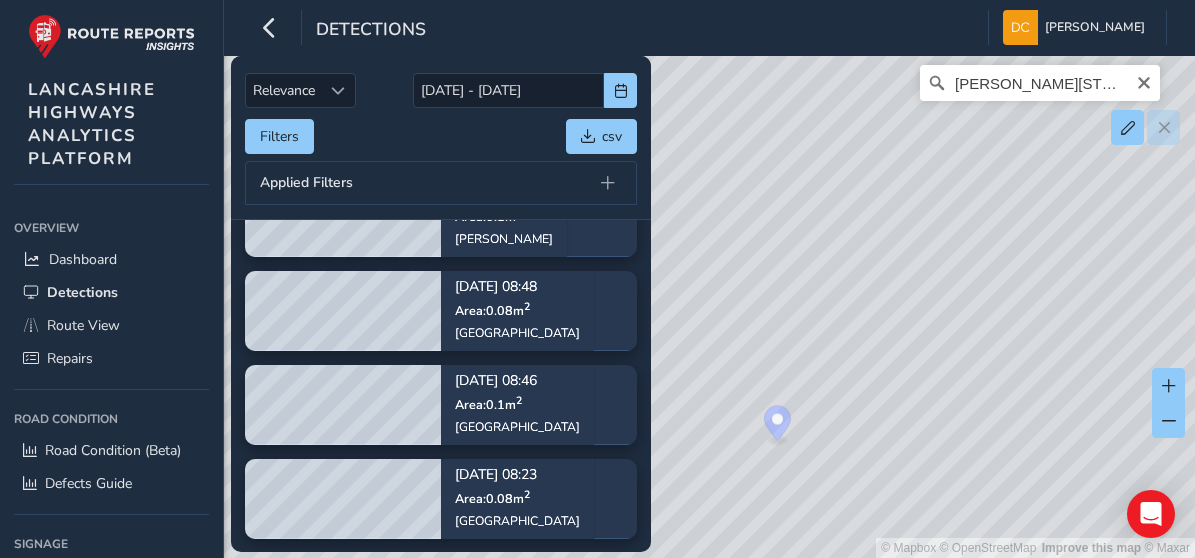 drag, startPoint x: 836, startPoint y: 292, endPoint x: 866, endPoint y: 194, distance: 102.48902 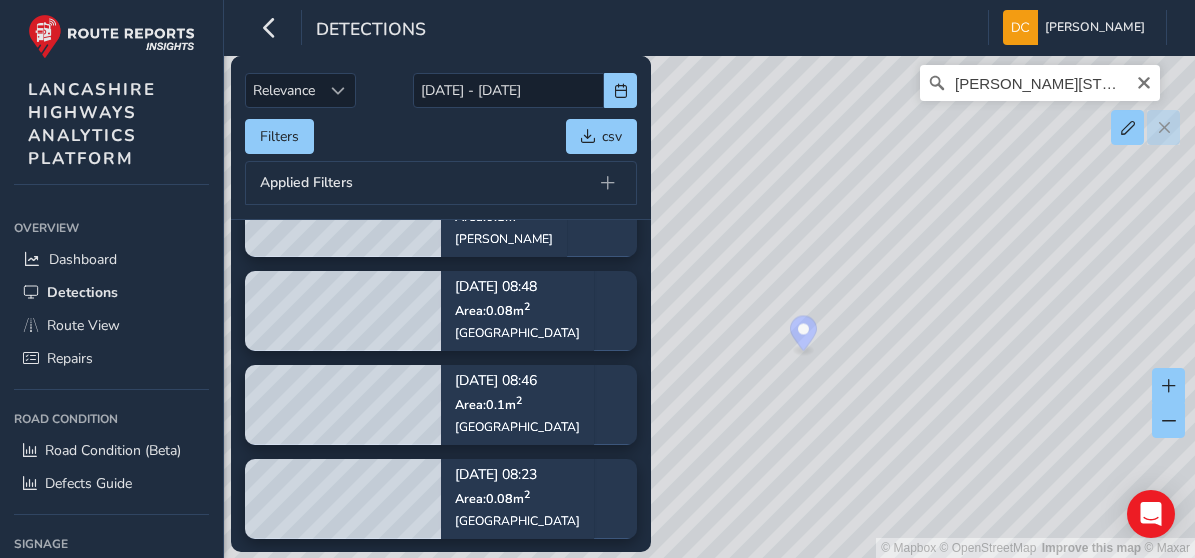drag, startPoint x: 906, startPoint y: 256, endPoint x: 937, endPoint y: 221, distance: 46.75468 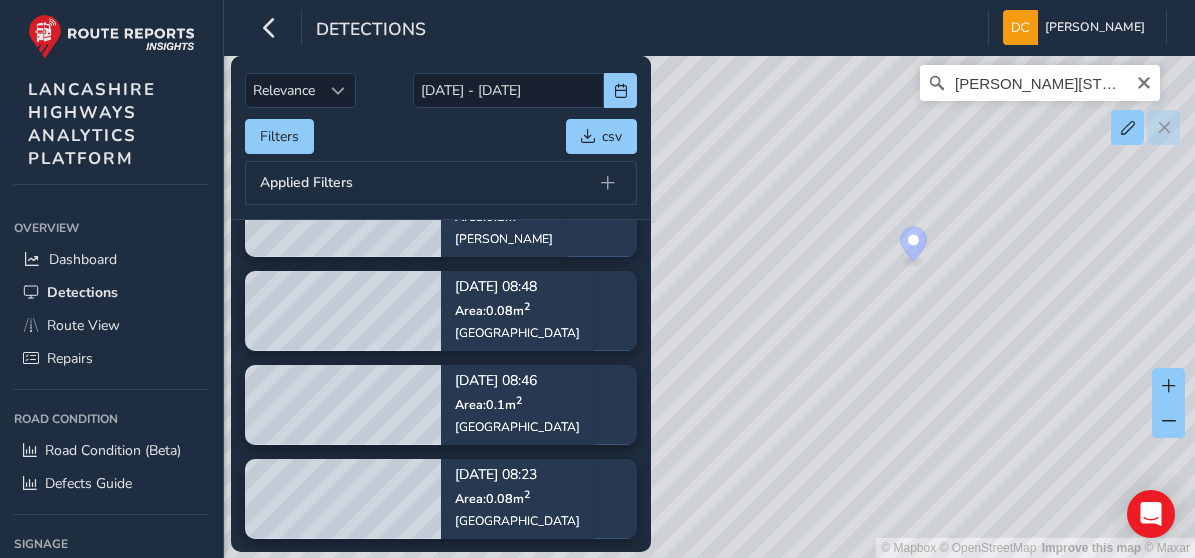 drag, startPoint x: 847, startPoint y: 284, endPoint x: 1003, endPoint y: 274, distance: 156.32019 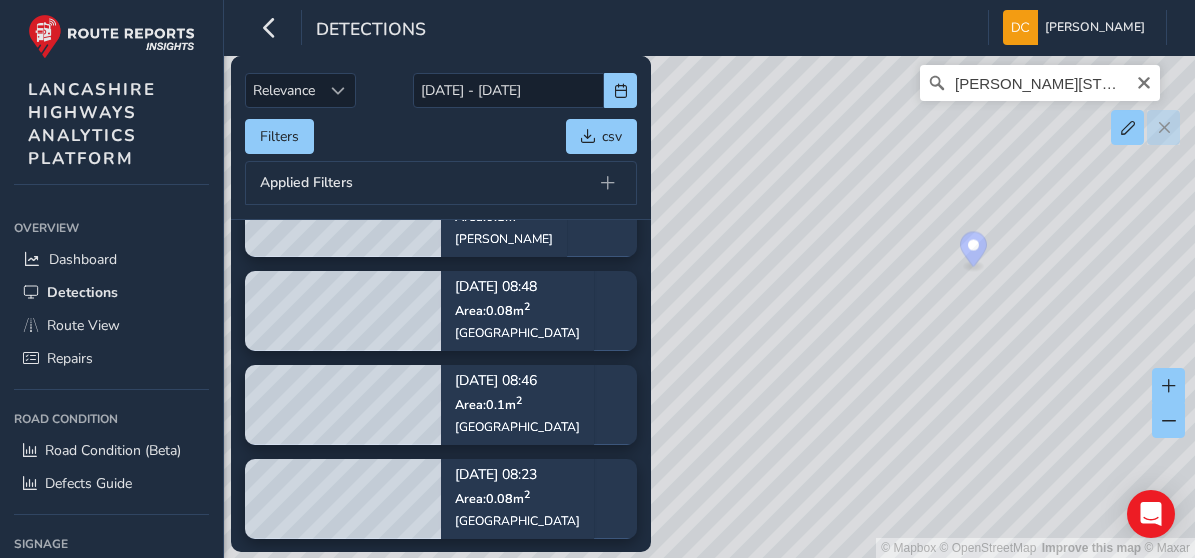 drag, startPoint x: 1044, startPoint y: 261, endPoint x: 884, endPoint y: 281, distance: 161.24515 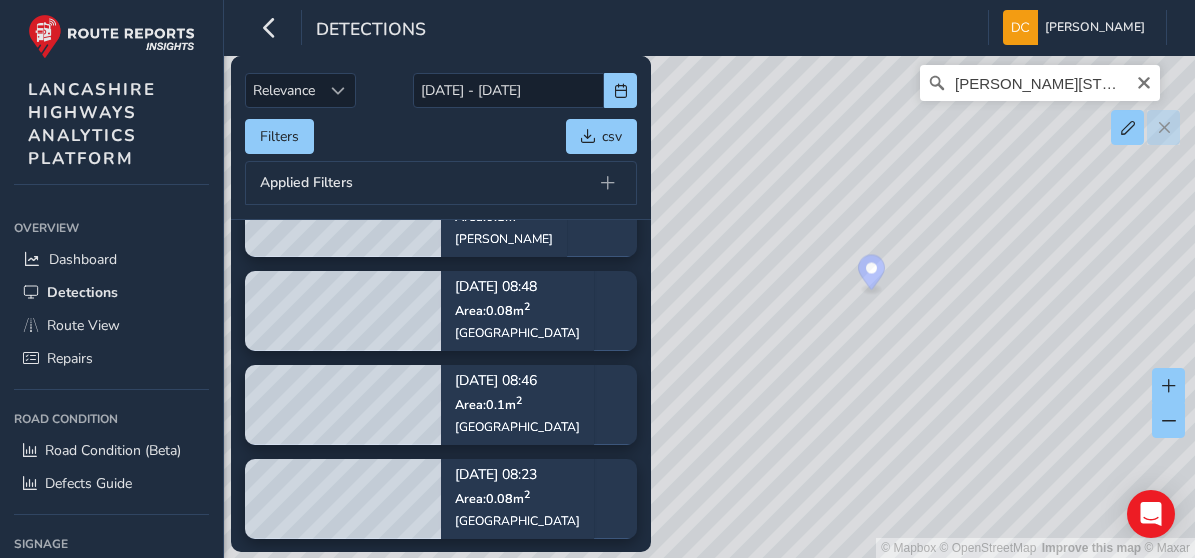 drag, startPoint x: 1014, startPoint y: 286, endPoint x: 914, endPoint y: 318, distance: 104.99524 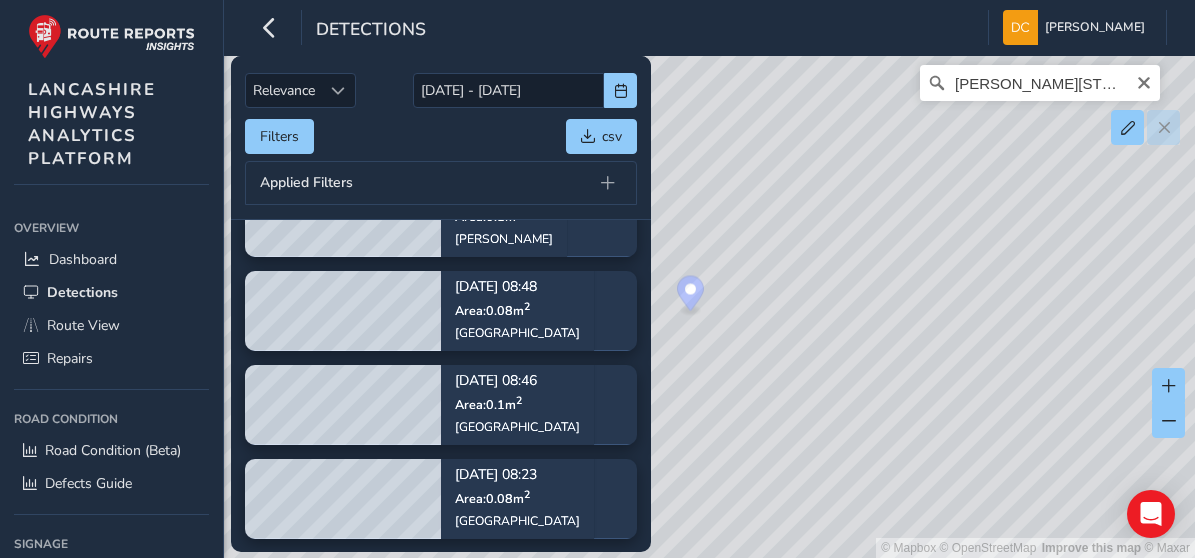 drag, startPoint x: 1048, startPoint y: 280, endPoint x: 887, endPoint y: 283, distance: 161.02795 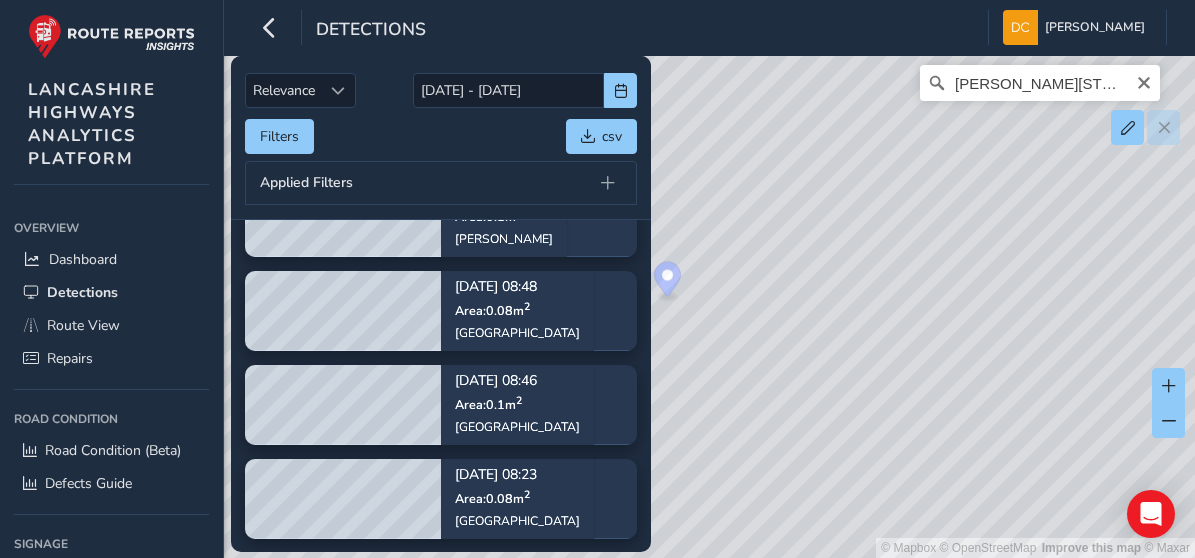 drag, startPoint x: 826, startPoint y: 295, endPoint x: 943, endPoint y: 215, distance: 141.73567 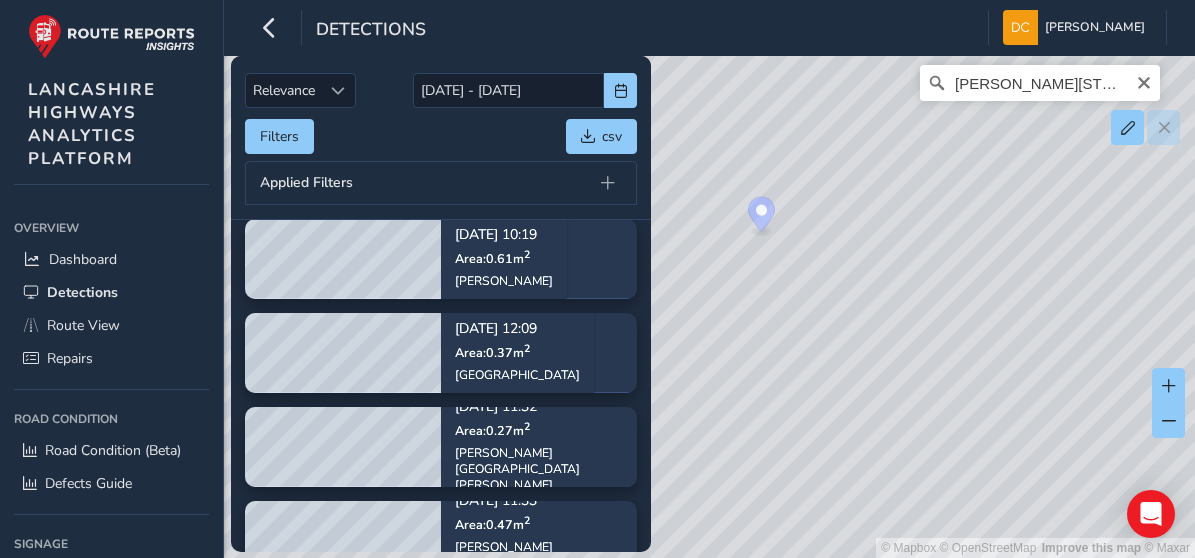 scroll, scrollTop: 0, scrollLeft: 0, axis: both 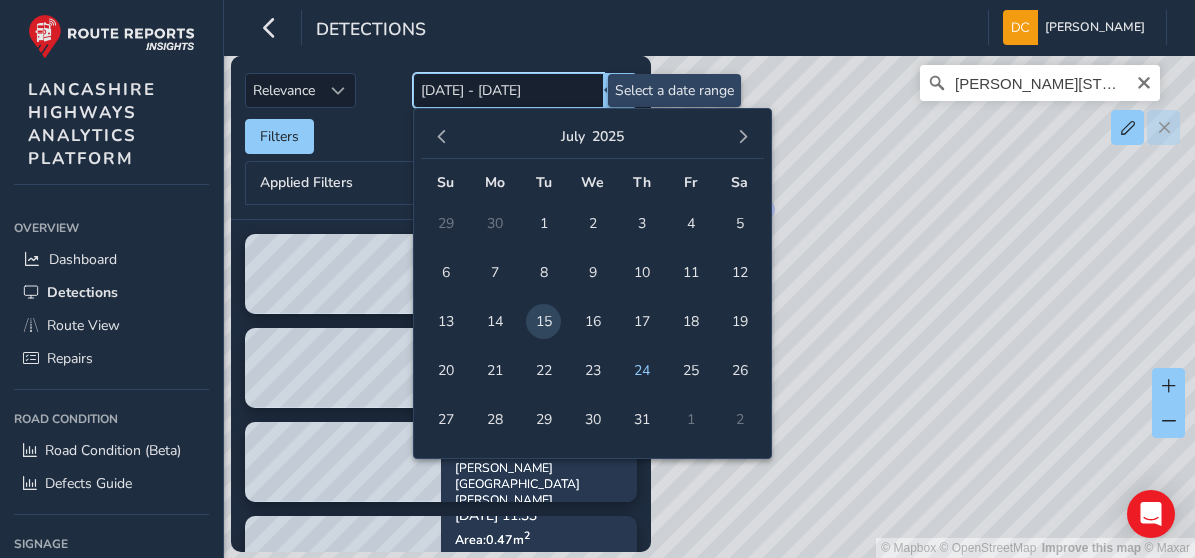 click on "[DATE] - [DATE]" at bounding box center [508, 90] 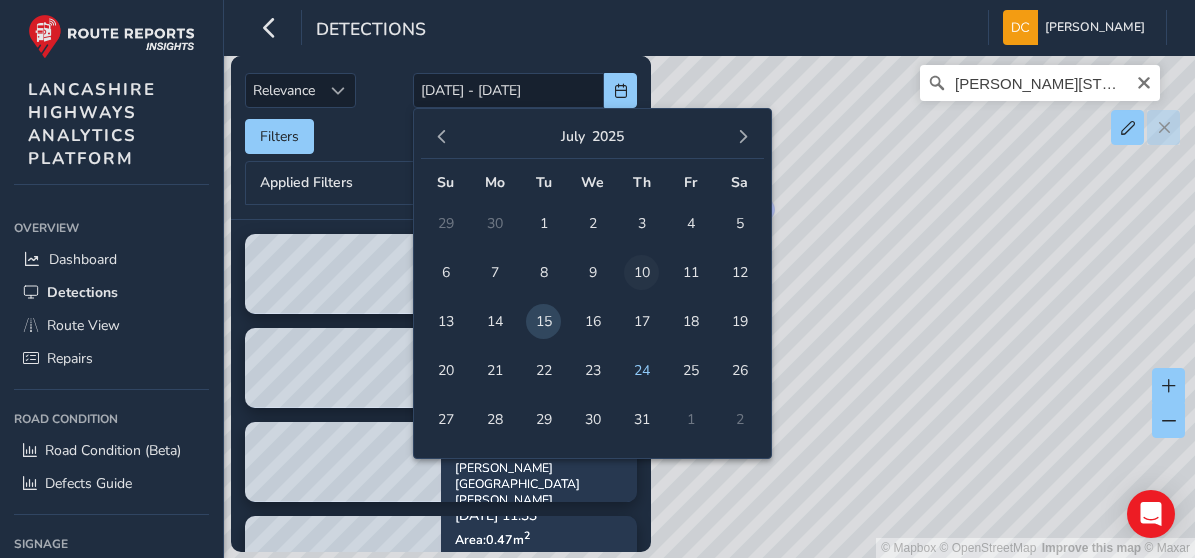 click on "10" at bounding box center [641, 272] 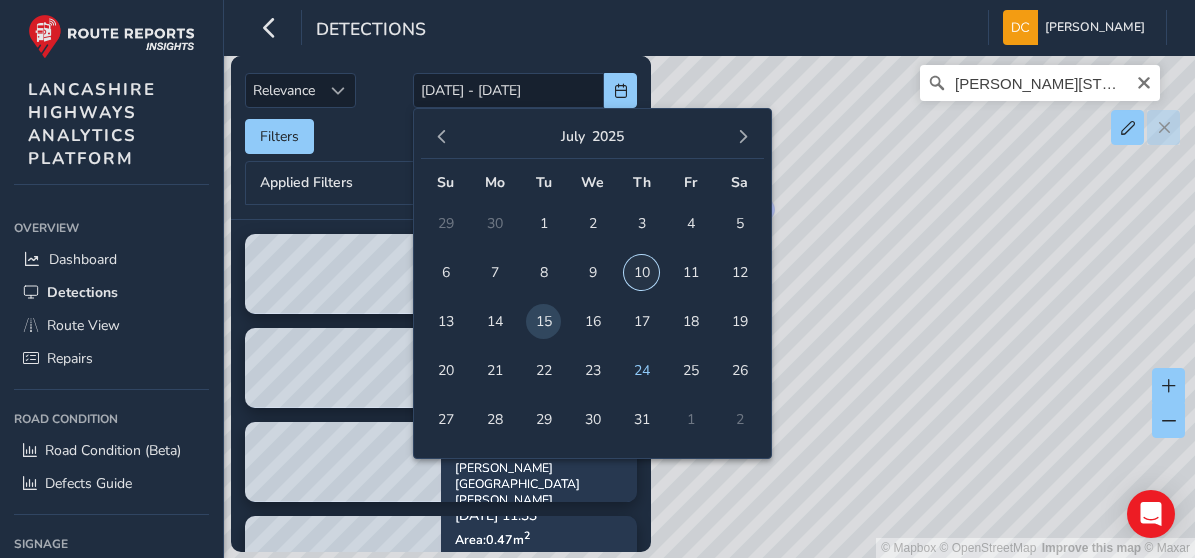 type on "[DATE]" 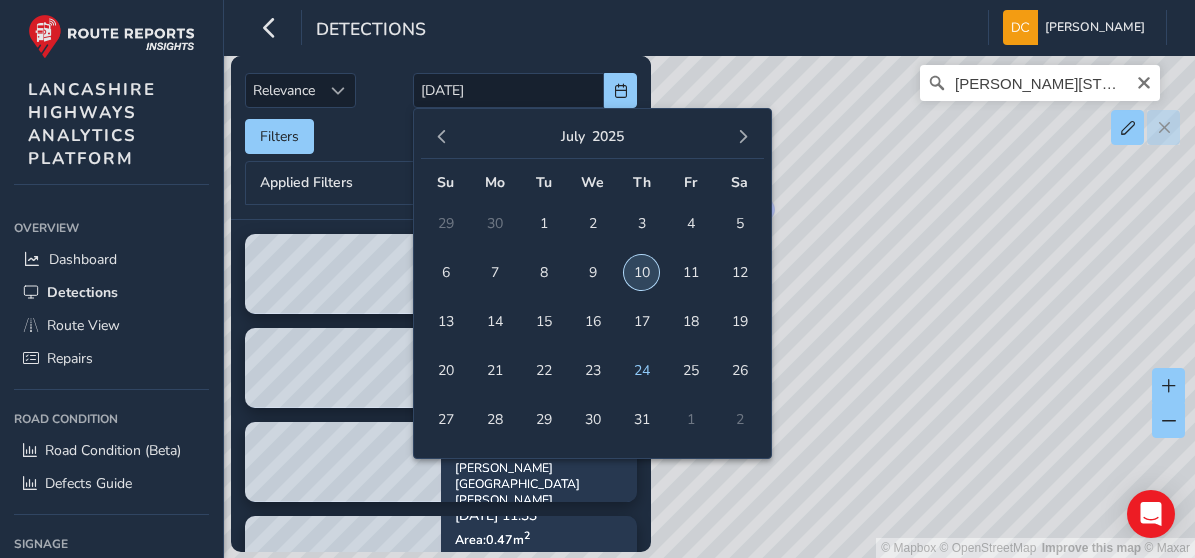 click on "10" at bounding box center [641, 272] 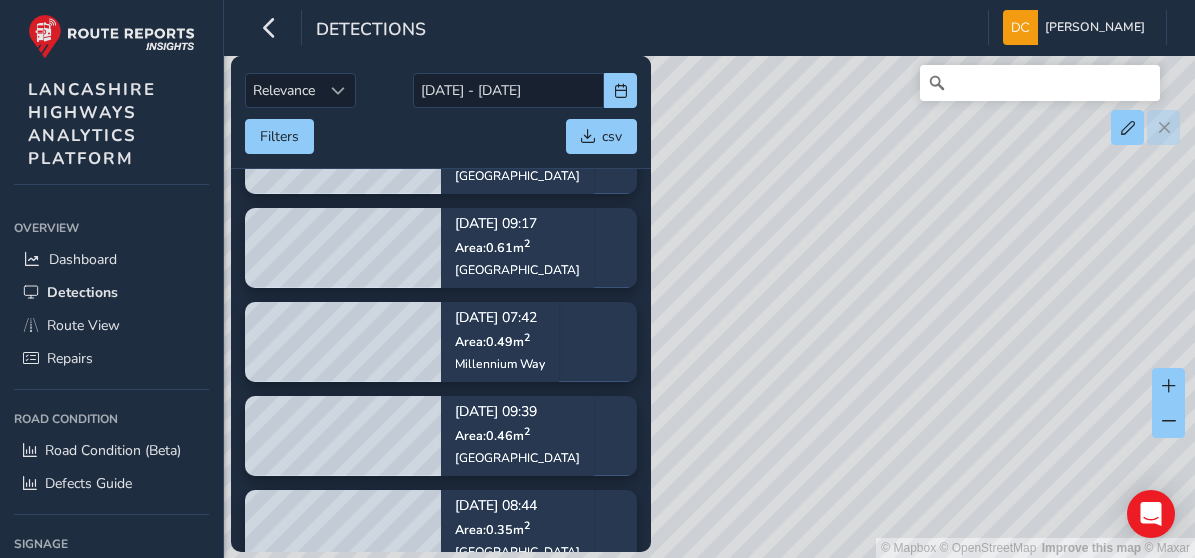 scroll, scrollTop: 0, scrollLeft: 0, axis: both 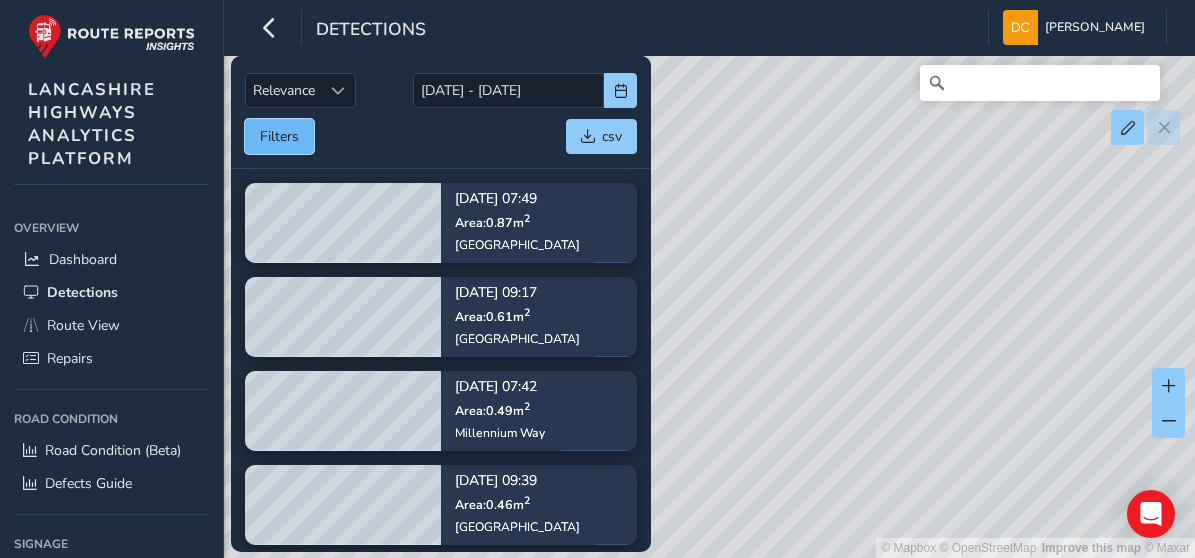 click on "Filters" at bounding box center (279, 136) 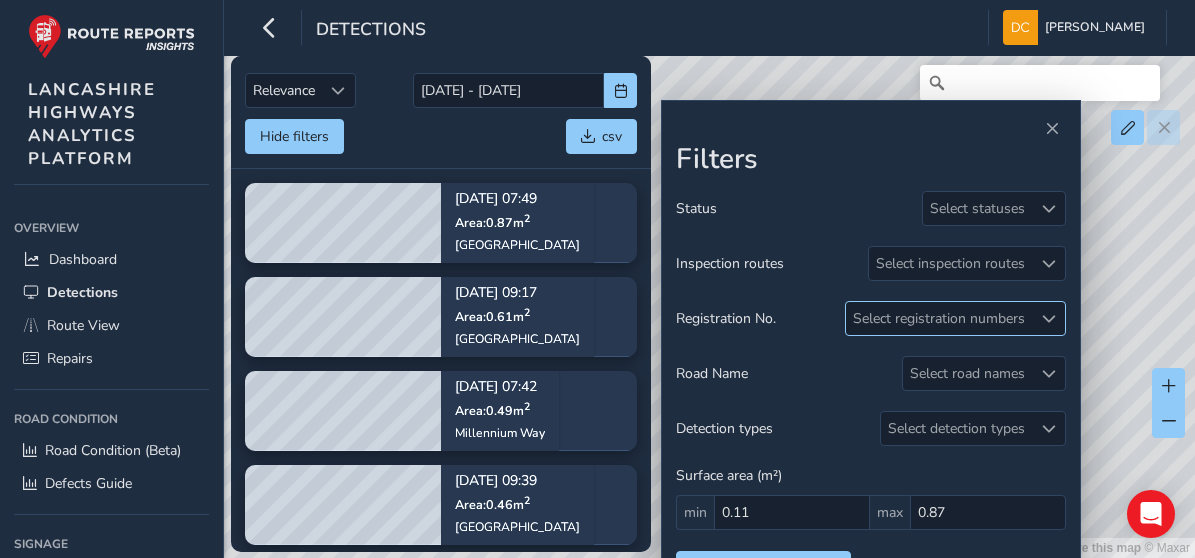 click on "Select registration numbers" at bounding box center (939, 318) 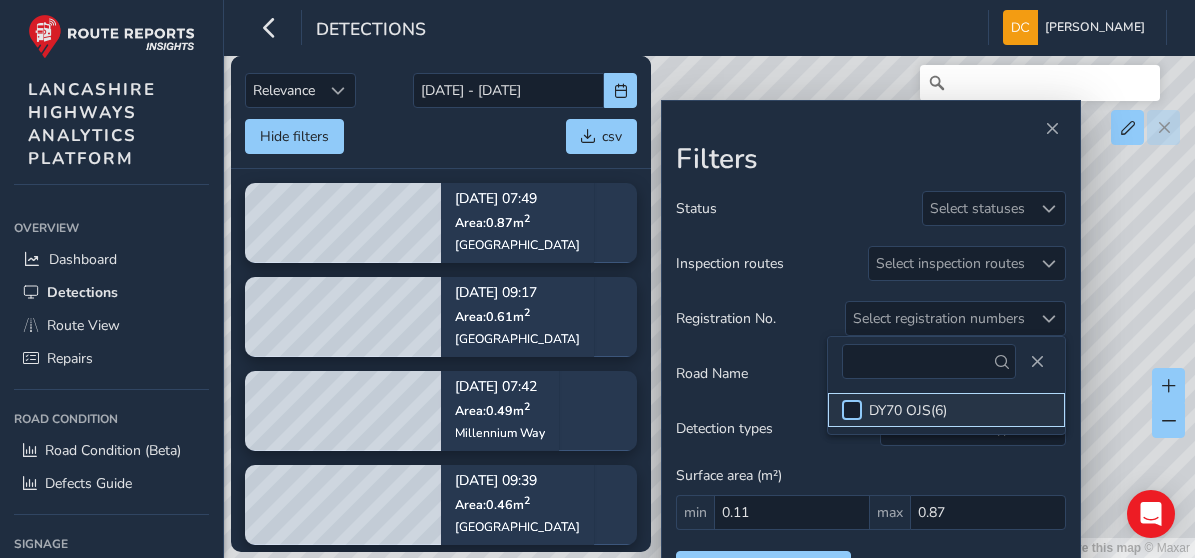 click at bounding box center [852, 410] 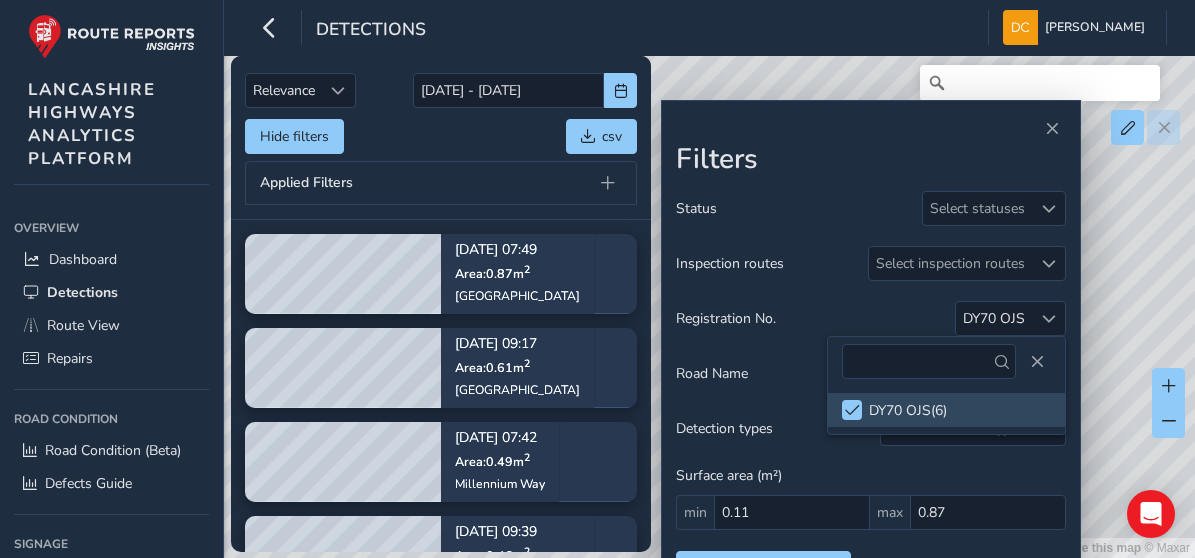click at bounding box center [946, 361] 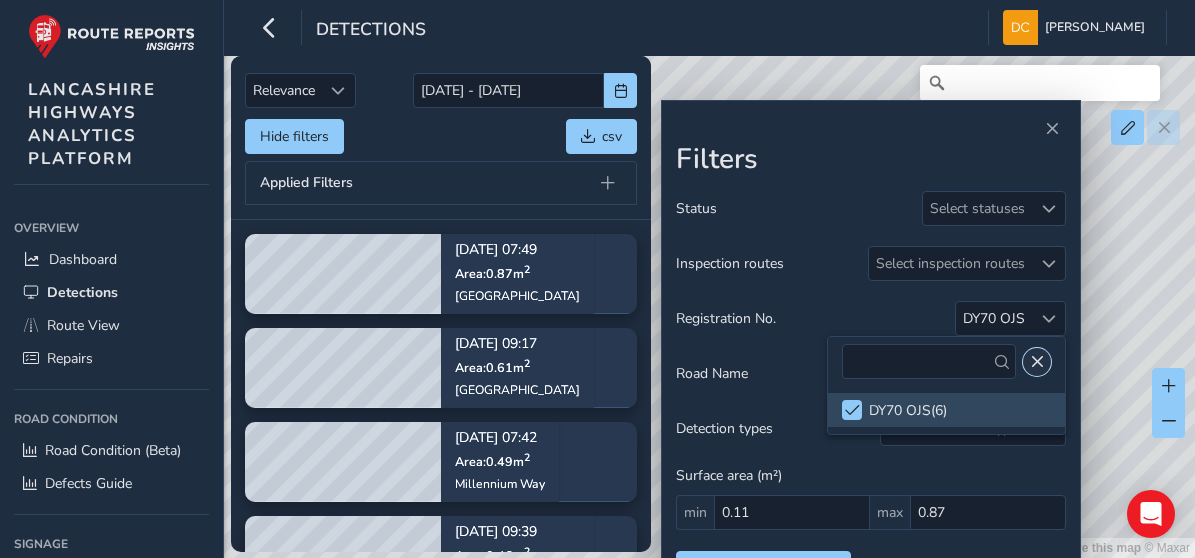 click at bounding box center [1037, 362] 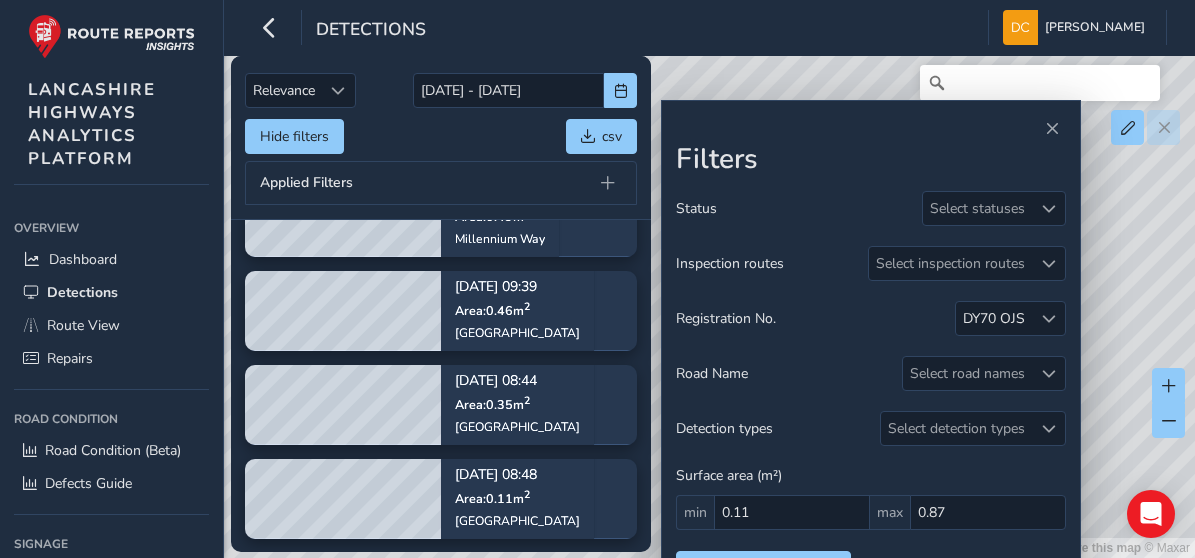 scroll, scrollTop: 0, scrollLeft: 0, axis: both 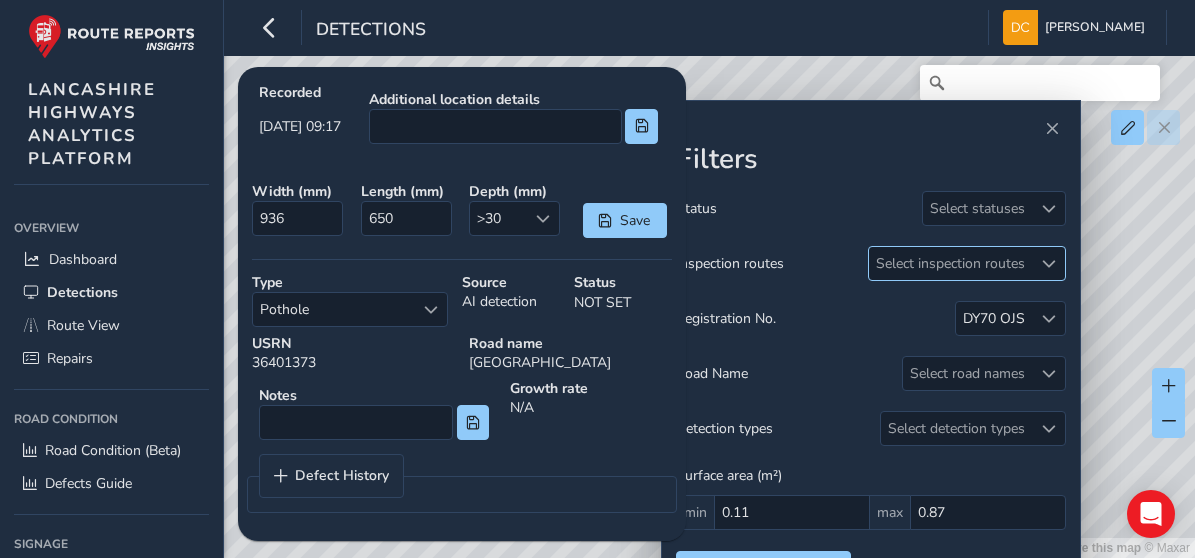 click at bounding box center [1049, 264] 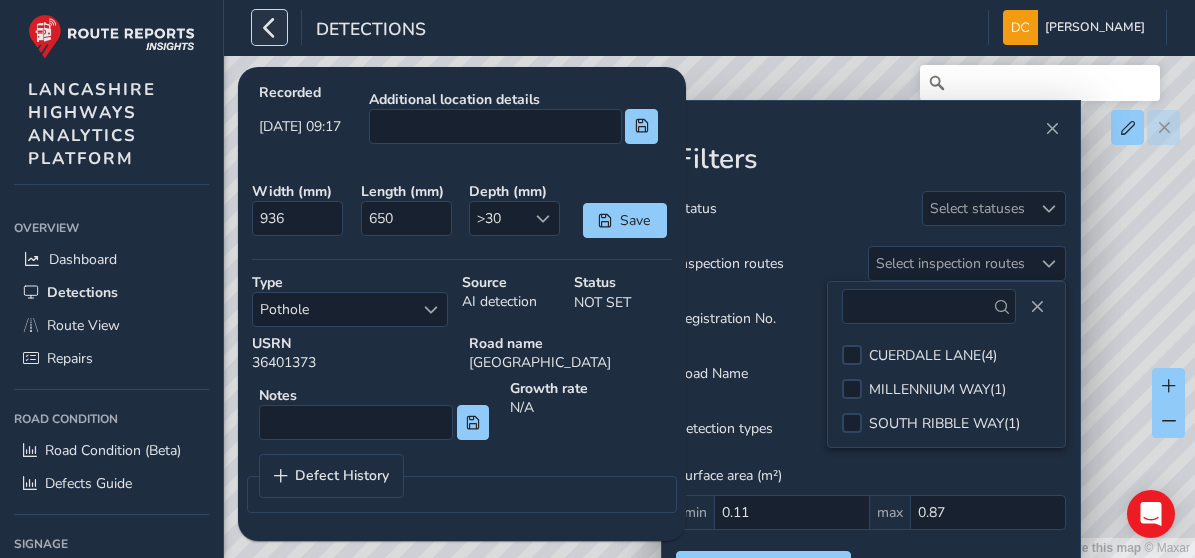 click at bounding box center [269, 27] 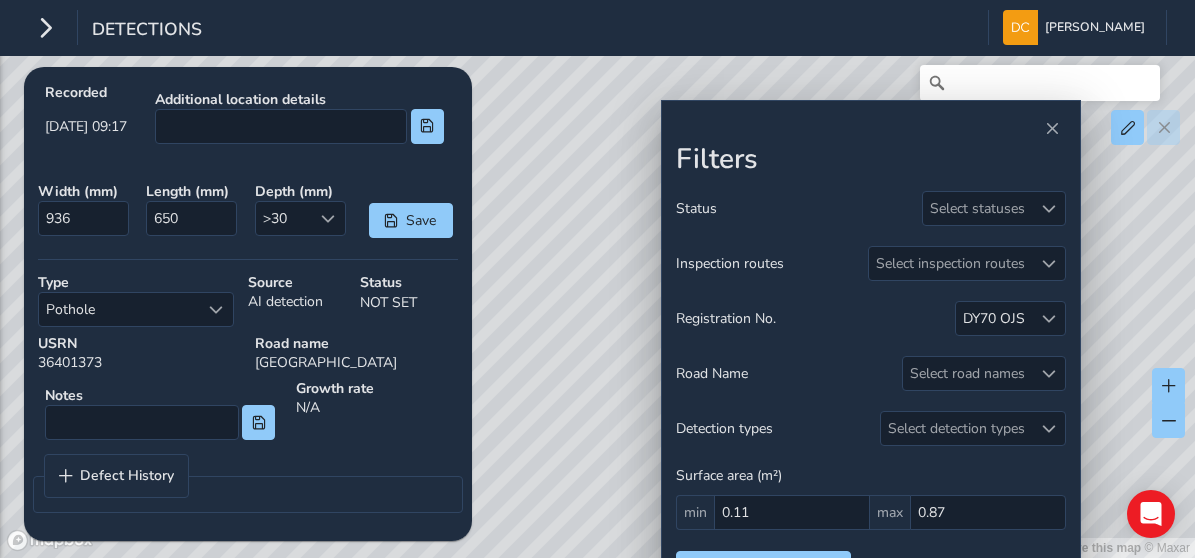 click on "Detections" at bounding box center (115, 27) 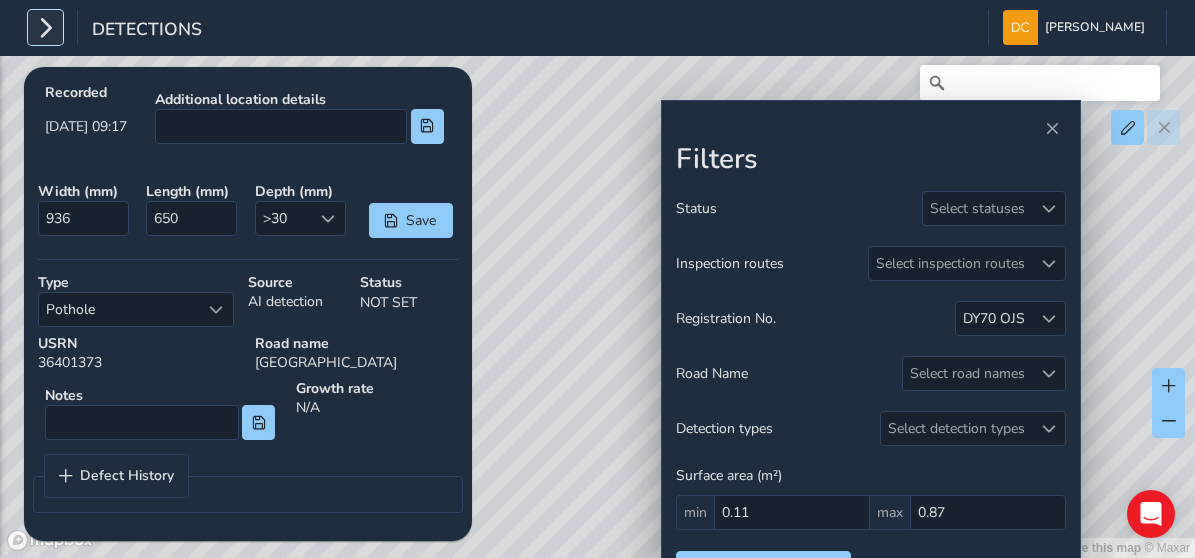 click at bounding box center (45, 27) 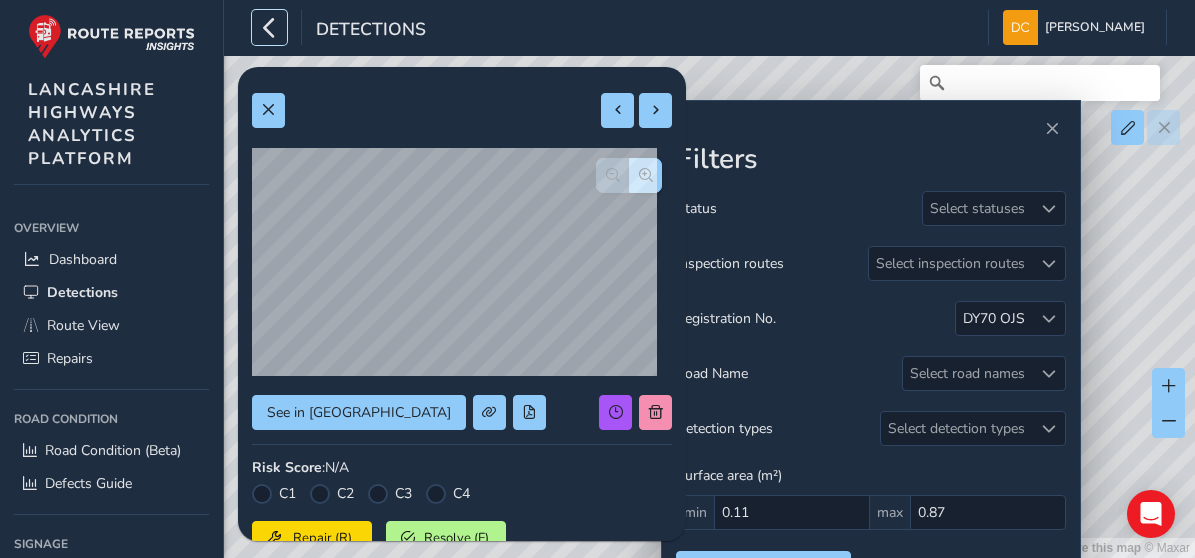scroll, scrollTop: 0, scrollLeft: 0, axis: both 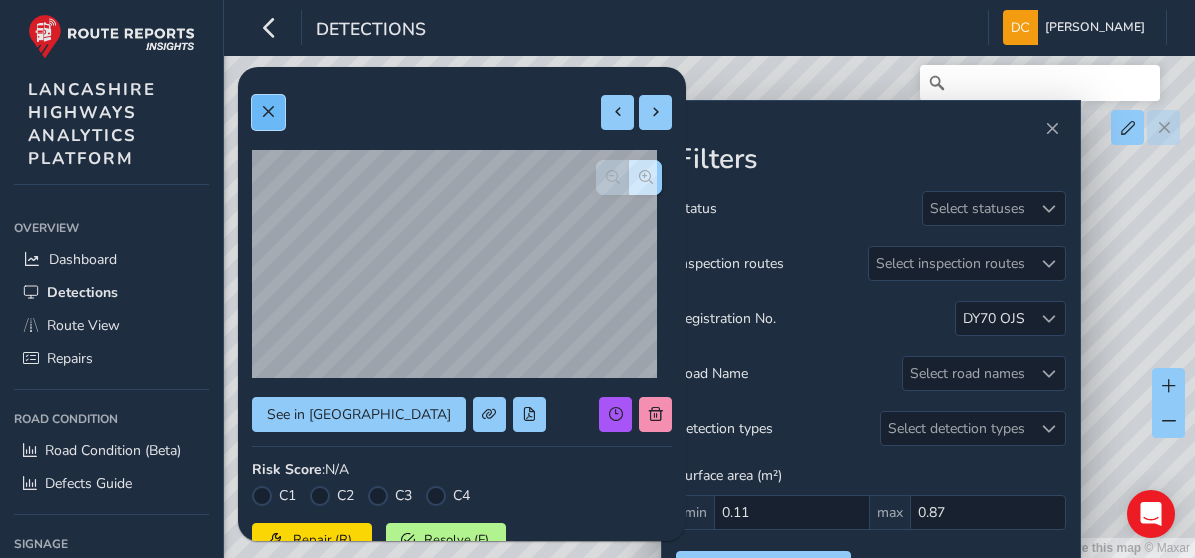 click at bounding box center (268, 112) 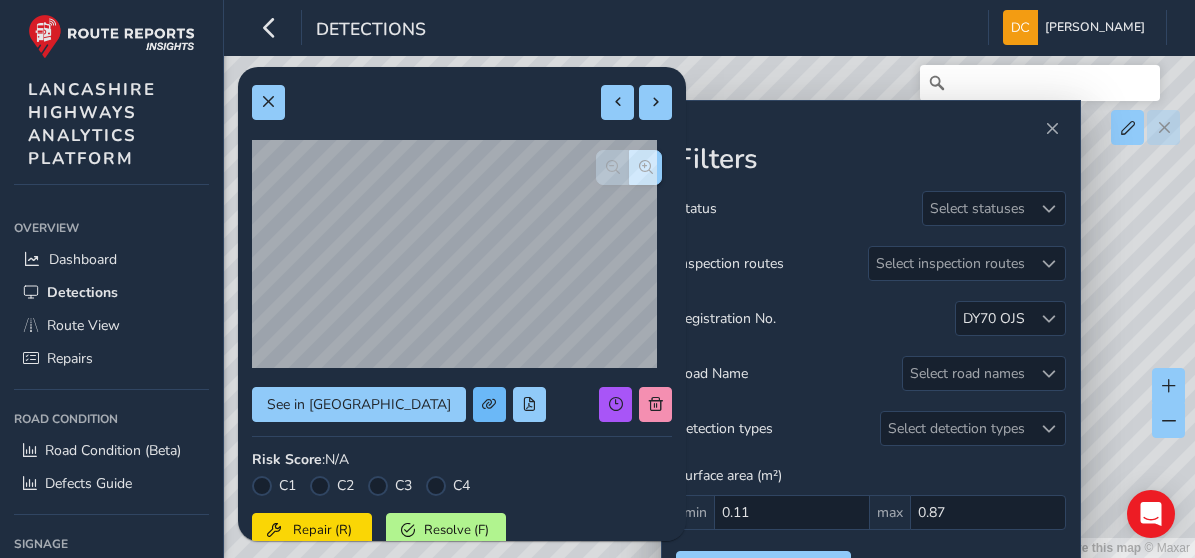scroll, scrollTop: 0, scrollLeft: 0, axis: both 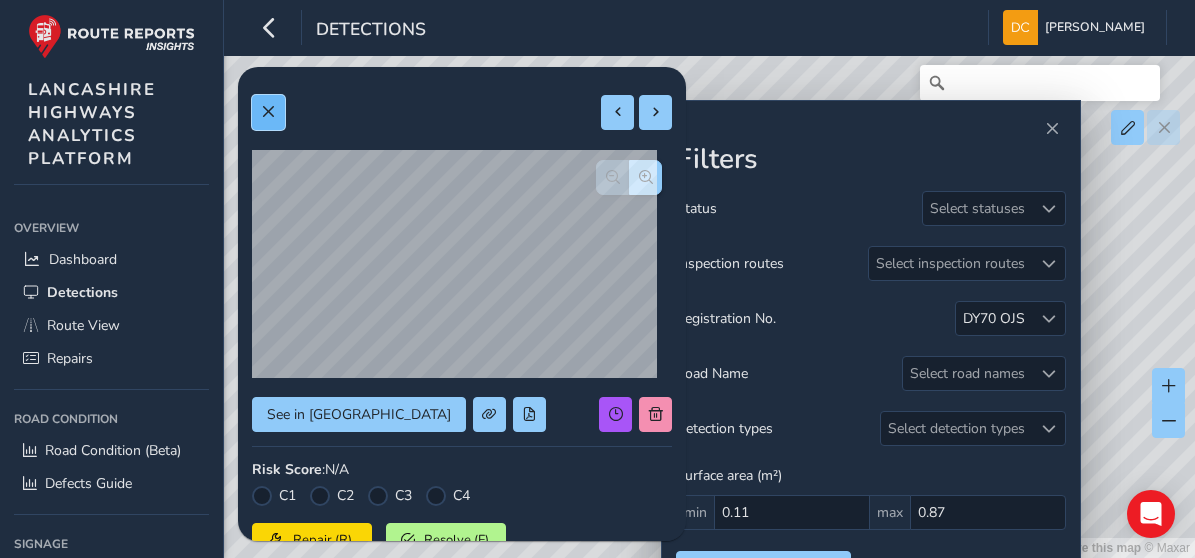 click at bounding box center (268, 112) 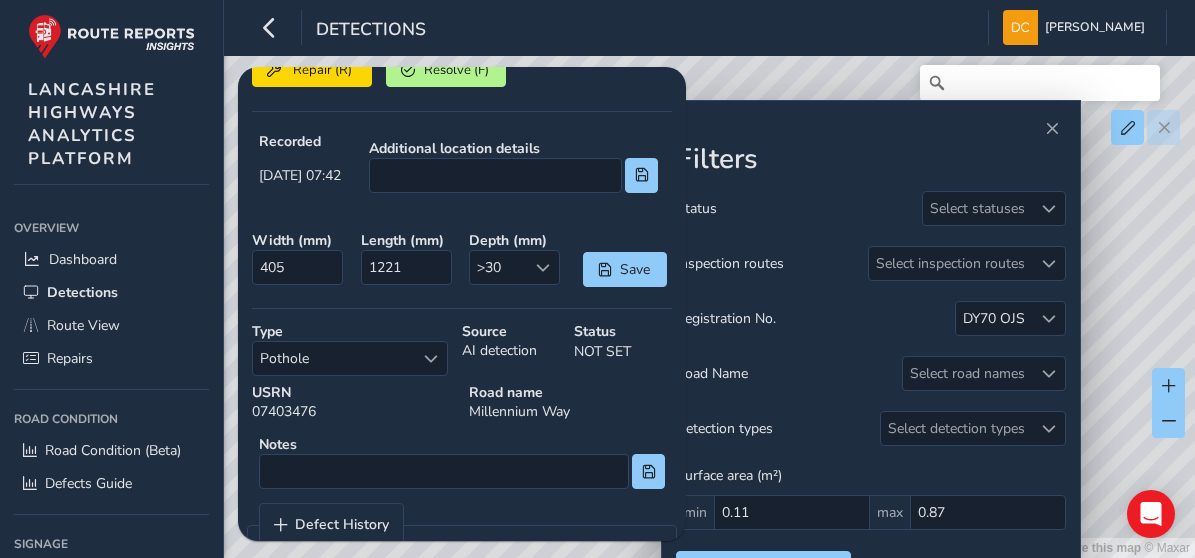 scroll, scrollTop: 500, scrollLeft: 0, axis: vertical 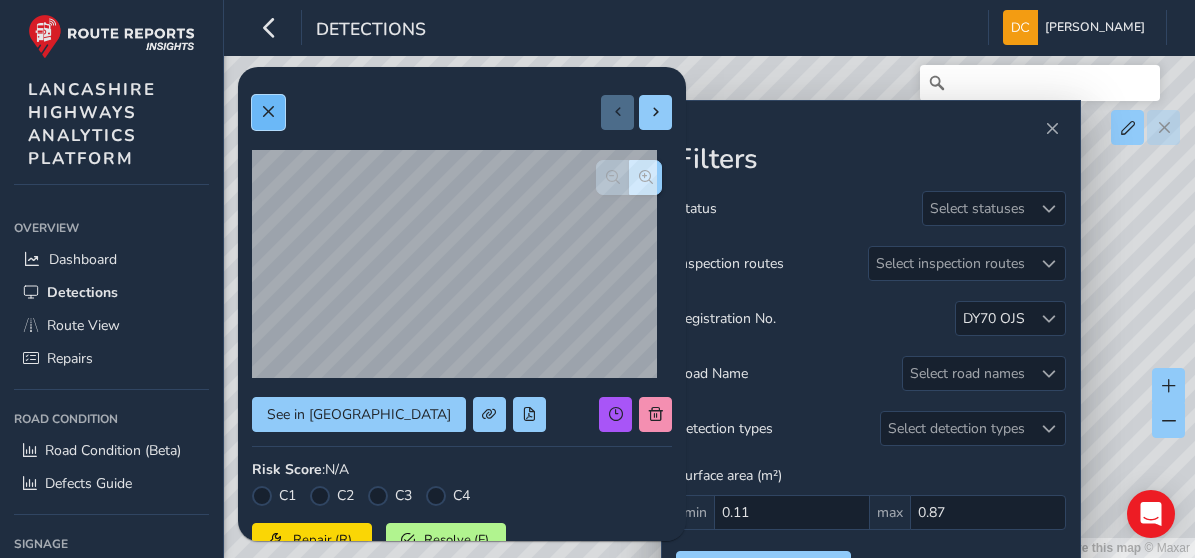 drag, startPoint x: 252, startPoint y: 103, endPoint x: 267, endPoint y: 110, distance: 16.552946 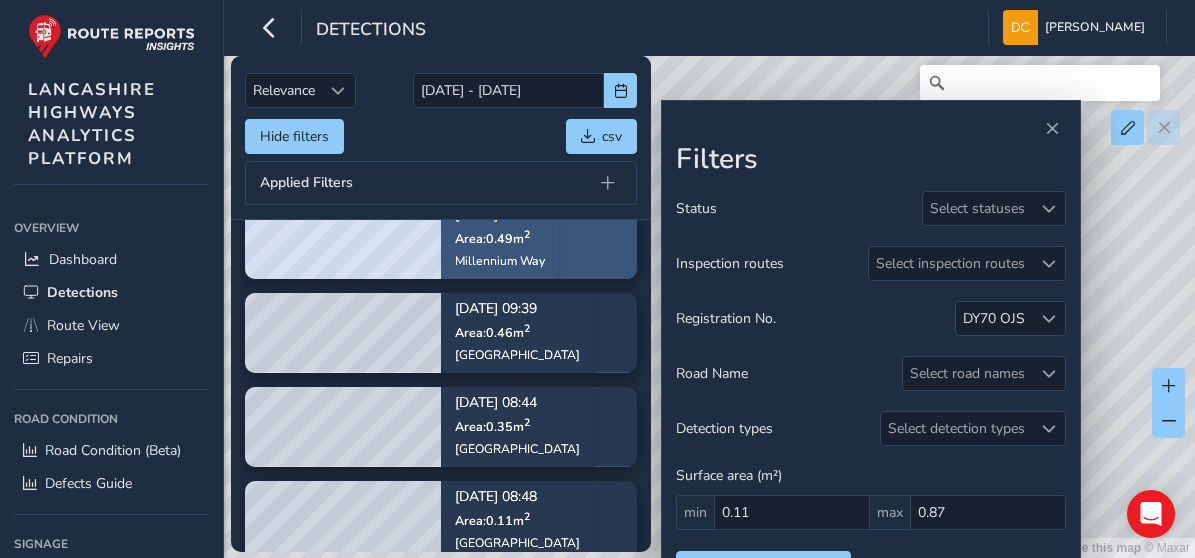 scroll, scrollTop: 245, scrollLeft: 0, axis: vertical 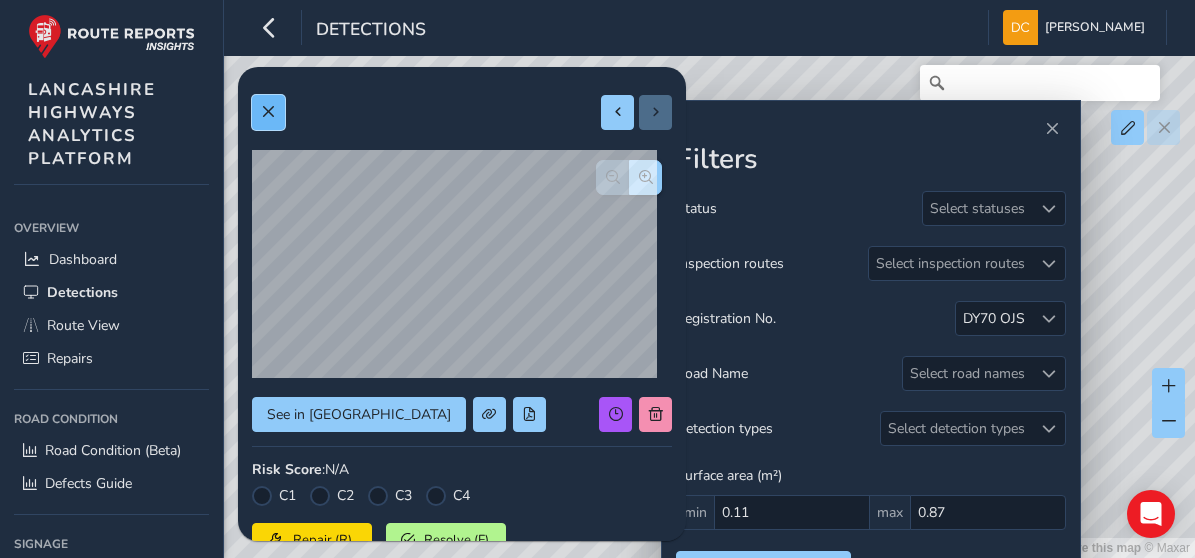 click at bounding box center [268, 112] 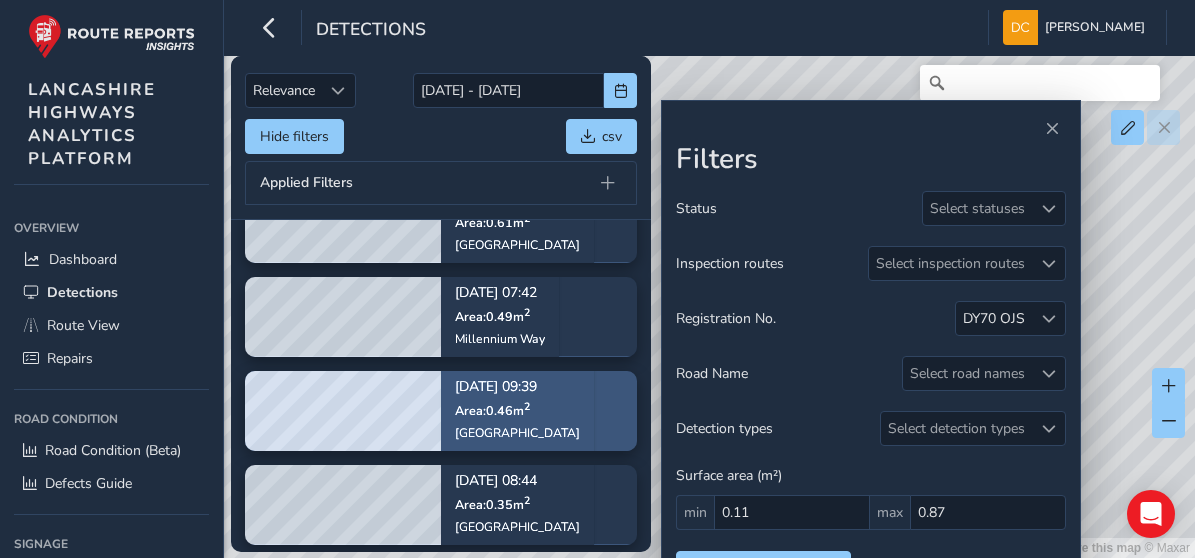 scroll, scrollTop: 245, scrollLeft: 0, axis: vertical 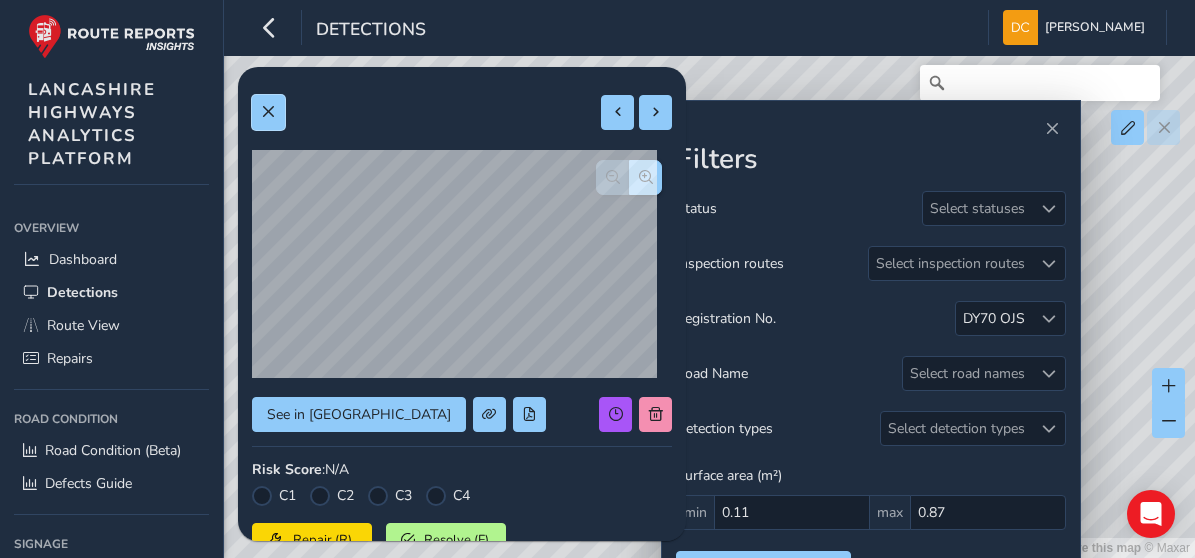 click at bounding box center [268, 112] 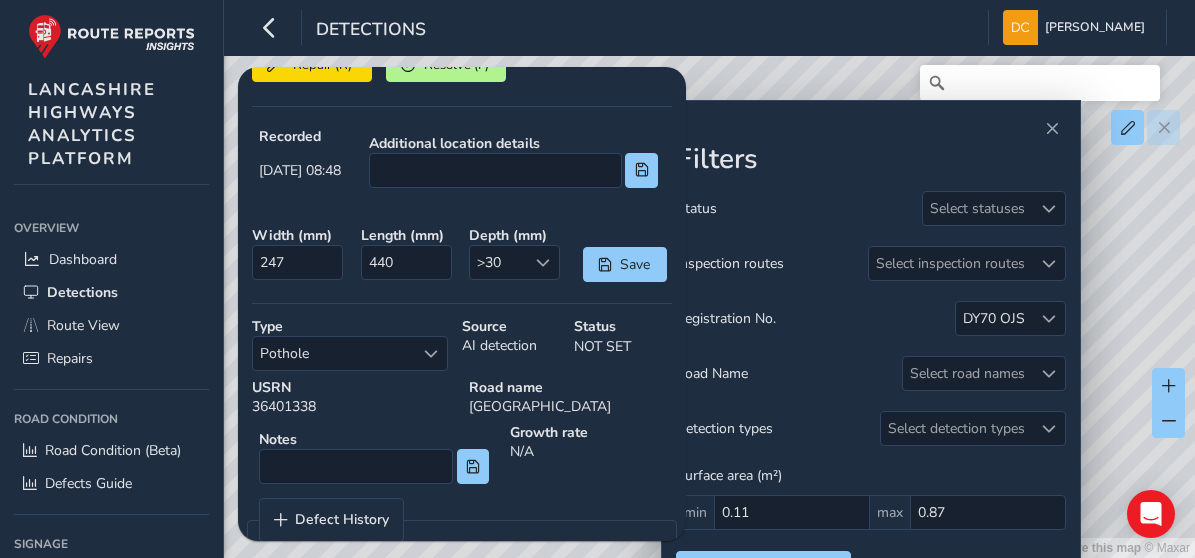 scroll, scrollTop: 500, scrollLeft: 0, axis: vertical 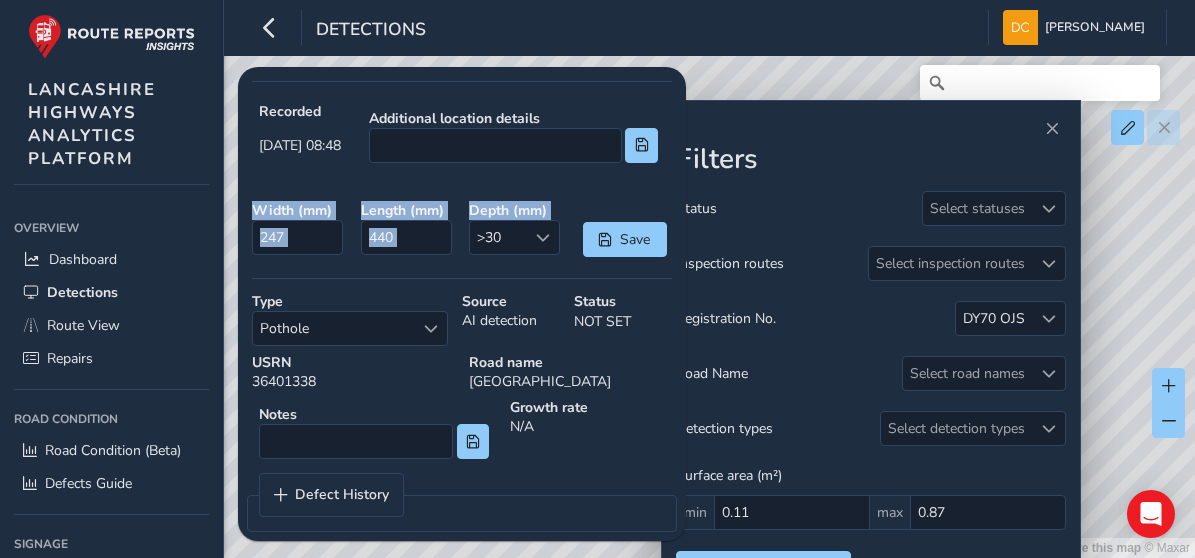 drag, startPoint x: 652, startPoint y: 185, endPoint x: 649, endPoint y: 123, distance: 62.072536 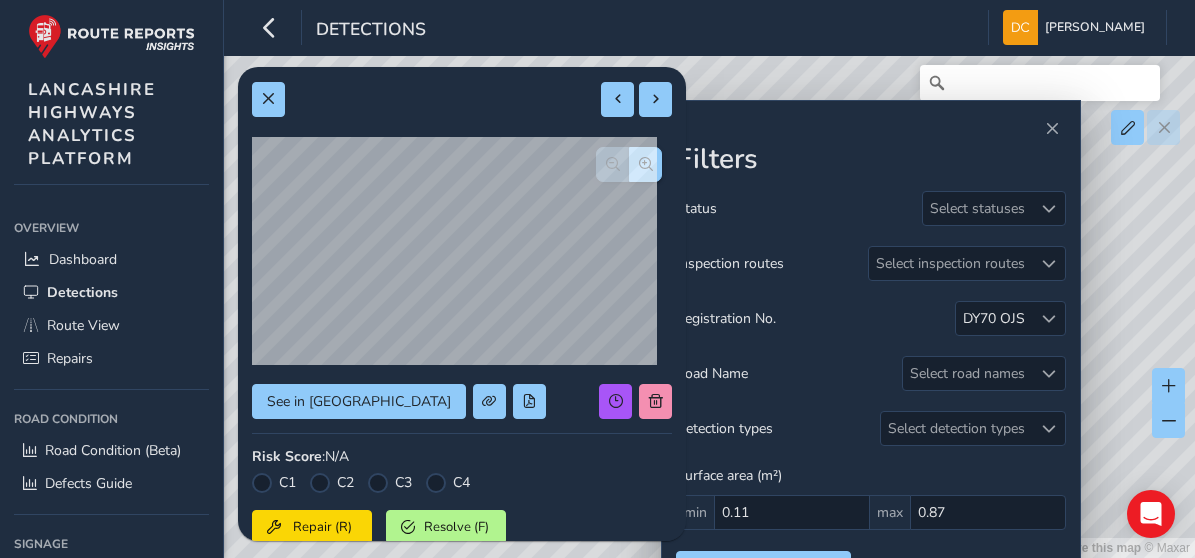 scroll, scrollTop: 0, scrollLeft: 0, axis: both 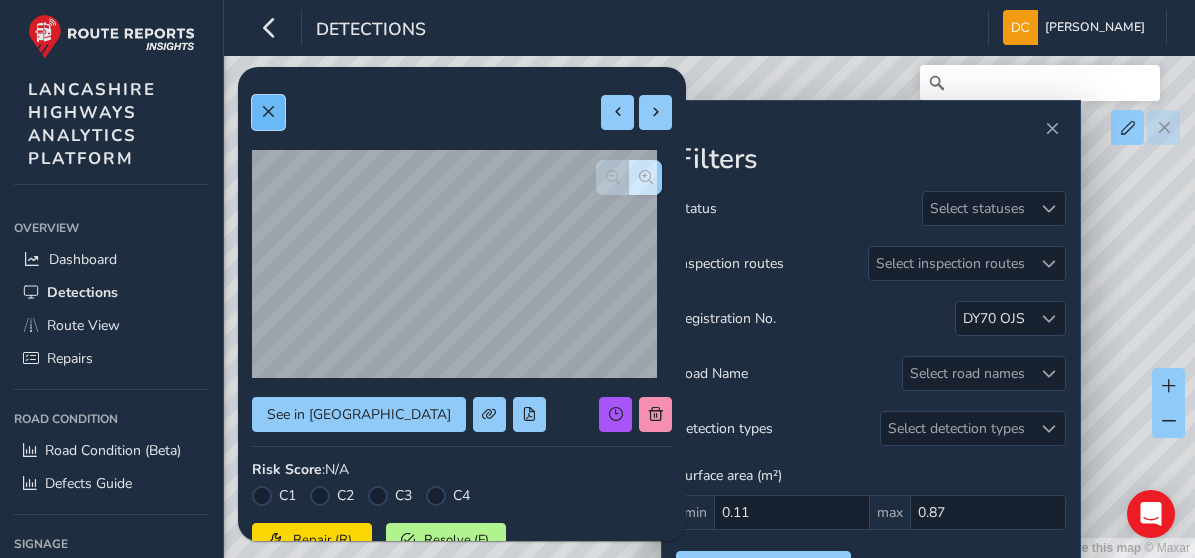 click at bounding box center [268, 112] 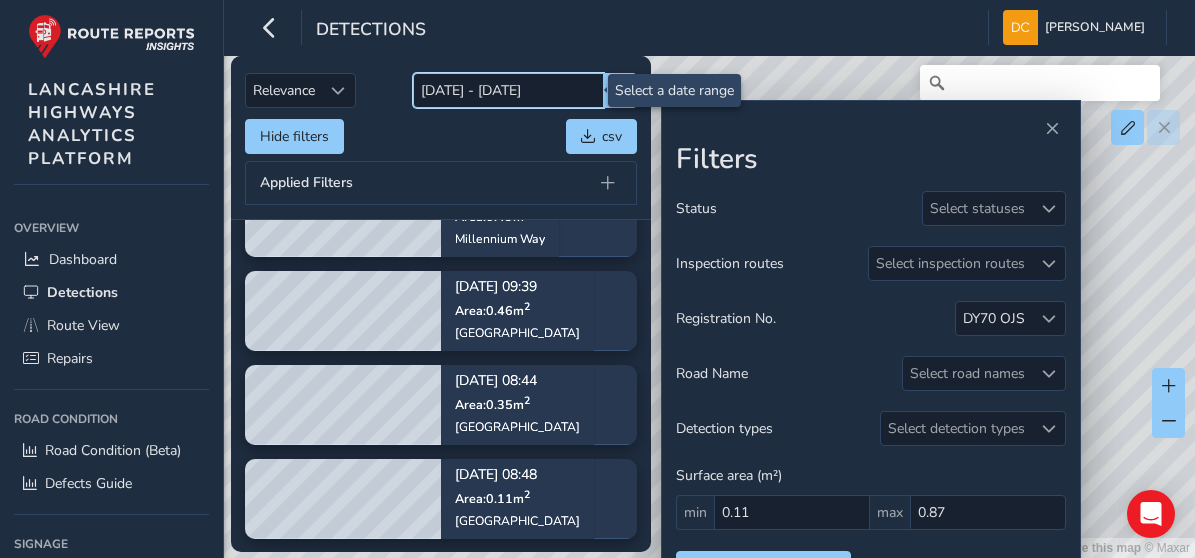 click on "[DATE] - [DATE]" at bounding box center (508, 90) 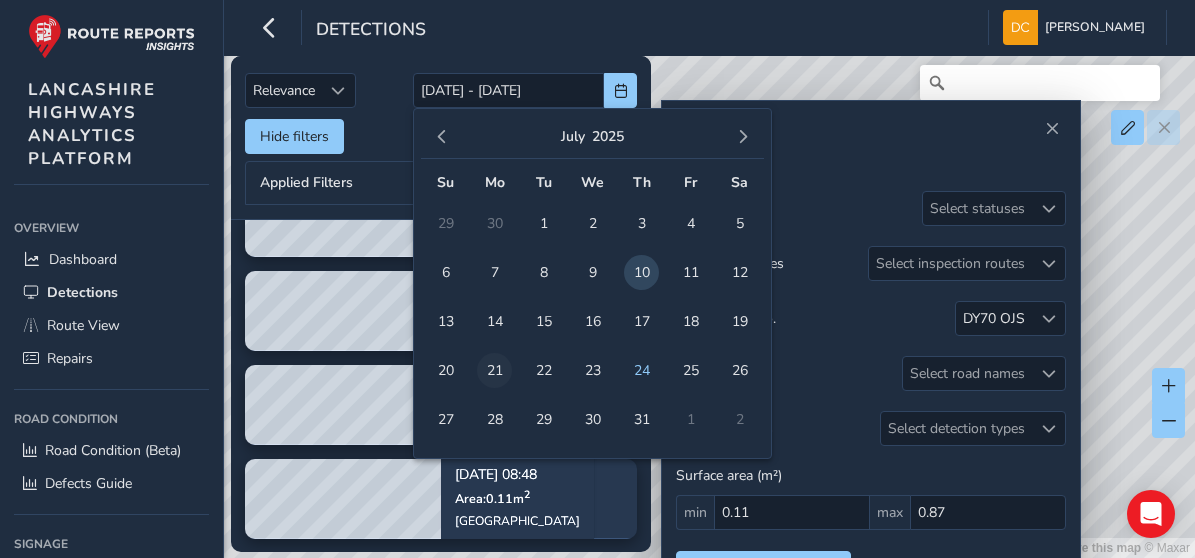 click on "21" at bounding box center [494, 370] 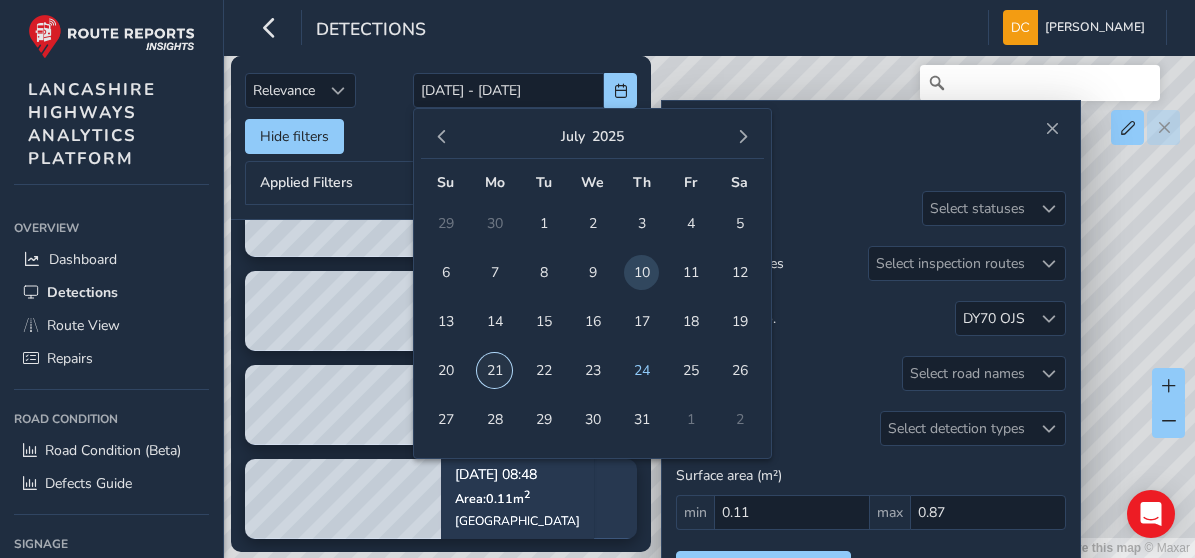 type on "[DATE]" 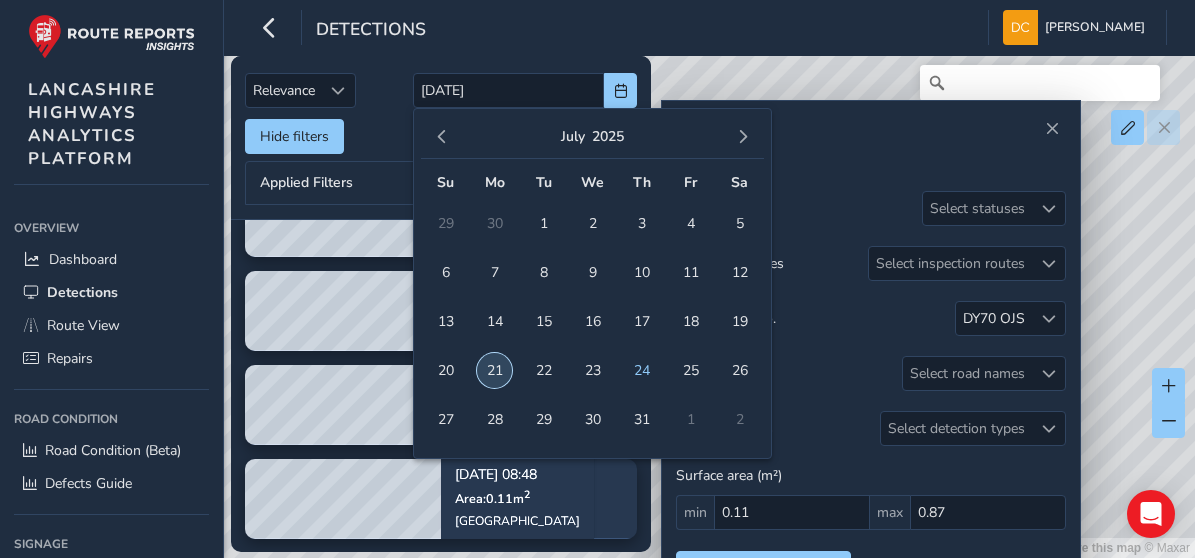click on "21" at bounding box center (494, 370) 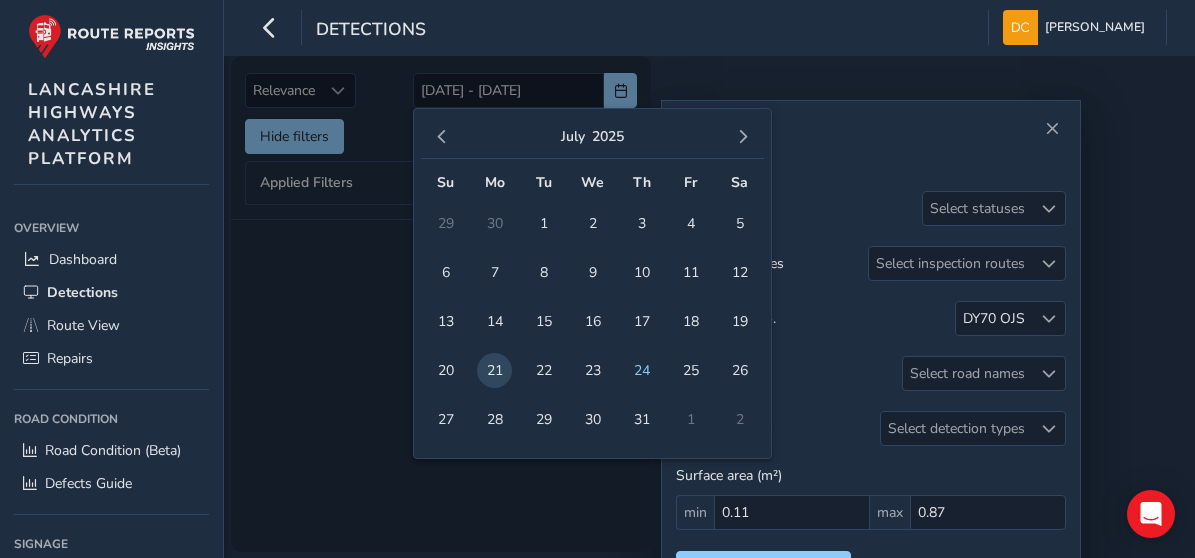 scroll, scrollTop: 0, scrollLeft: 0, axis: both 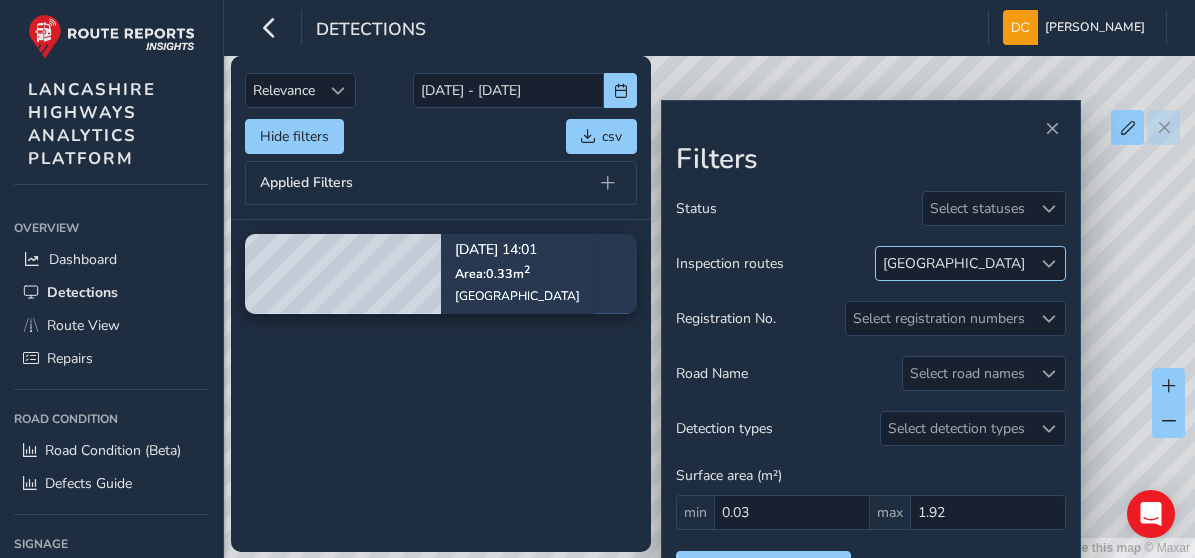 click at bounding box center (1048, 263) 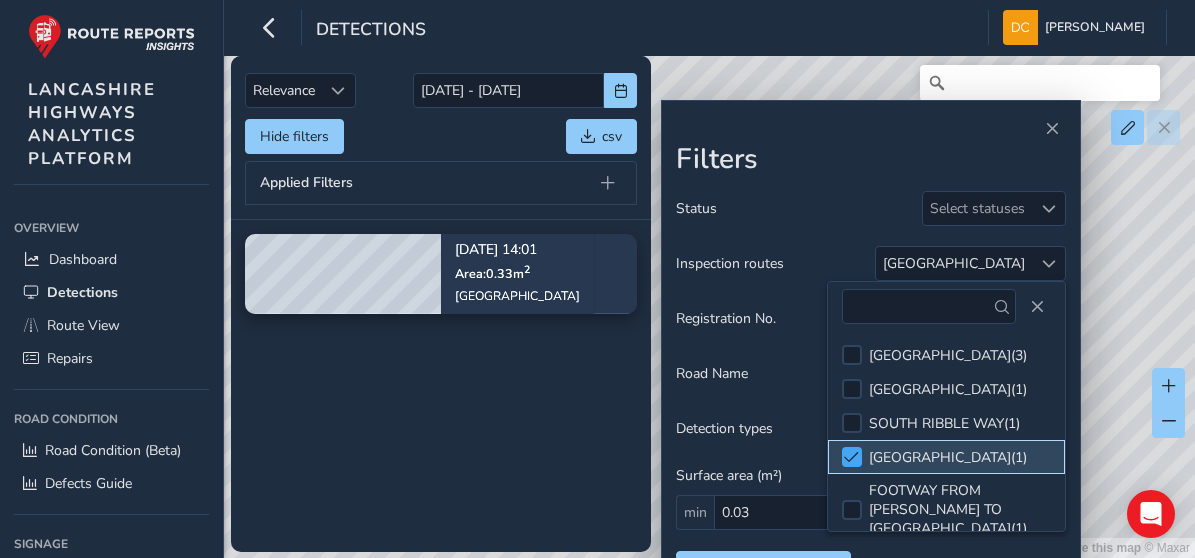 click at bounding box center (851, 457) 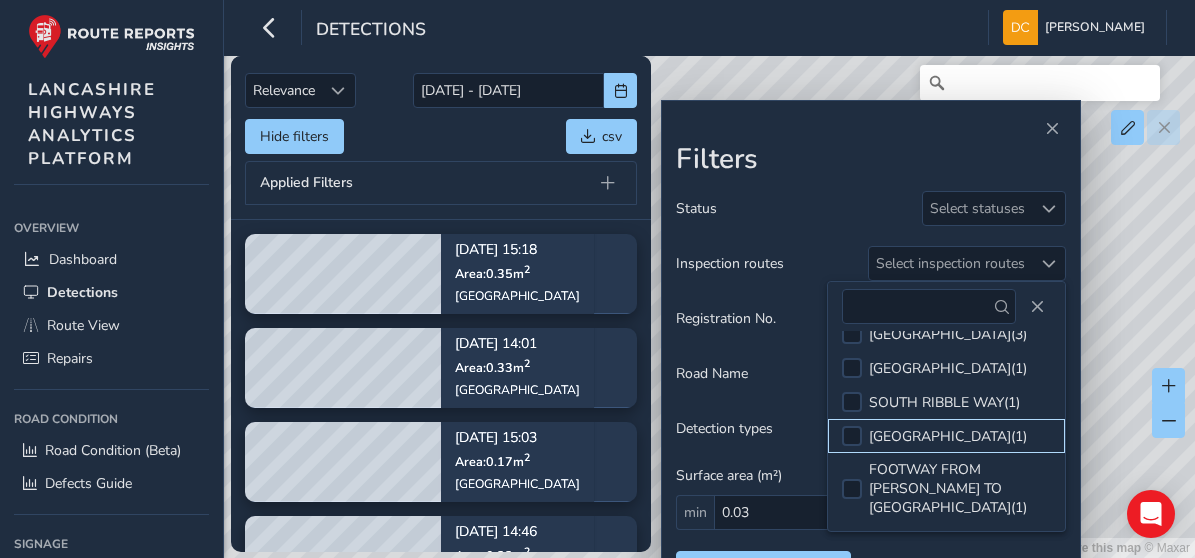 scroll, scrollTop: 0, scrollLeft: 0, axis: both 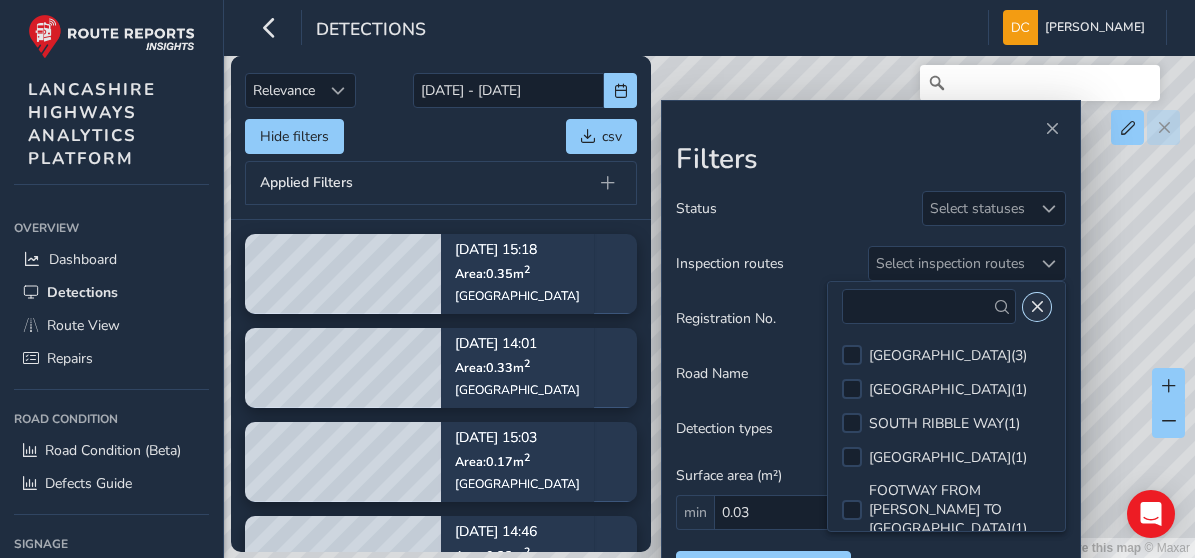 click at bounding box center [1037, 307] 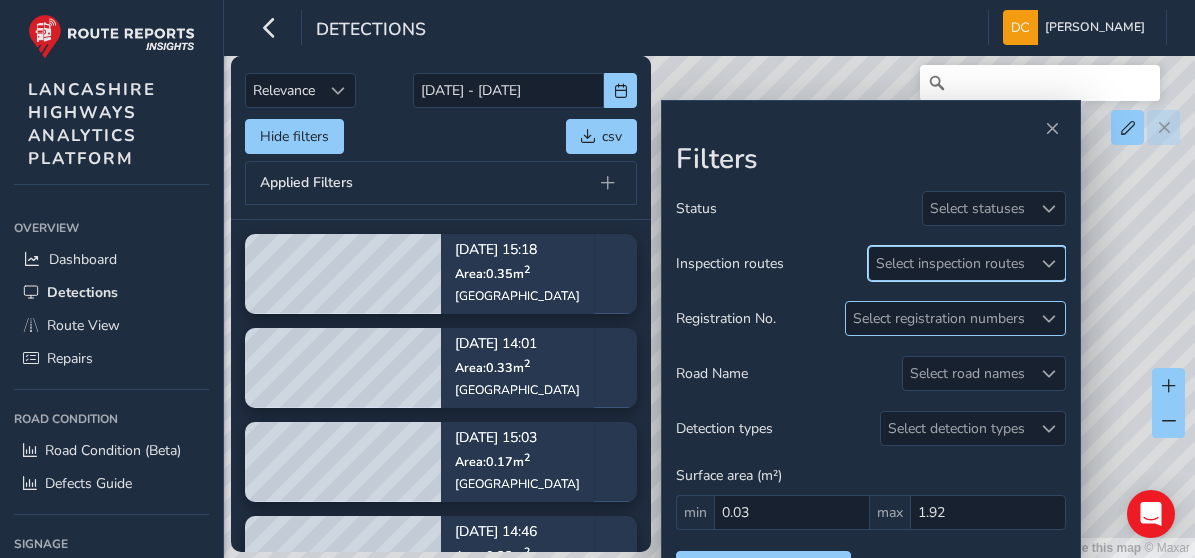 click on "Select registration numbers" at bounding box center [939, 318] 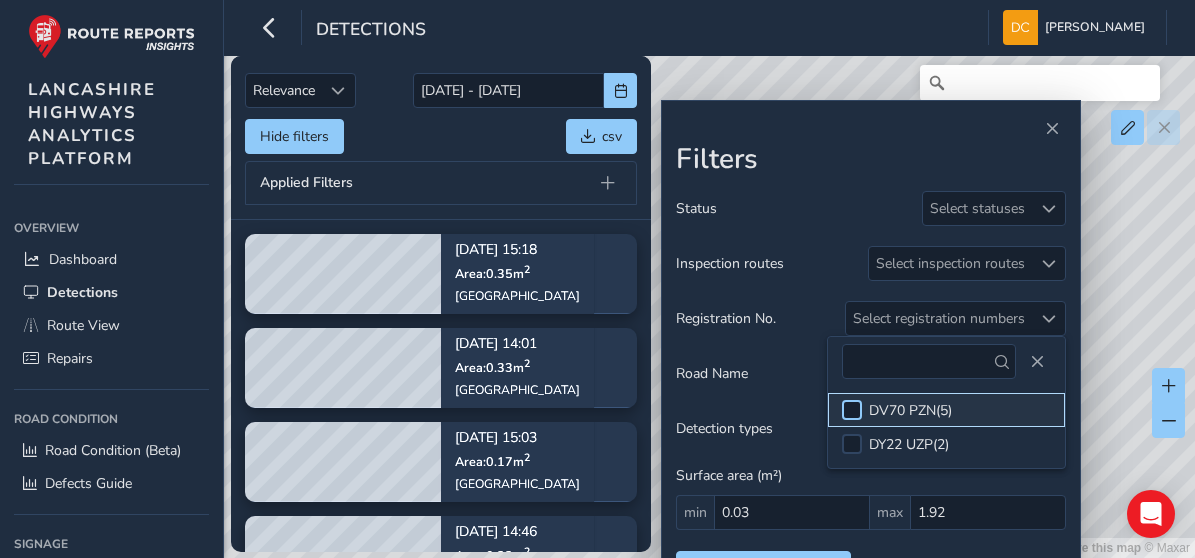 click at bounding box center (852, 410) 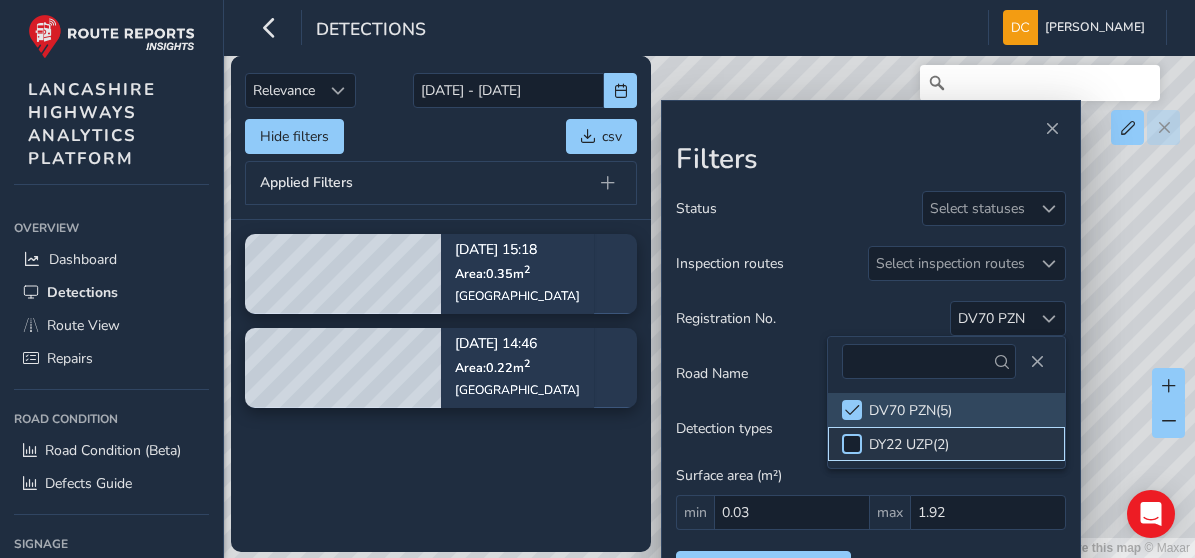 click at bounding box center (852, 444) 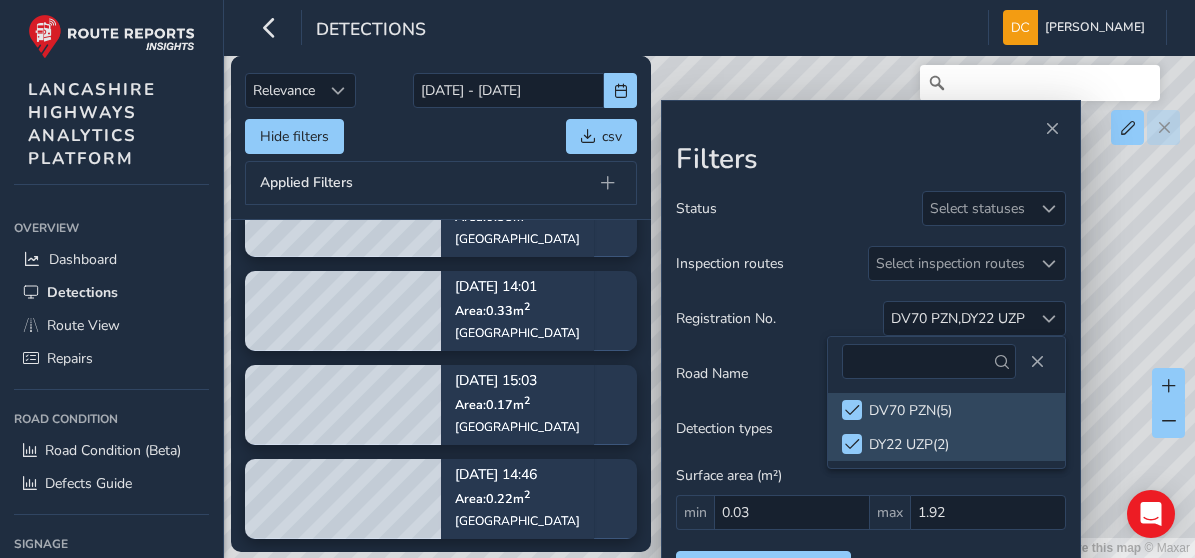 scroll, scrollTop: 0, scrollLeft: 0, axis: both 